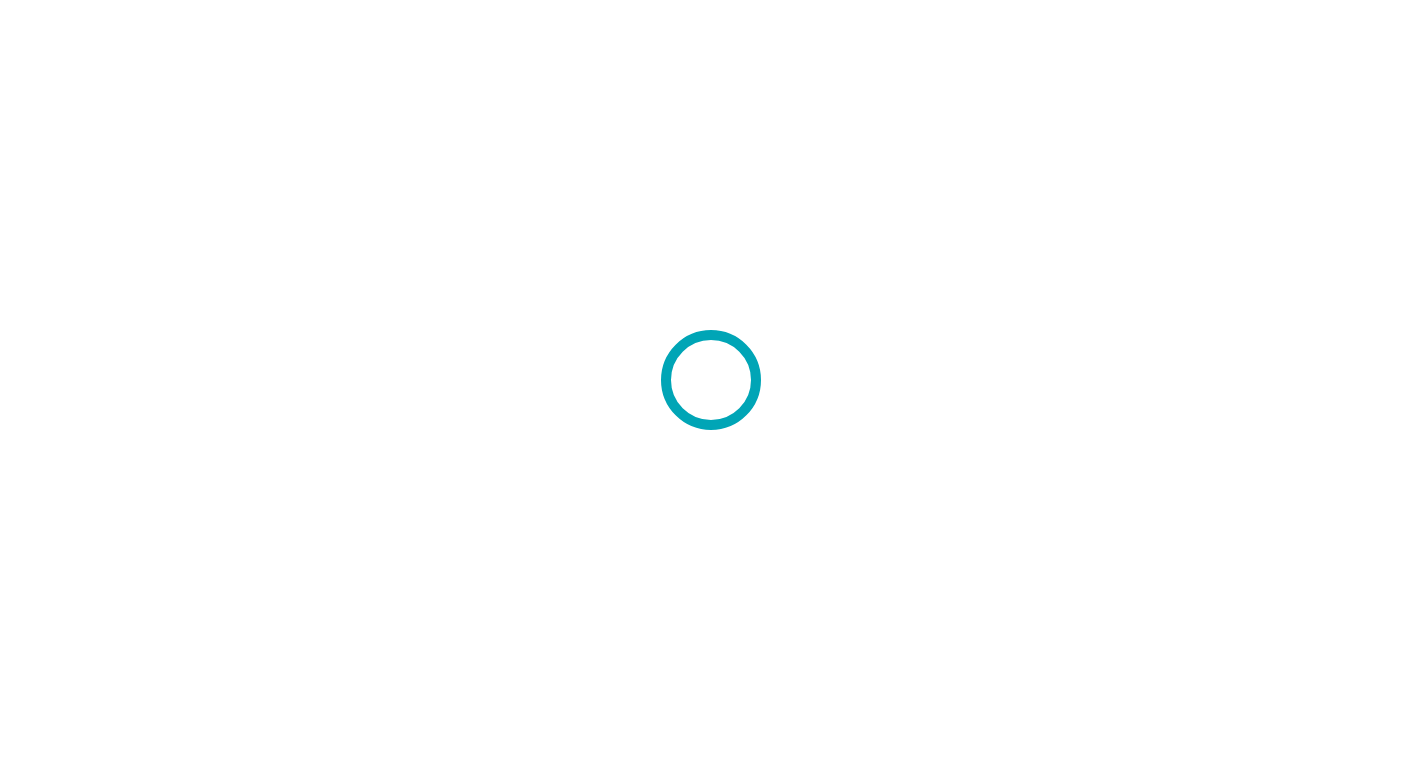 scroll, scrollTop: 0, scrollLeft: 0, axis: both 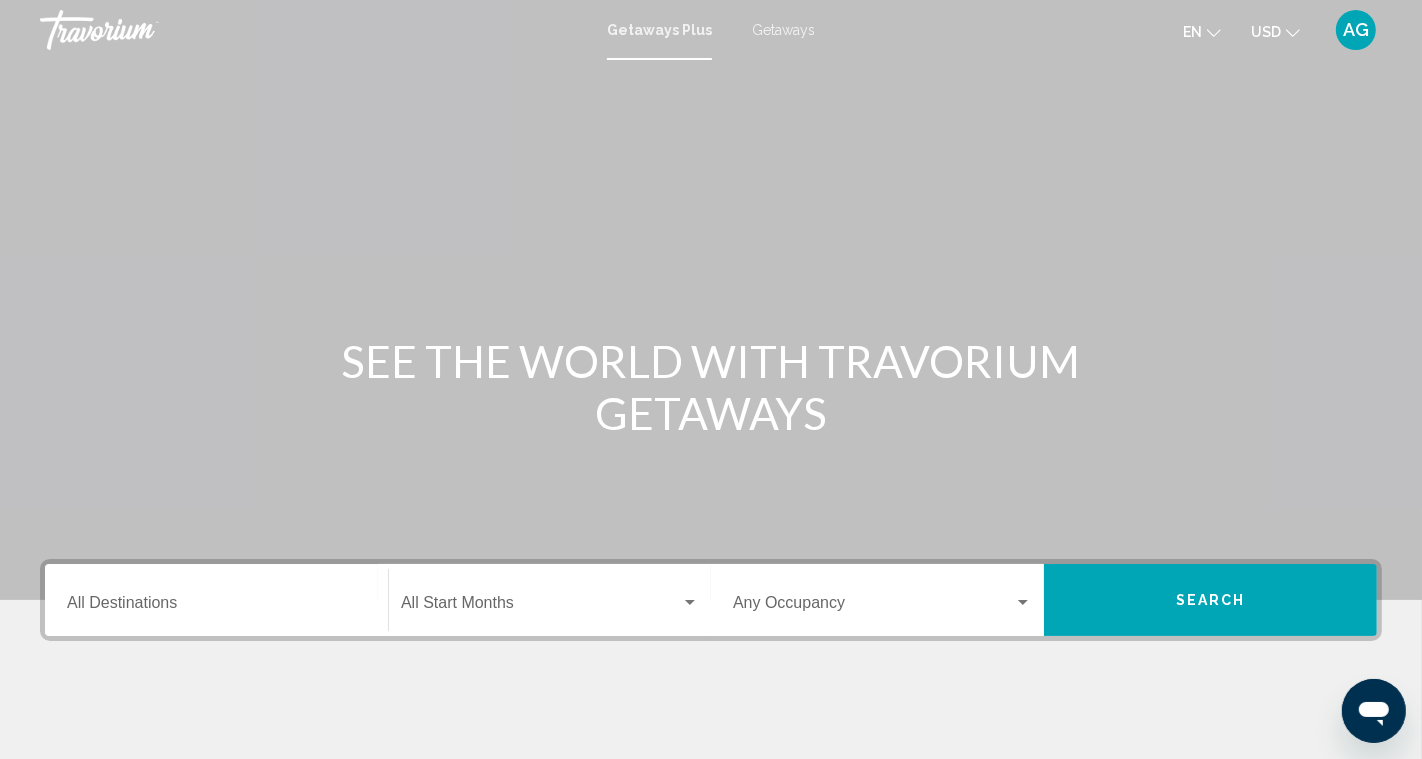 click on "Destination All Destinations" at bounding box center (216, 607) 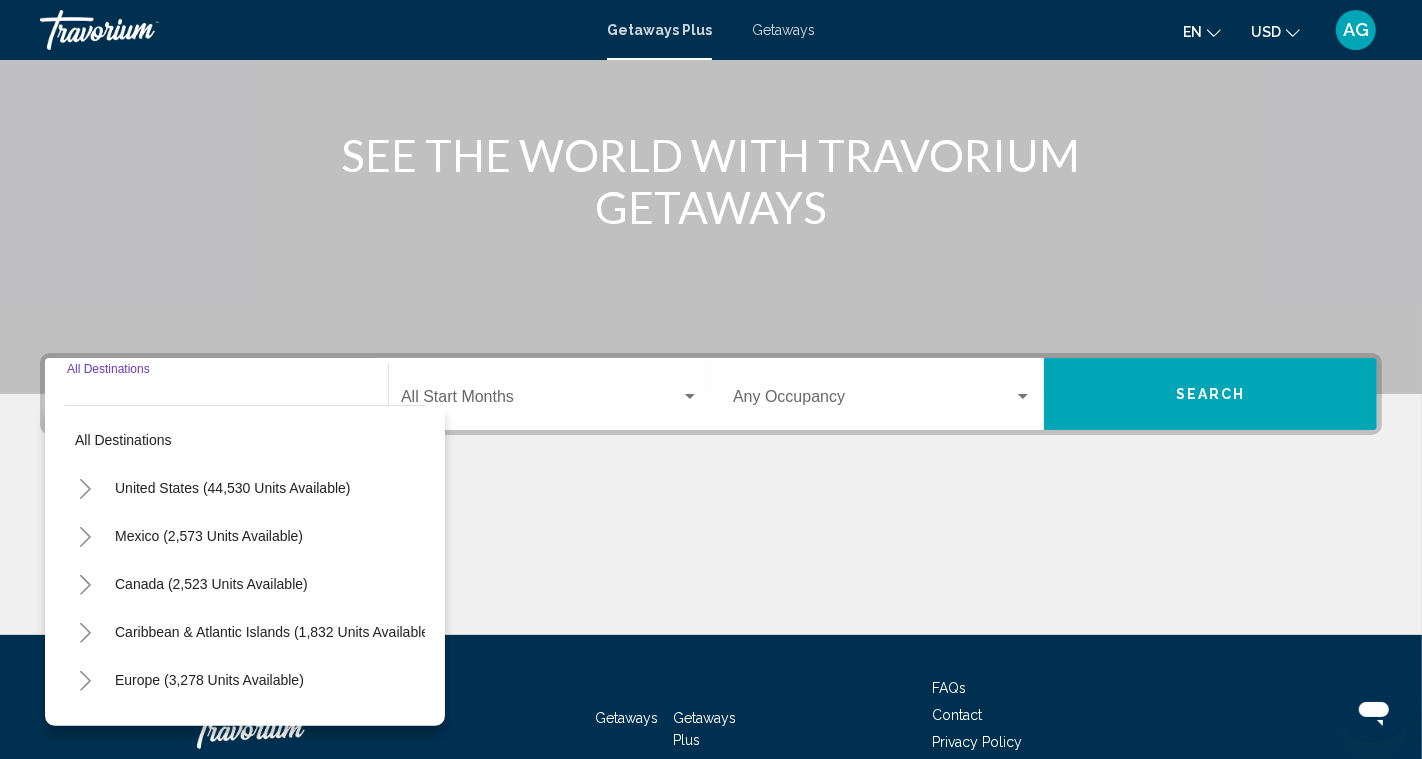 scroll, scrollTop: 326, scrollLeft: 0, axis: vertical 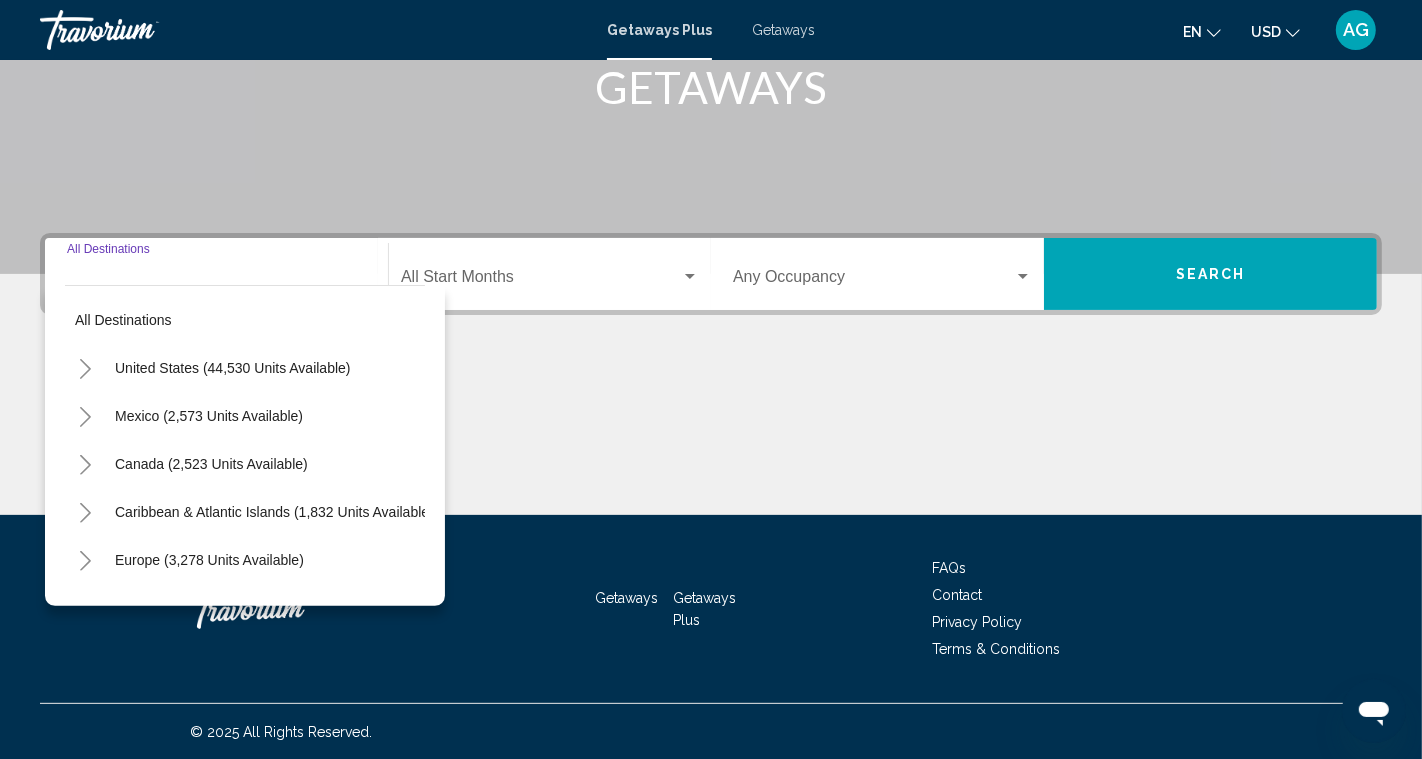 click 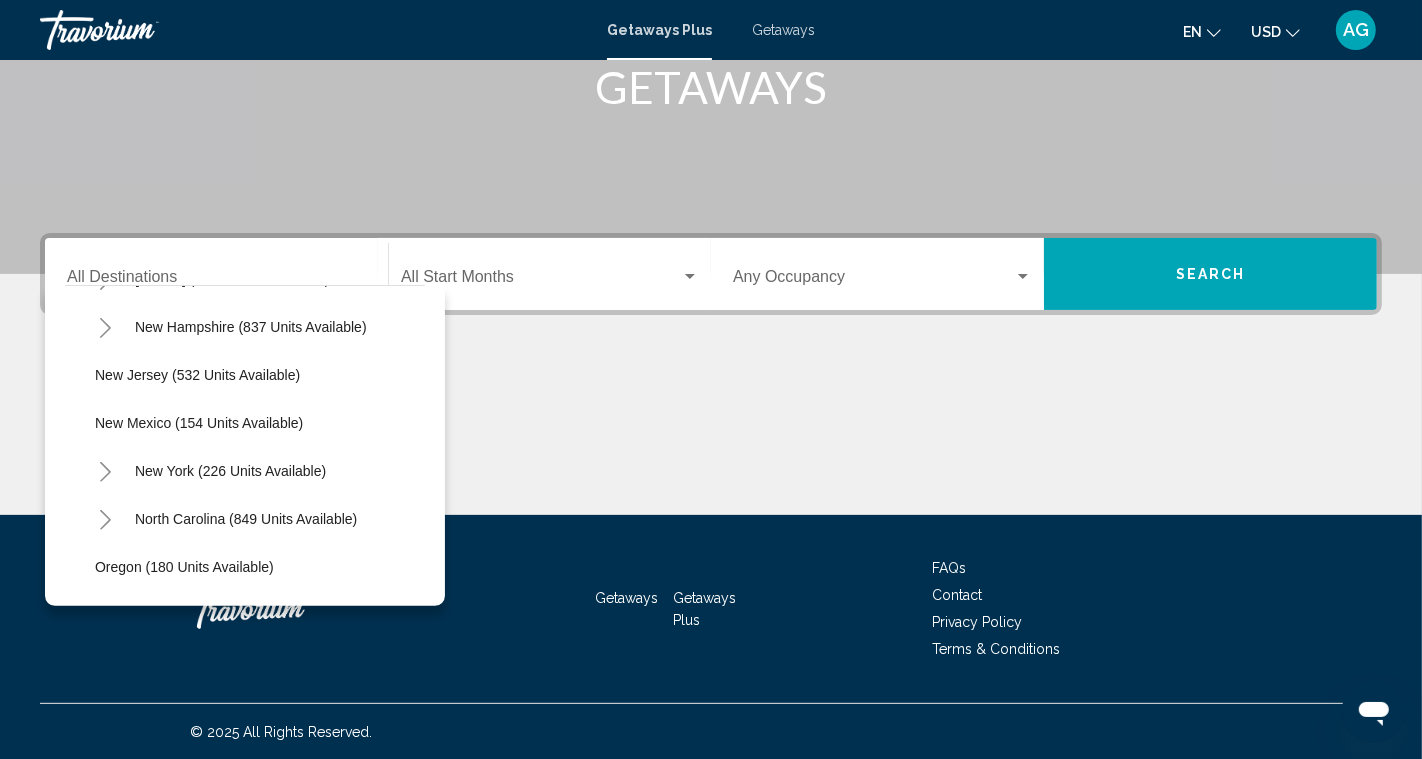 scroll, scrollTop: 1212, scrollLeft: 0, axis: vertical 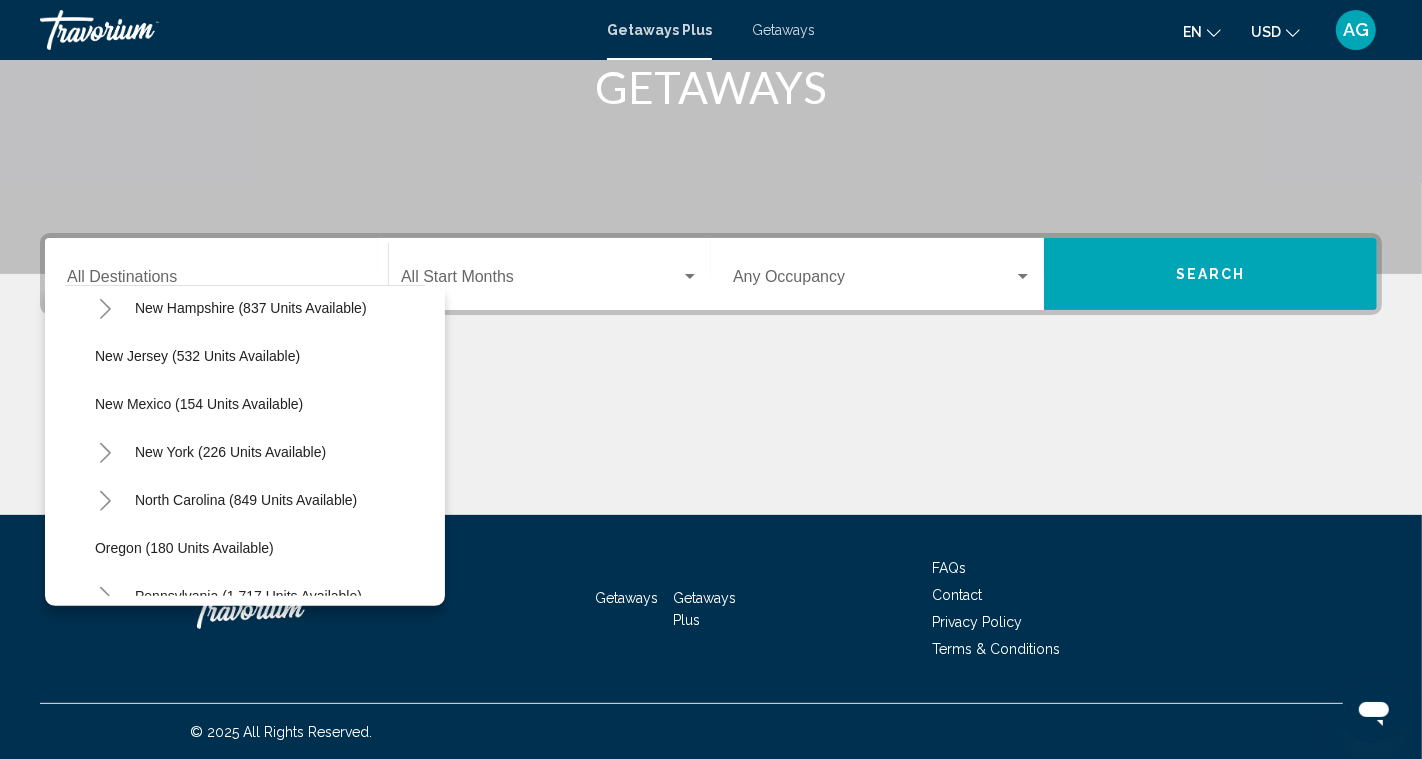 click 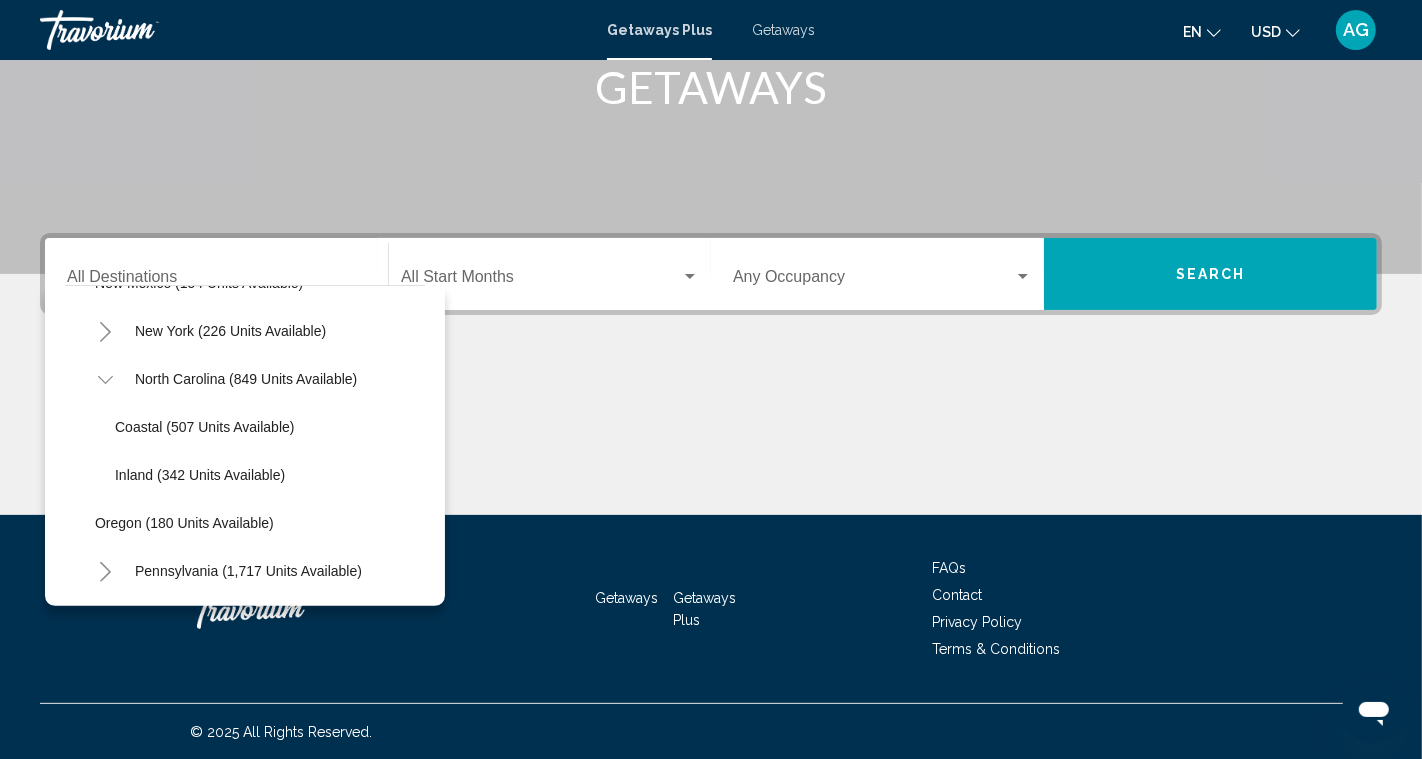 scroll, scrollTop: 1335, scrollLeft: 0, axis: vertical 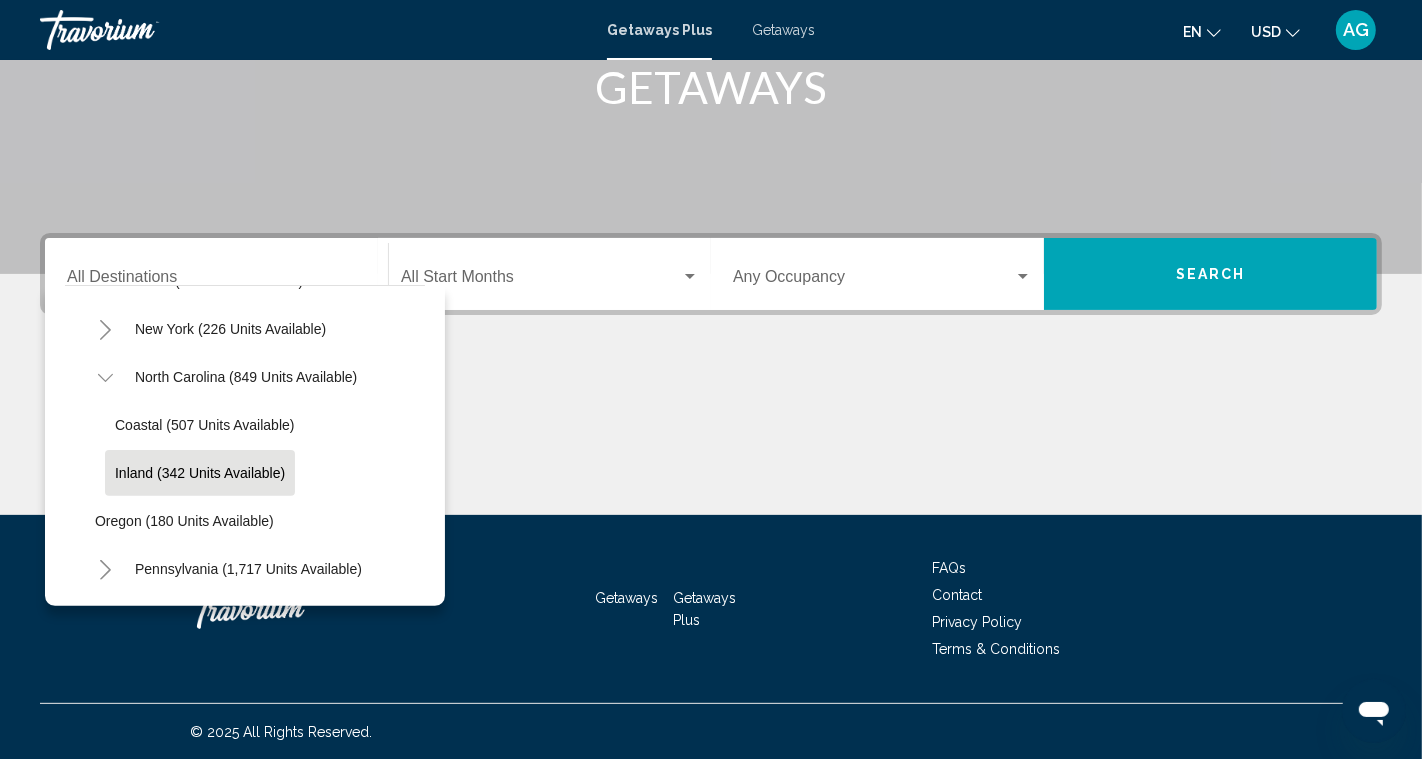 click on "Inland (342 units available)" 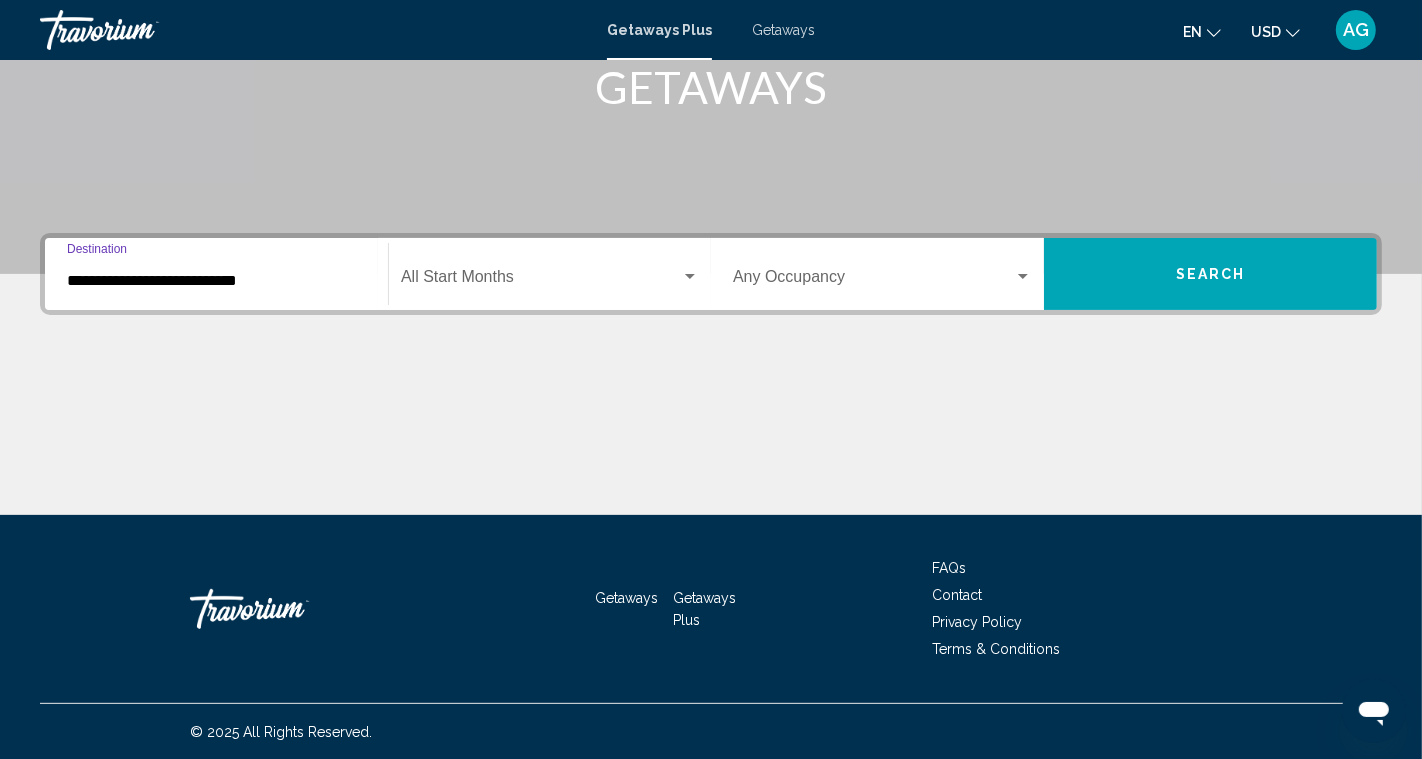 click on "Search" at bounding box center [1210, 274] 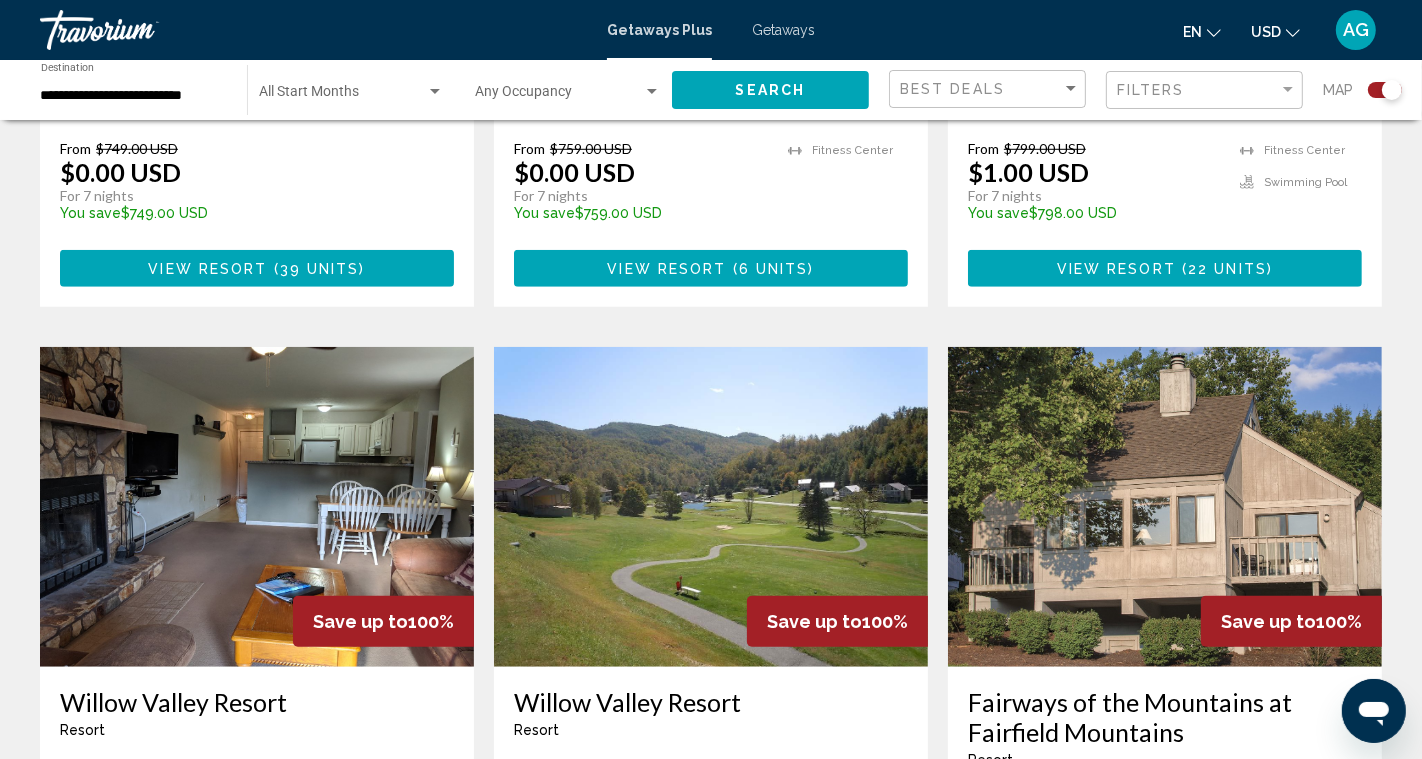 scroll, scrollTop: 1250, scrollLeft: 0, axis: vertical 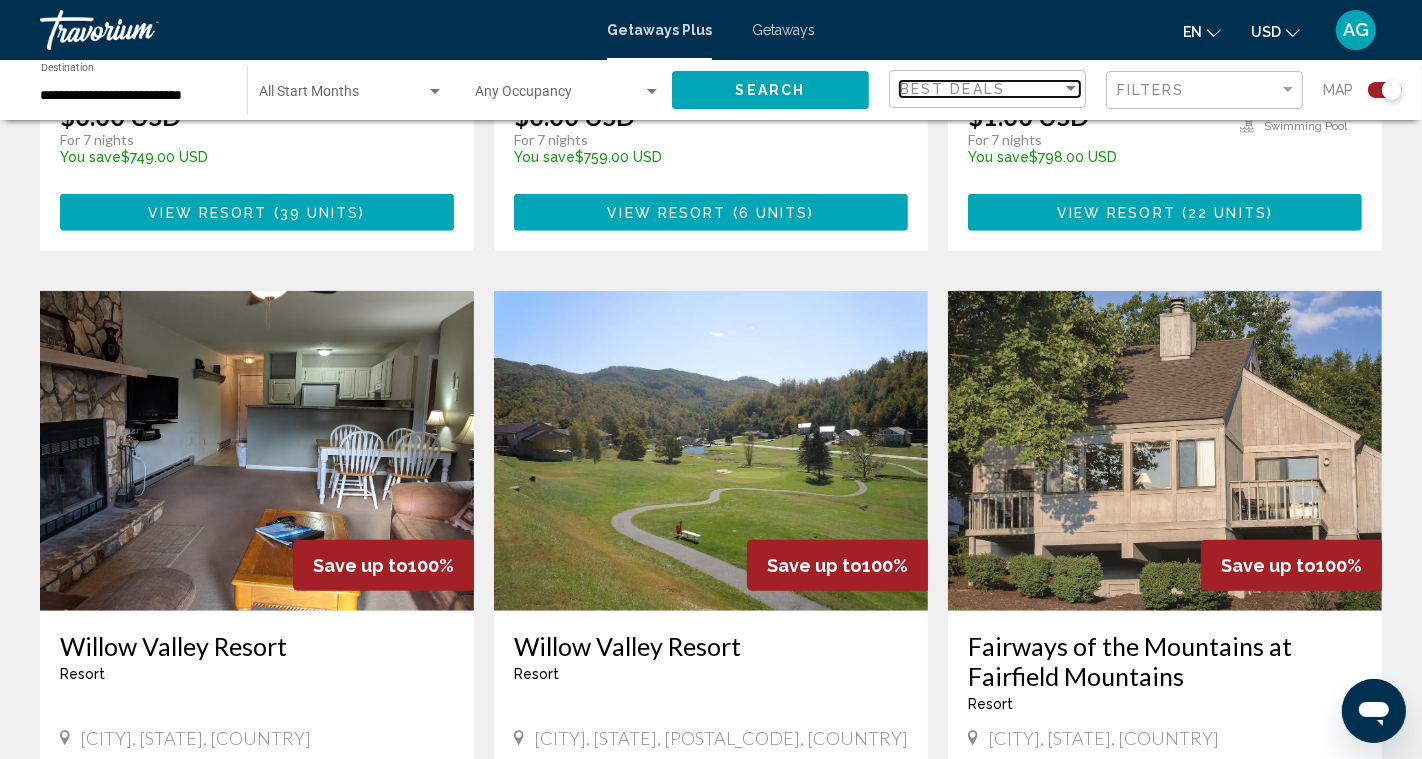 click at bounding box center [1071, 89] 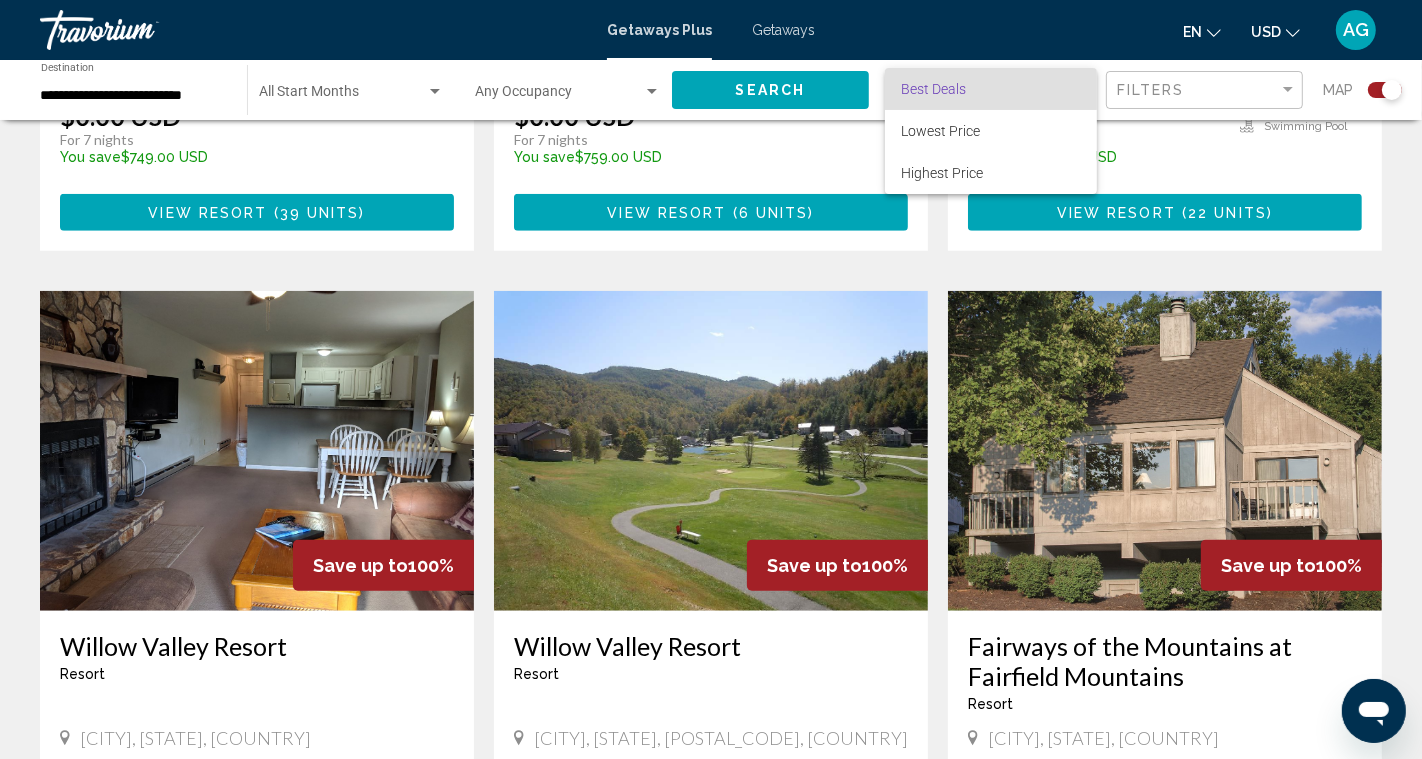 click at bounding box center (711, 379) 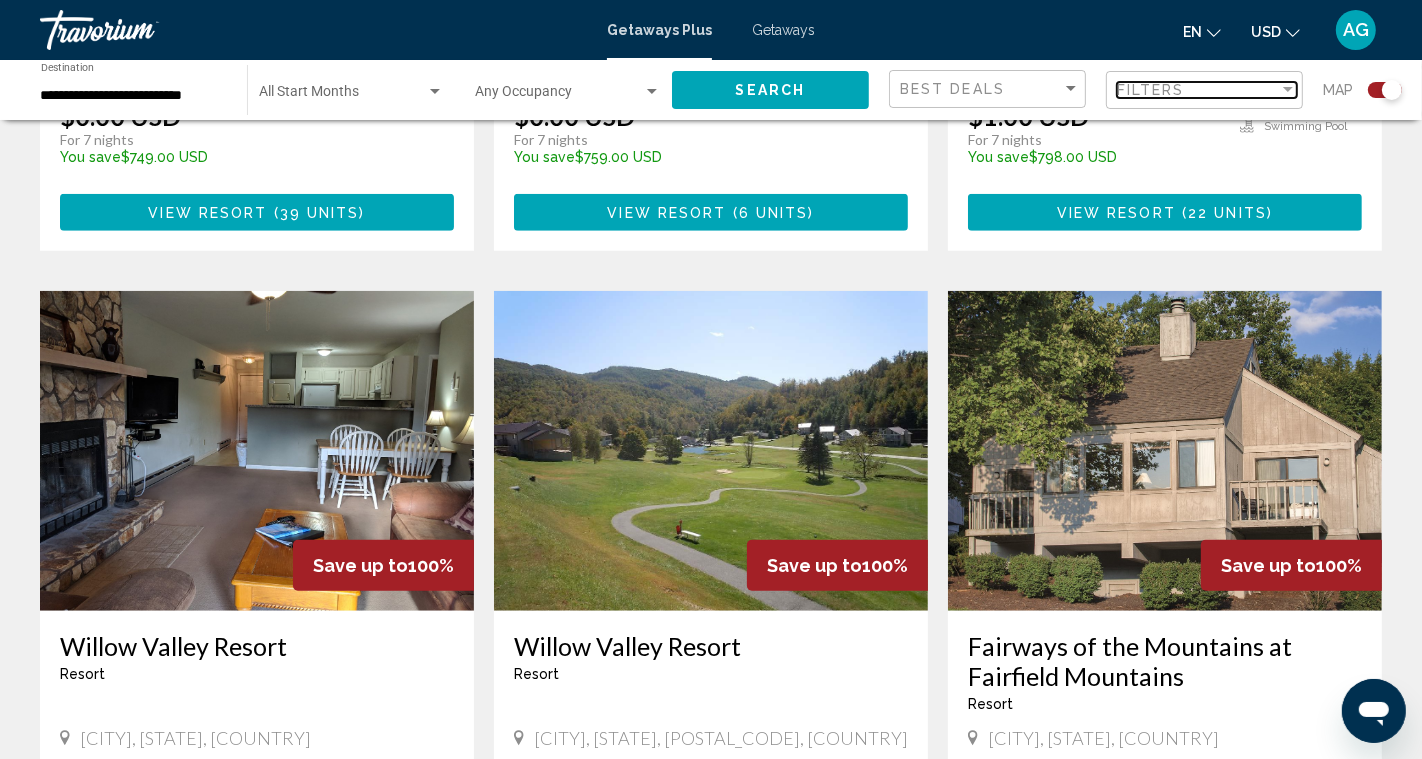 click at bounding box center (1288, 89) 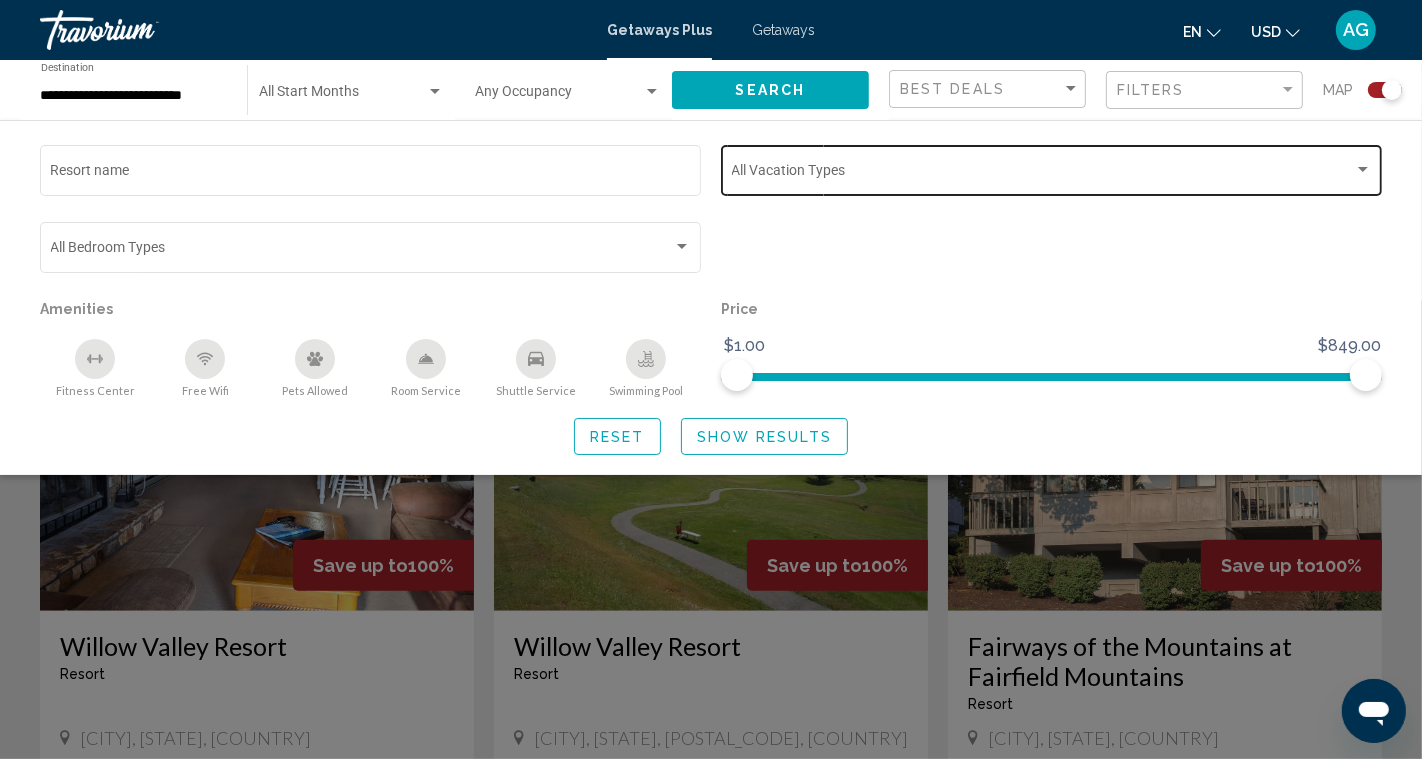 click on "Vacation Types All Vacation Types" 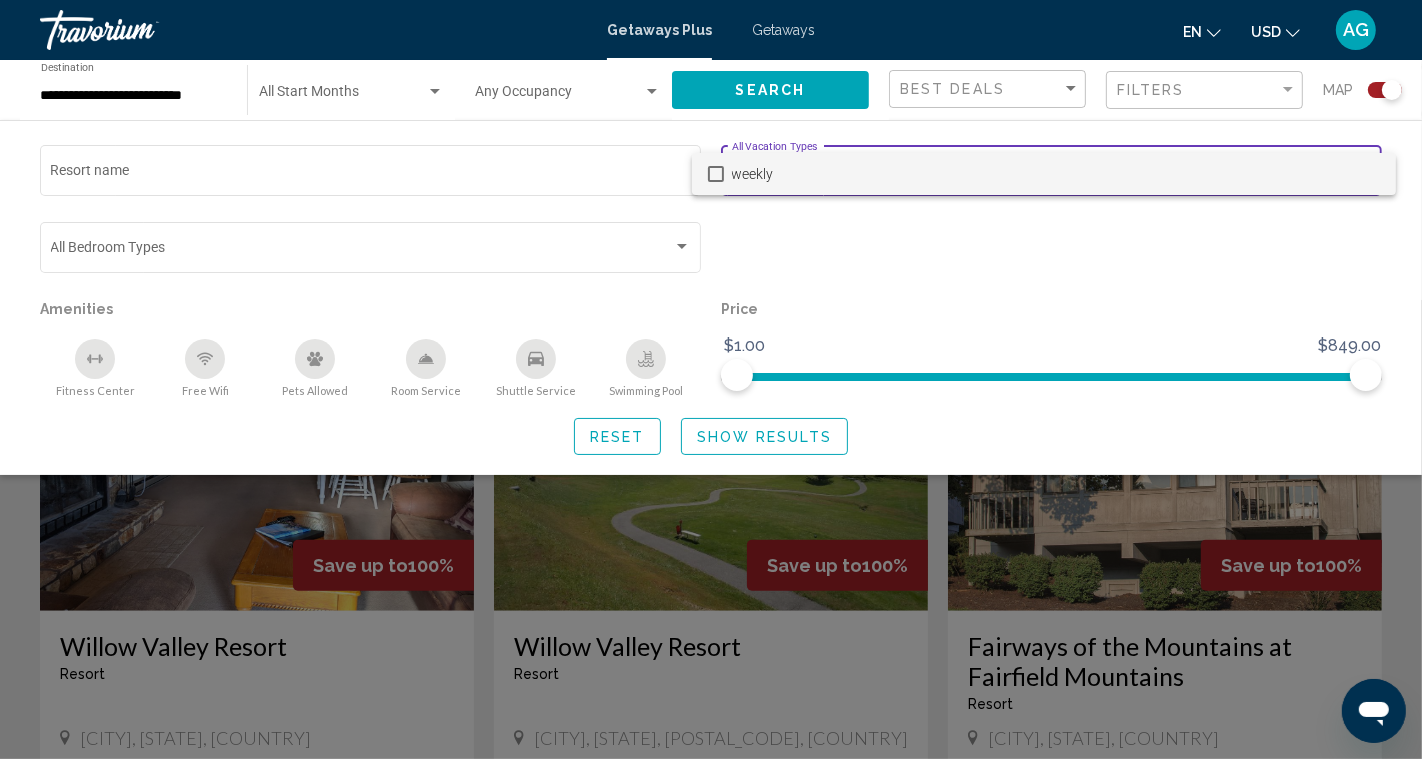 click at bounding box center [716, 174] 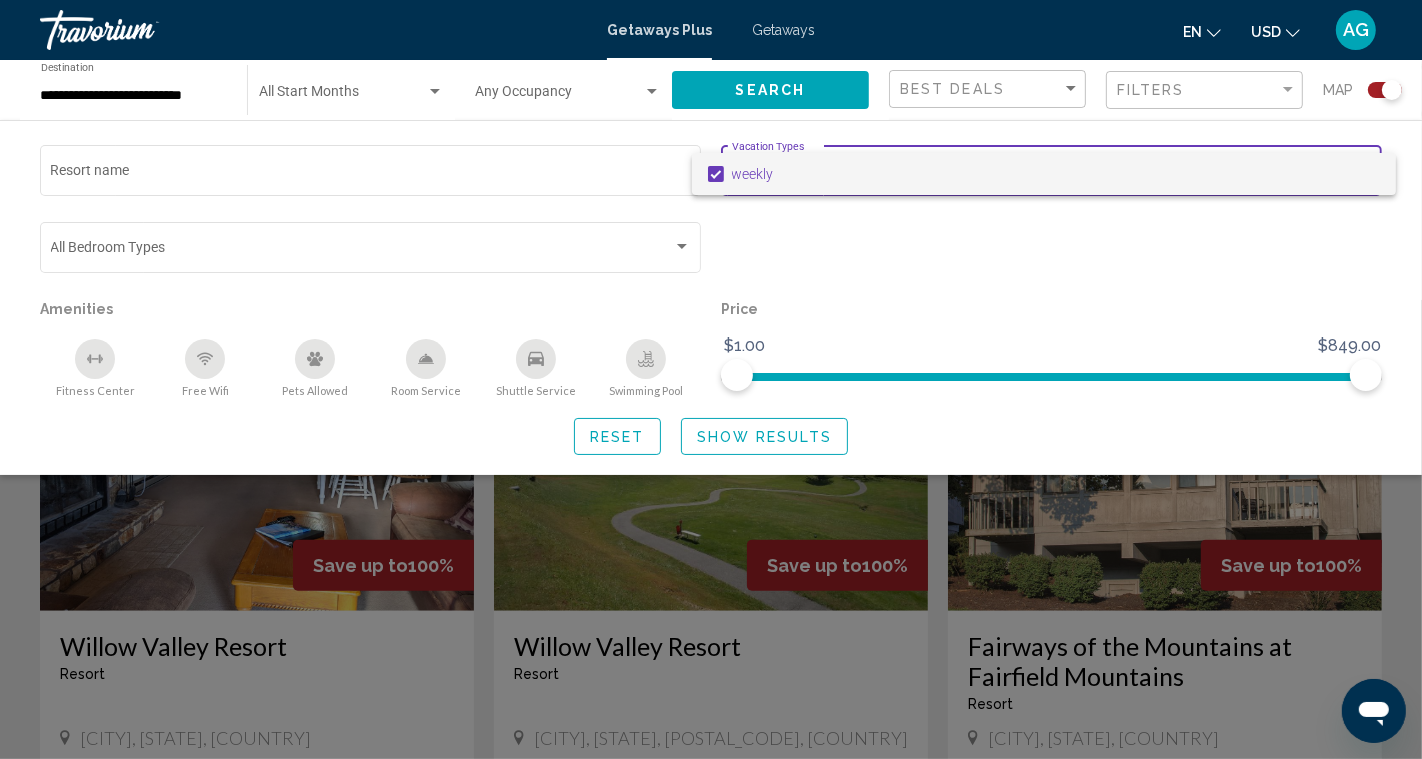 click at bounding box center (711, 379) 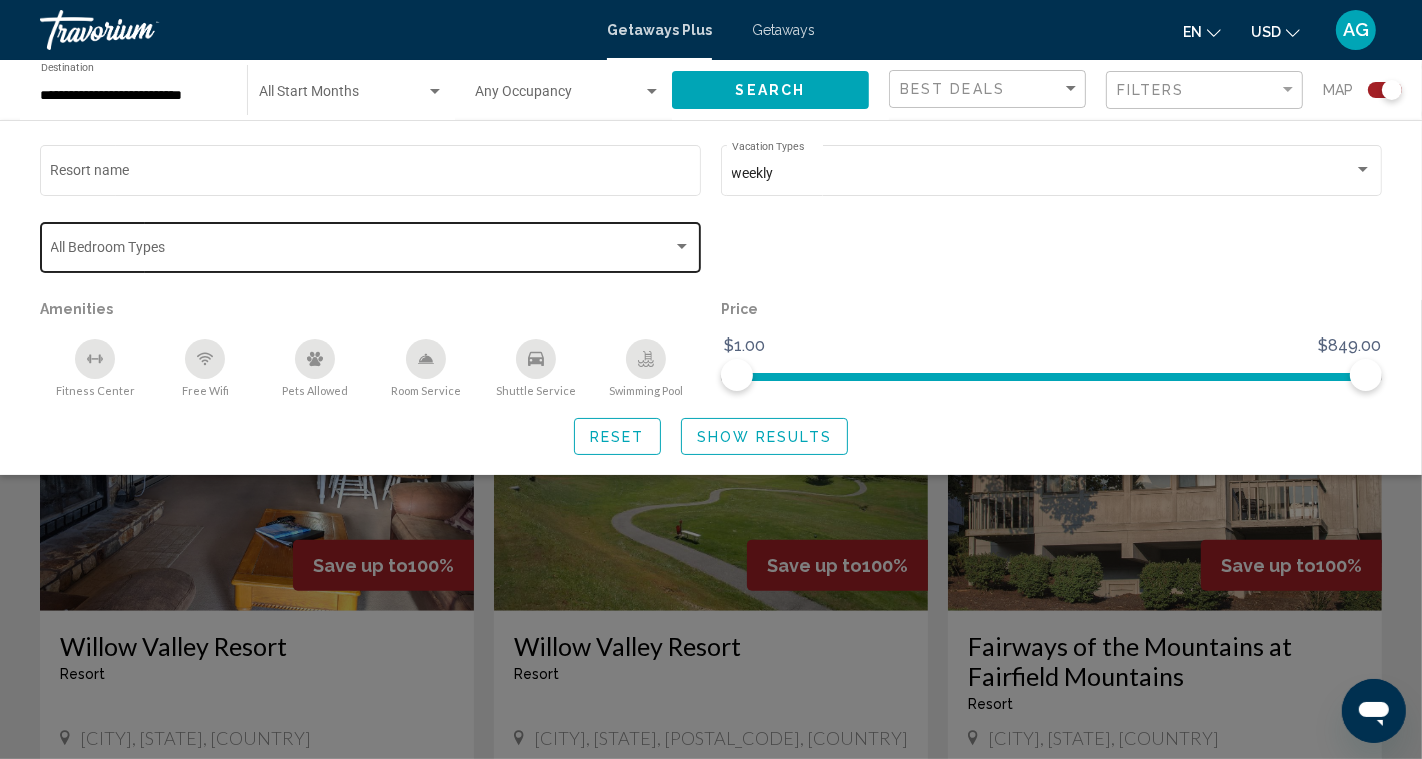 click at bounding box center [682, 246] 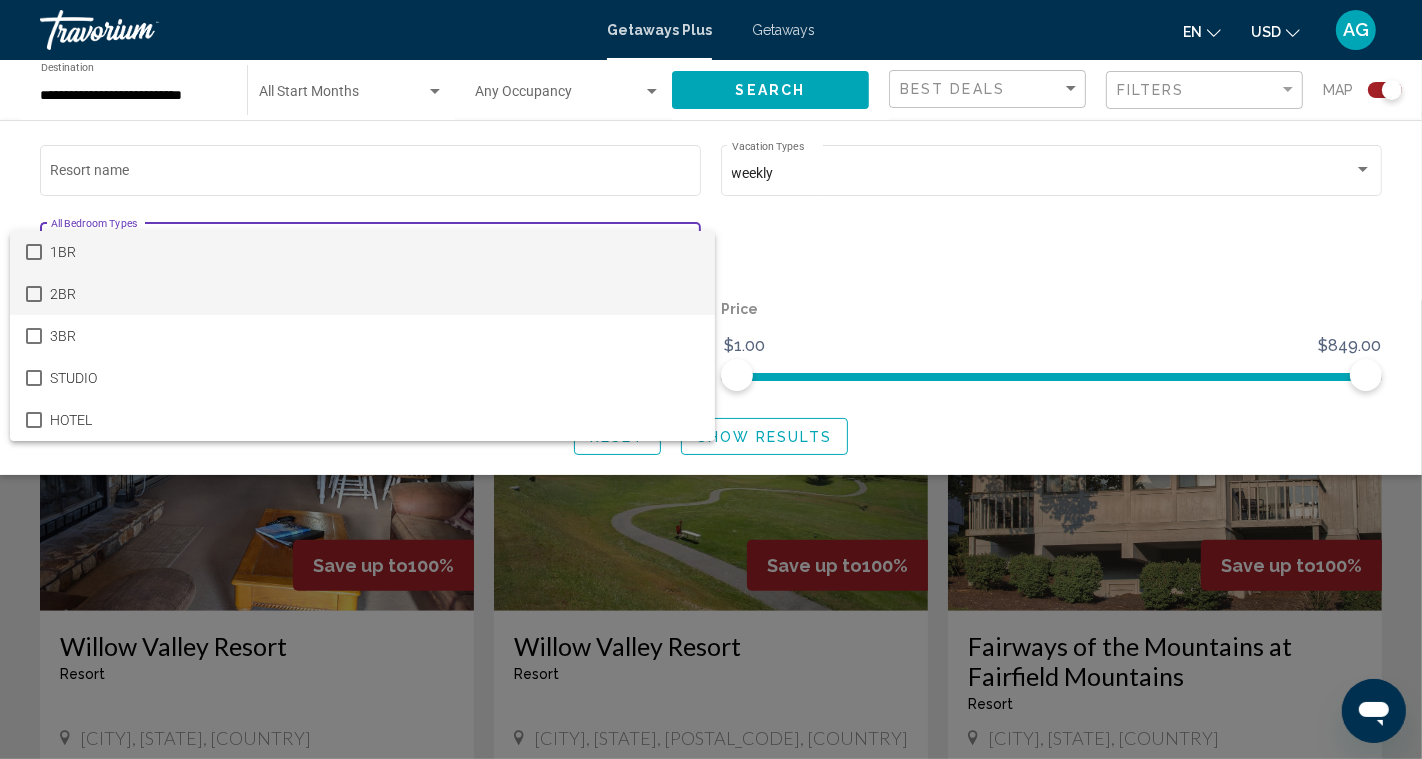 click at bounding box center [34, 294] 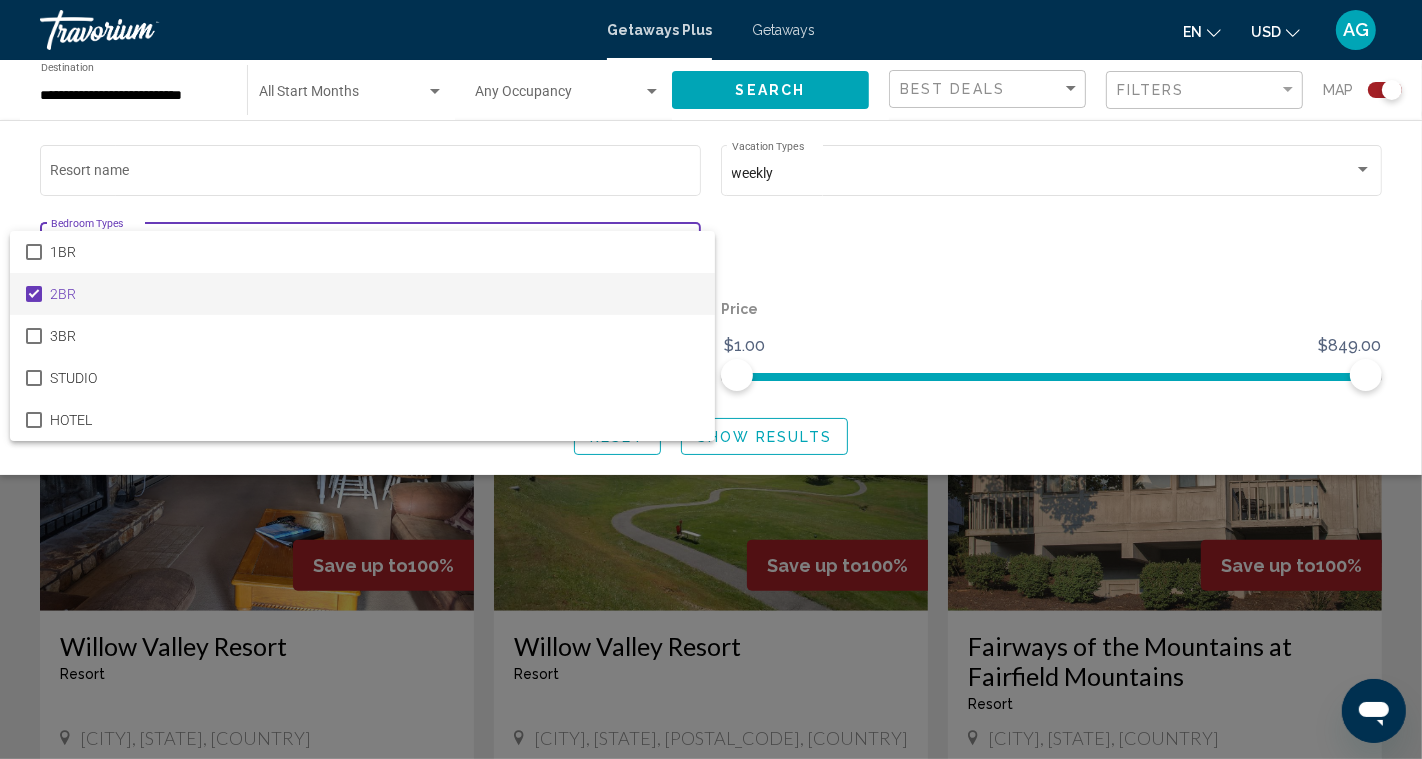 click at bounding box center [711, 379] 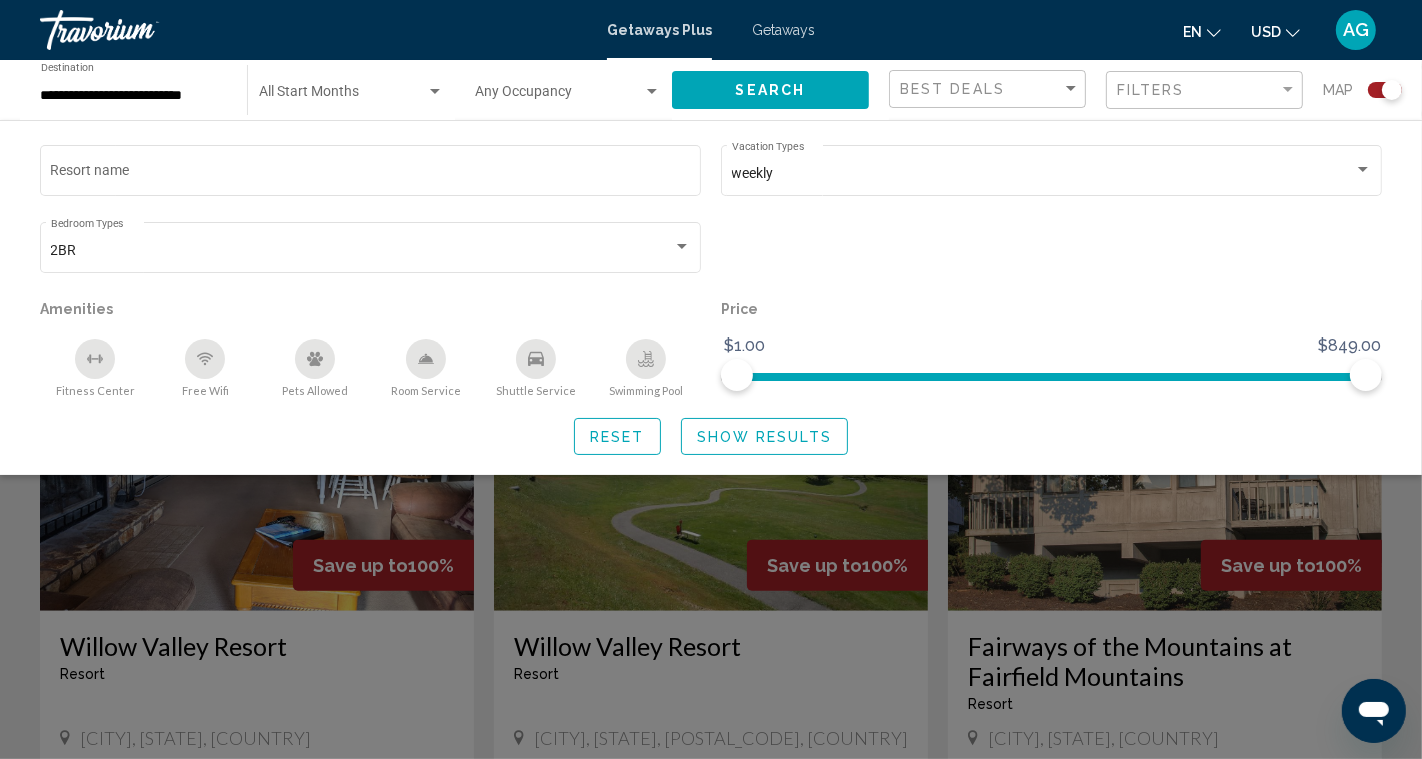 click on "Show Results" 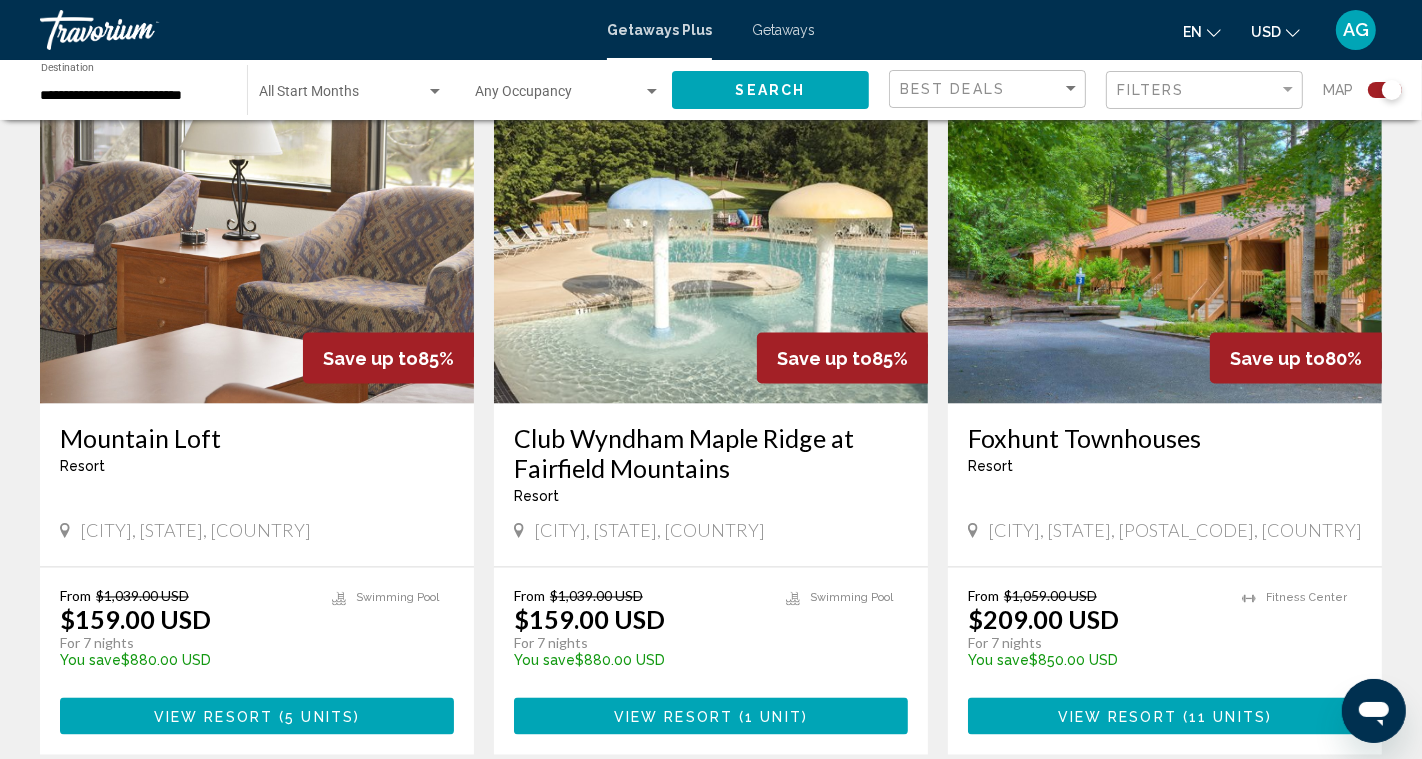 scroll, scrollTop: 2819, scrollLeft: 0, axis: vertical 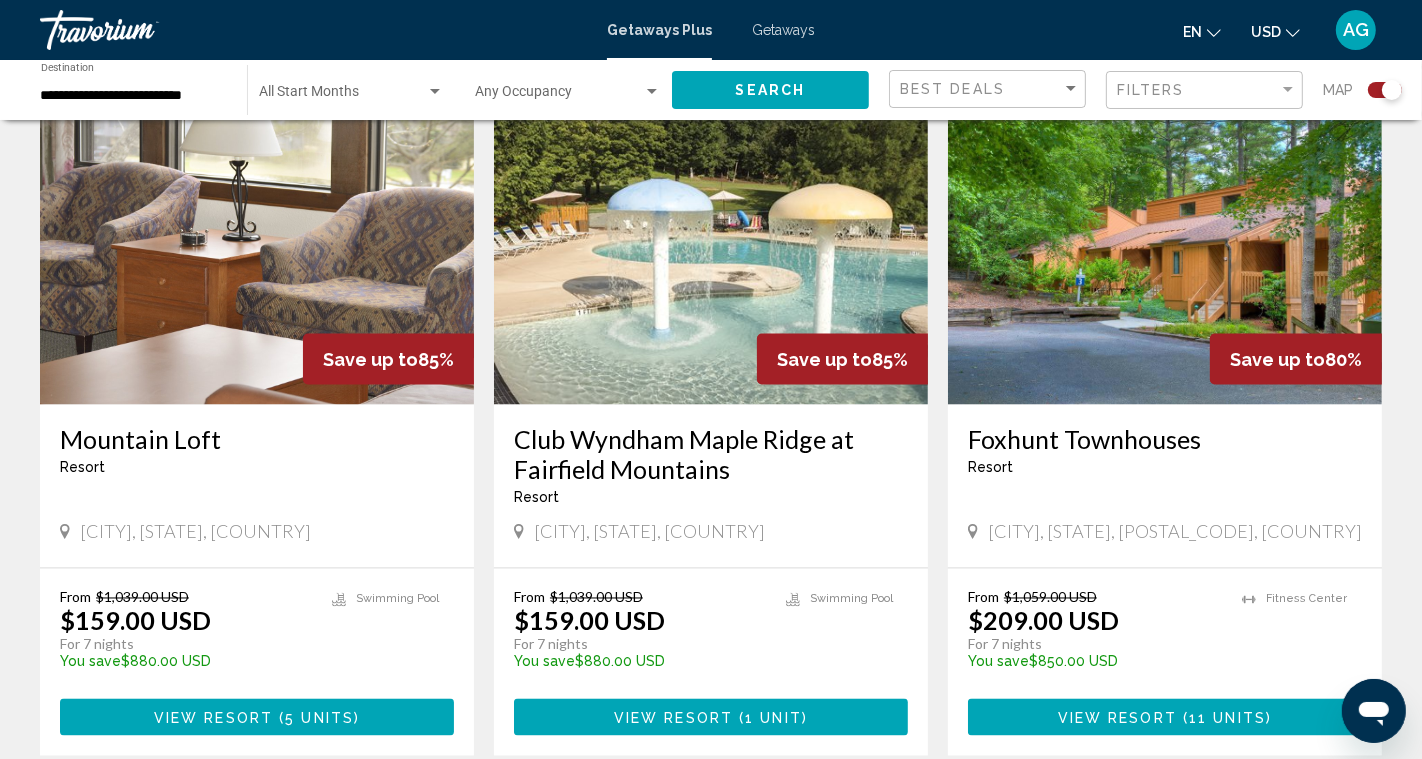 click at bounding box center [1165, 245] 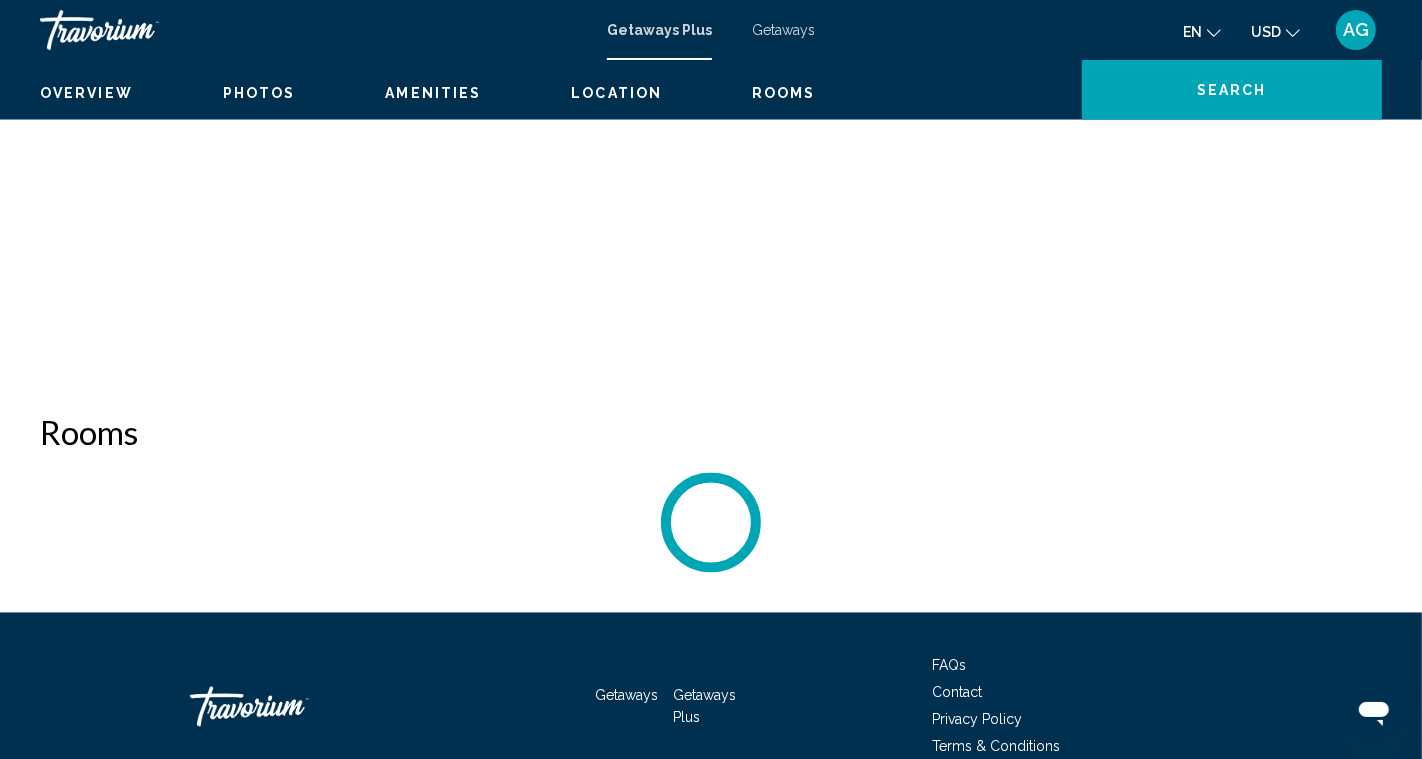scroll, scrollTop: 0, scrollLeft: 0, axis: both 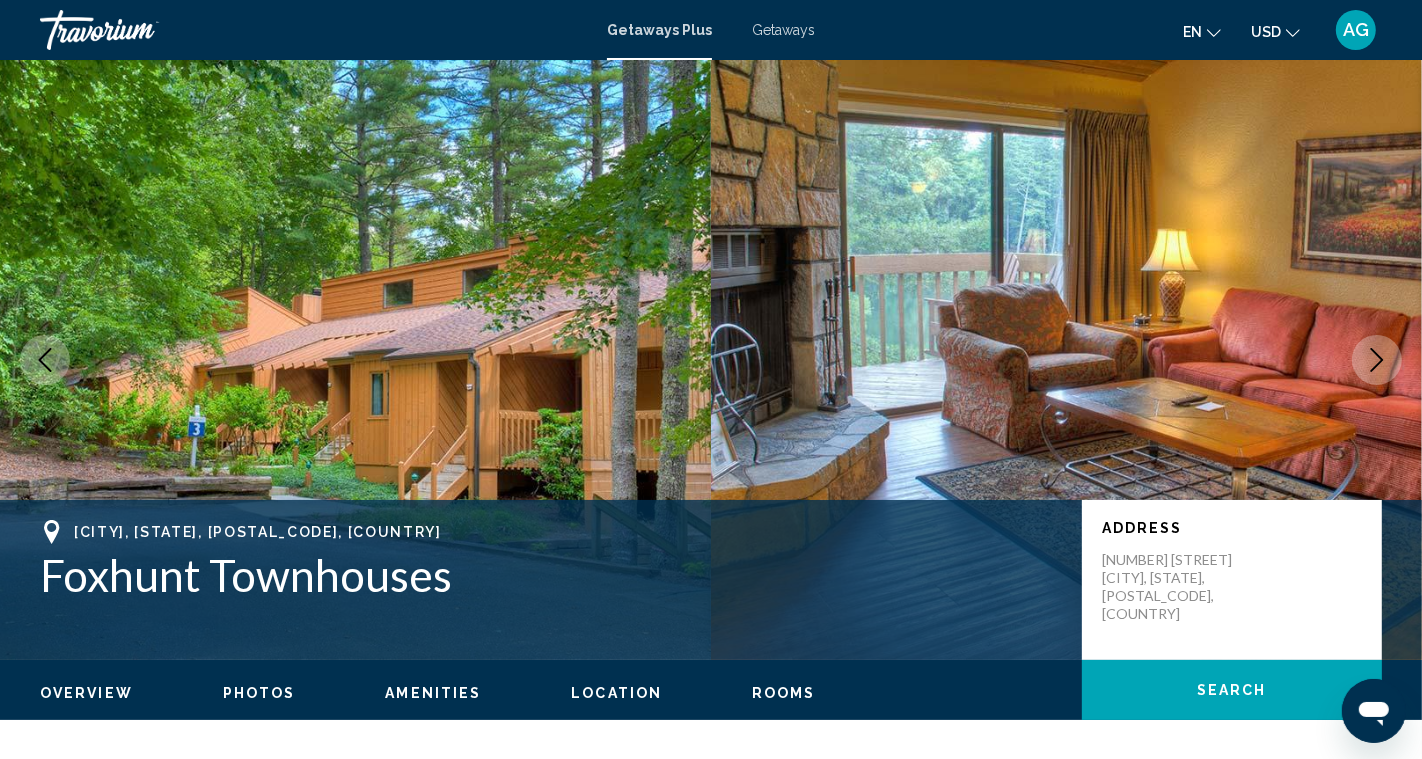 click 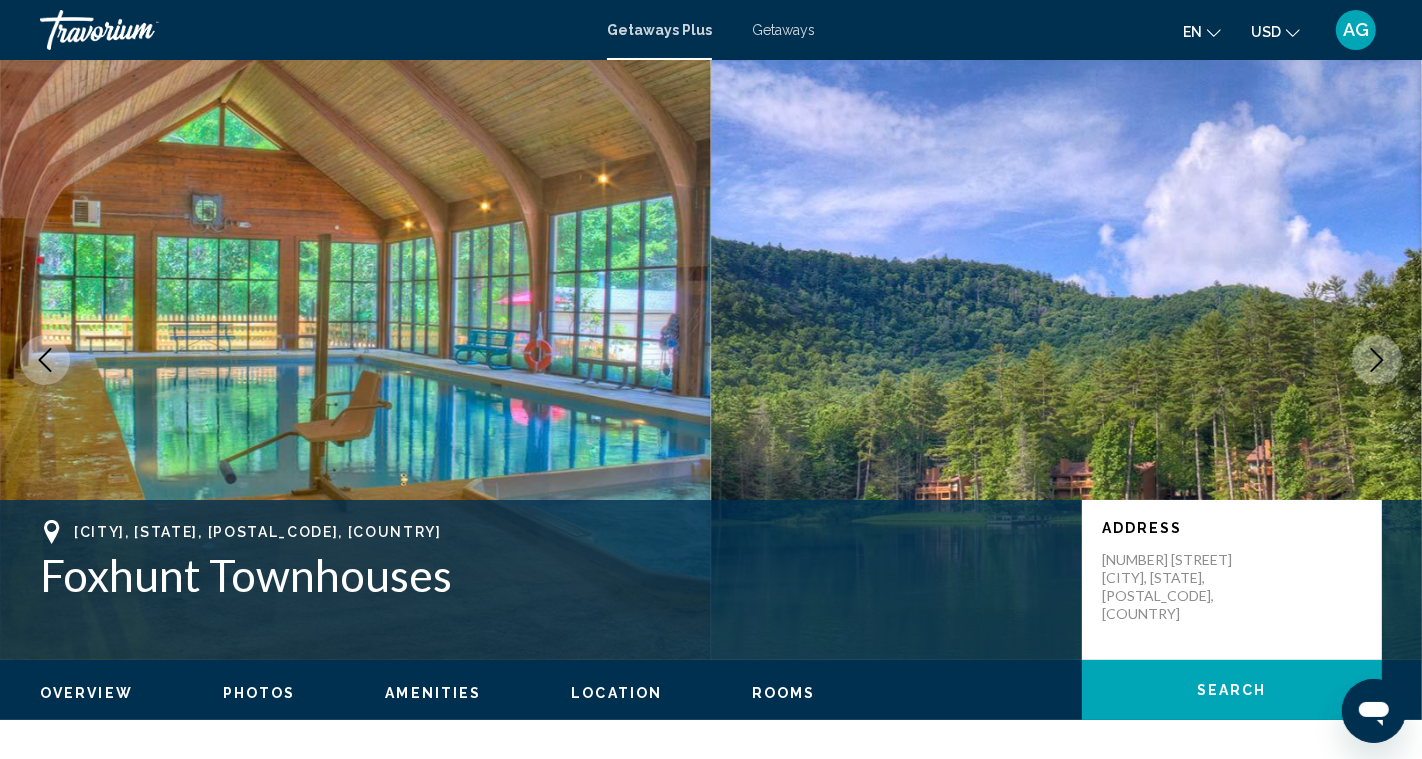 click 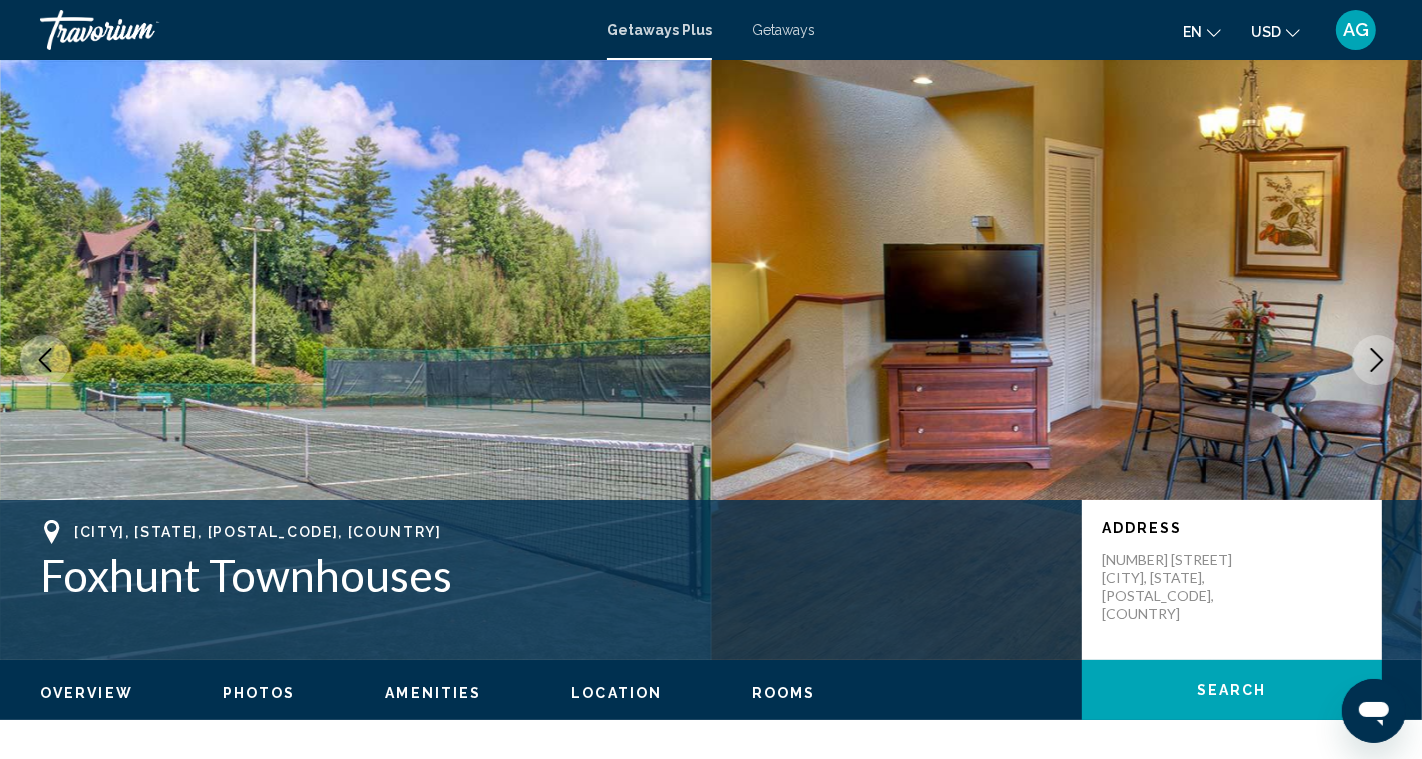 click 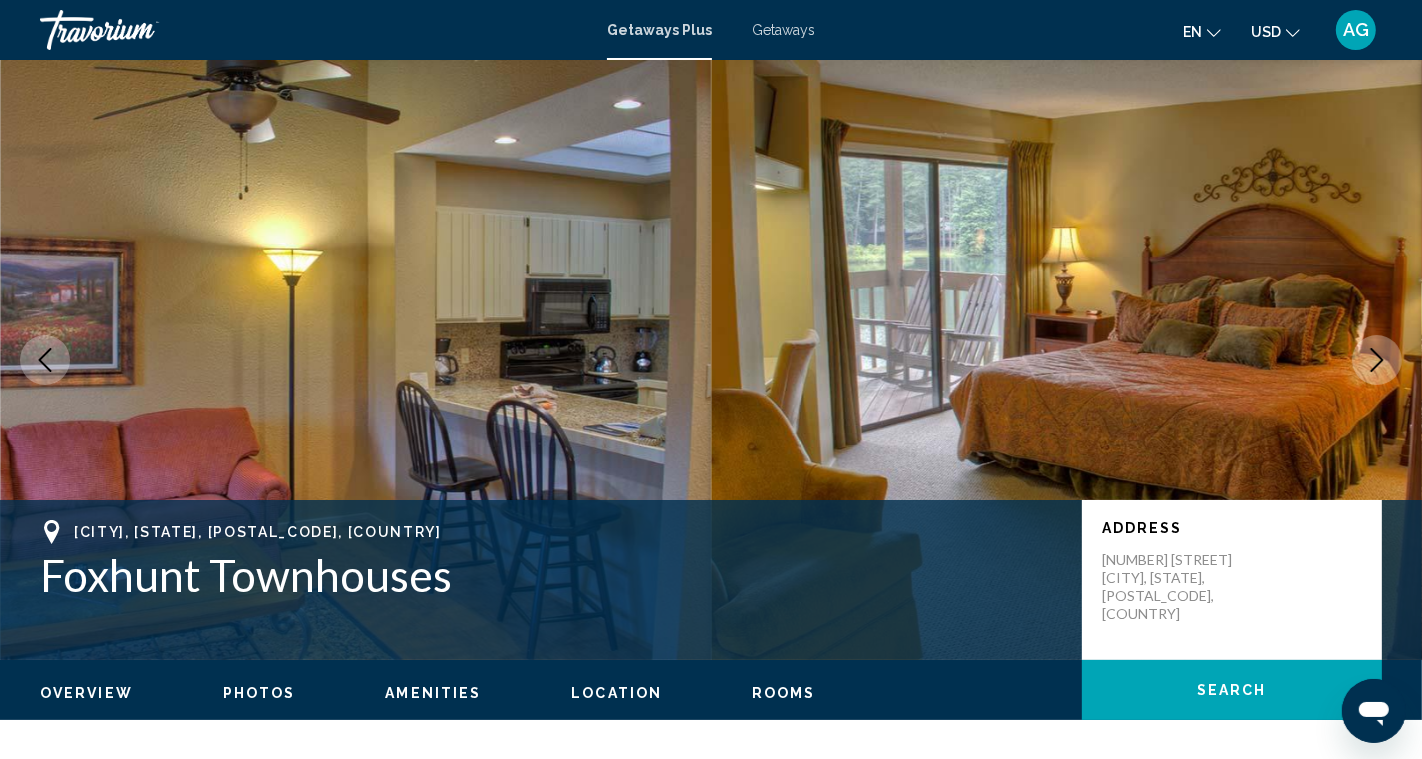 click 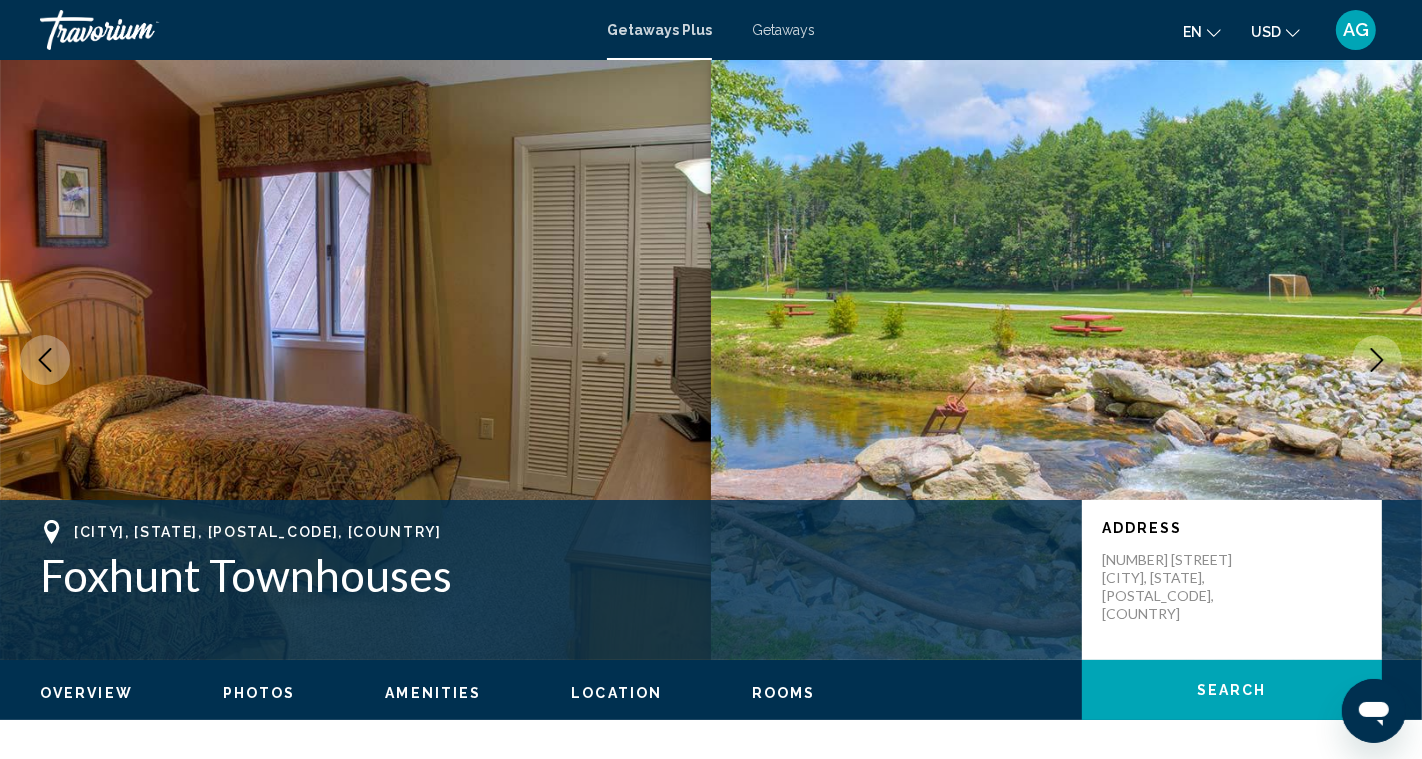 click 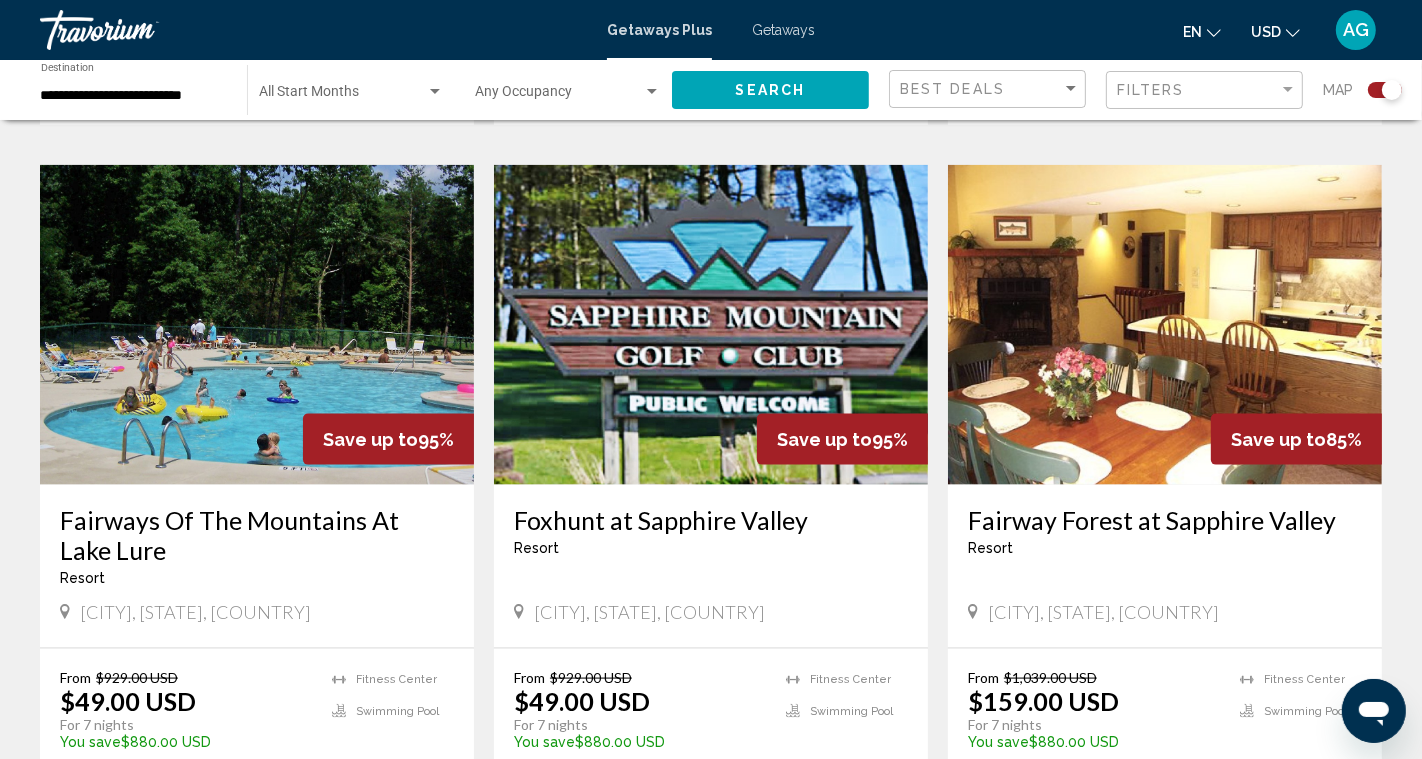 scroll, scrollTop: 2013, scrollLeft: 0, axis: vertical 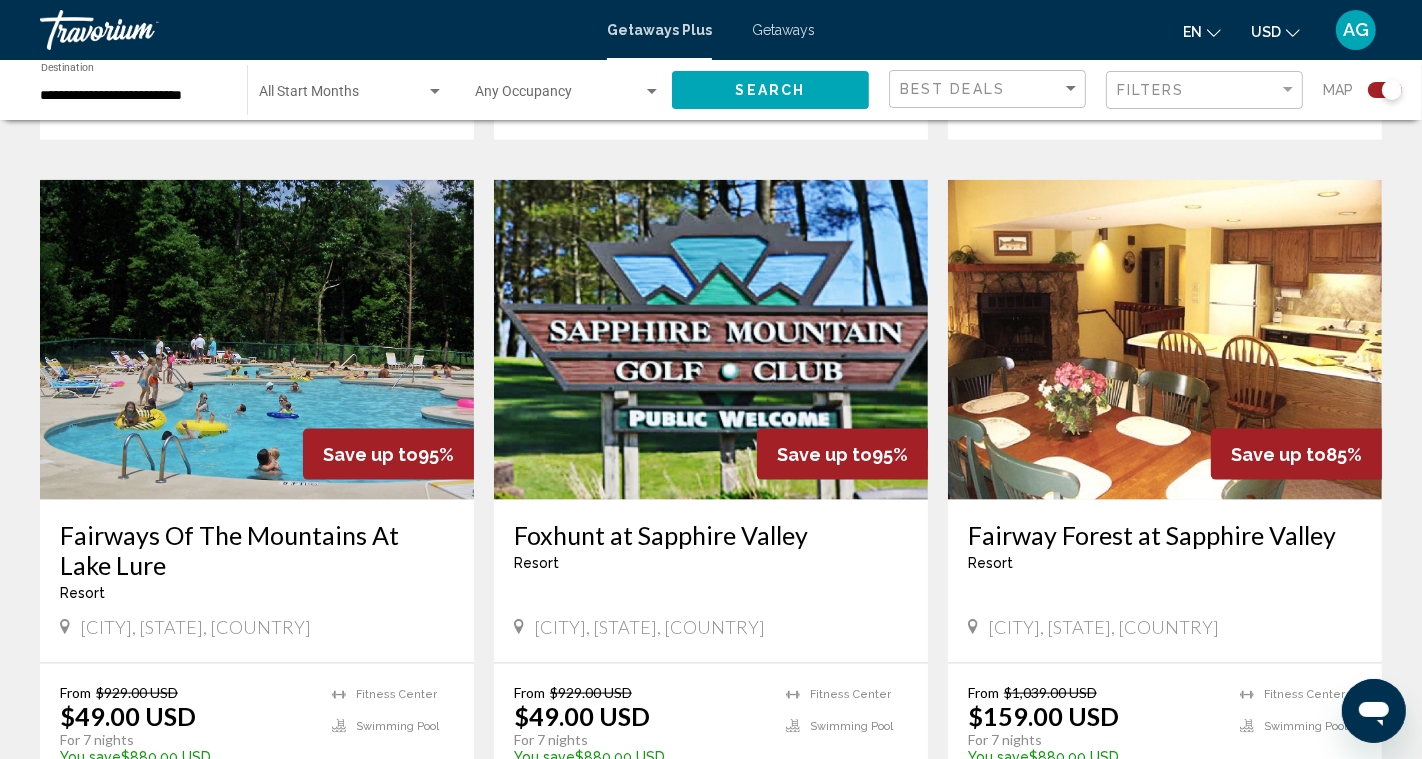 click on "Getaways" at bounding box center [783, 30] 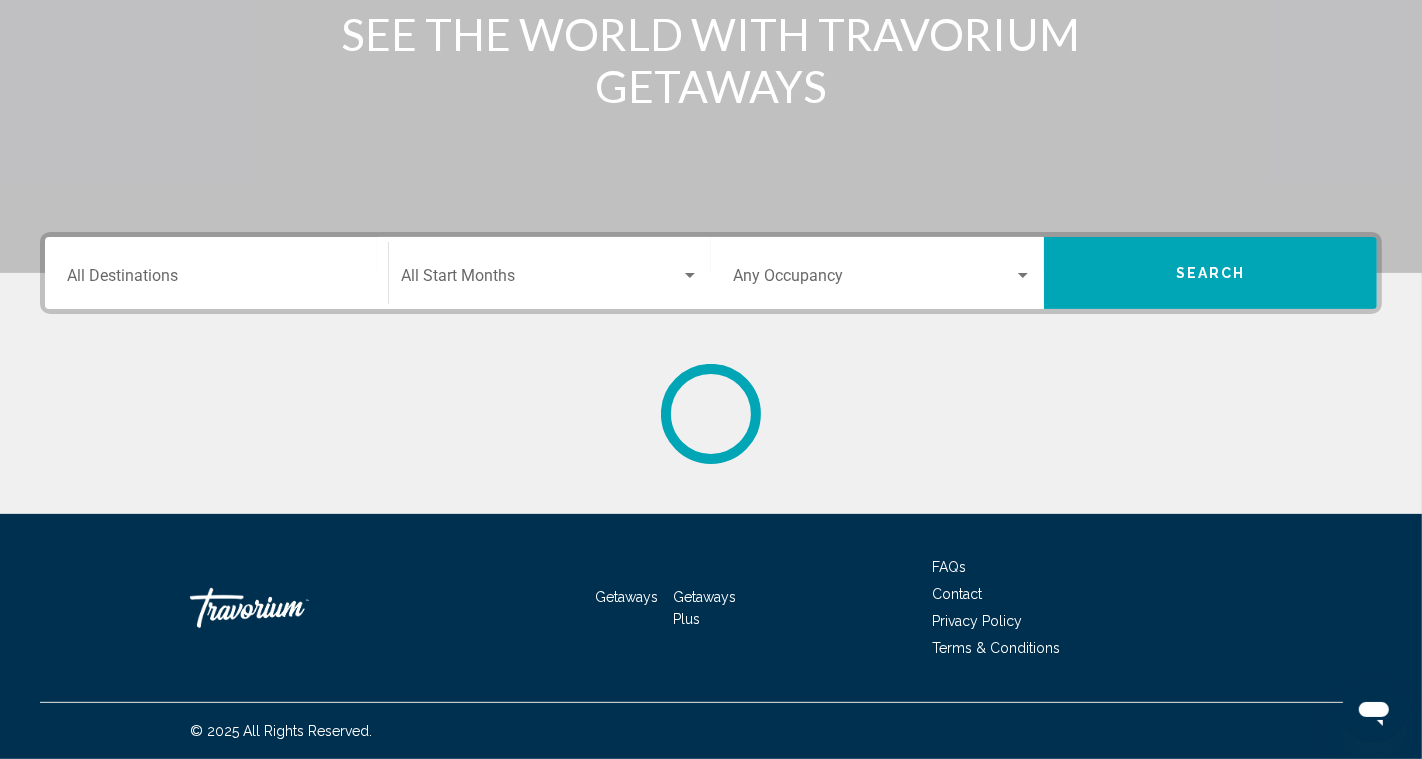 scroll, scrollTop: 0, scrollLeft: 0, axis: both 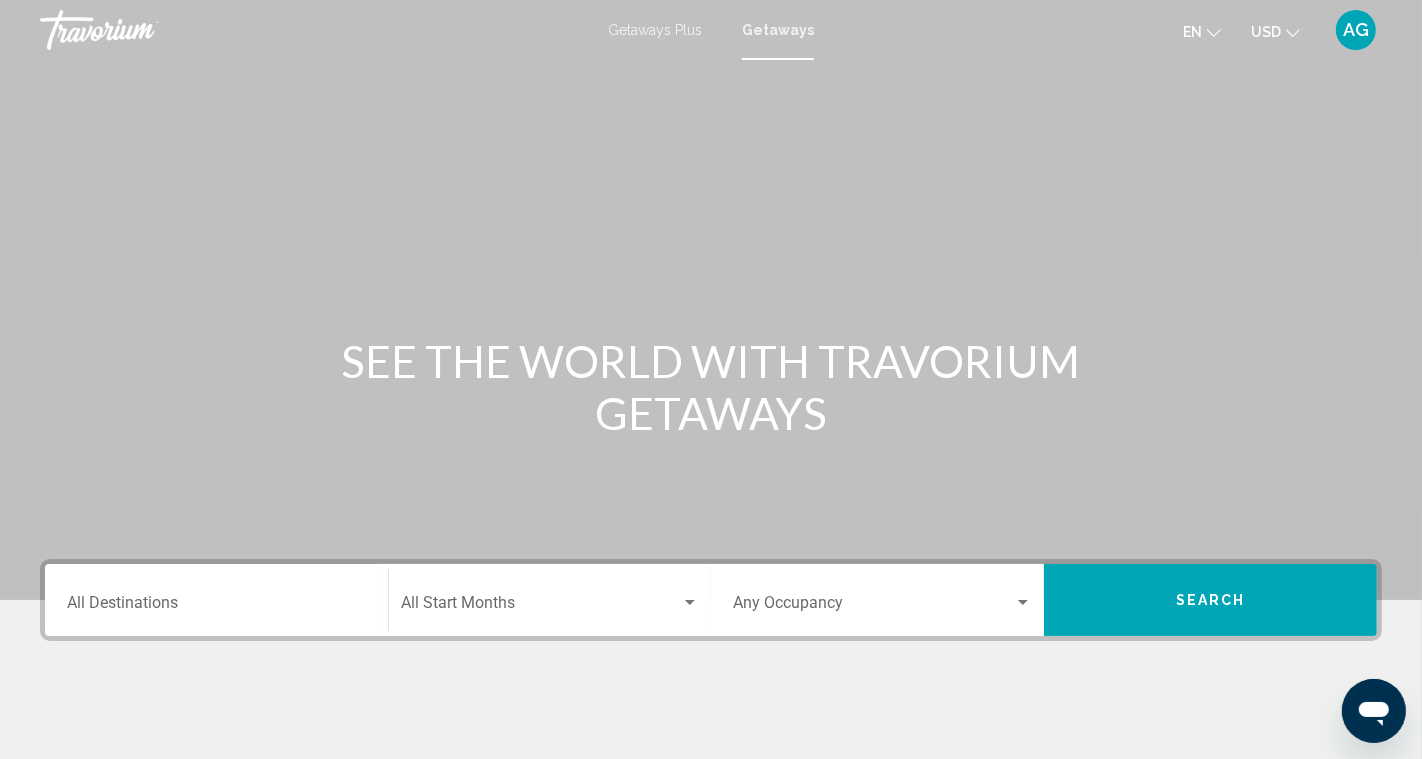 click on "Destination All Destinations" at bounding box center [216, 600] 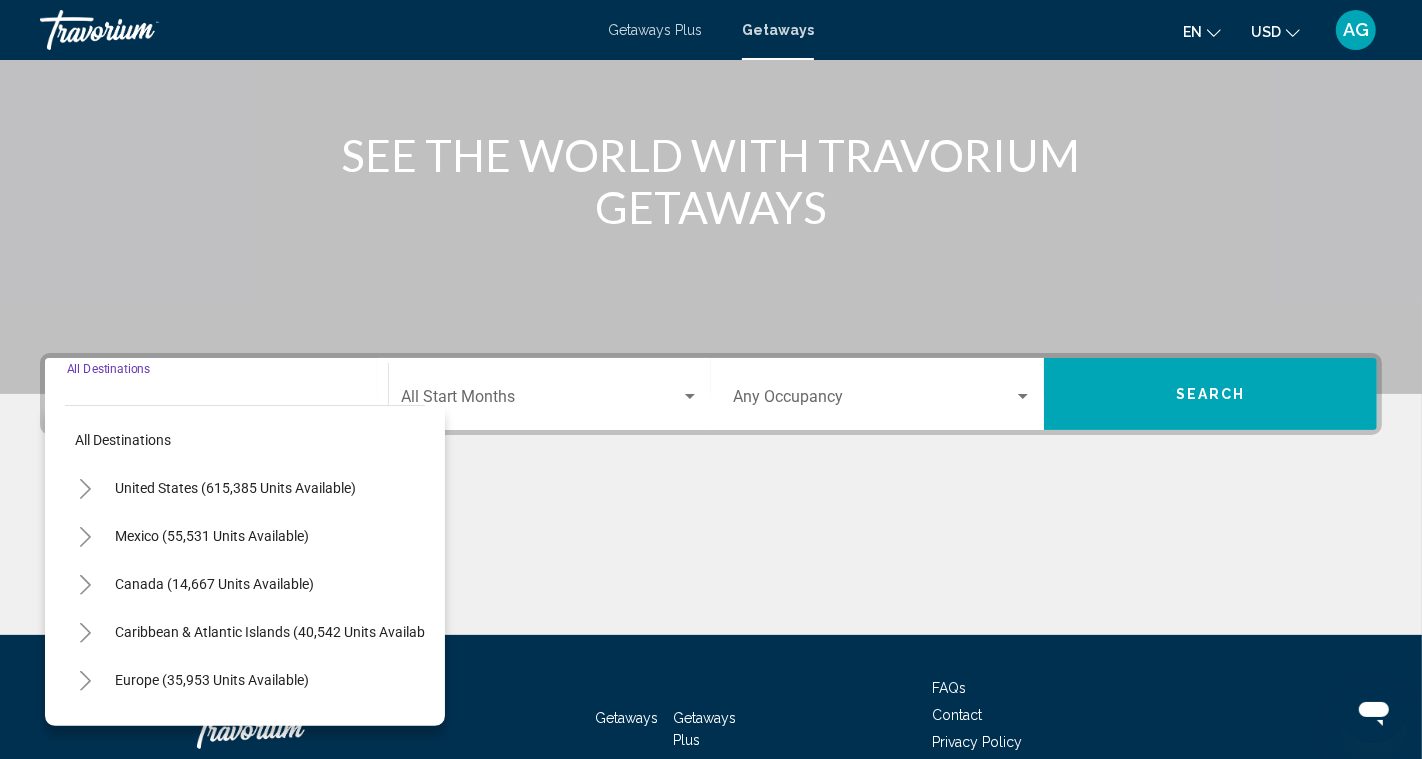scroll, scrollTop: 326, scrollLeft: 0, axis: vertical 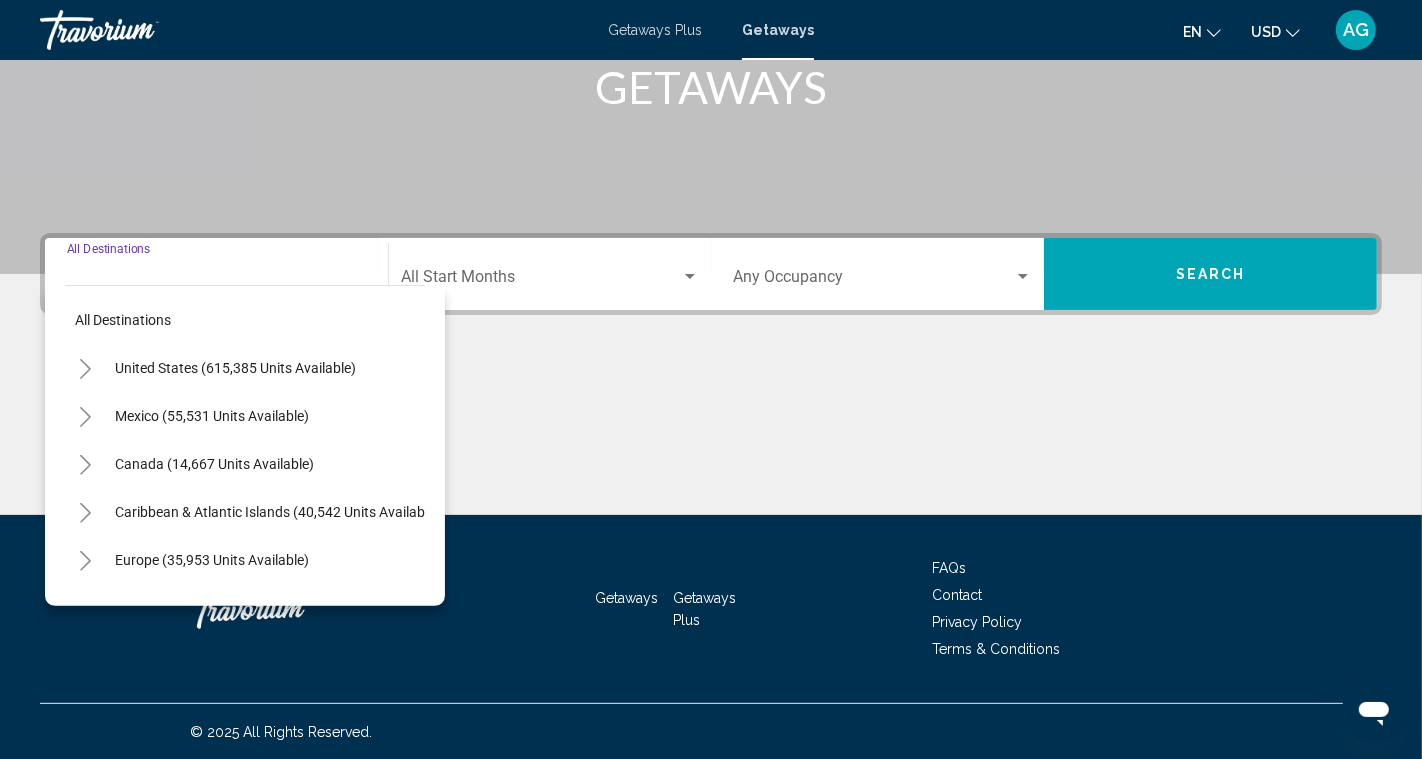 click 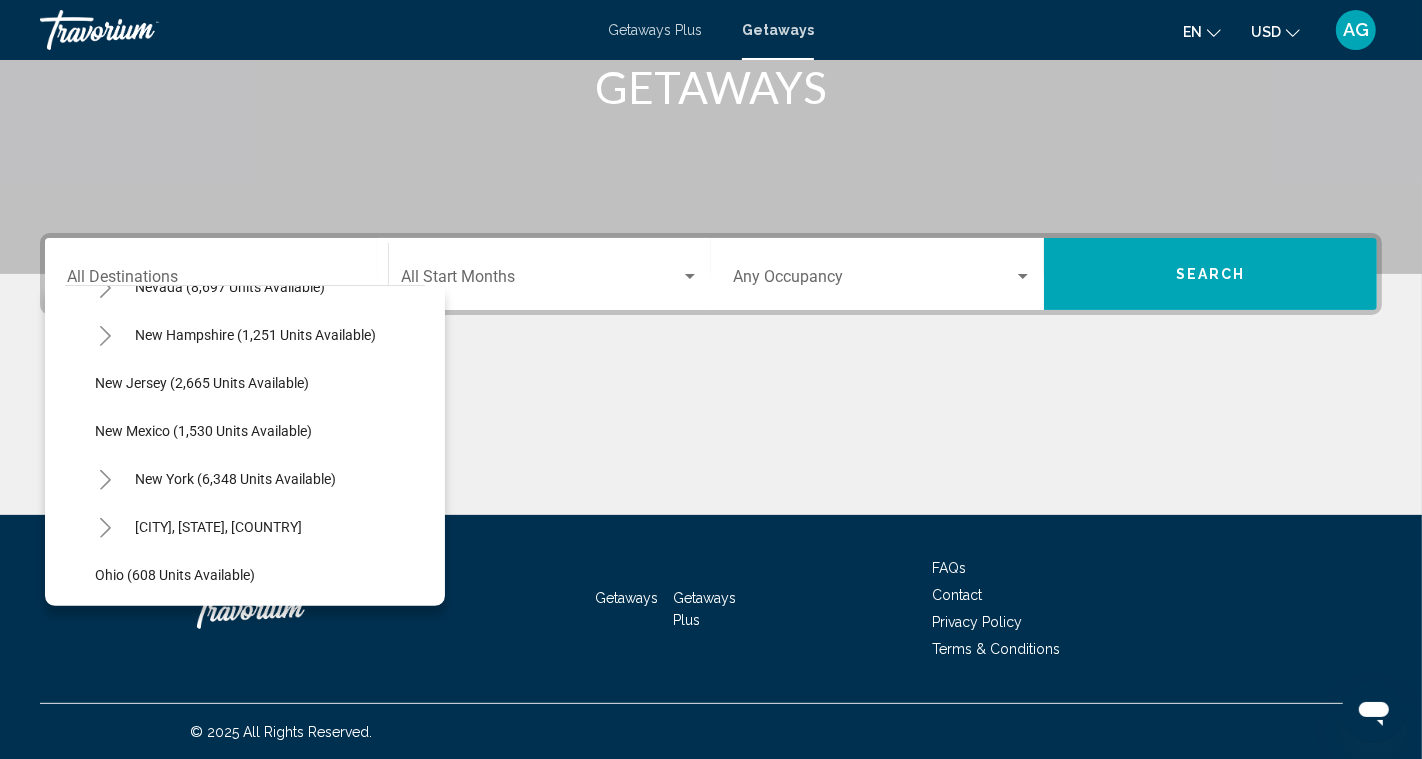 scroll, scrollTop: 1277, scrollLeft: 0, axis: vertical 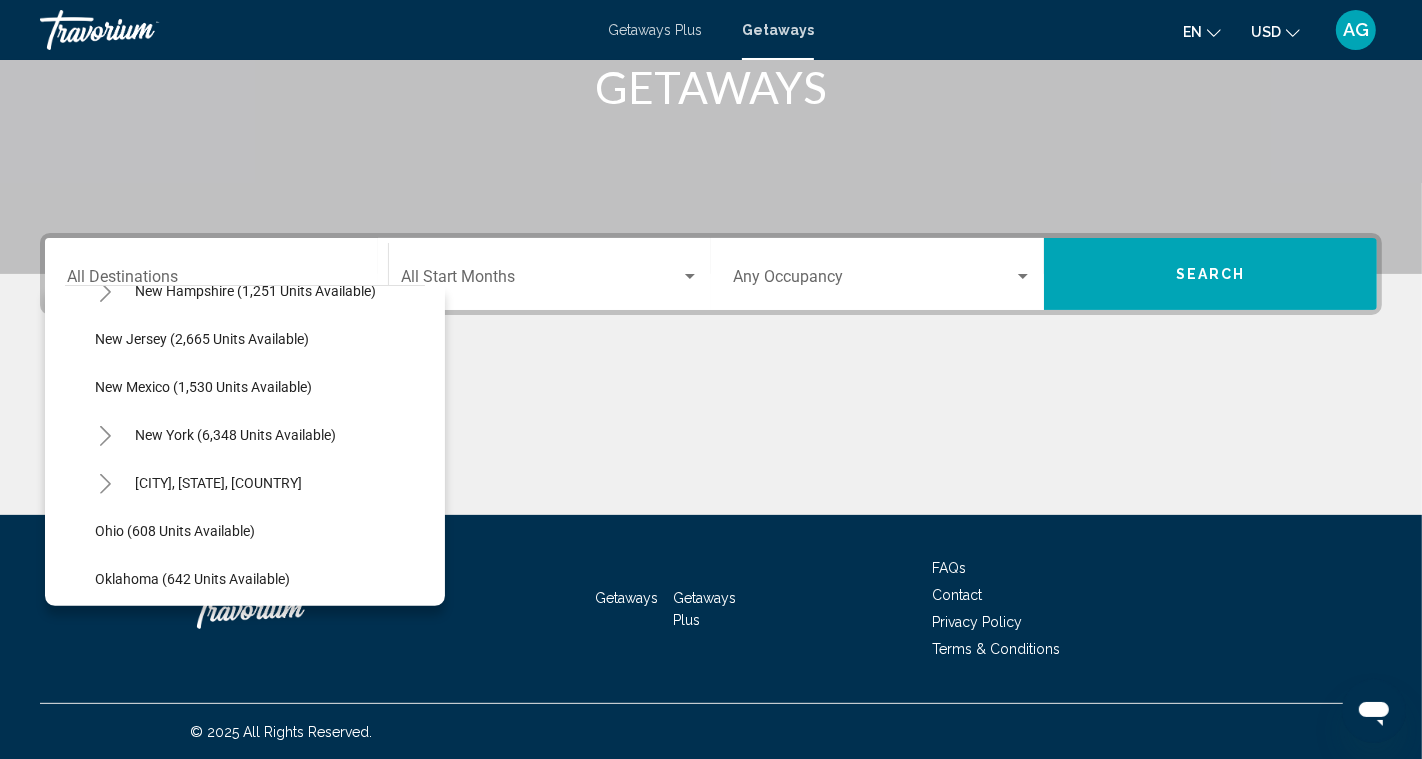 click 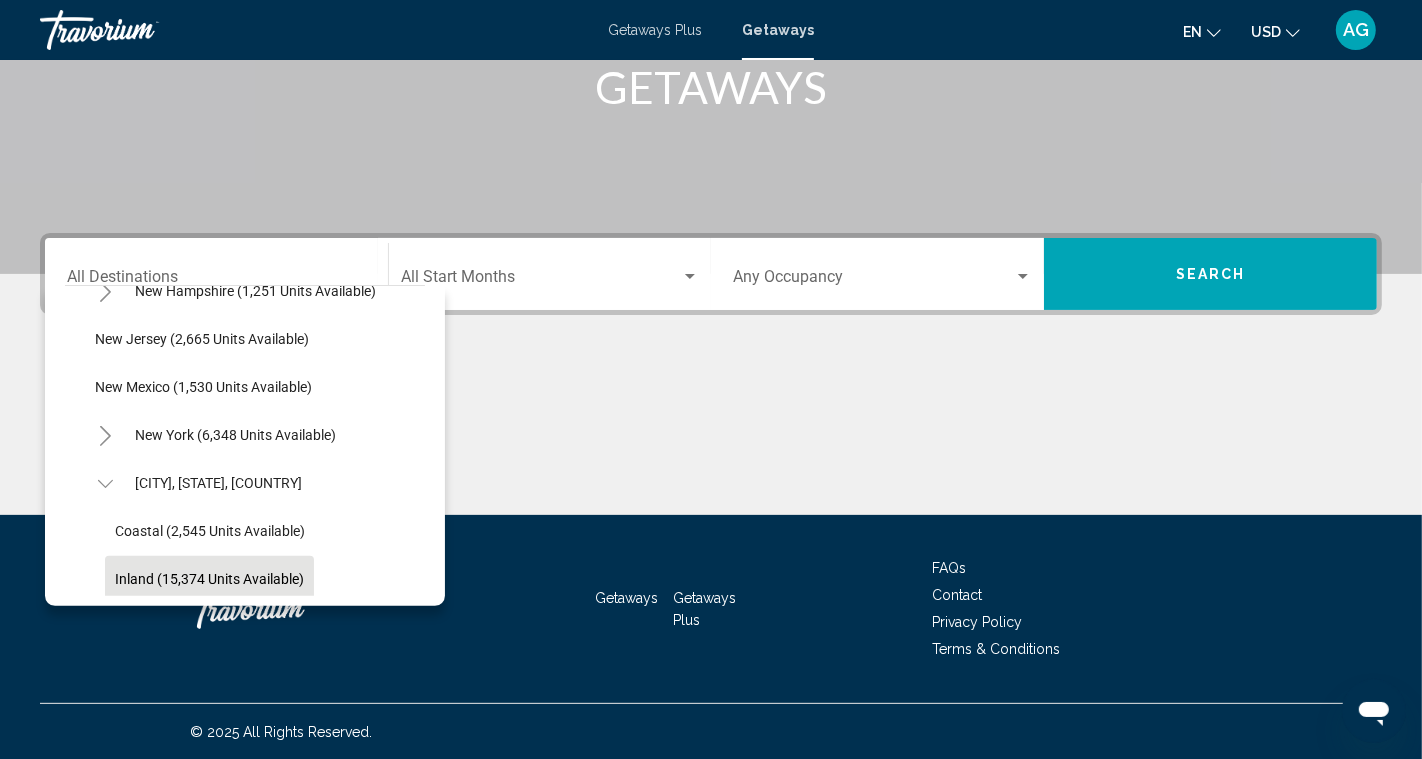 click on "Inland (15,374 units available)" 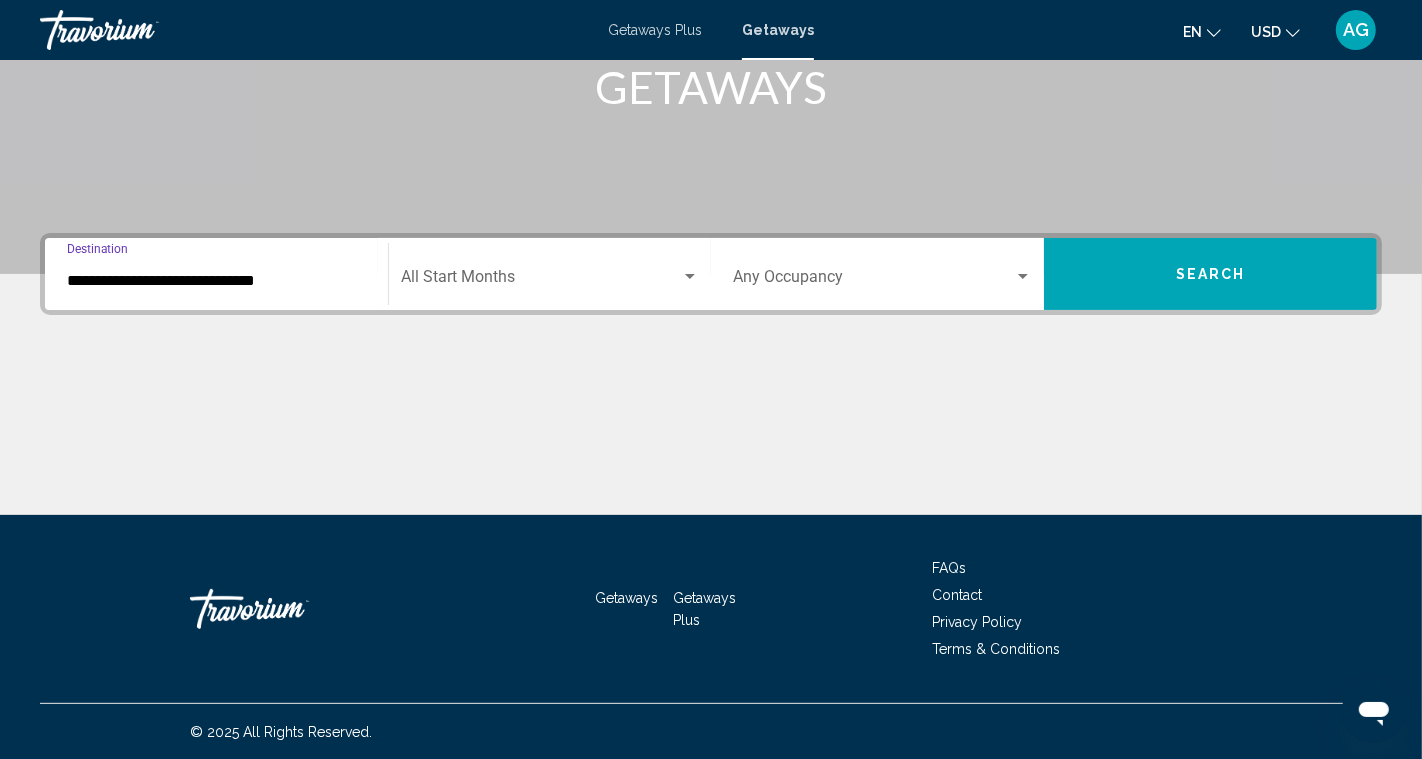 click on "Search" at bounding box center [1211, 275] 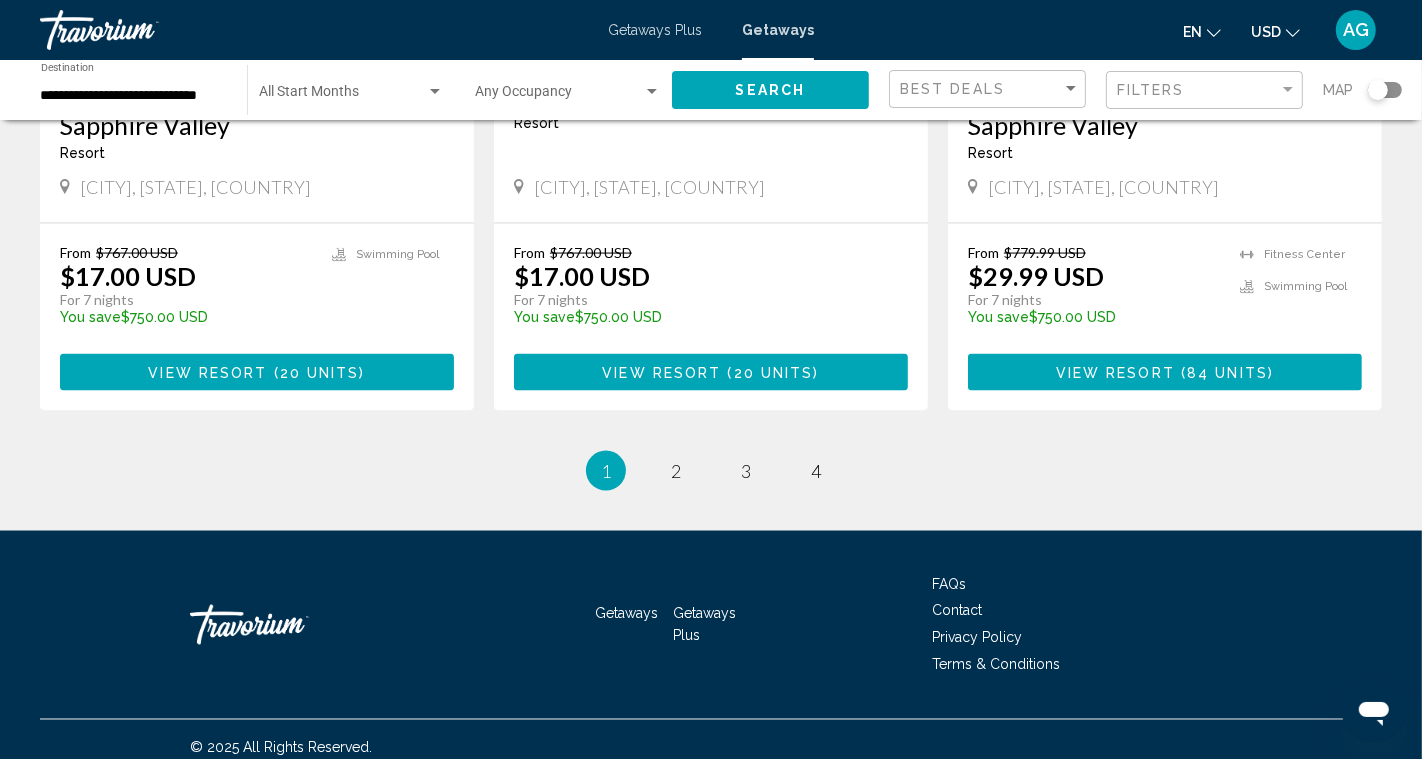 scroll, scrollTop: 2618, scrollLeft: 0, axis: vertical 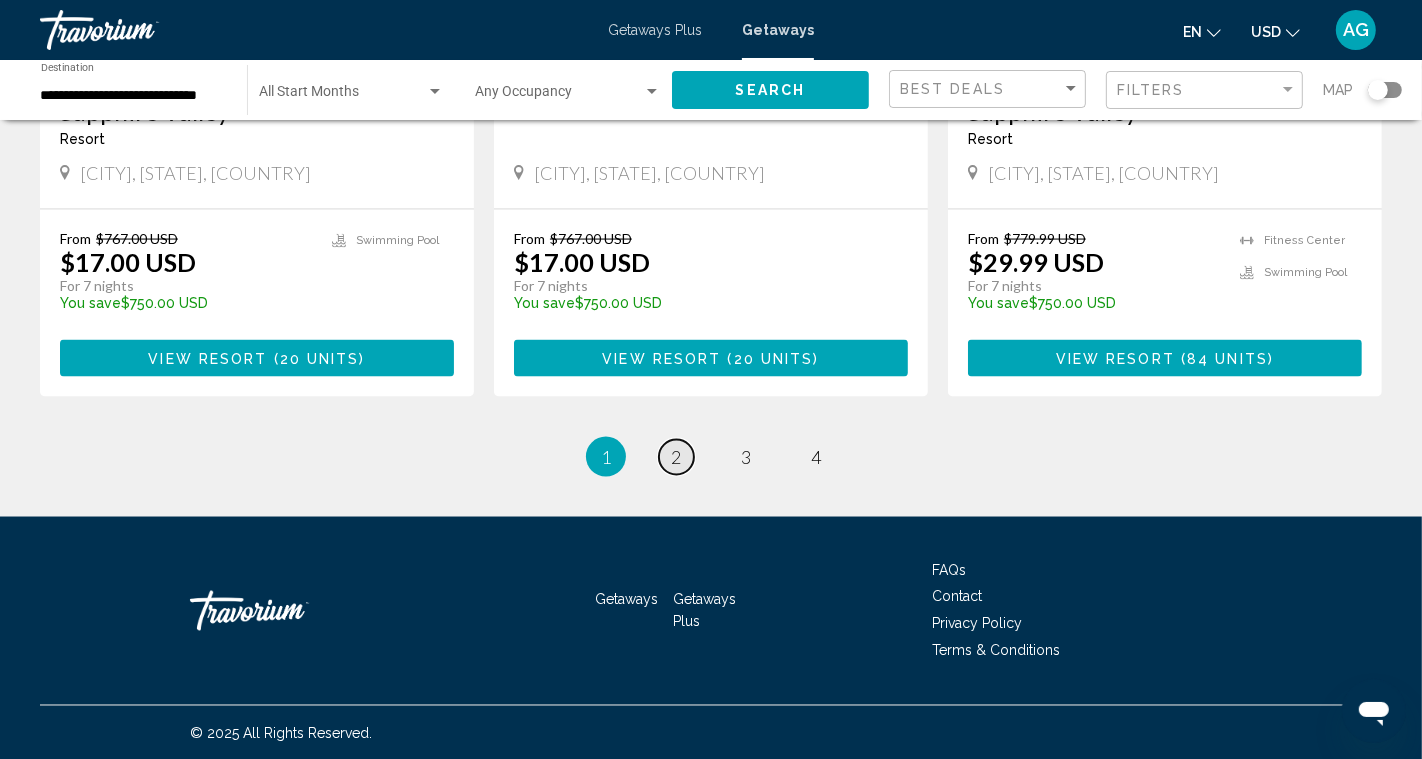click on "page  2" at bounding box center (676, 457) 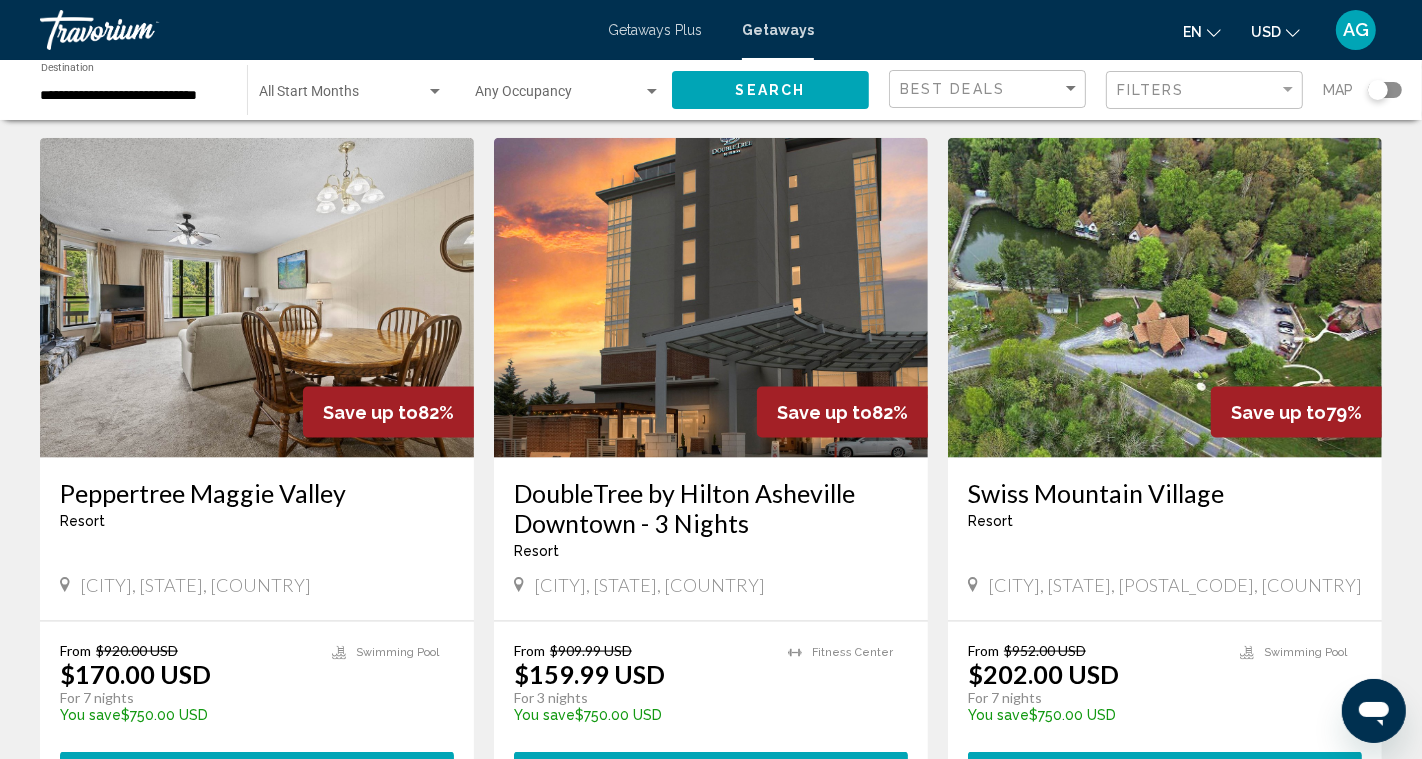 scroll, scrollTop: 2204, scrollLeft: 0, axis: vertical 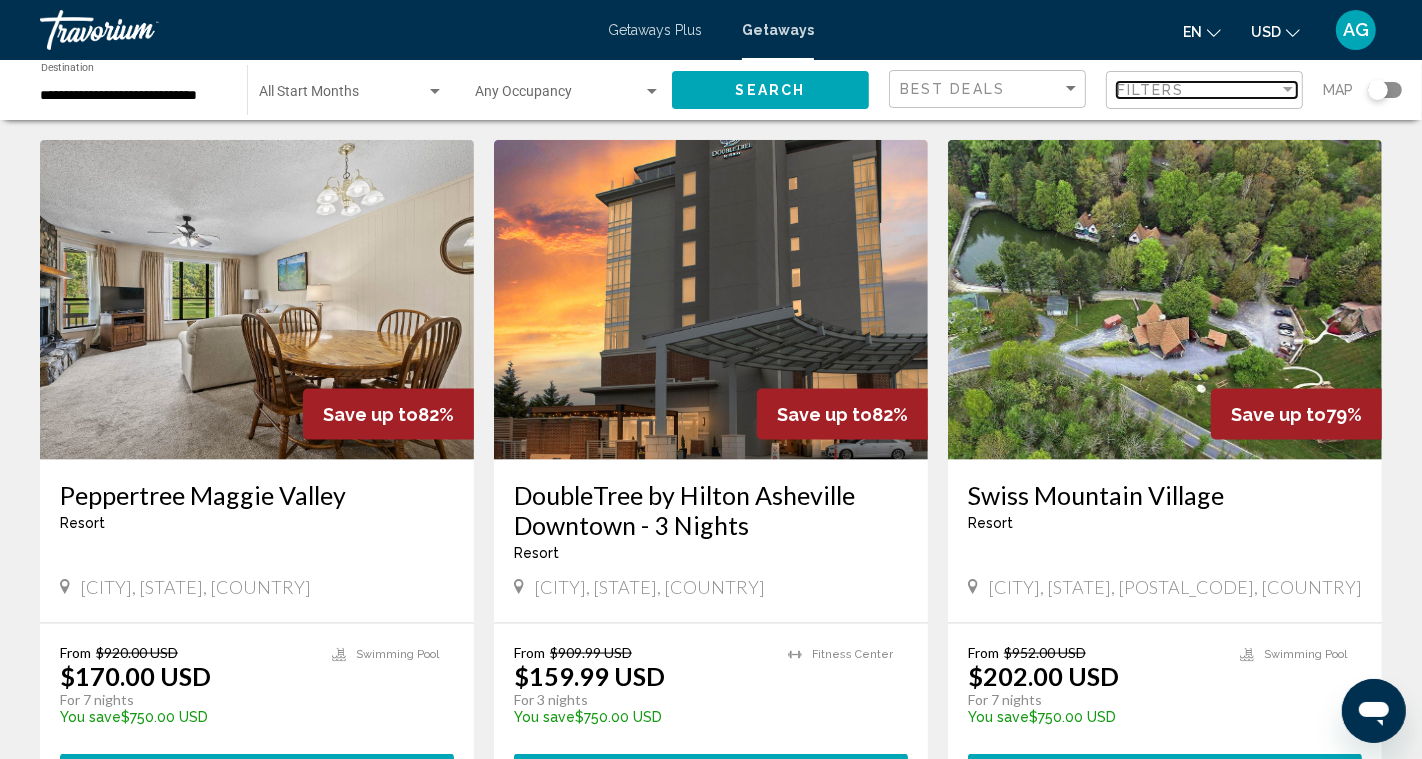 click at bounding box center (1288, 90) 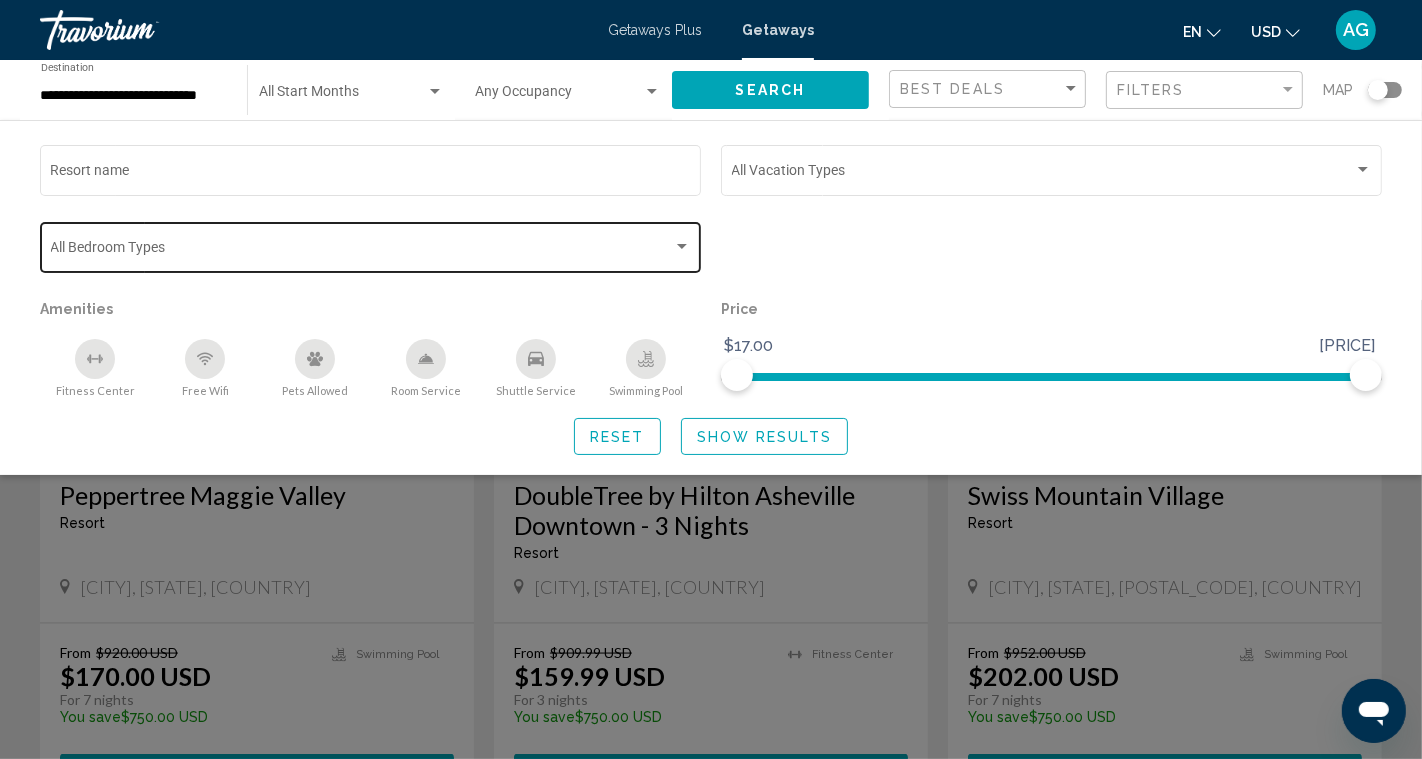 click at bounding box center [682, 247] 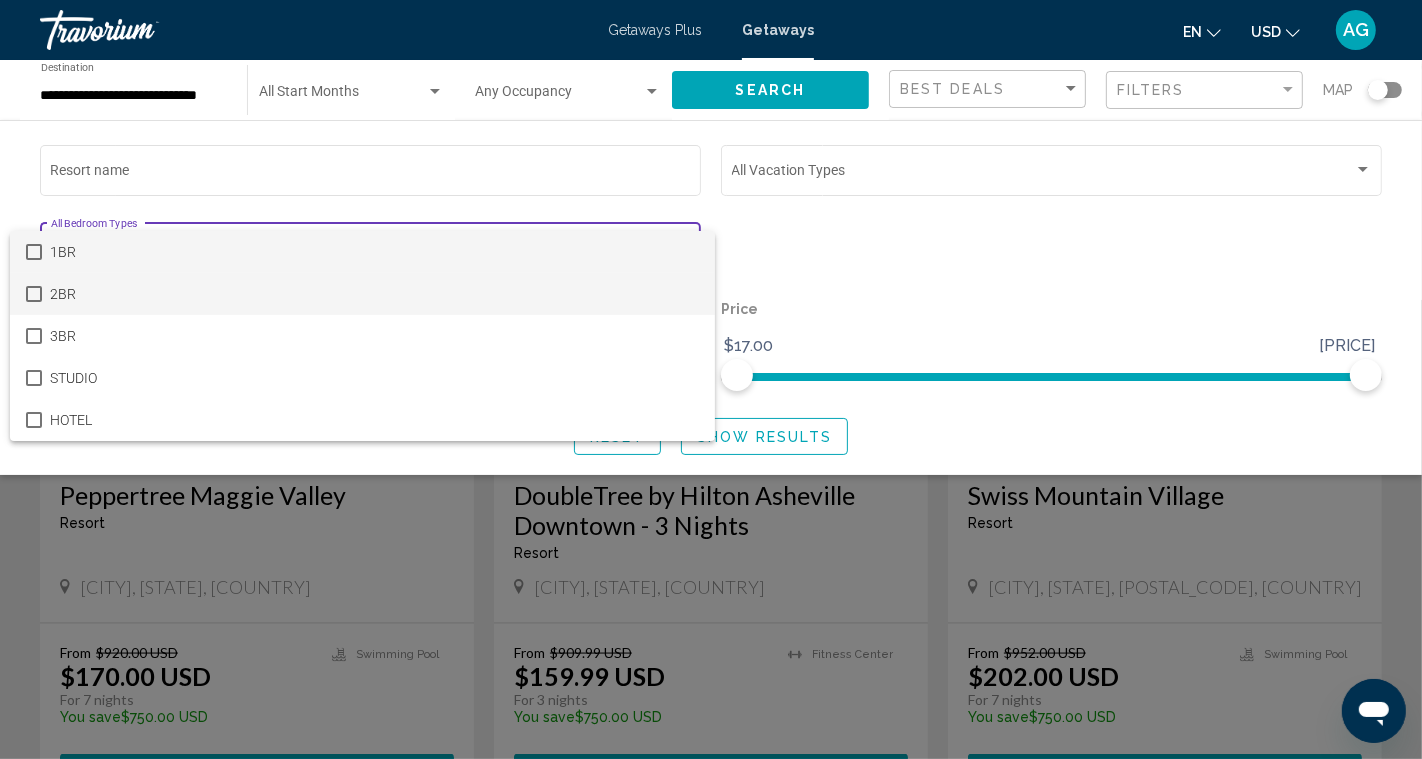 click on "2BR" at bounding box center (374, 294) 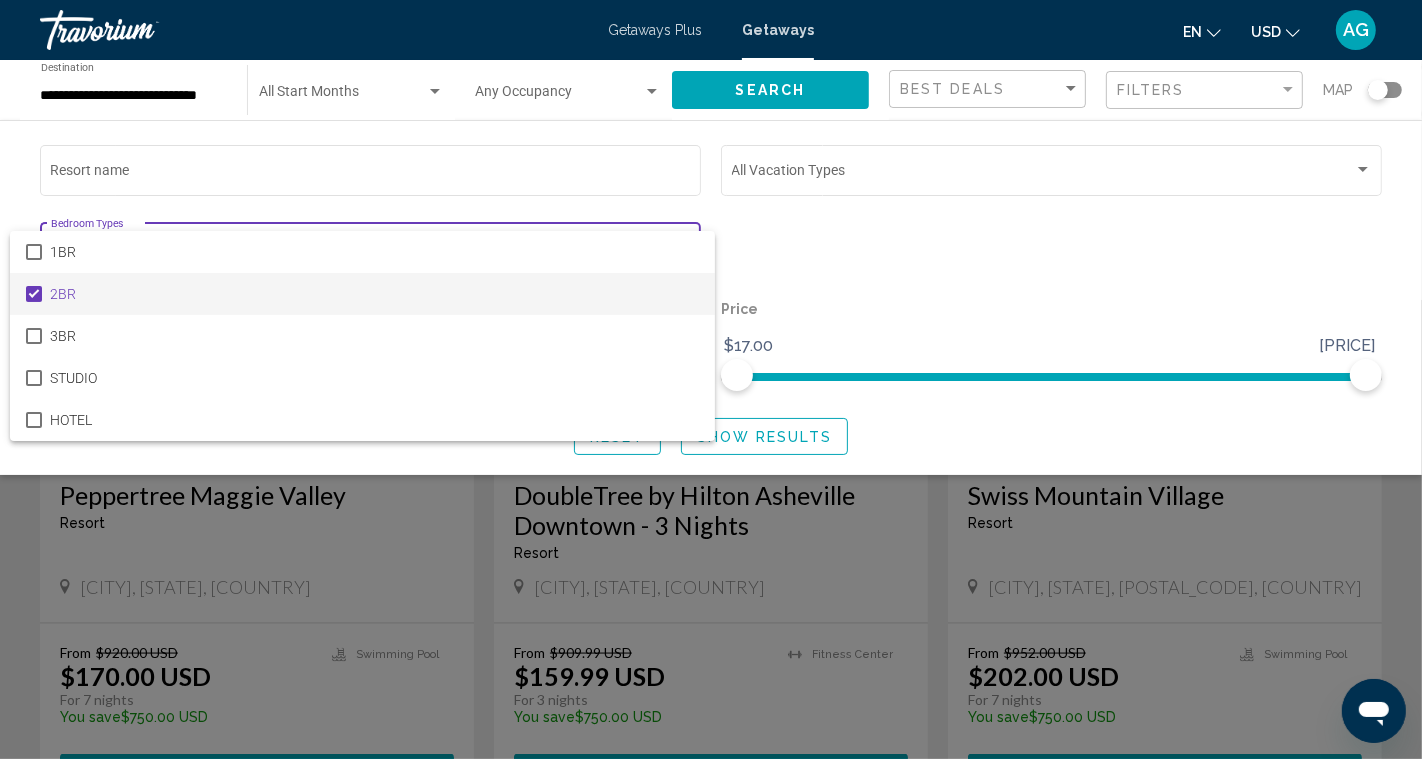 click at bounding box center [711, 379] 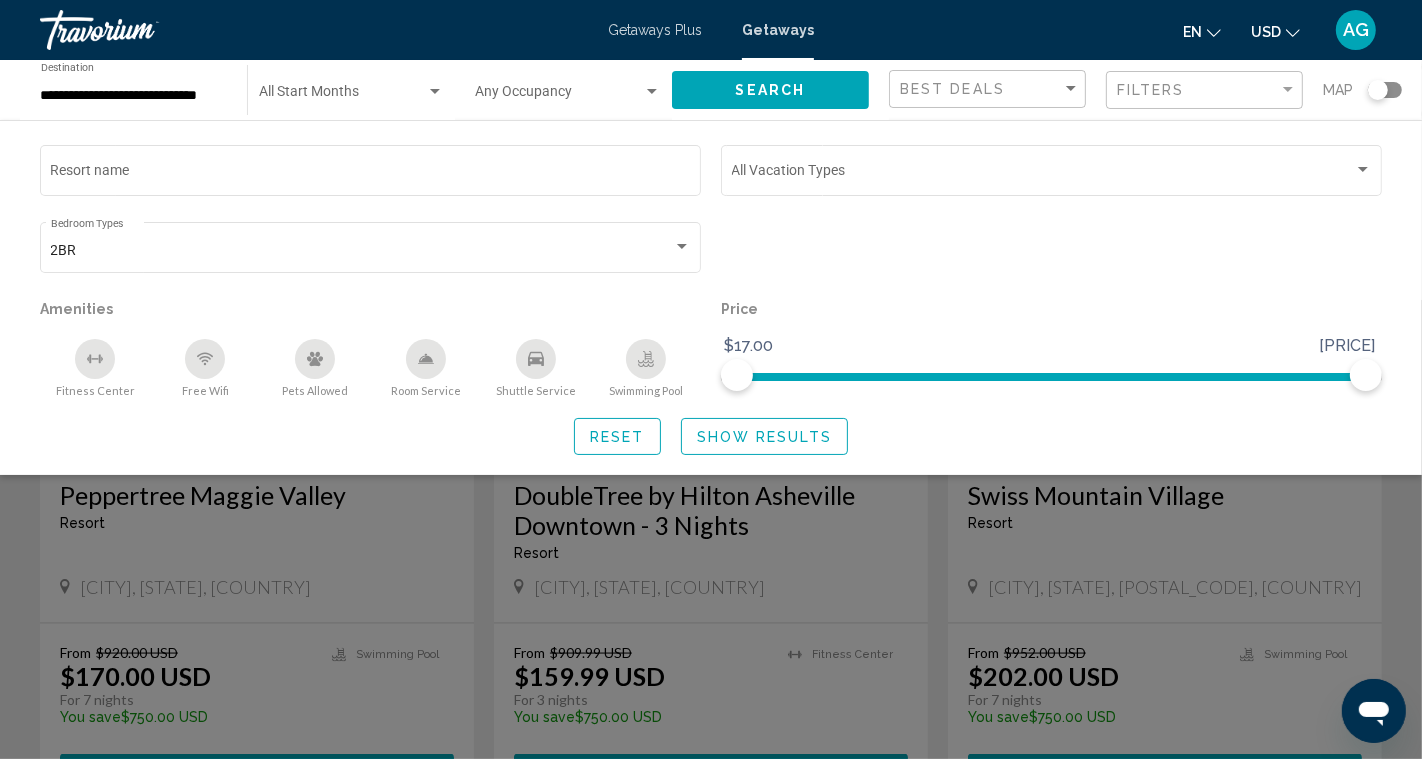 click on "Show Results" 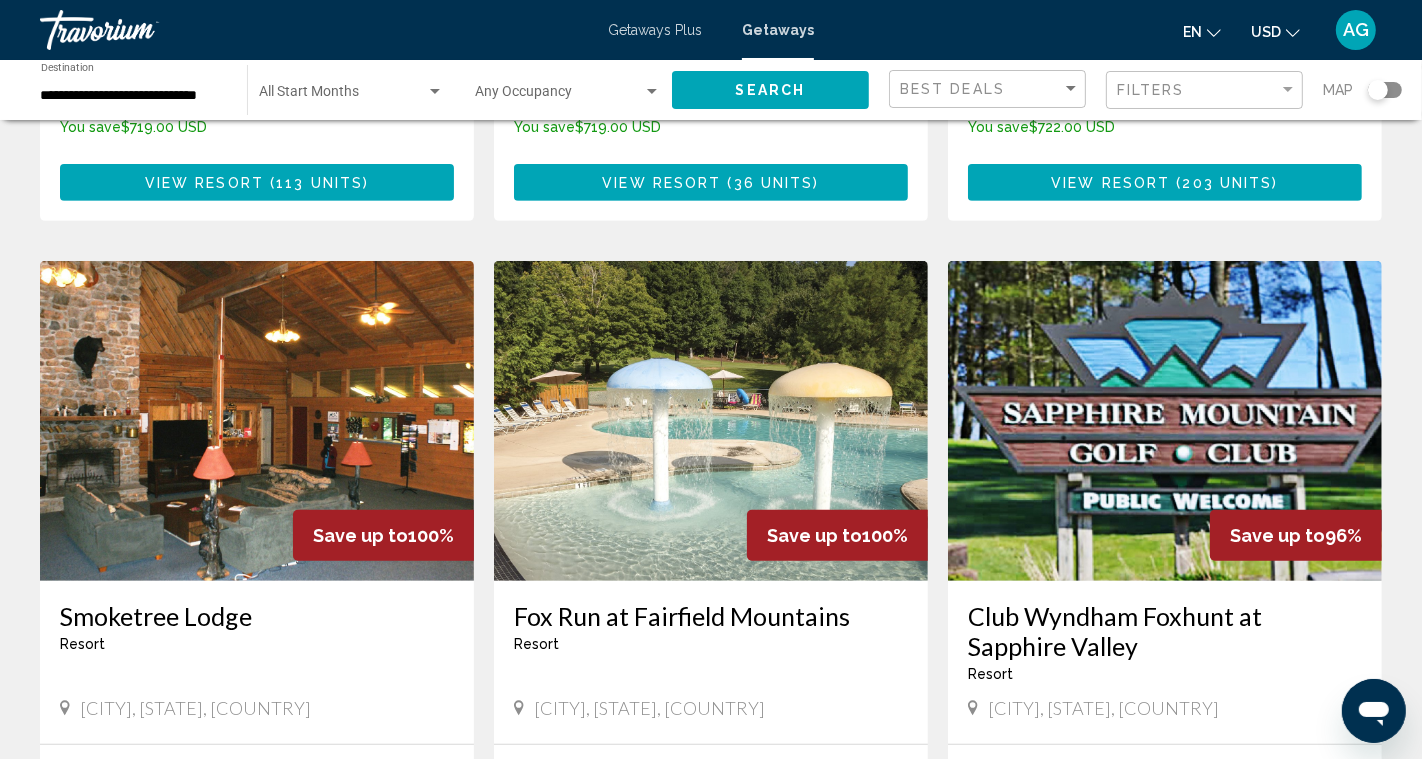 scroll, scrollTop: 651, scrollLeft: 0, axis: vertical 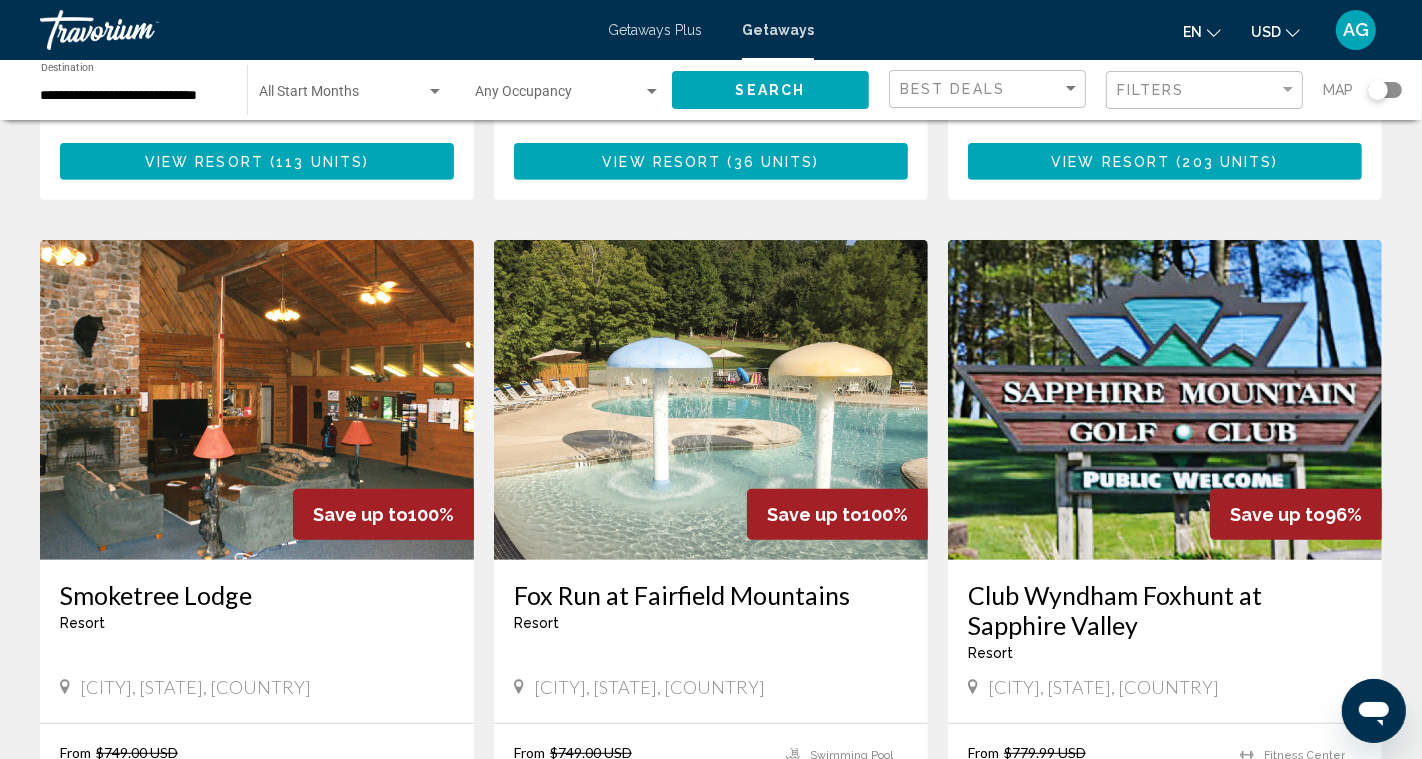 click at bounding box center [257, 400] 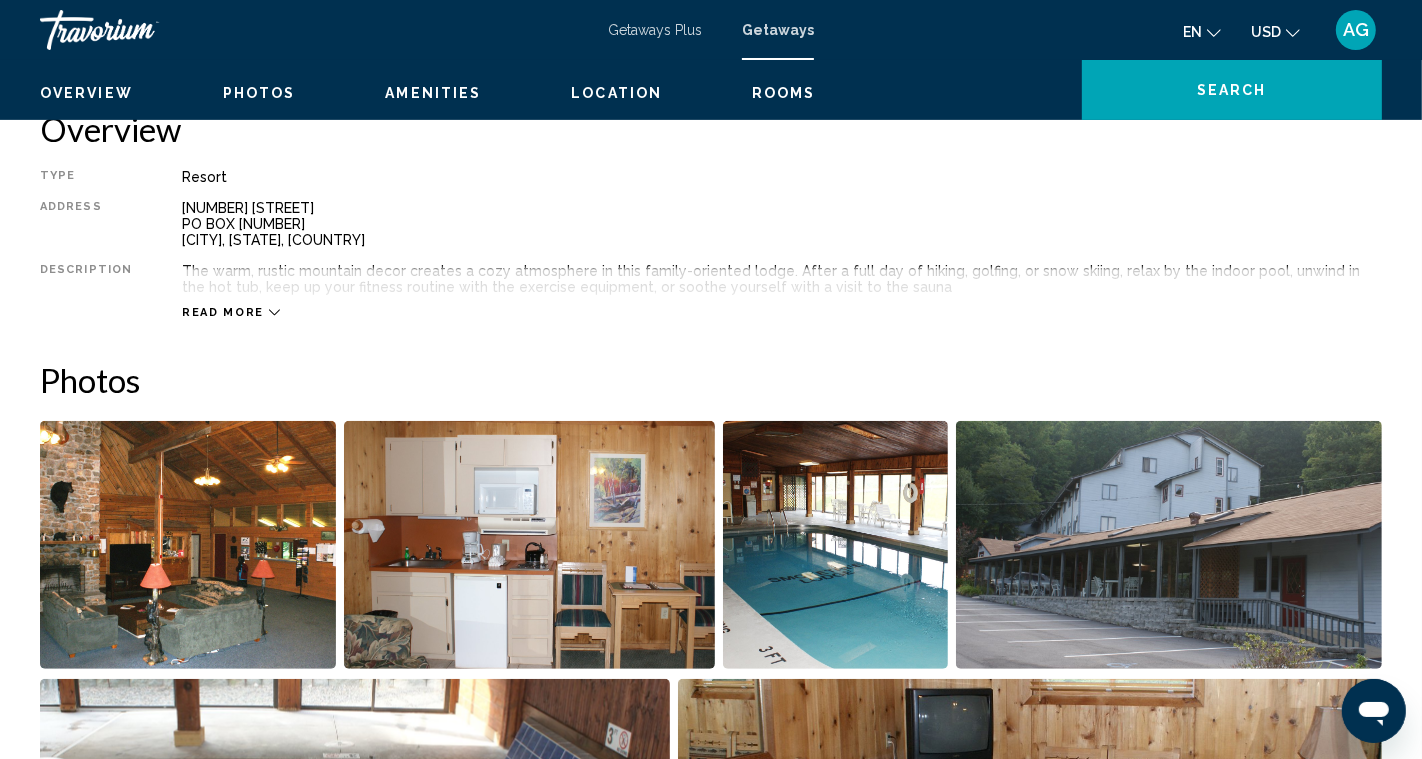 scroll, scrollTop: 0, scrollLeft: 0, axis: both 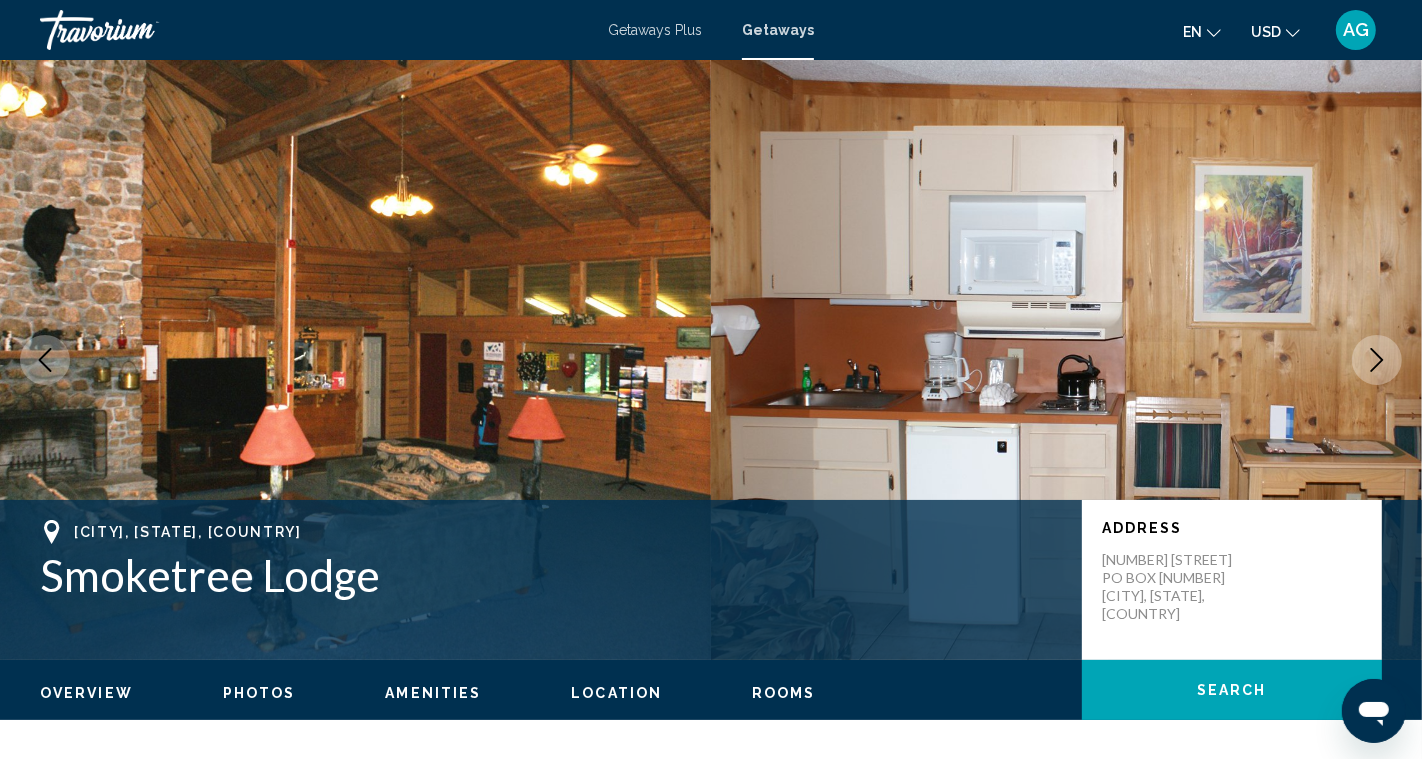click 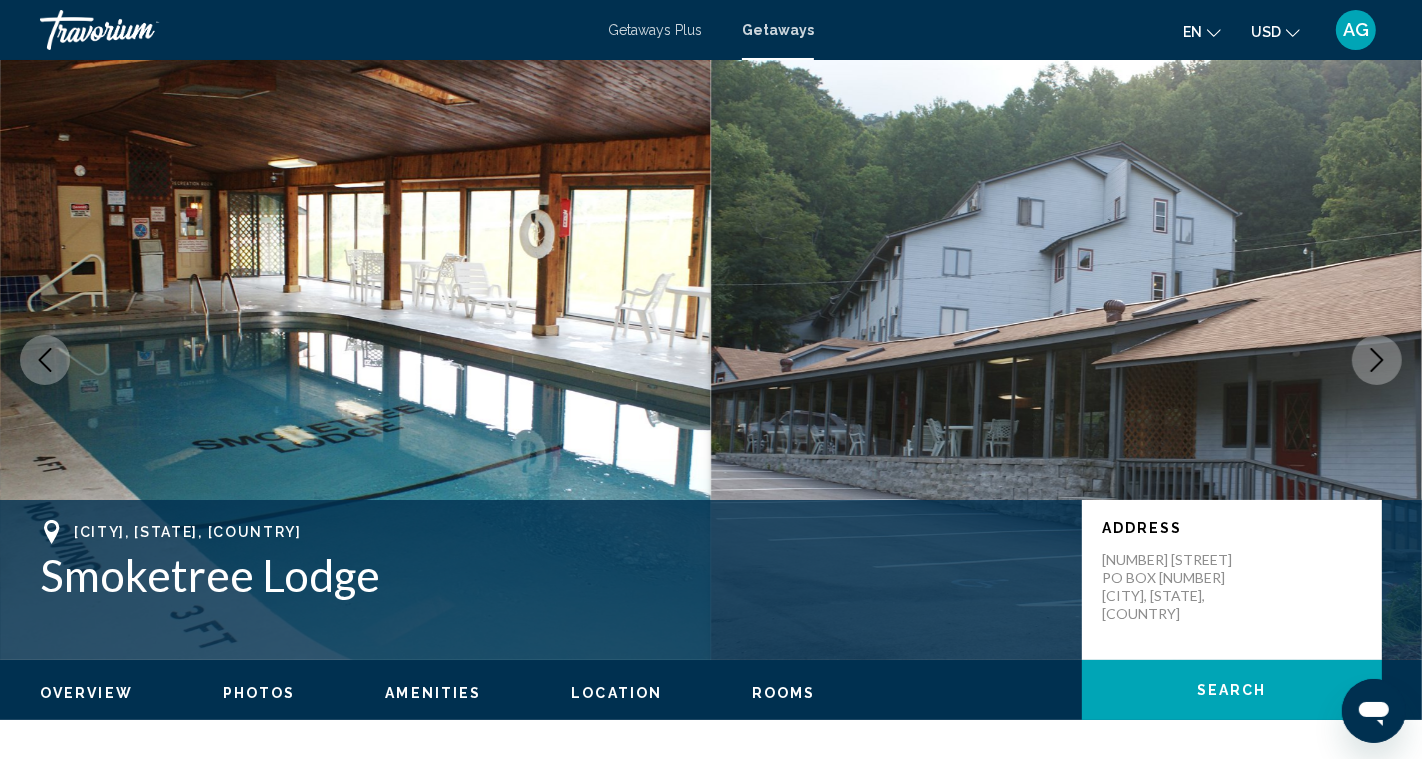 click 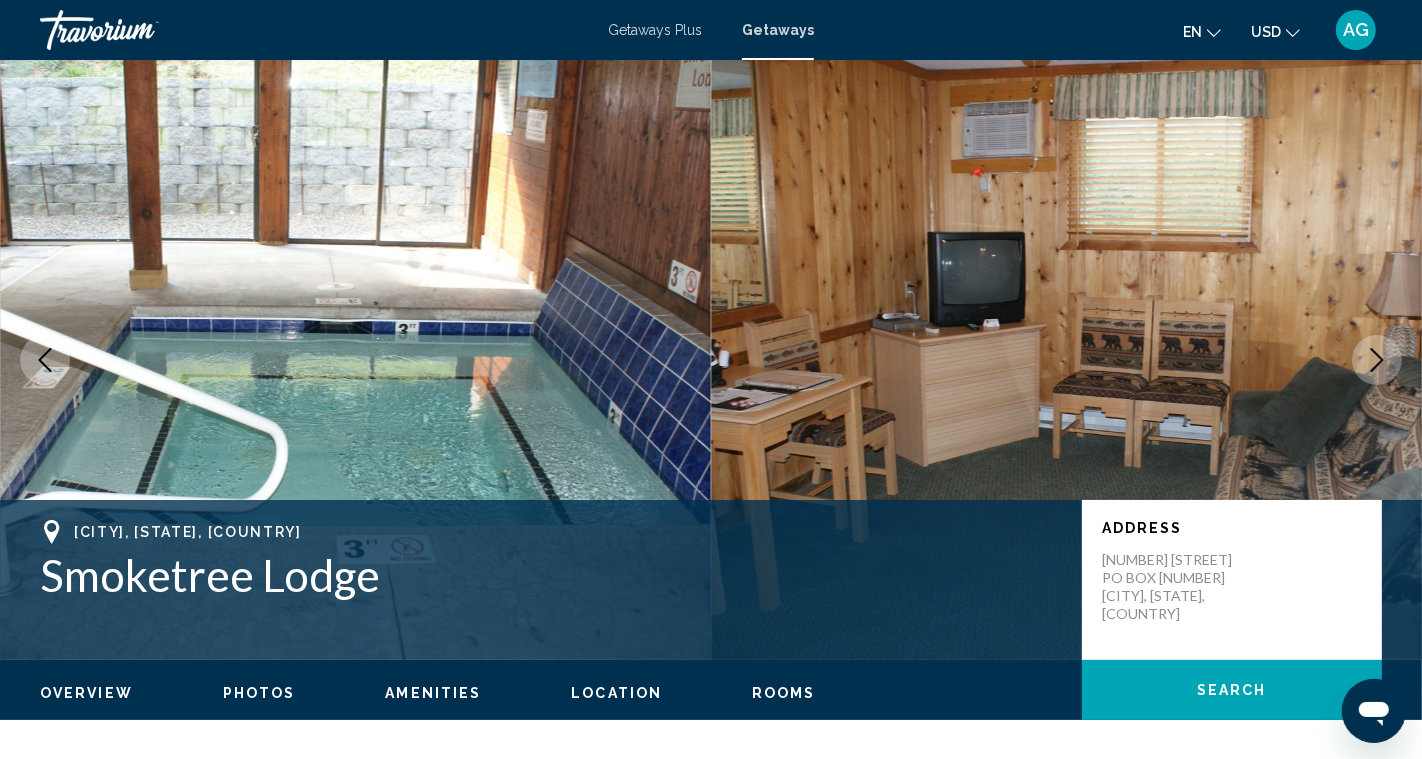 click 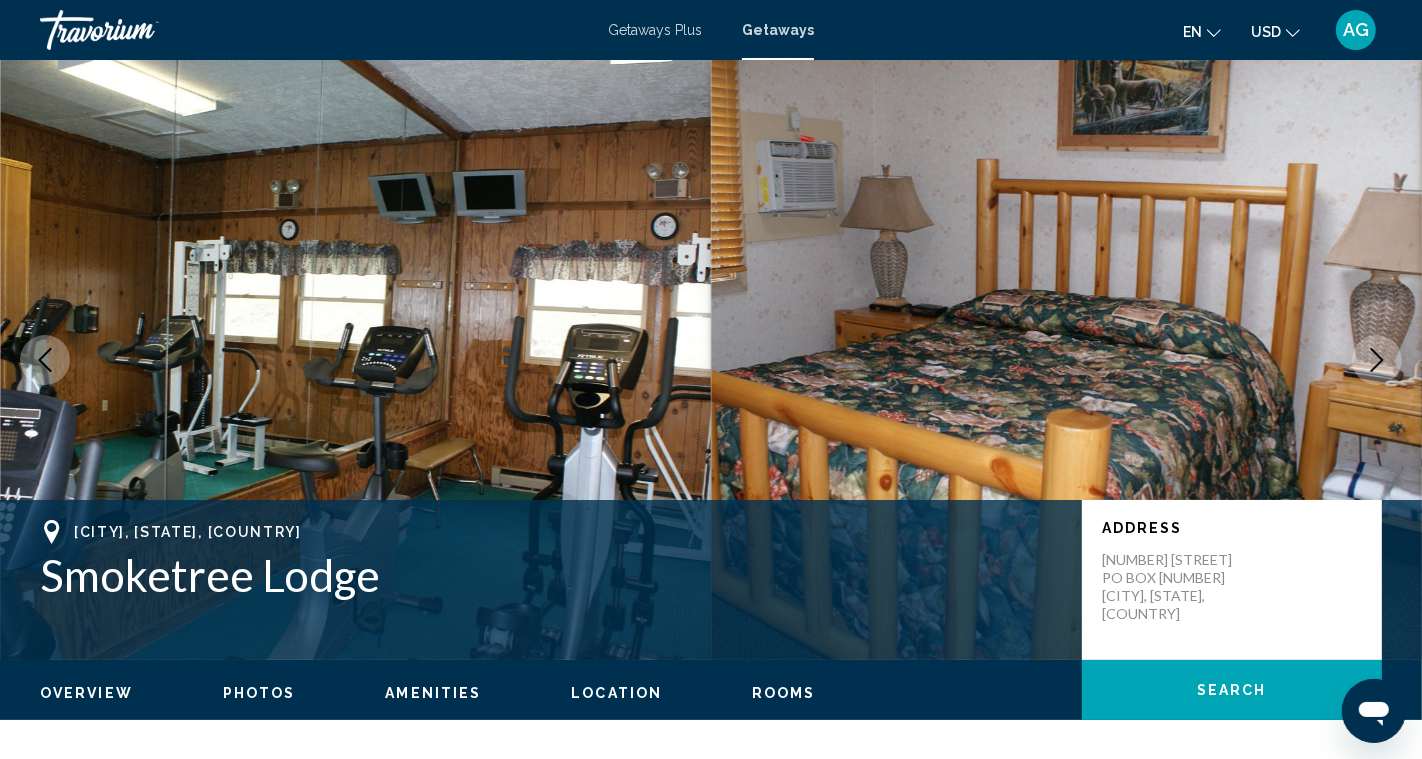 click 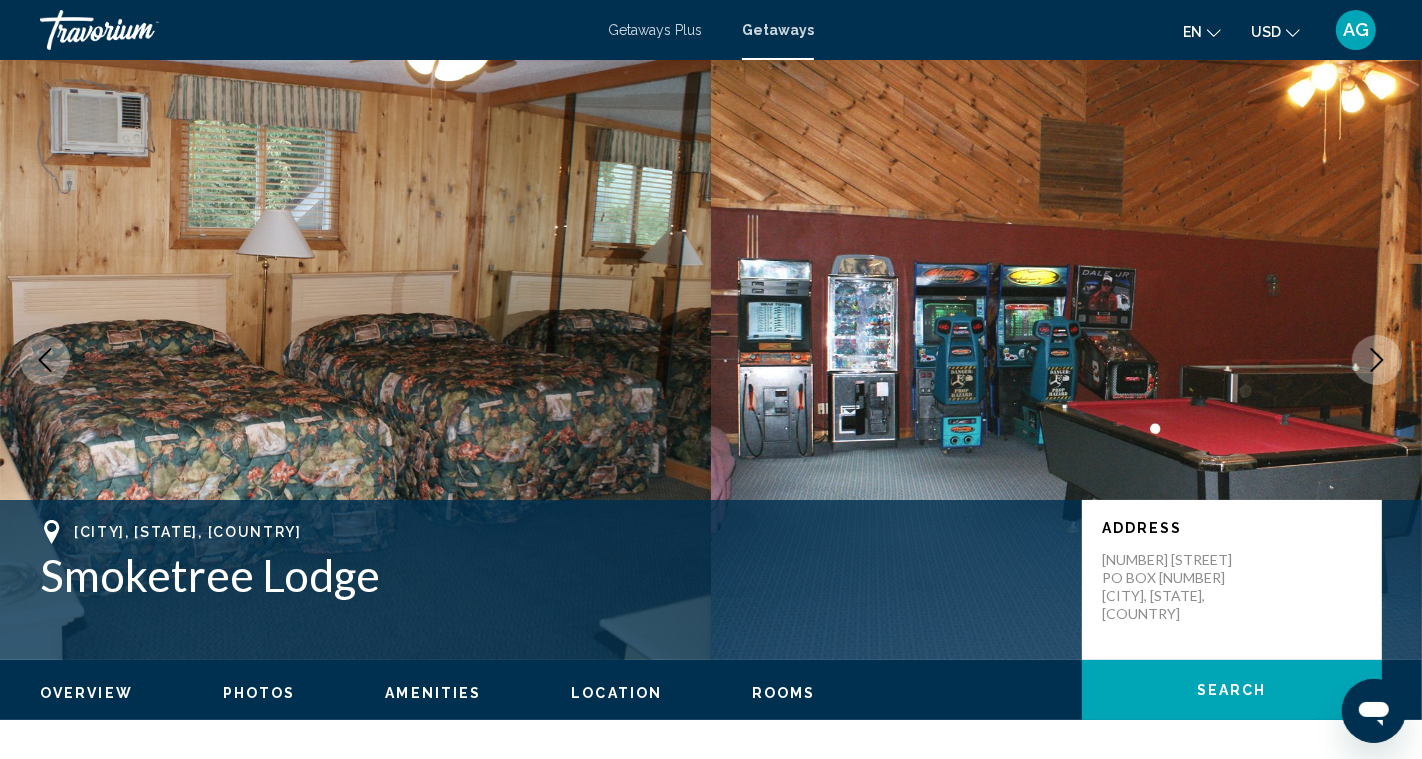 click 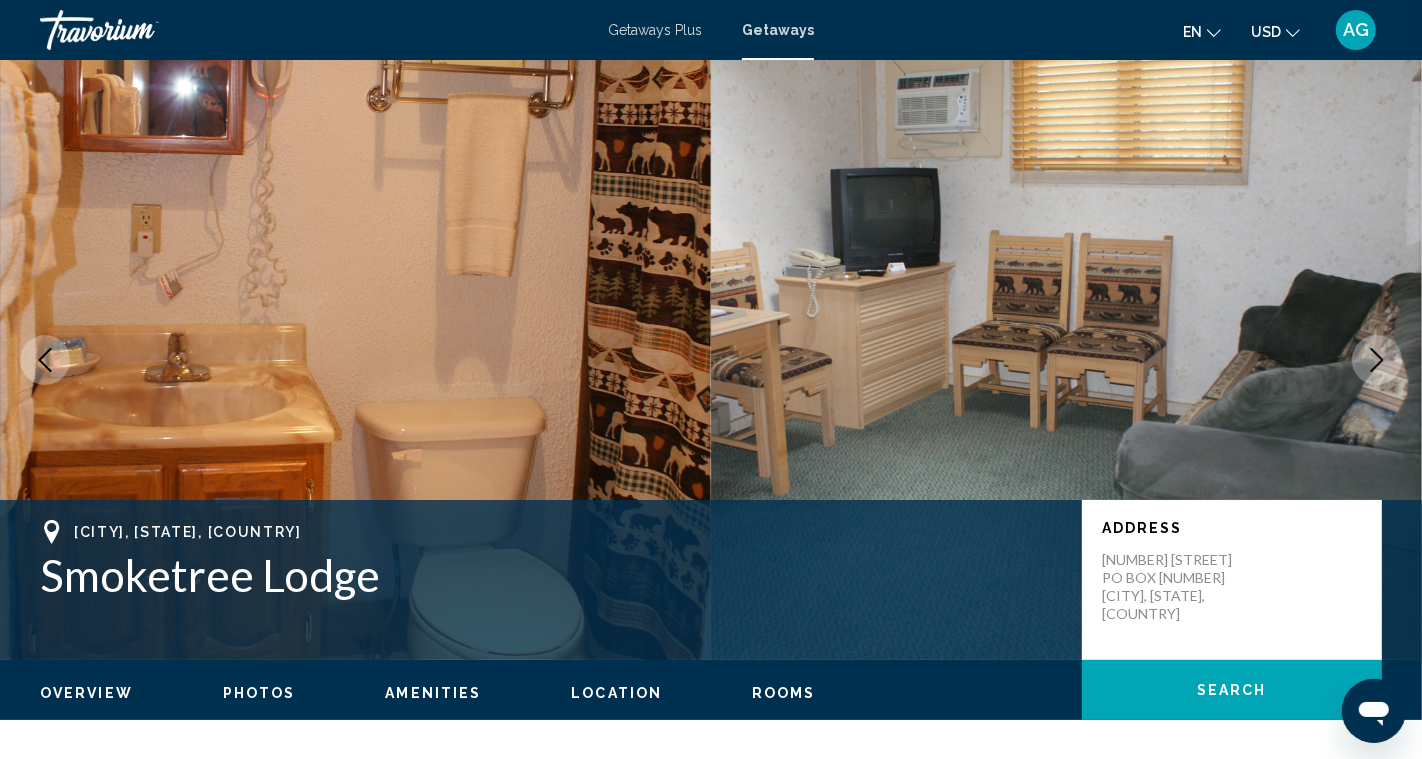 click 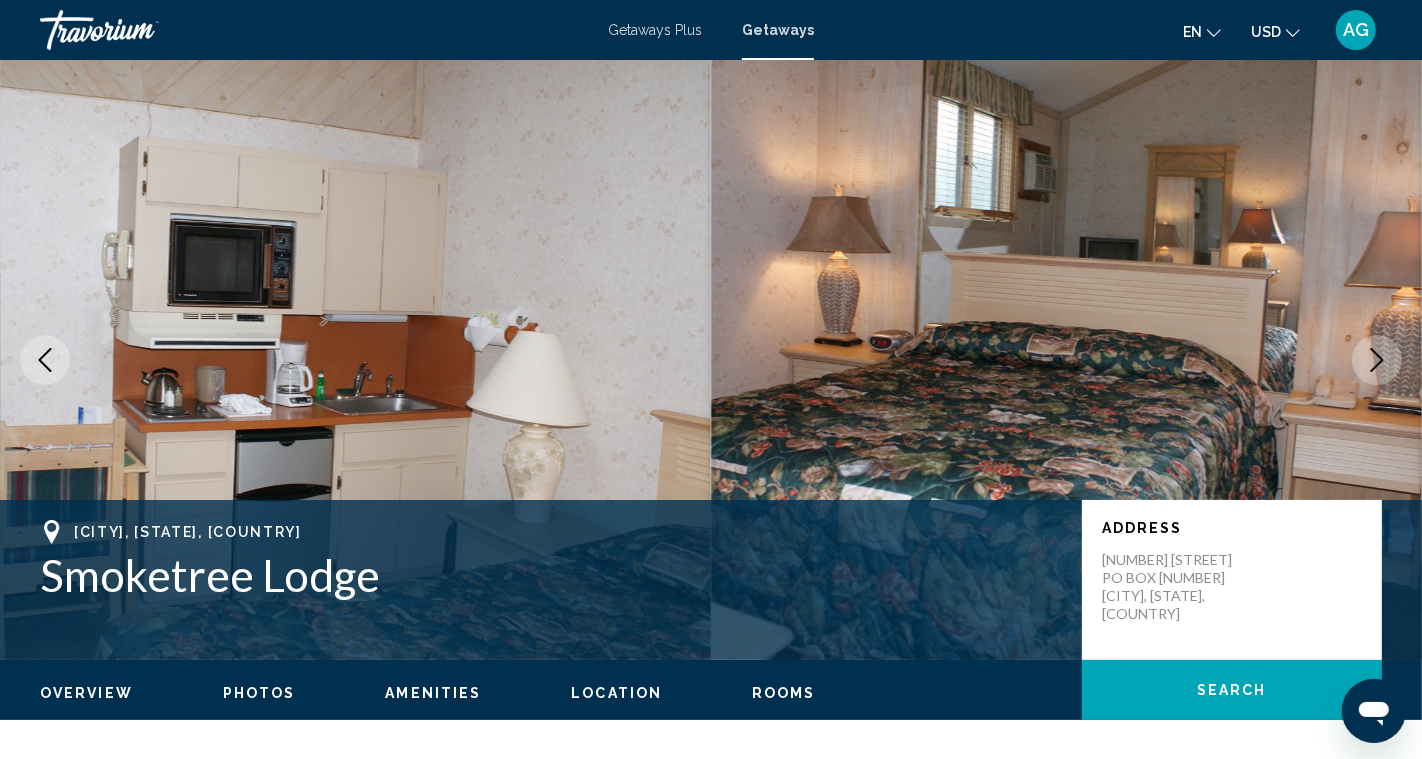 click 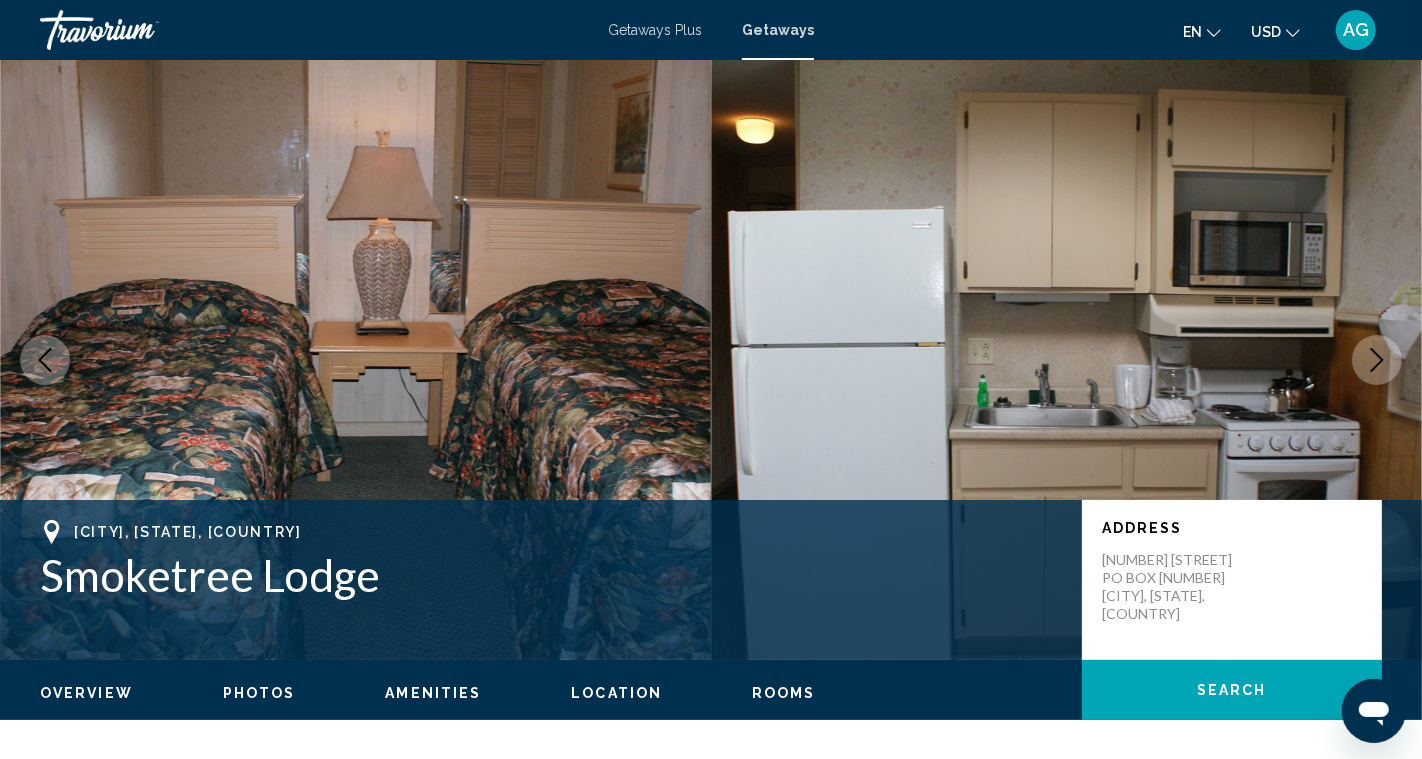 click 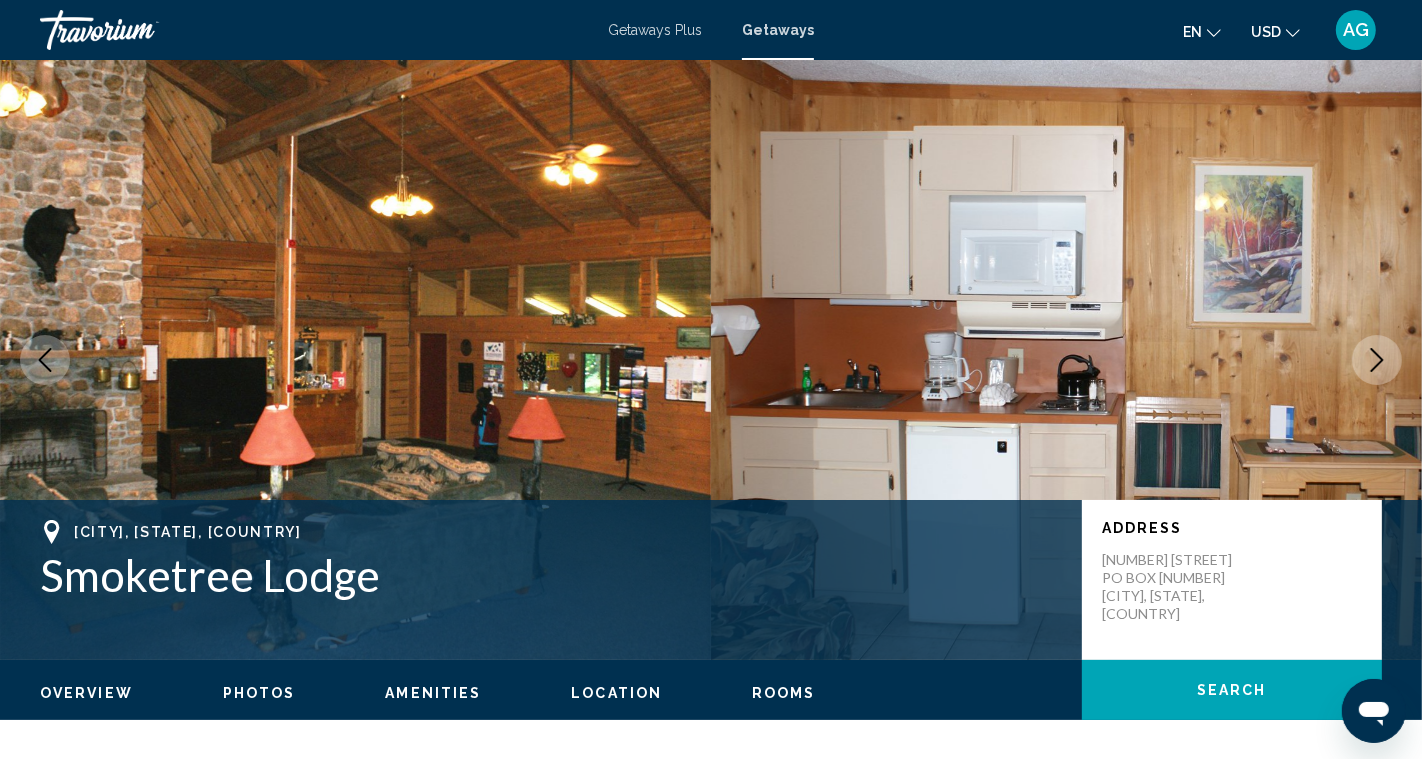click 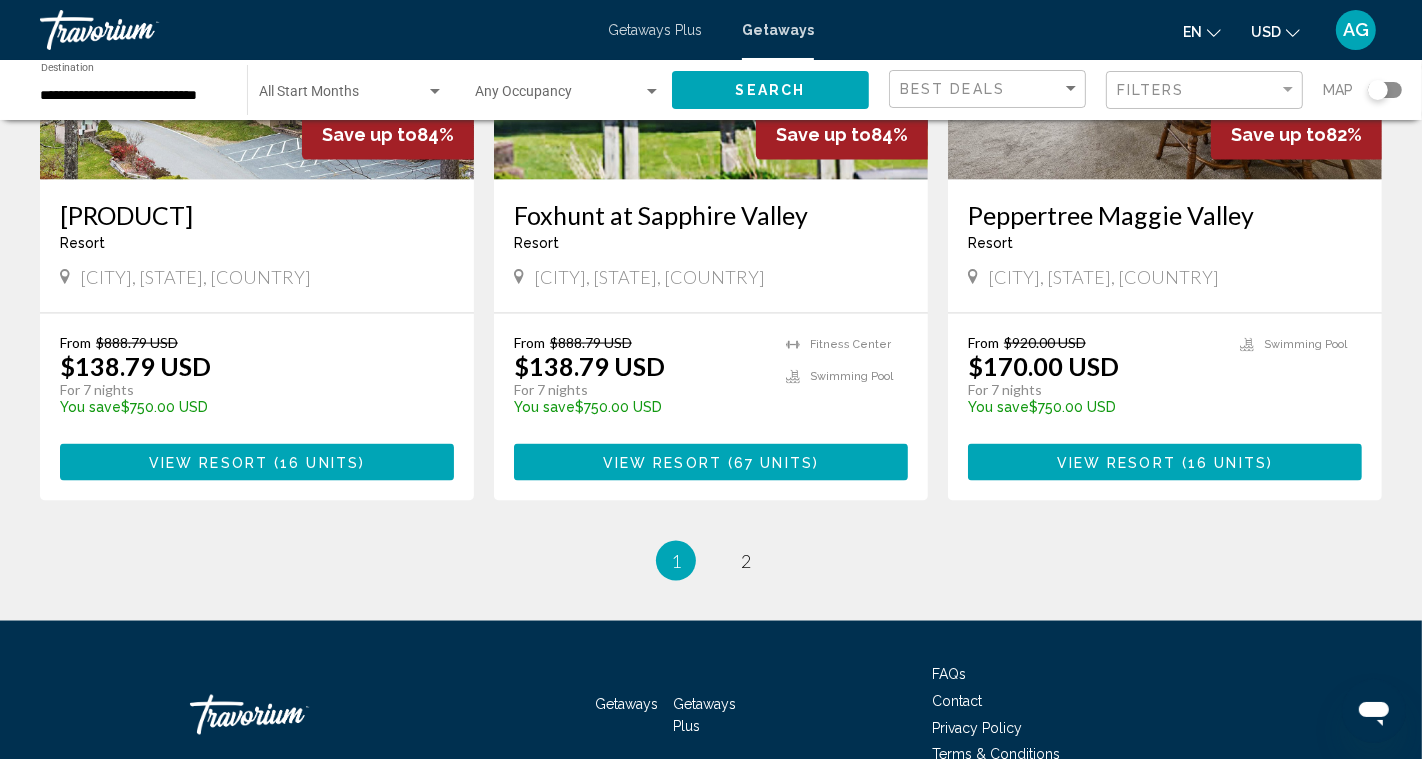 scroll, scrollTop: 2558, scrollLeft: 0, axis: vertical 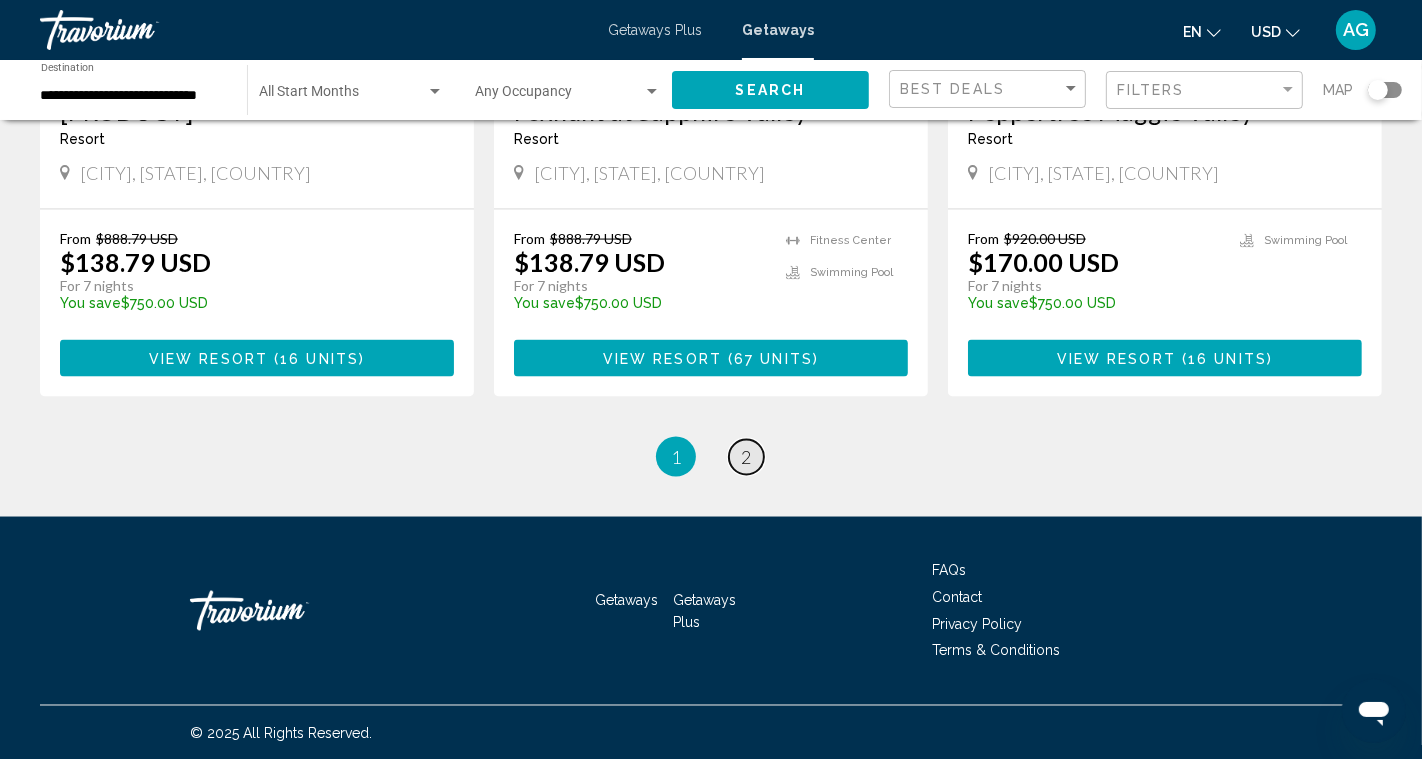 click on "page  2" at bounding box center (746, 457) 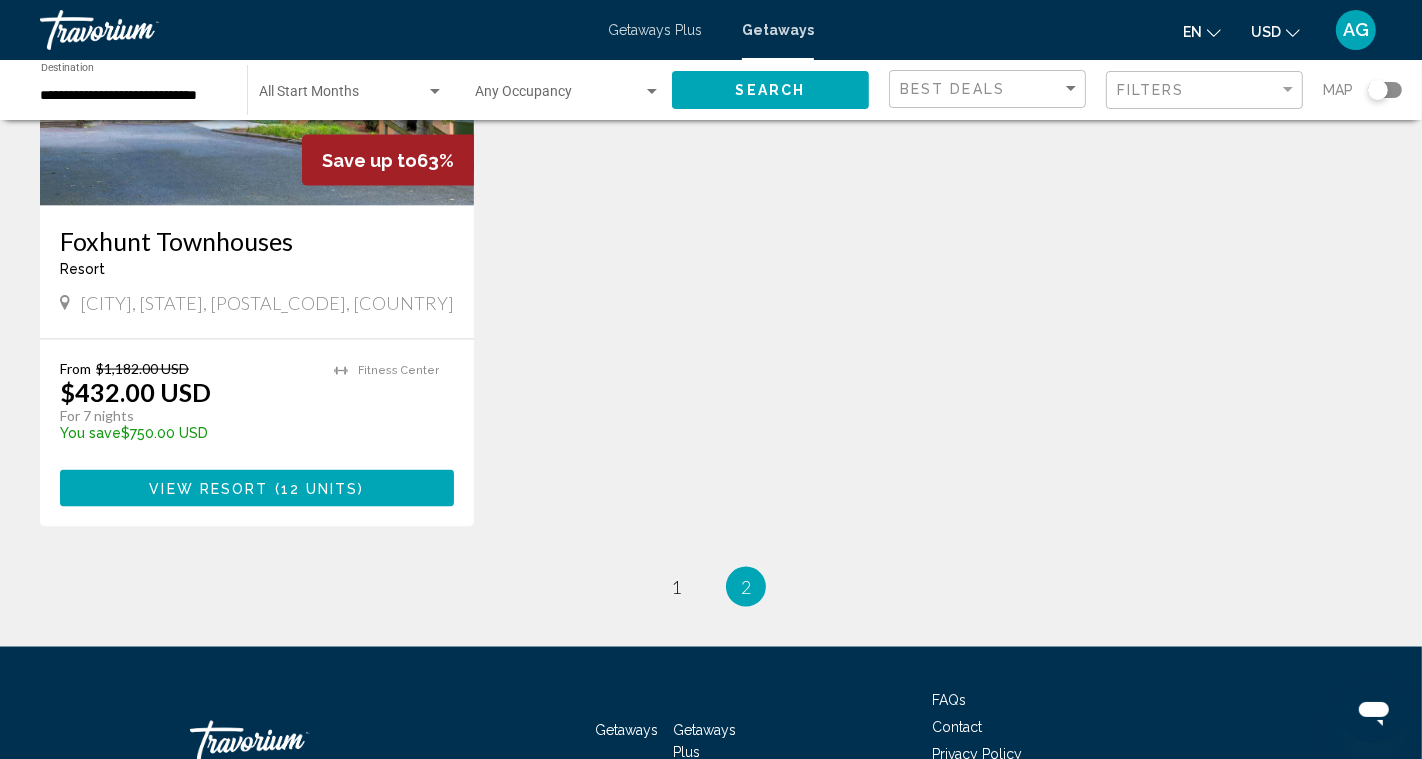 scroll, scrollTop: 2466, scrollLeft: 0, axis: vertical 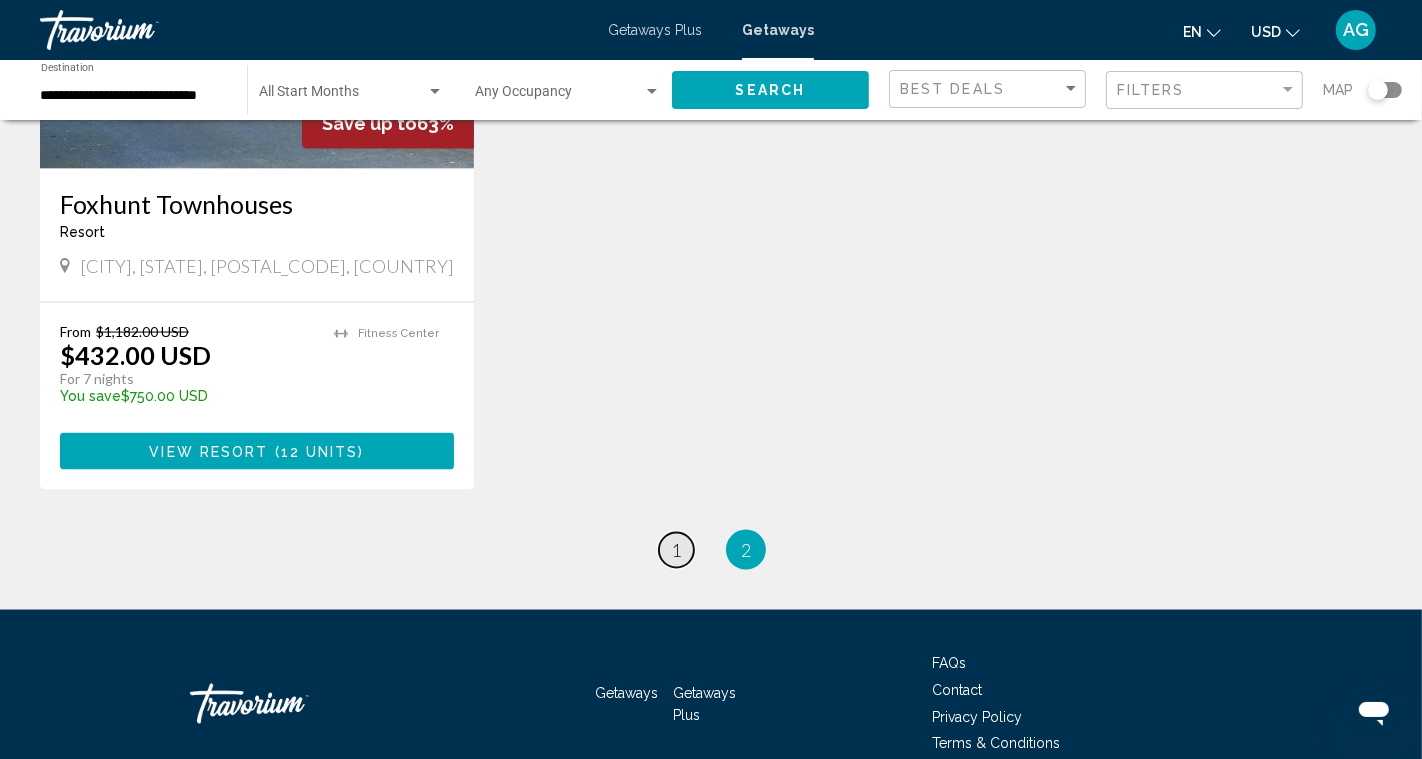 click on "1" at bounding box center [676, 550] 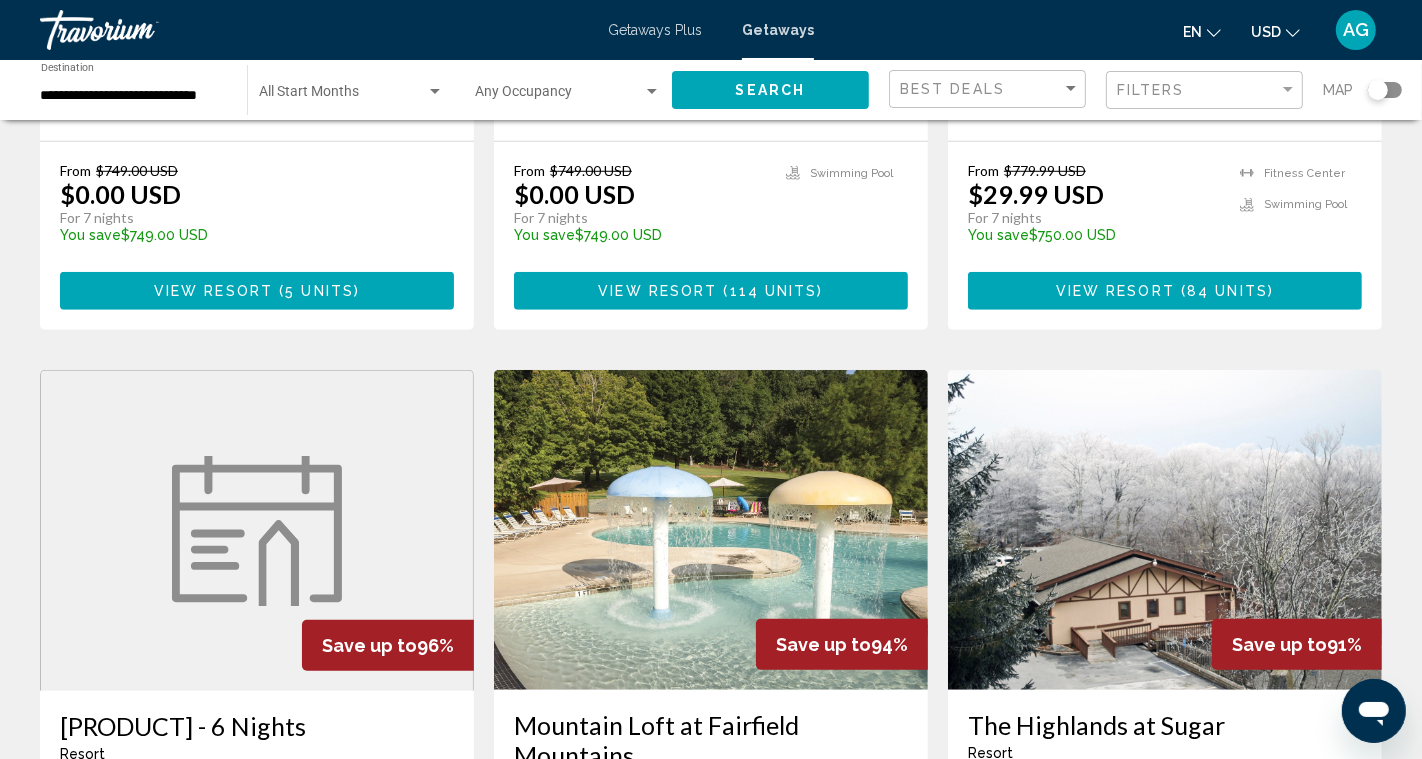scroll, scrollTop: 1490, scrollLeft: 0, axis: vertical 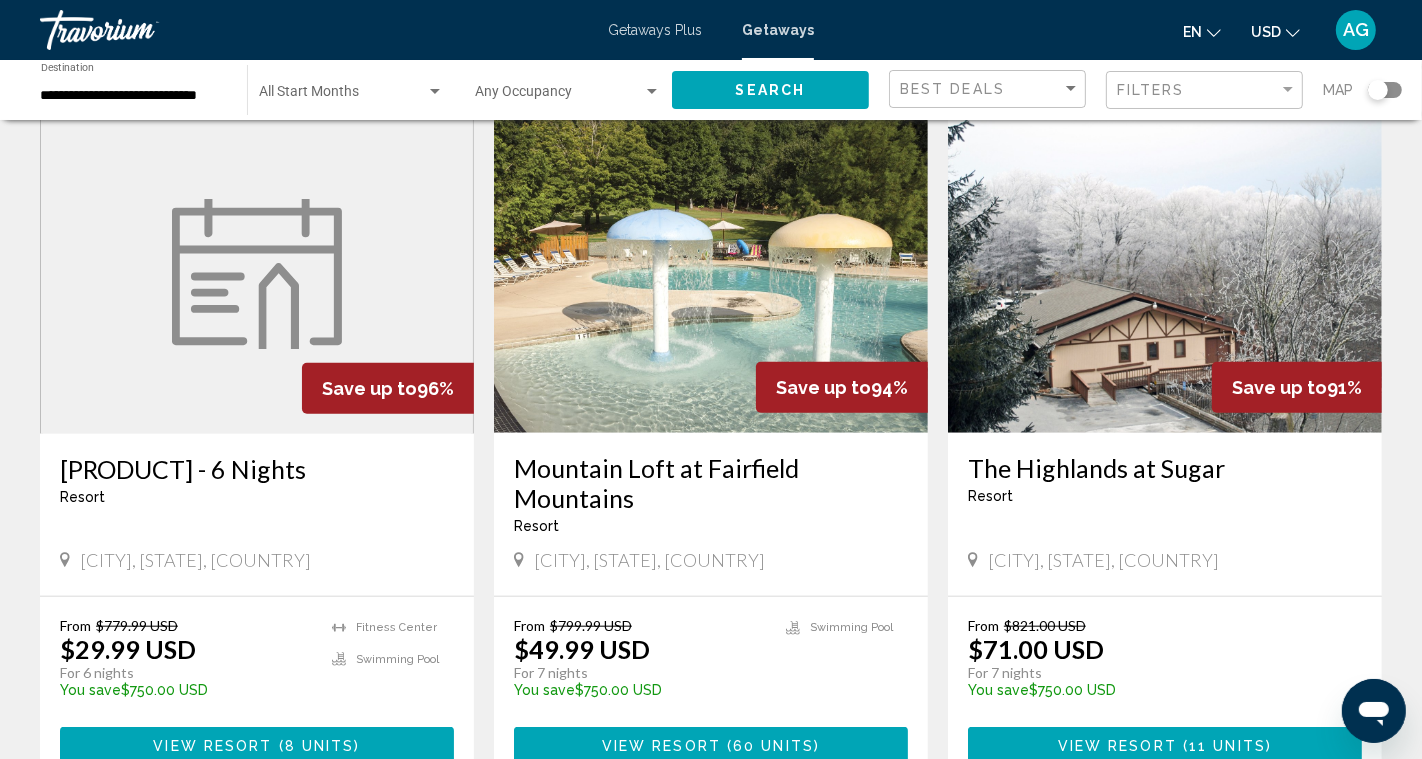 click at bounding box center [711, 273] 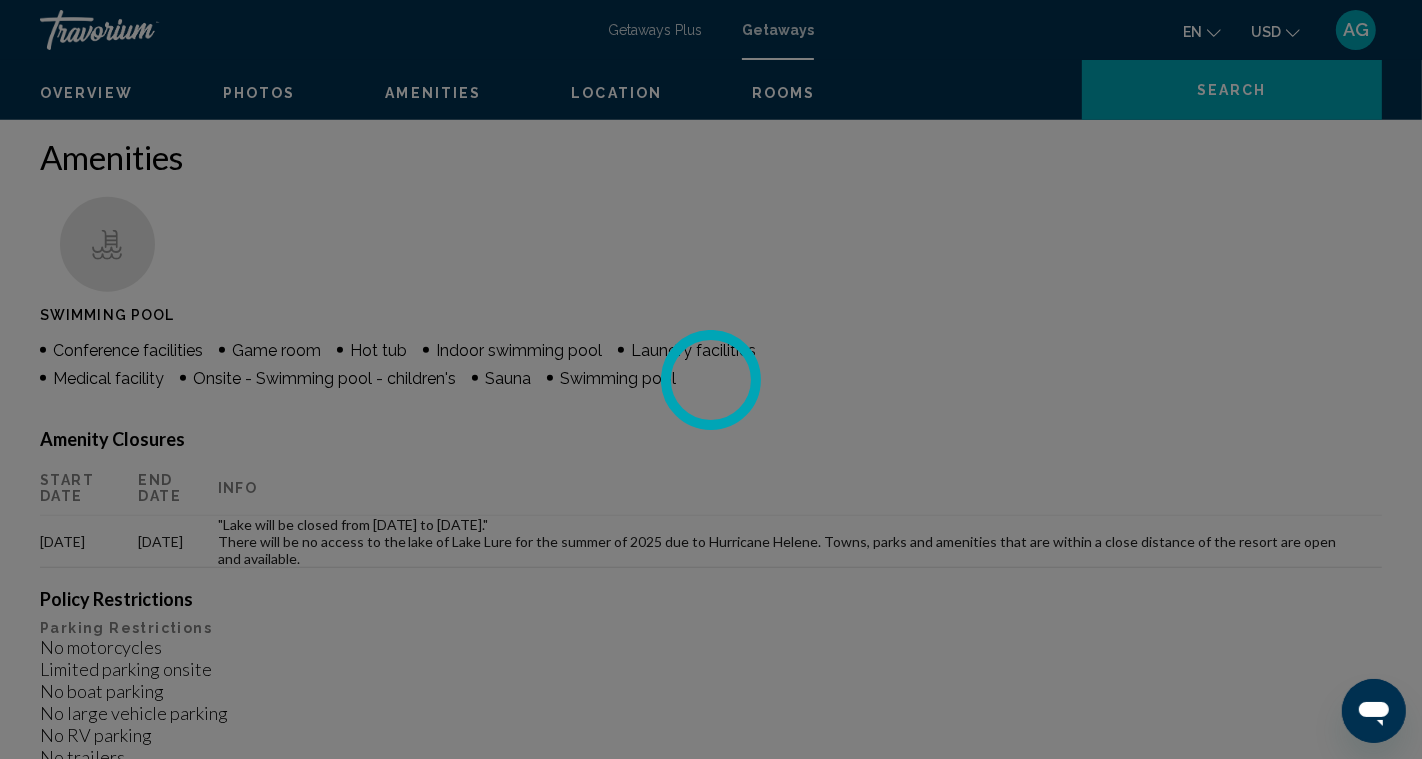 scroll, scrollTop: 0, scrollLeft: 0, axis: both 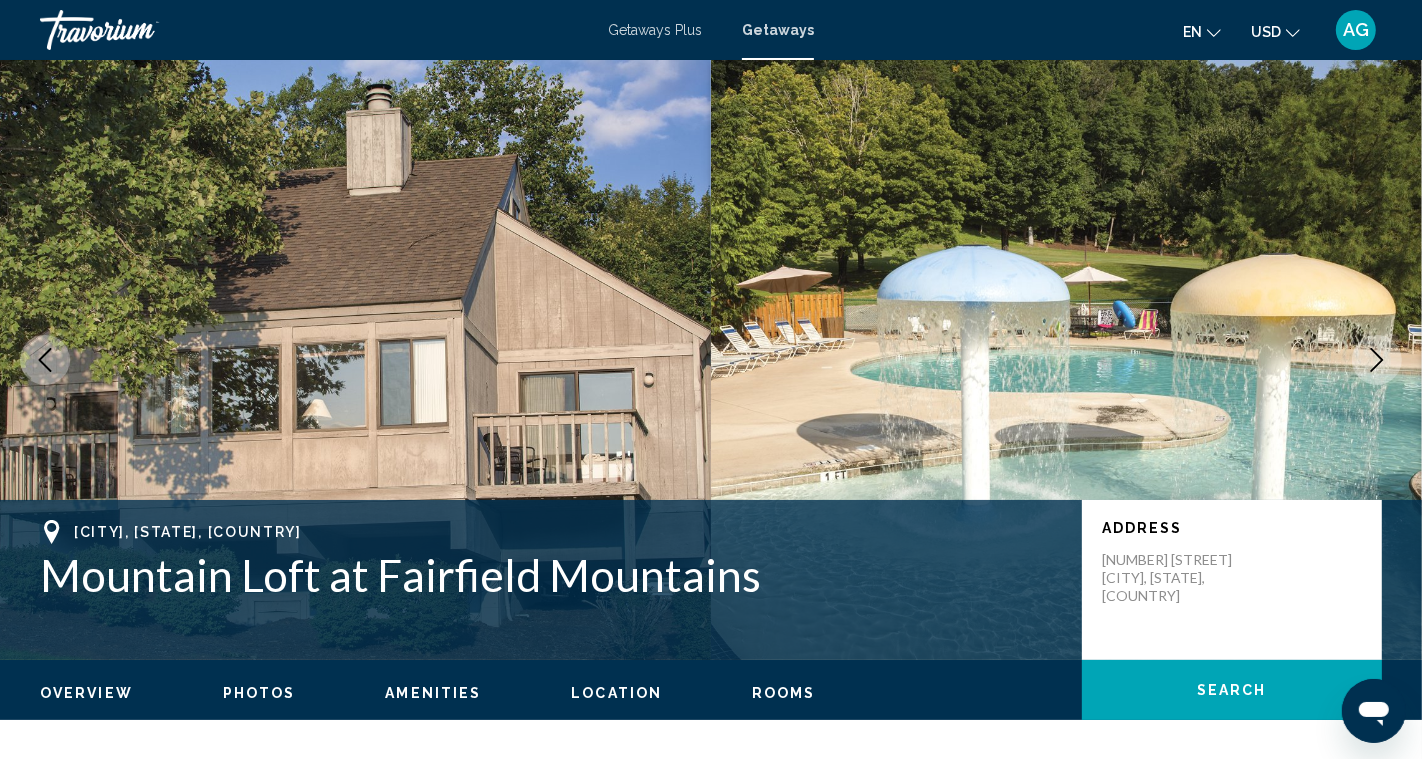 click 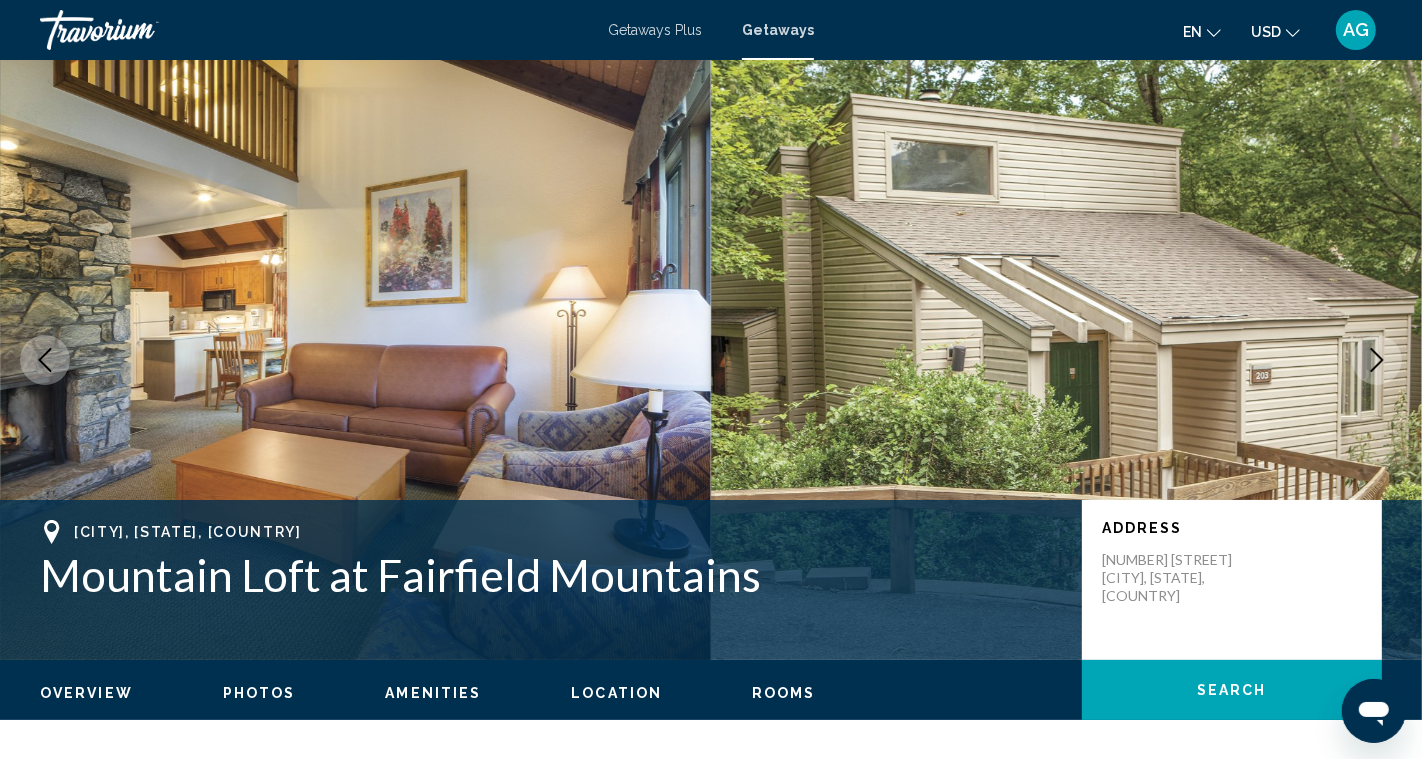 click 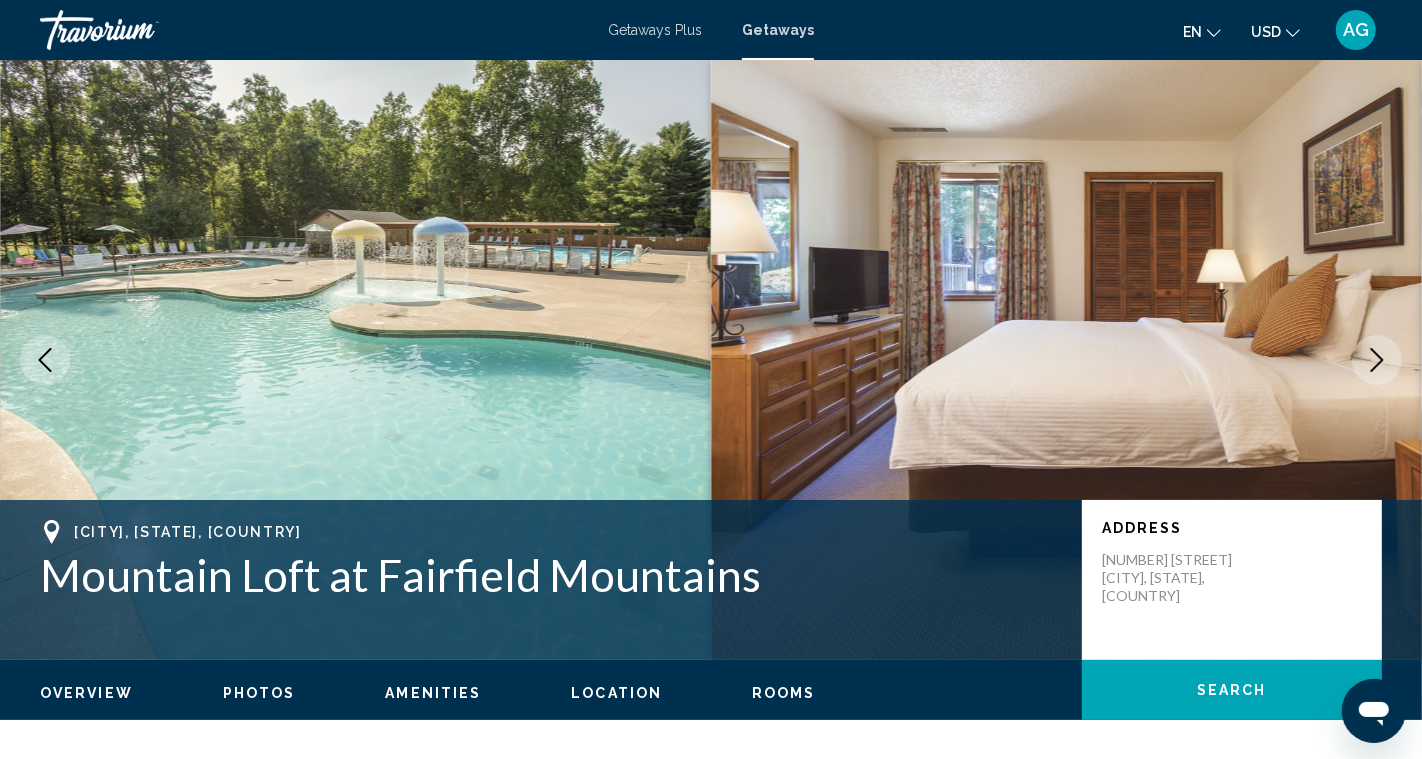 click 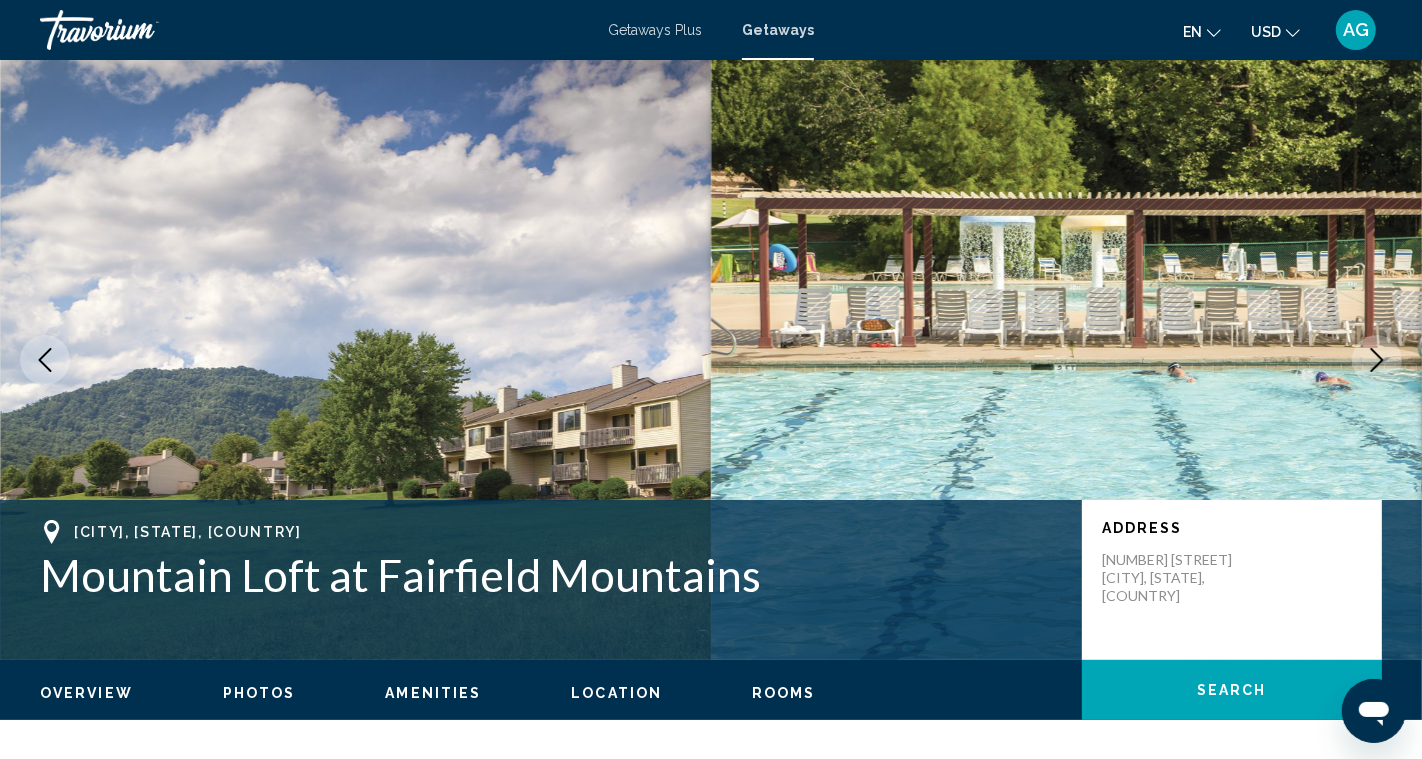 click 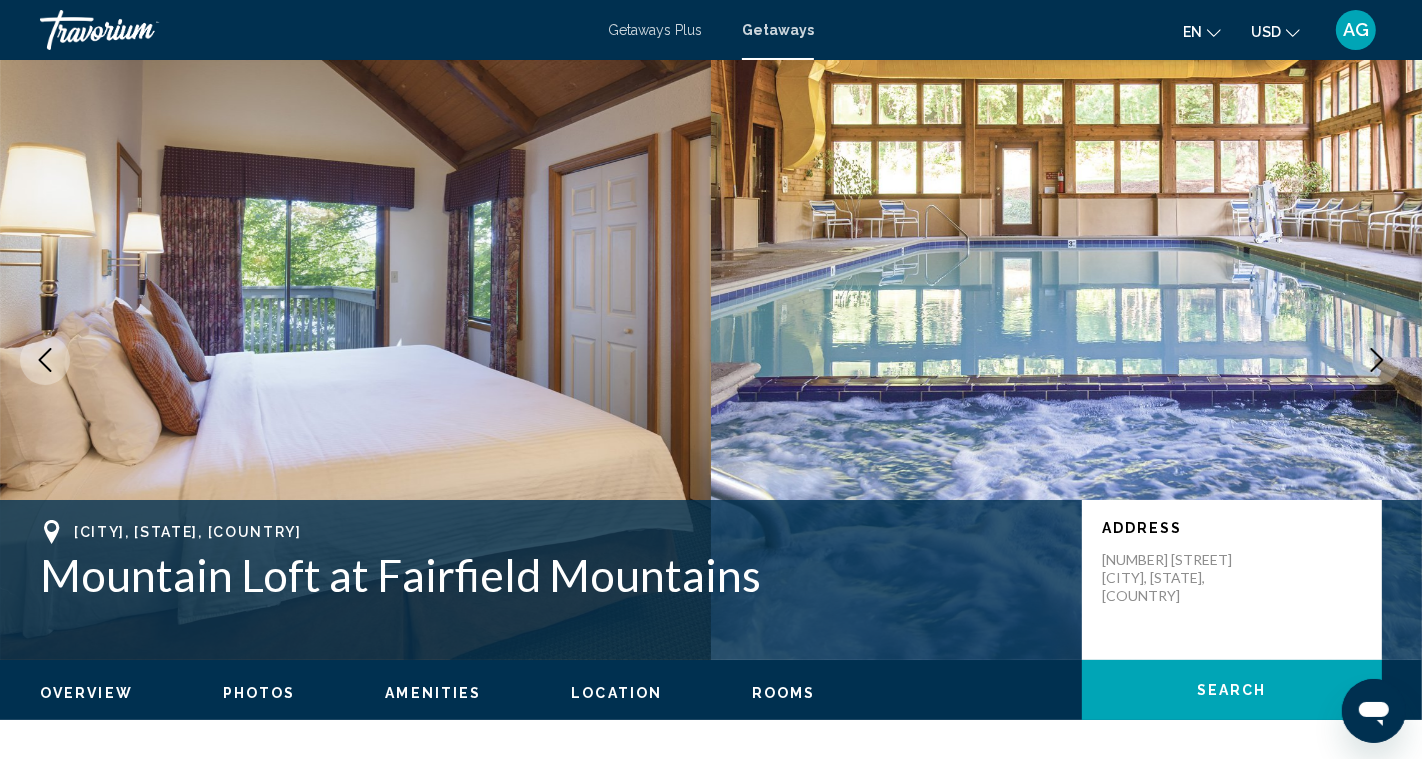 click 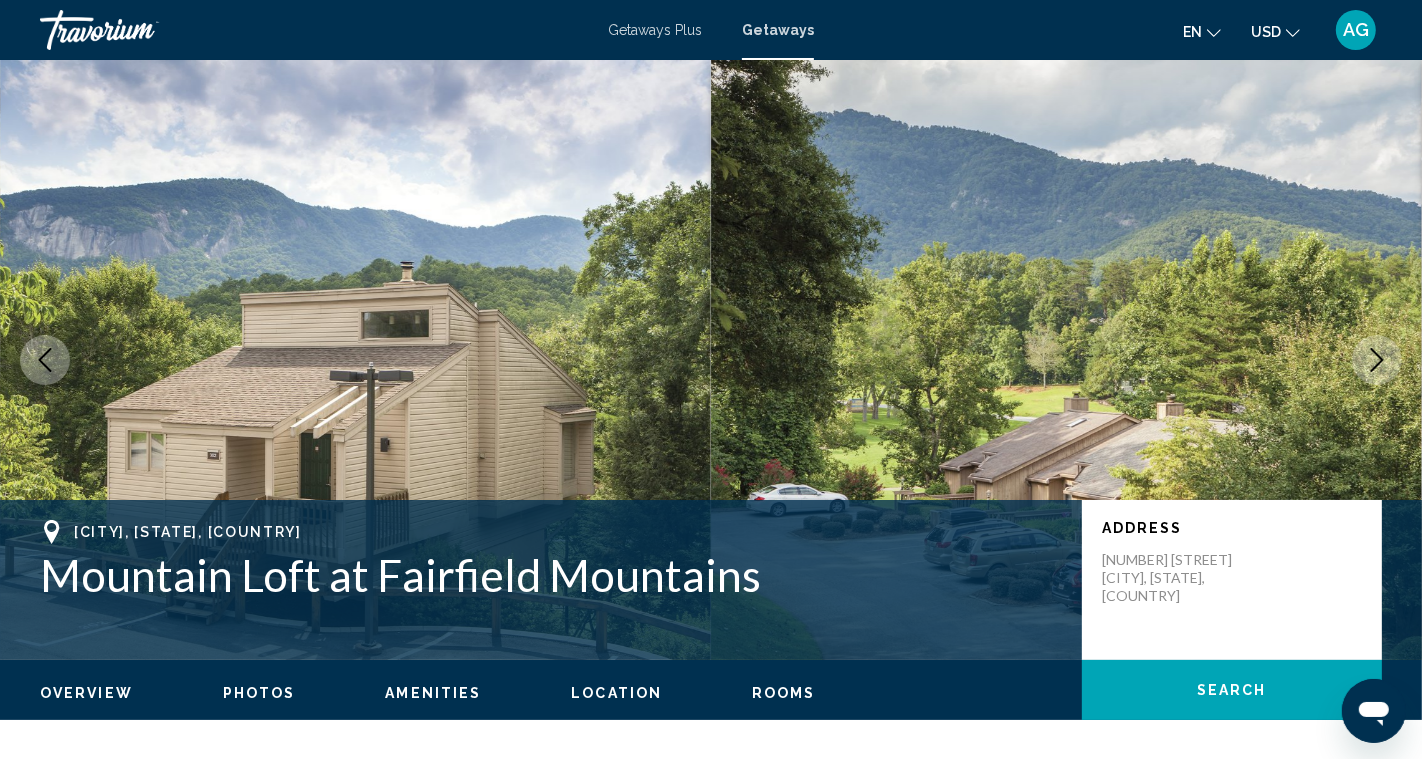 click 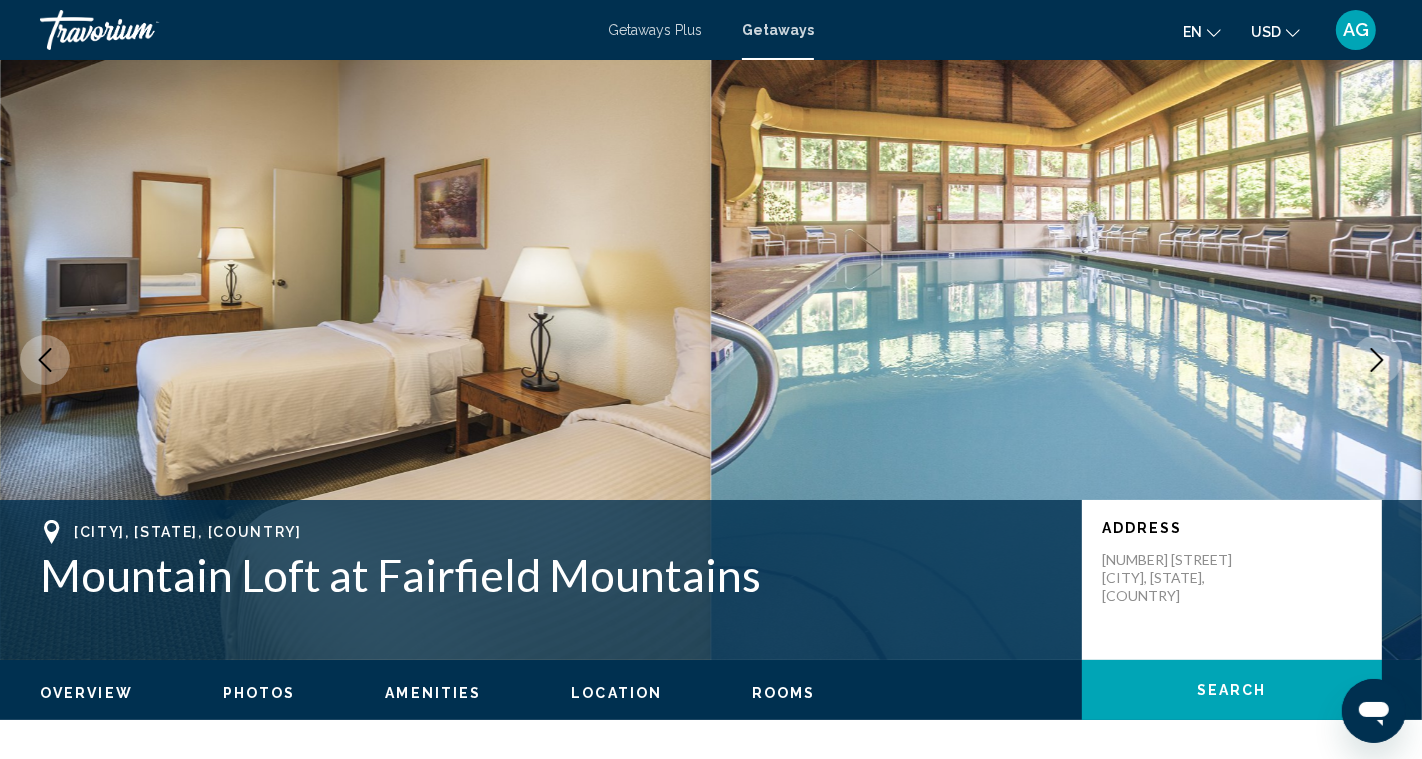 click 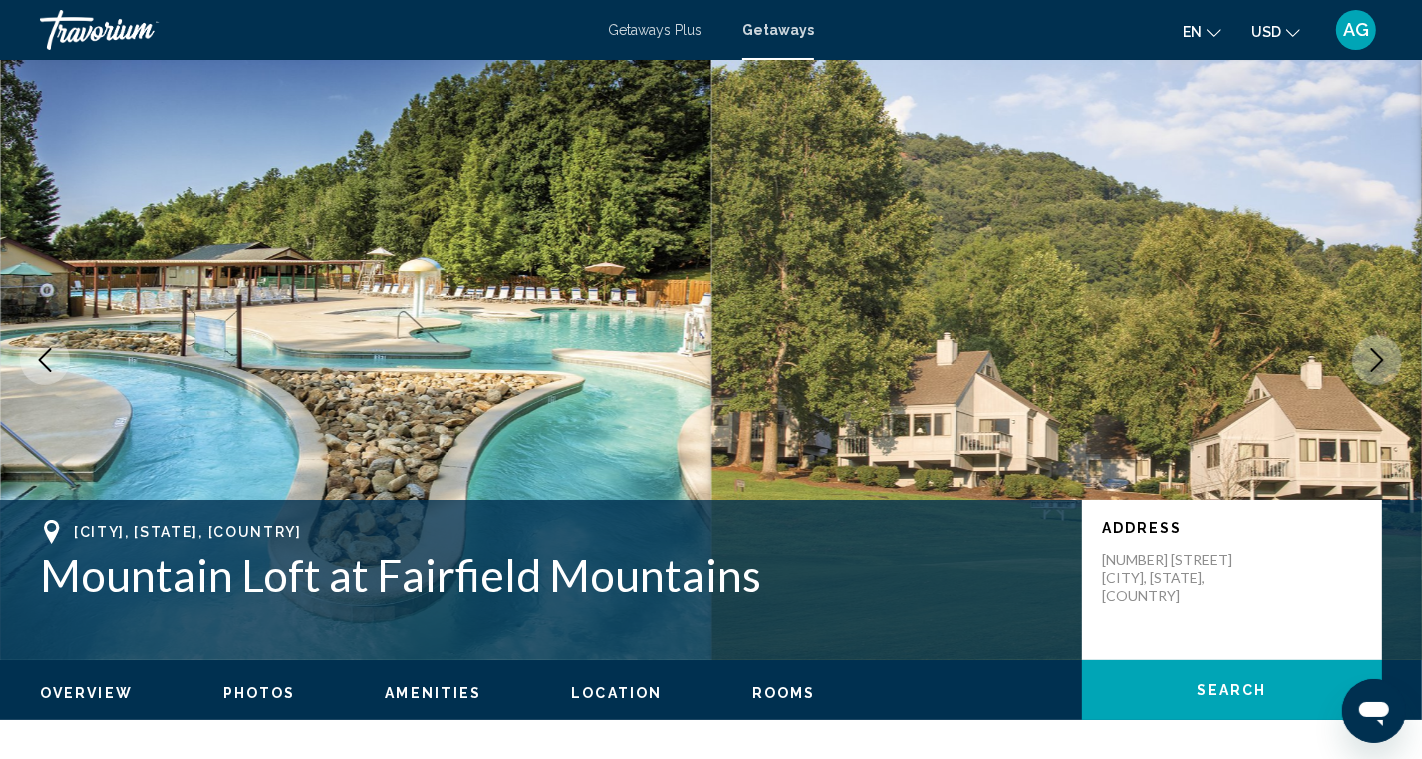 click 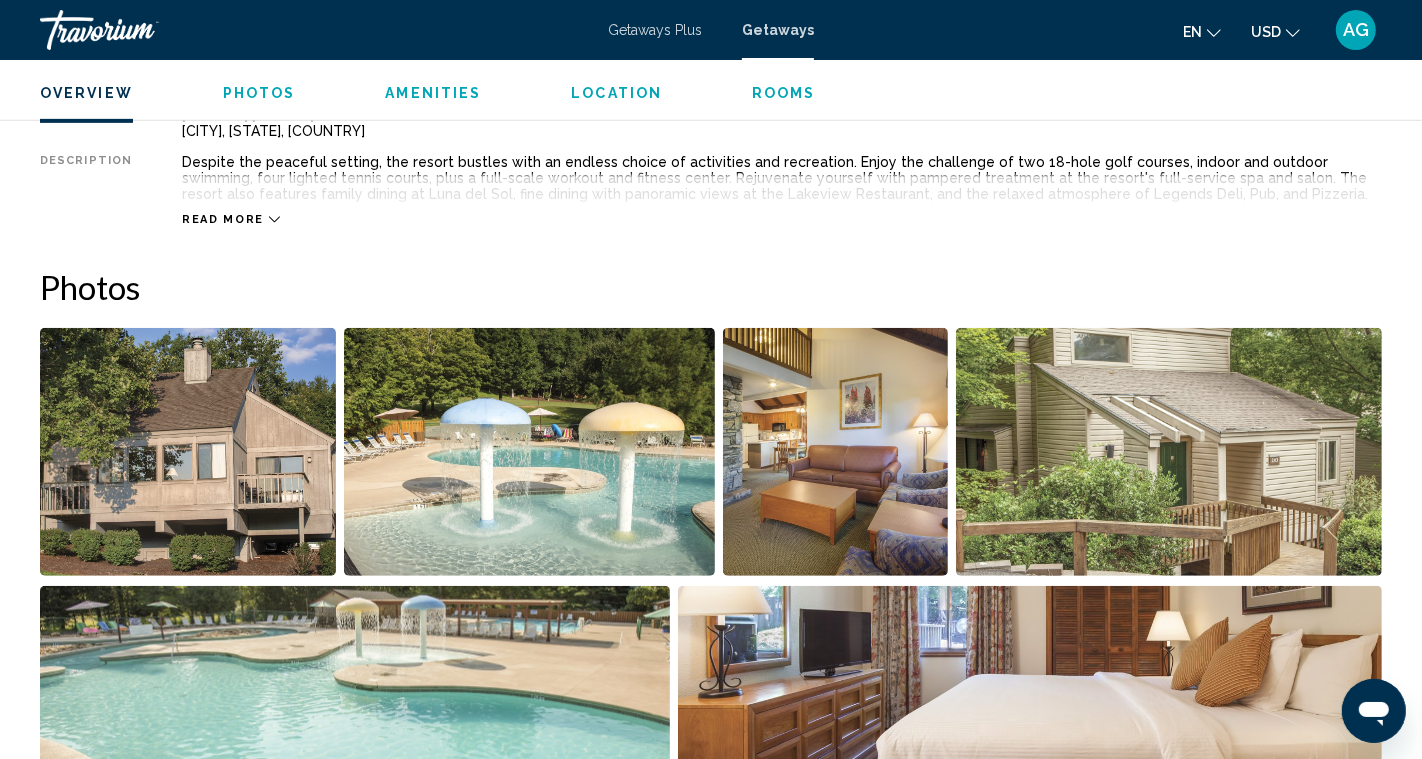 scroll, scrollTop: 780, scrollLeft: 0, axis: vertical 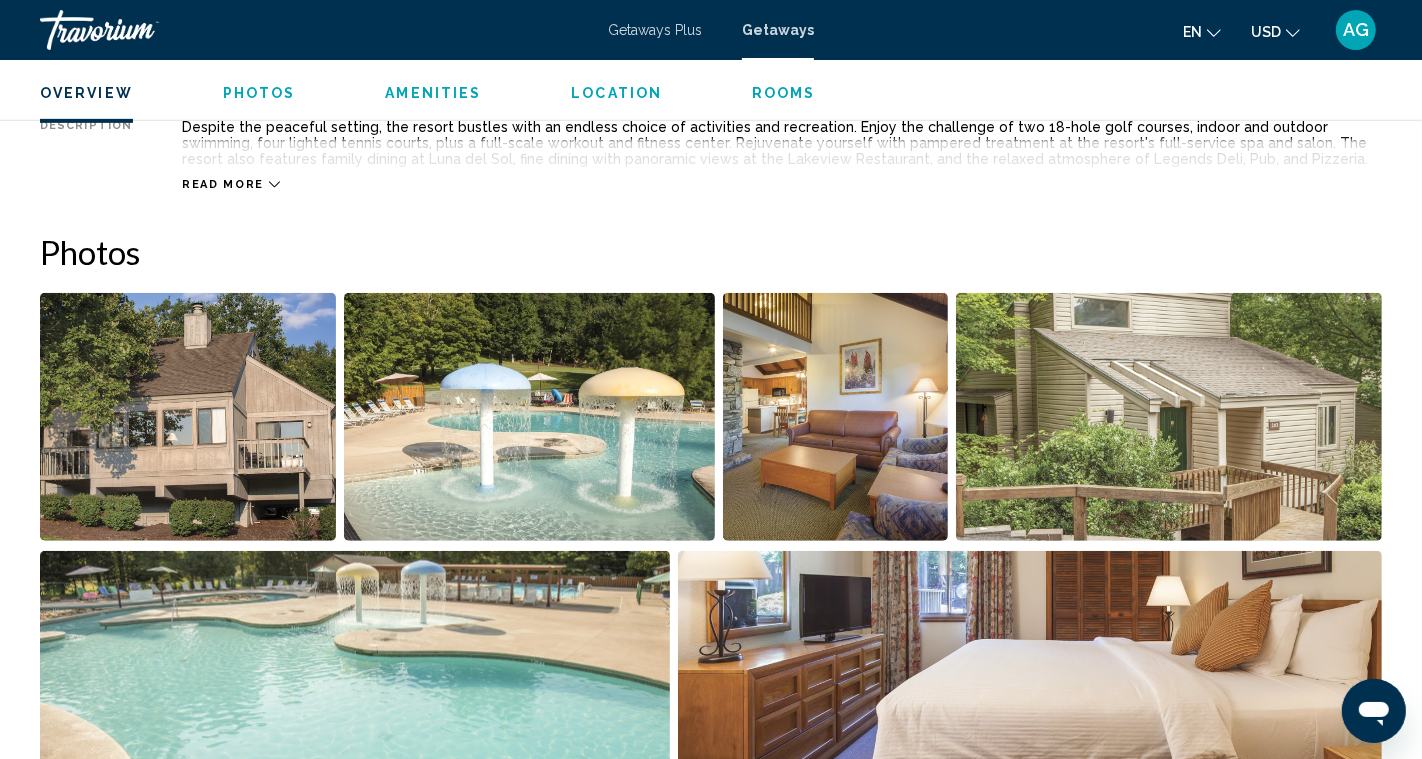 click at bounding box center (188, 417) 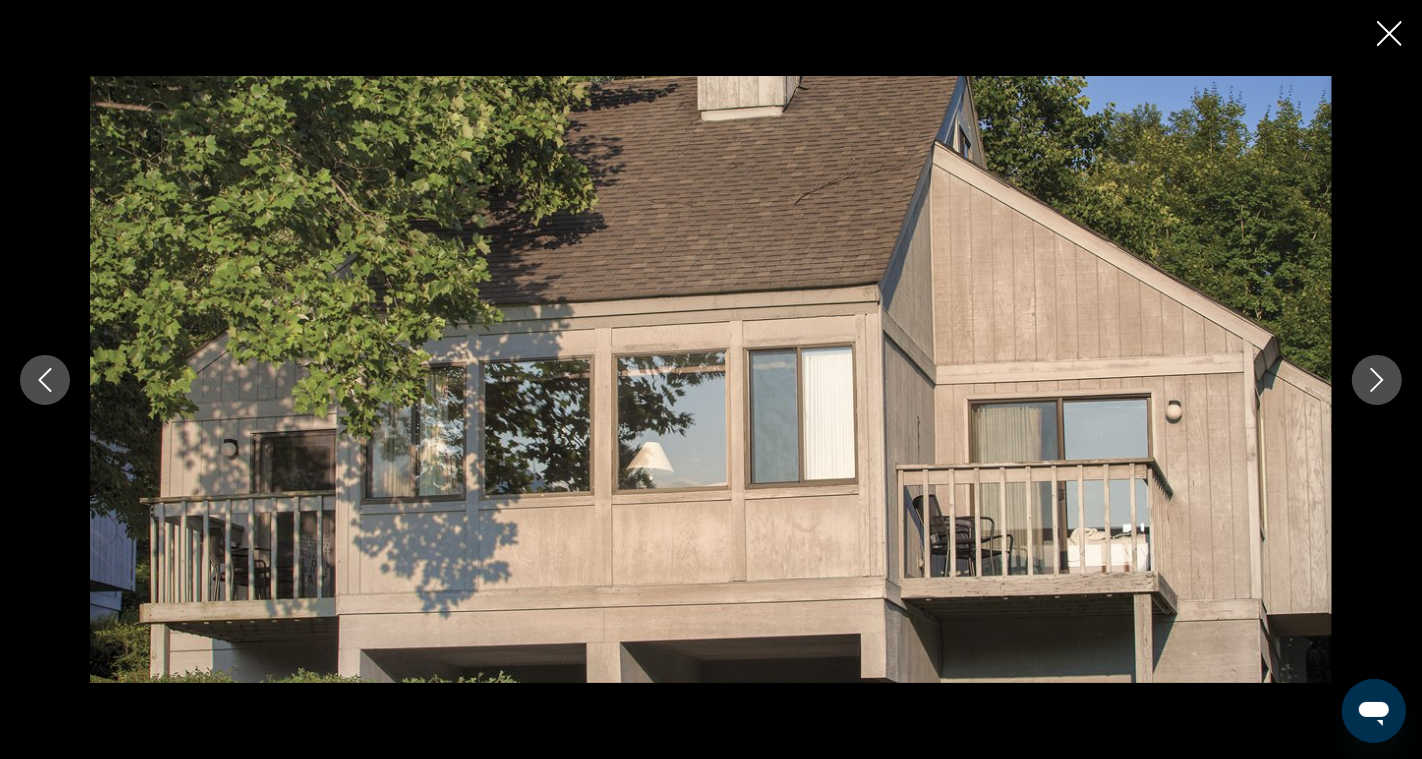click at bounding box center [1377, 380] 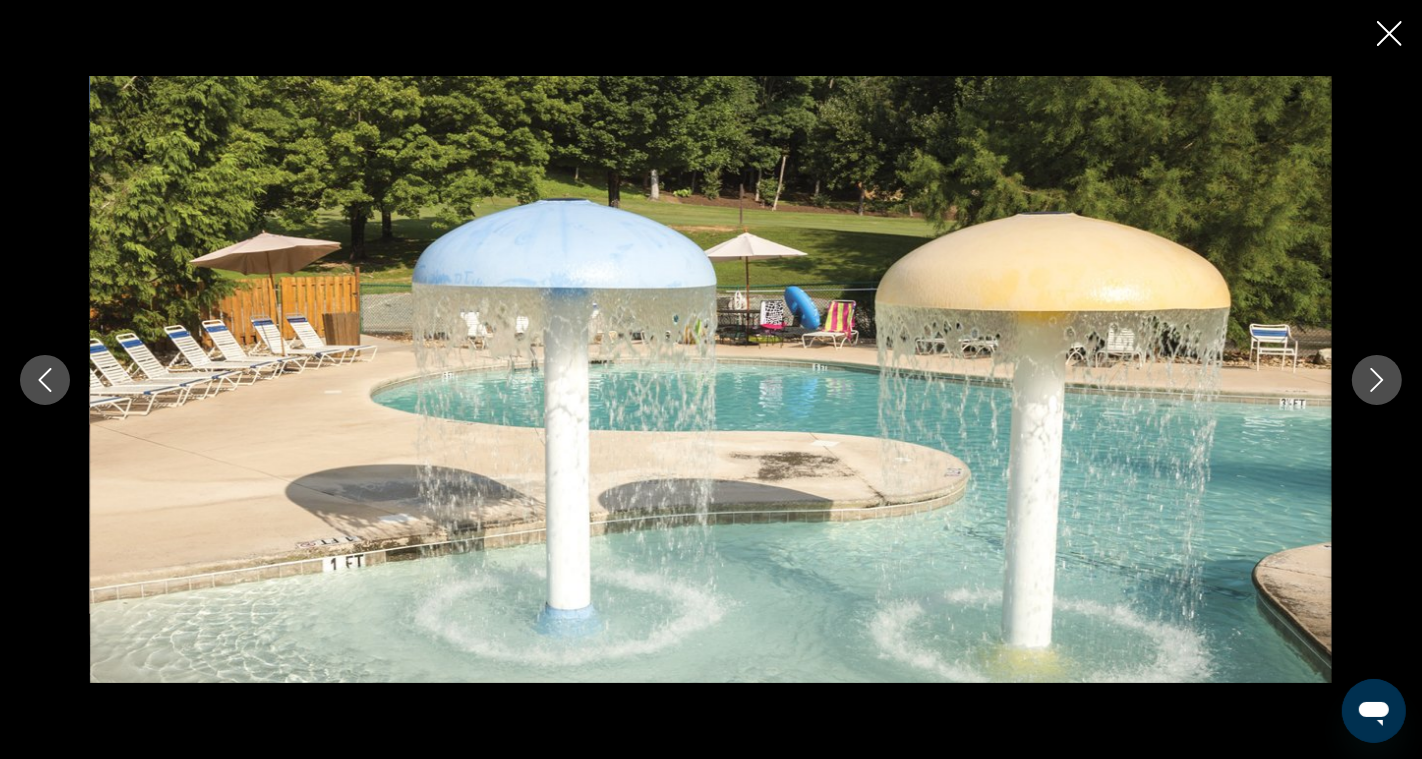 click at bounding box center [1377, 380] 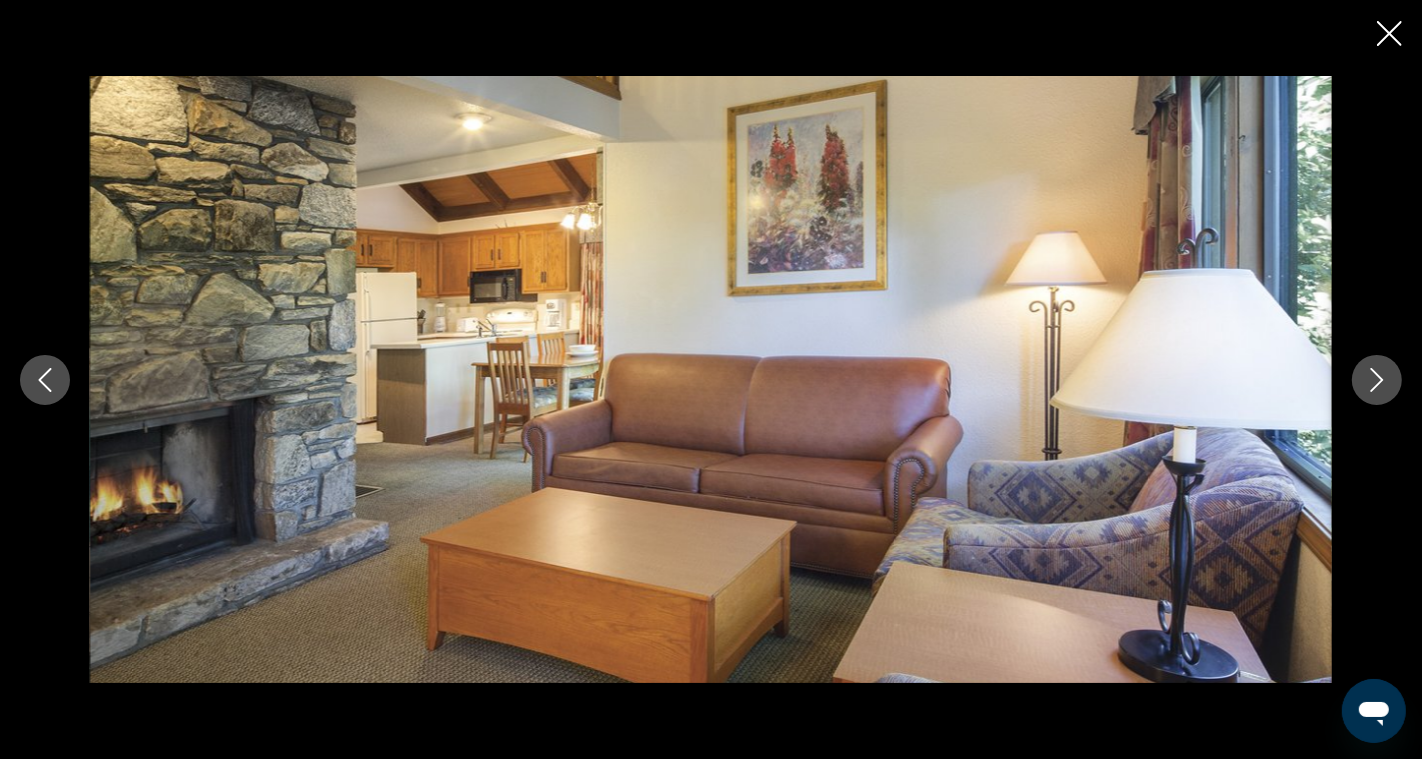 click 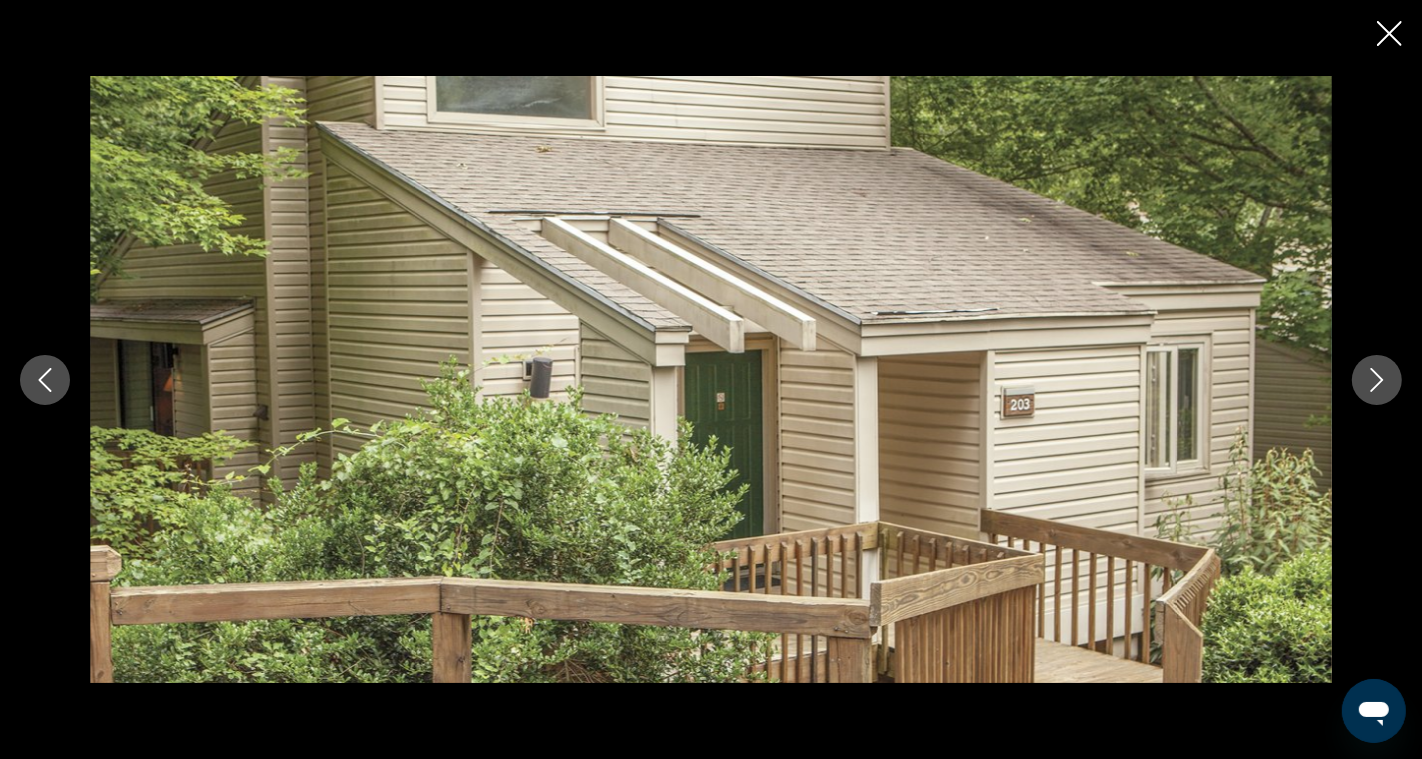 click 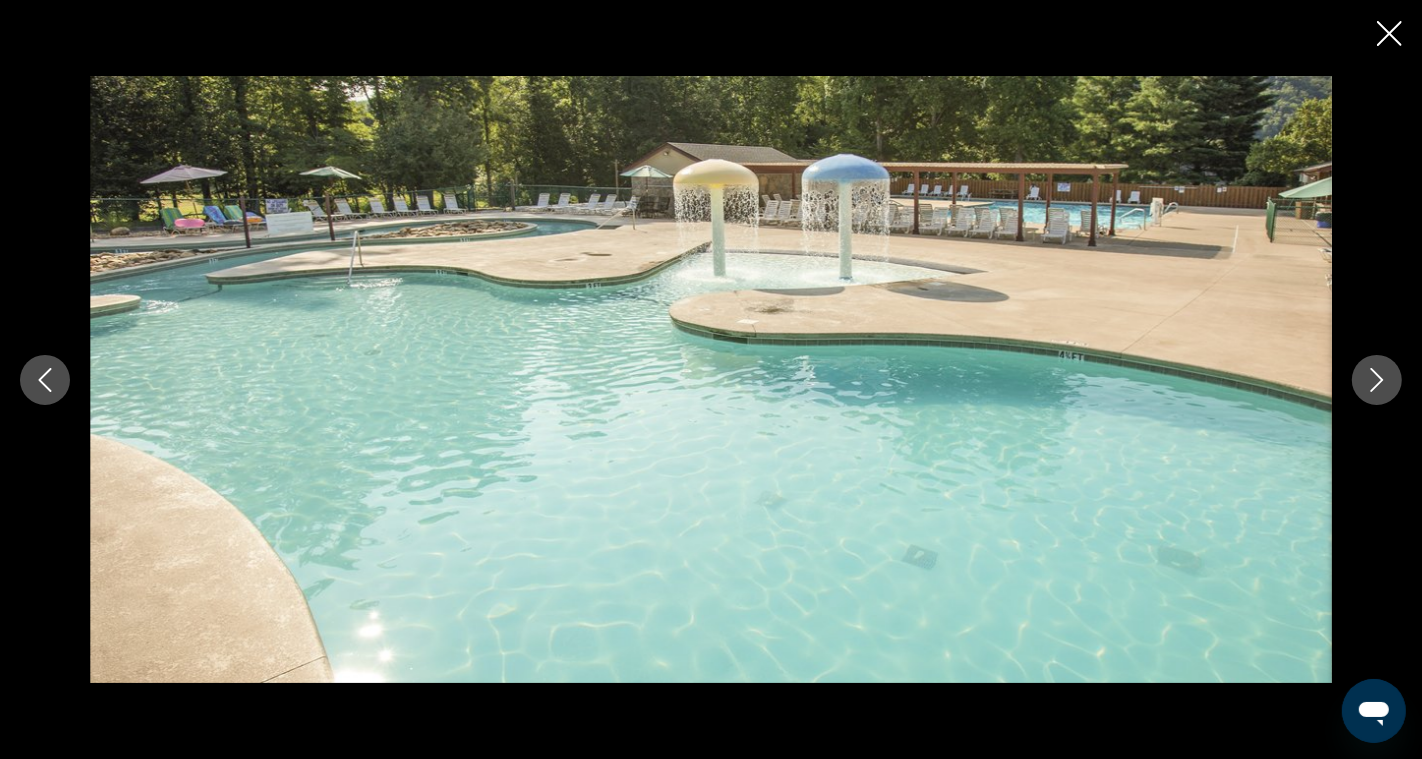 click 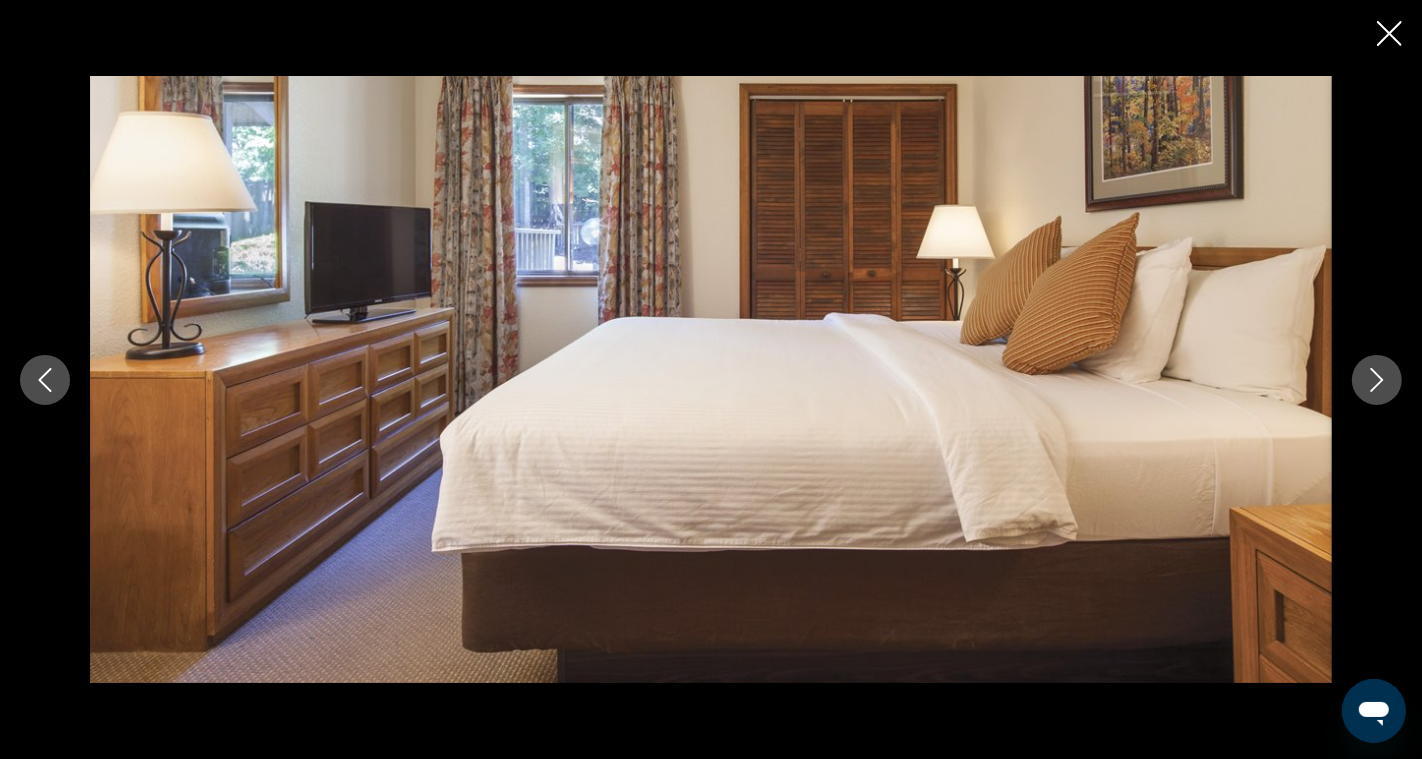 click 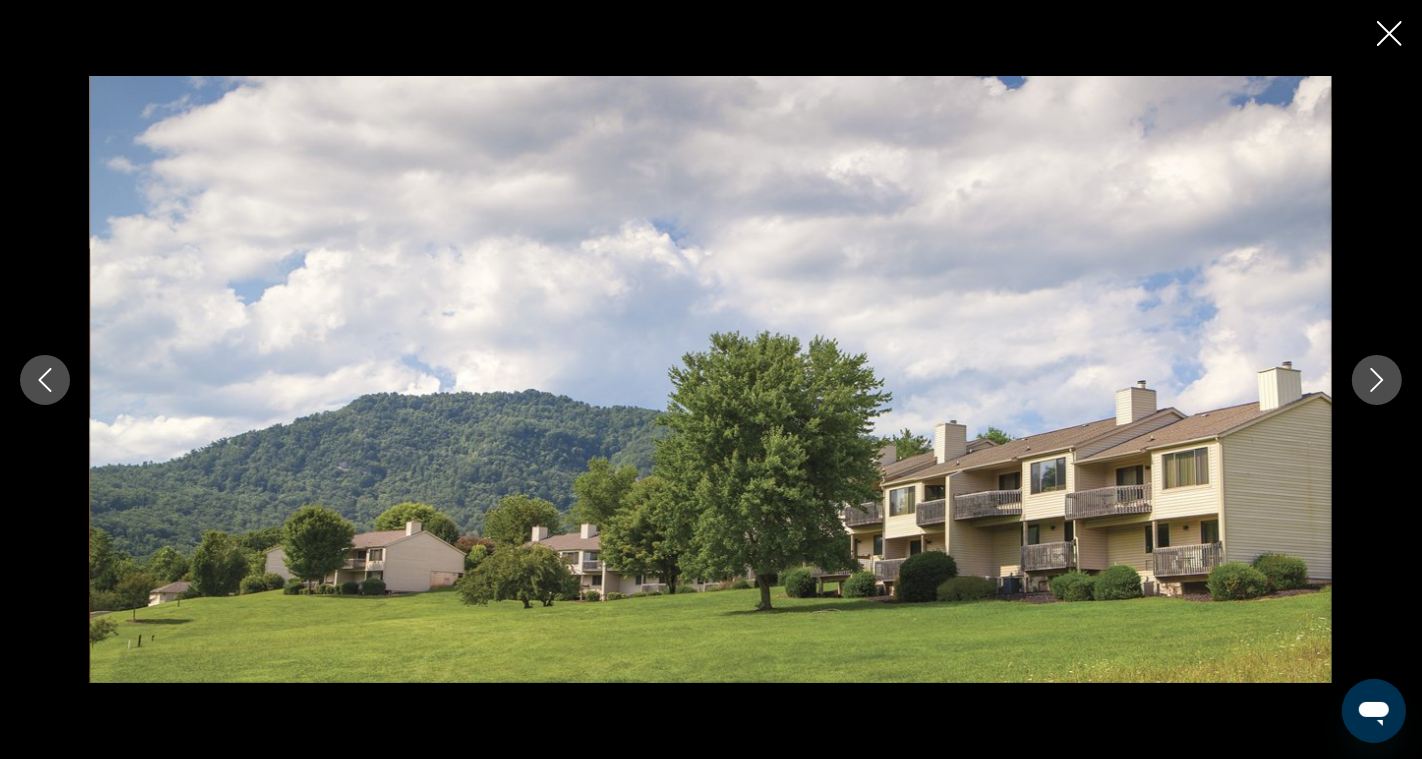 click 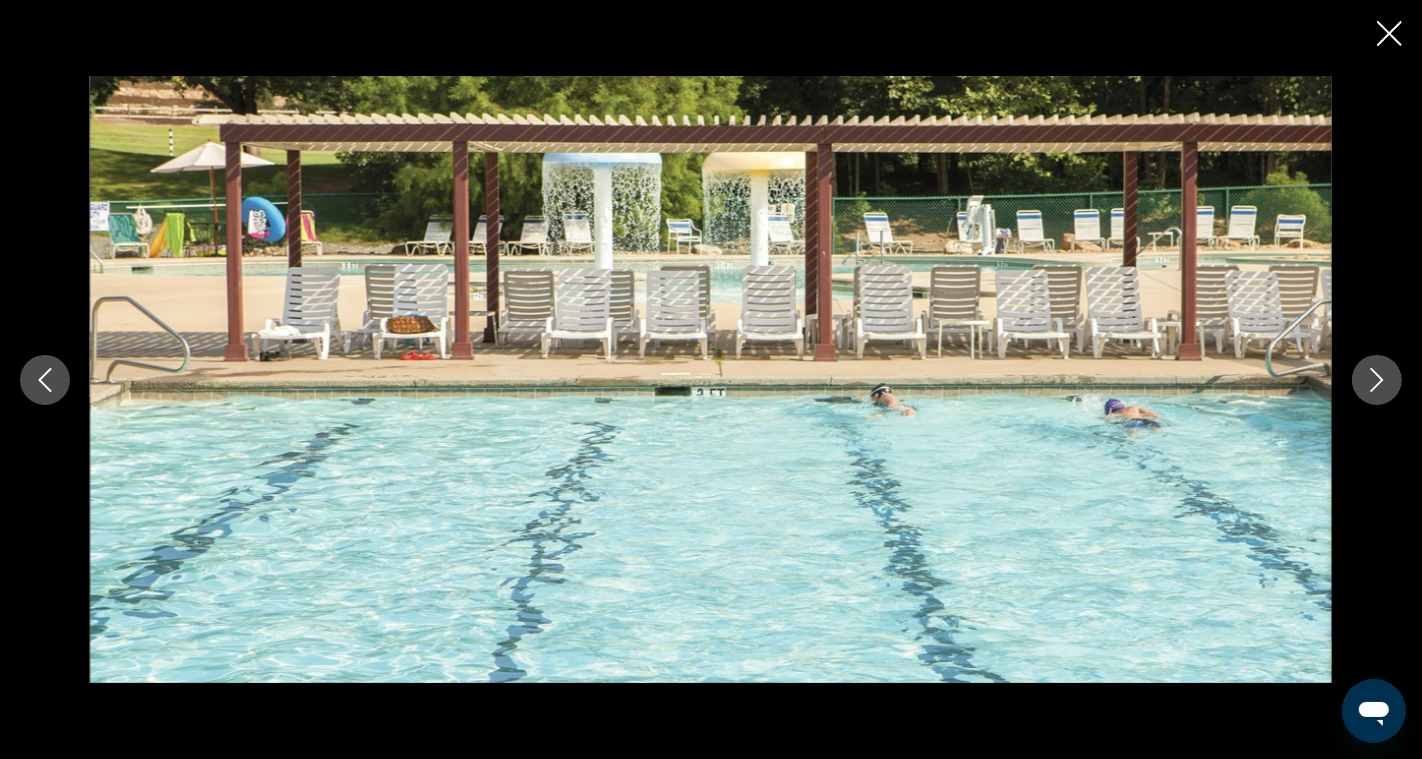 click 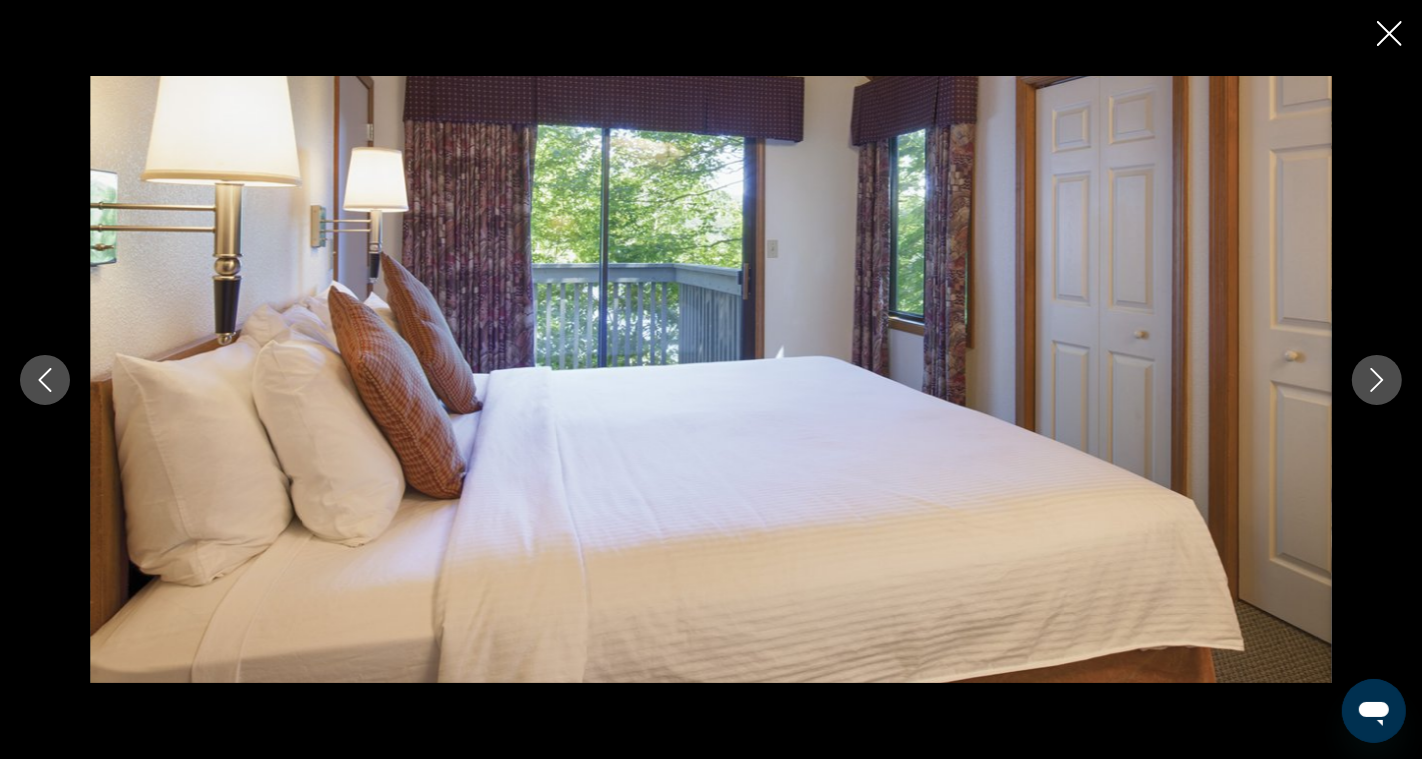 click 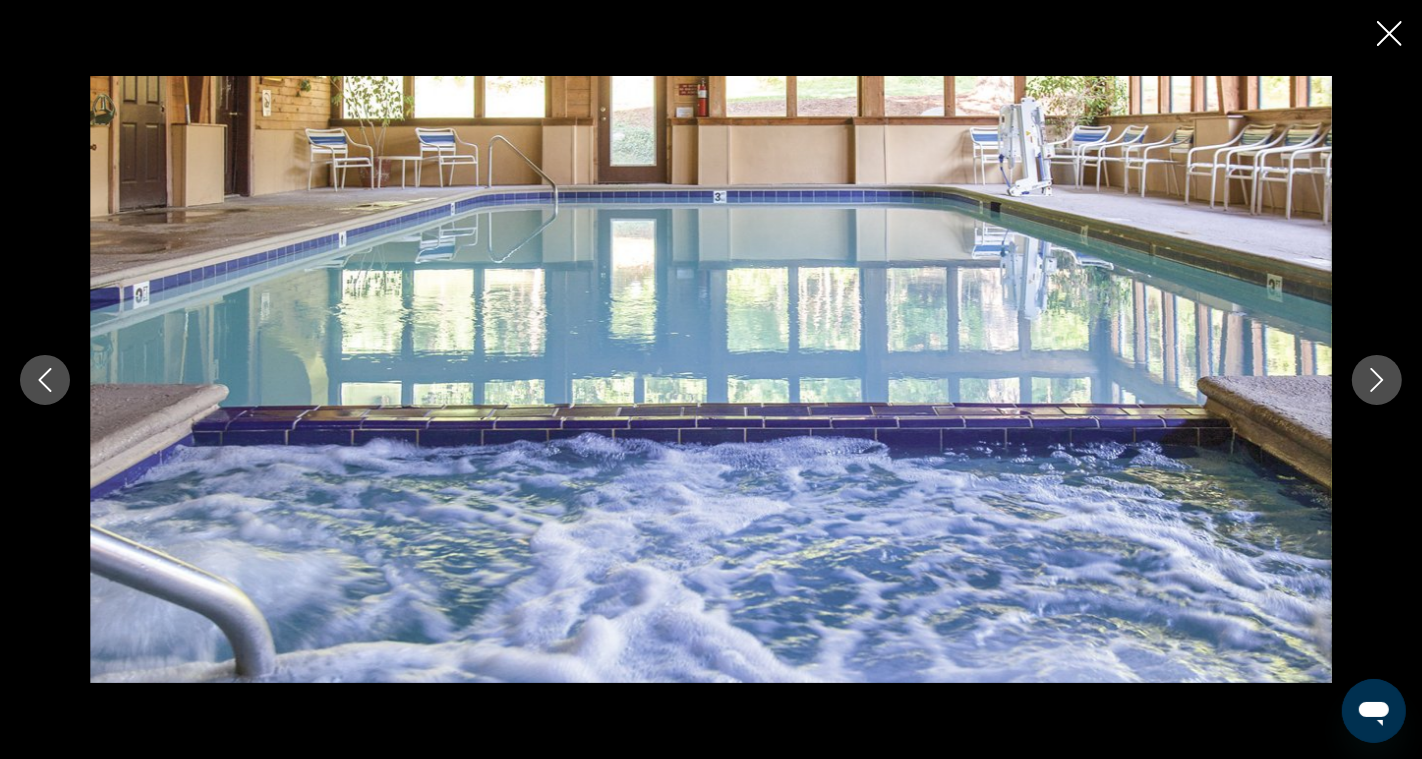 click 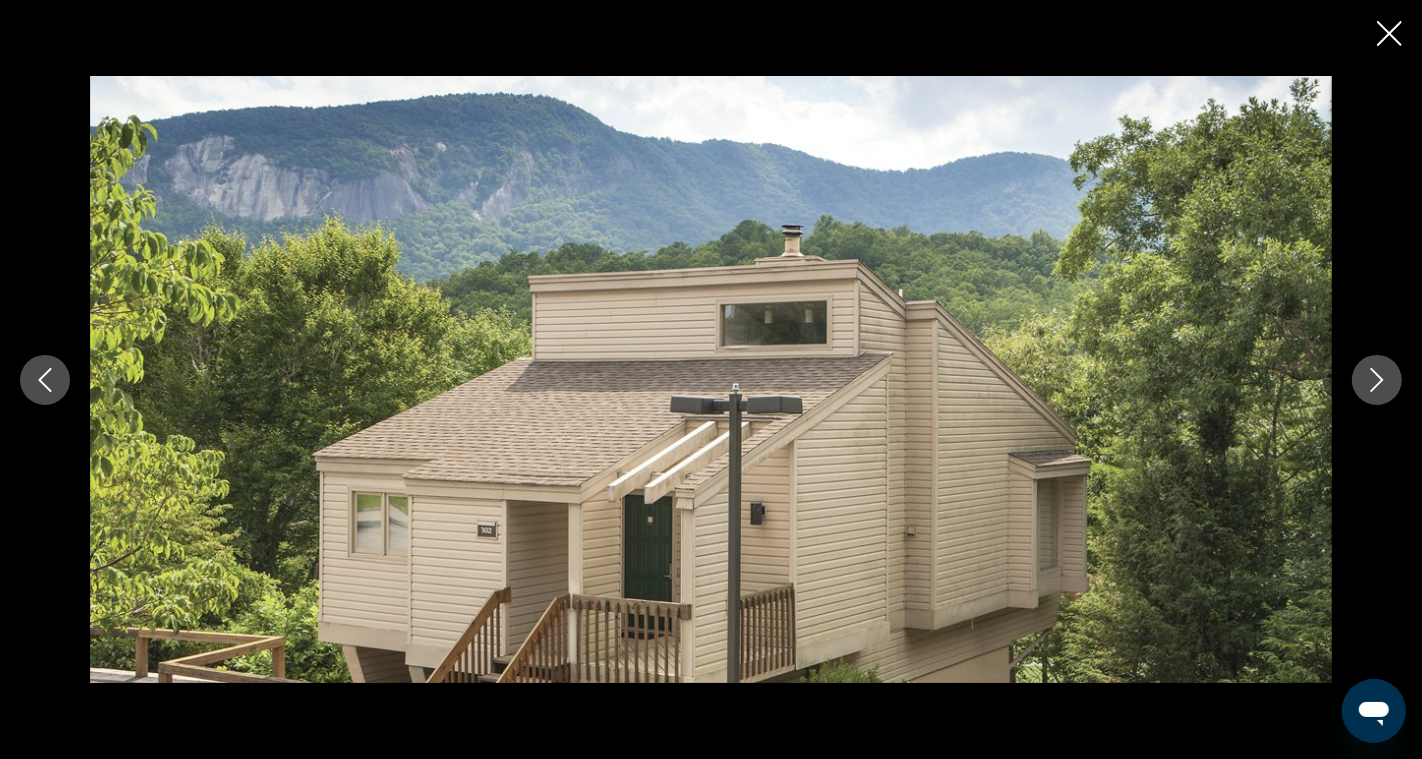 click 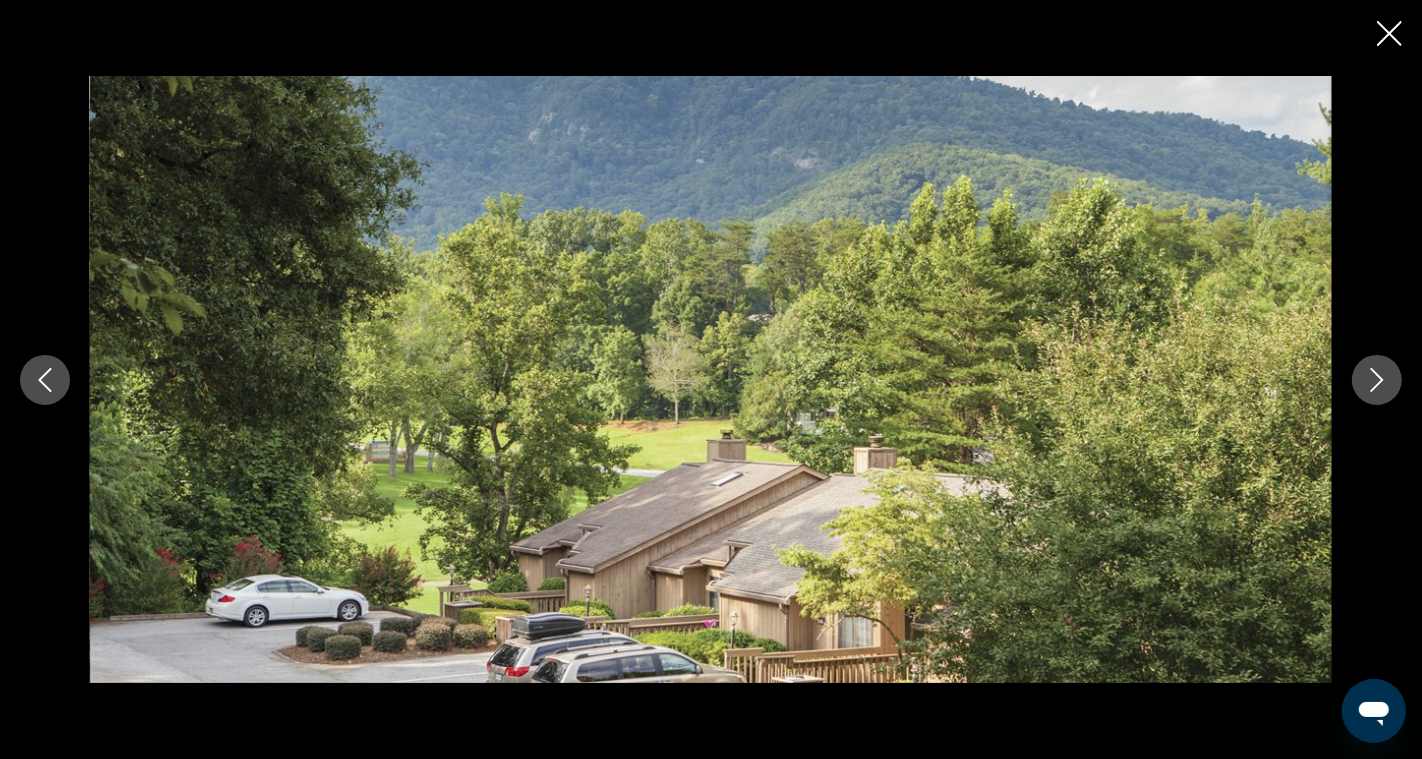 click 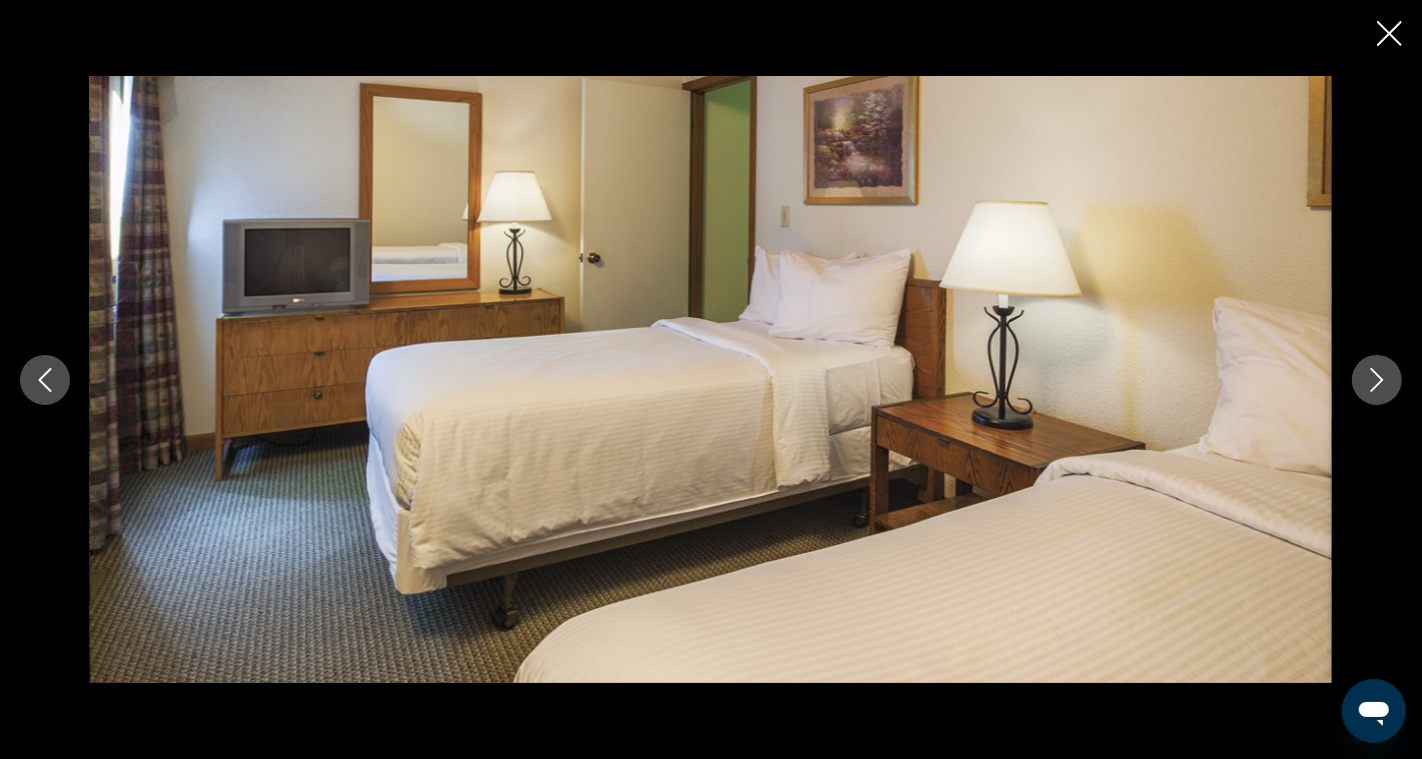 click 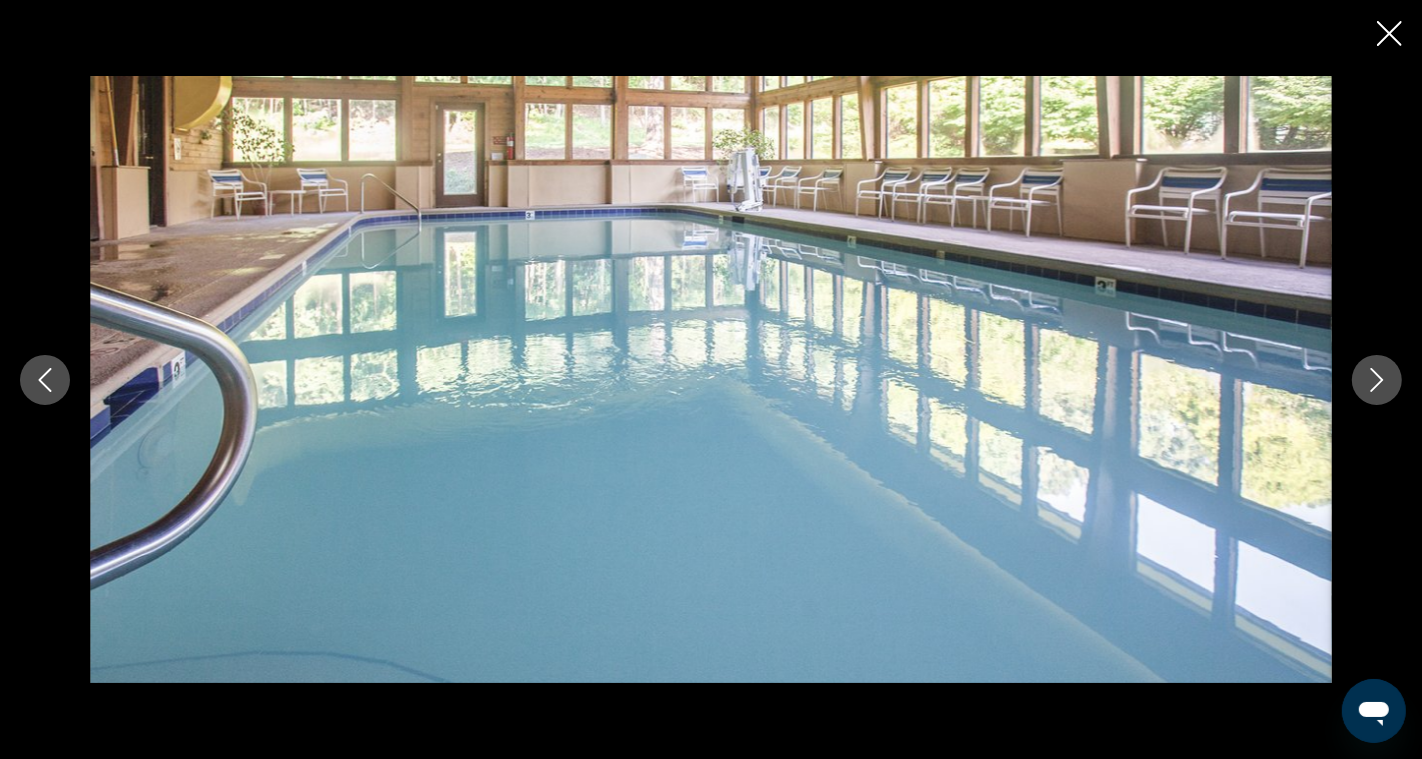 click 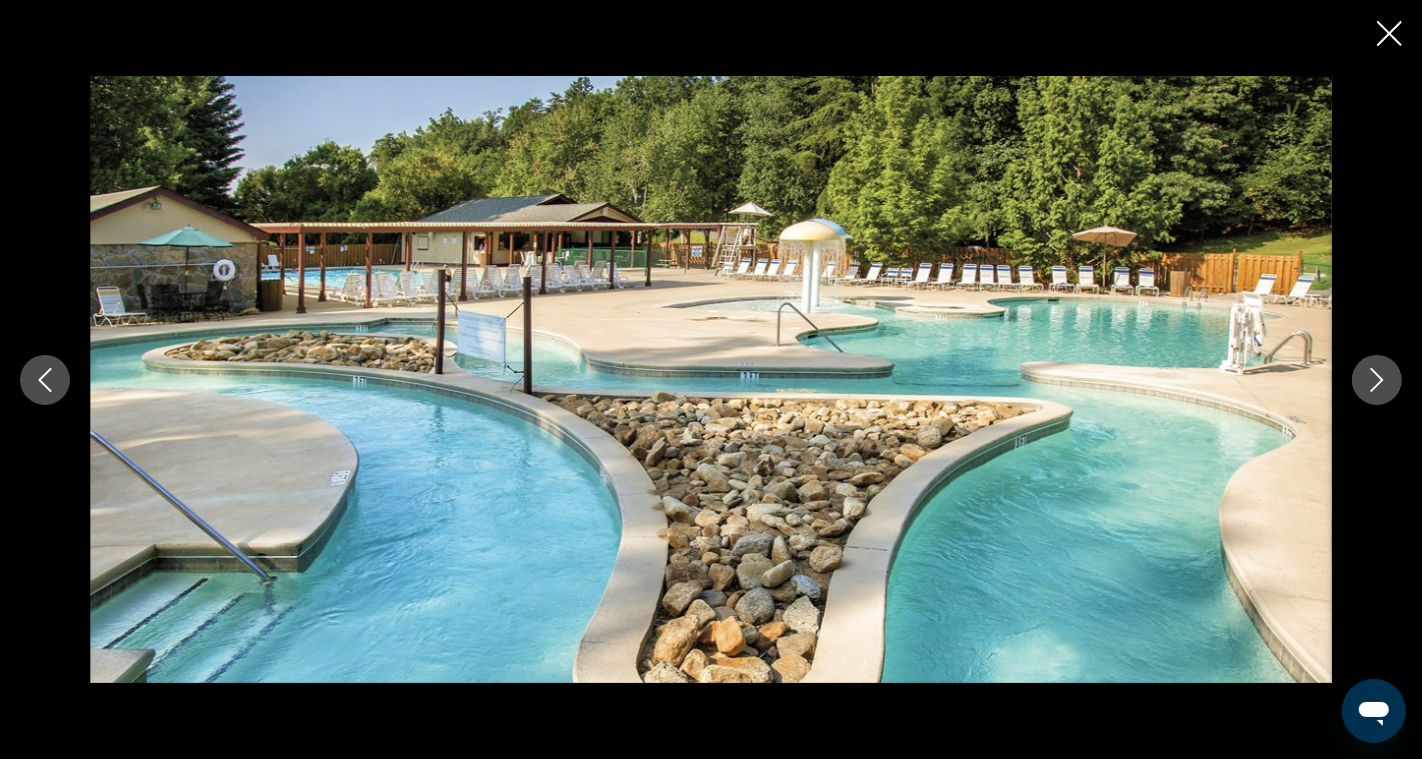 click 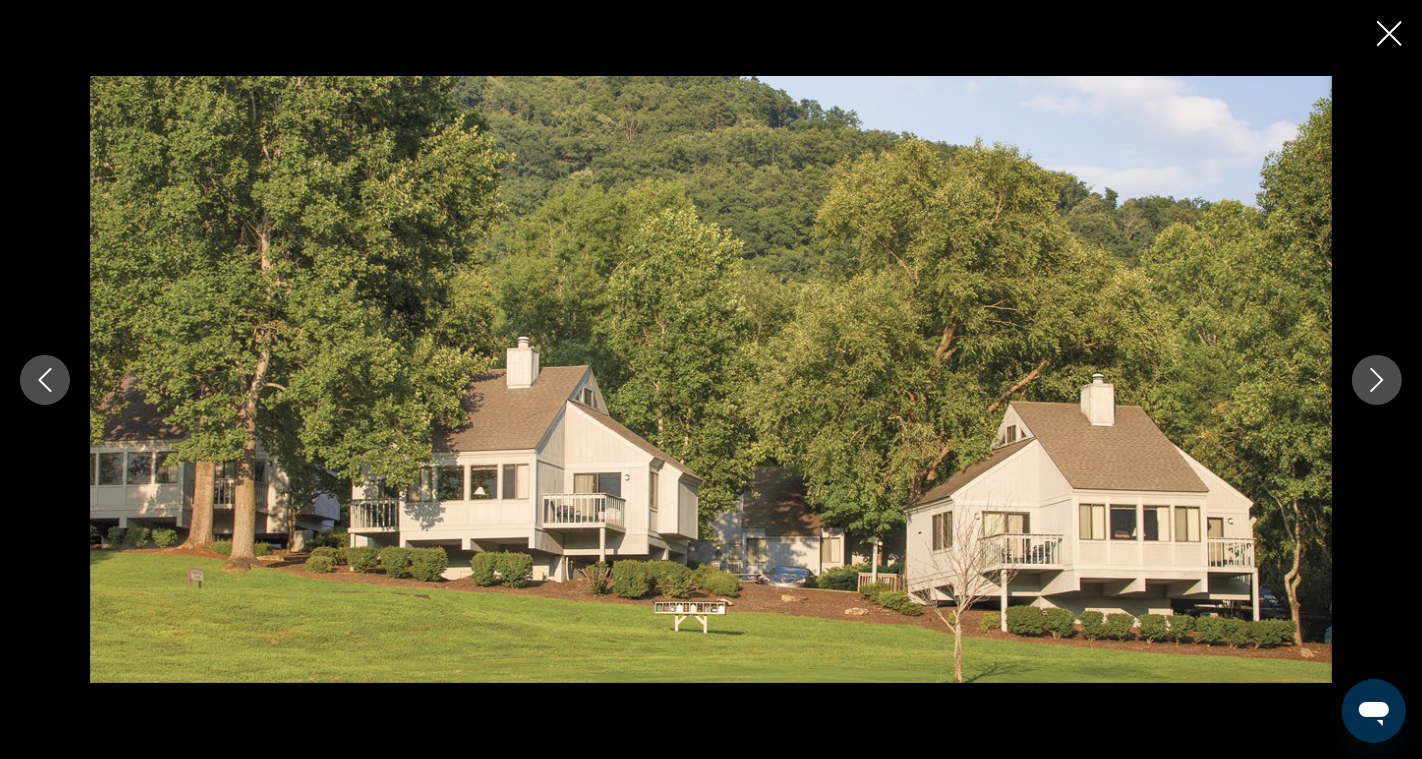 click 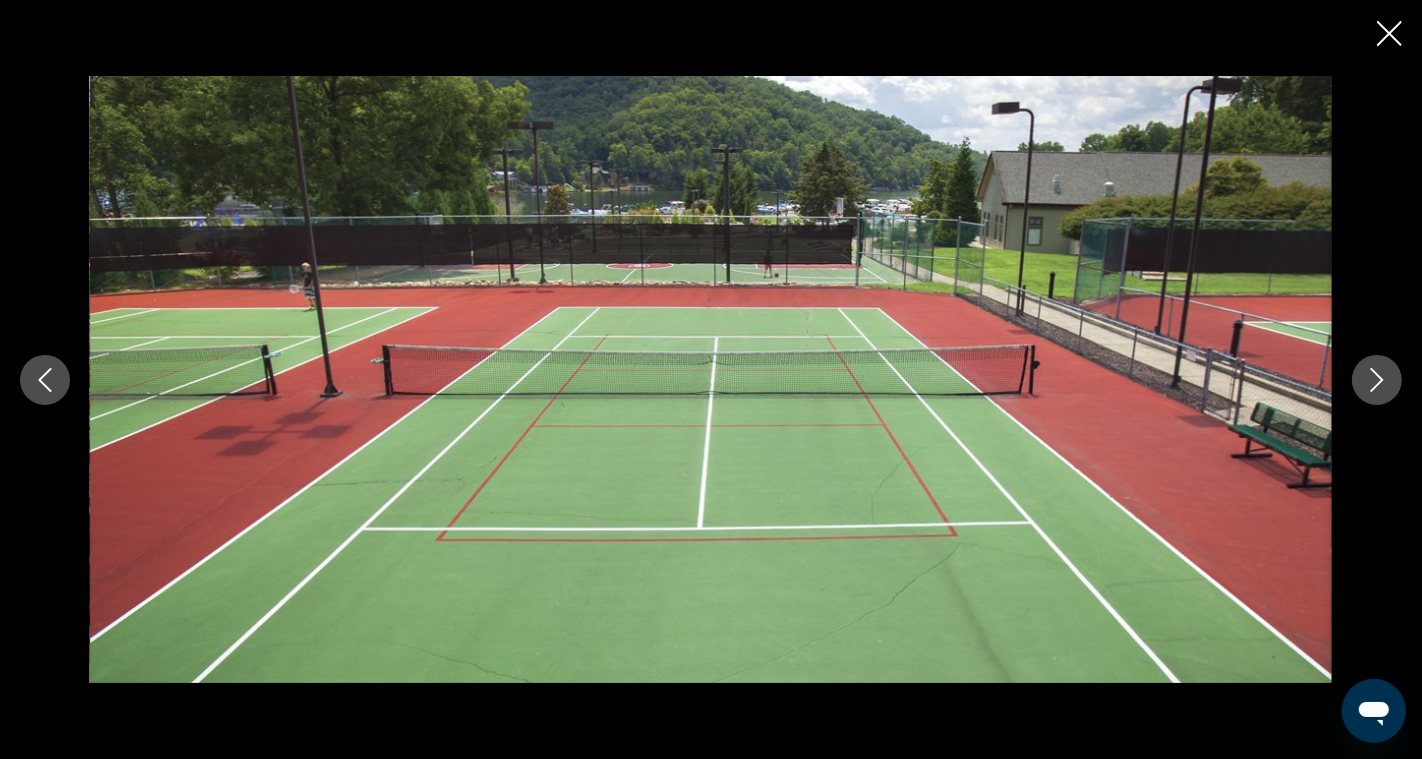 click 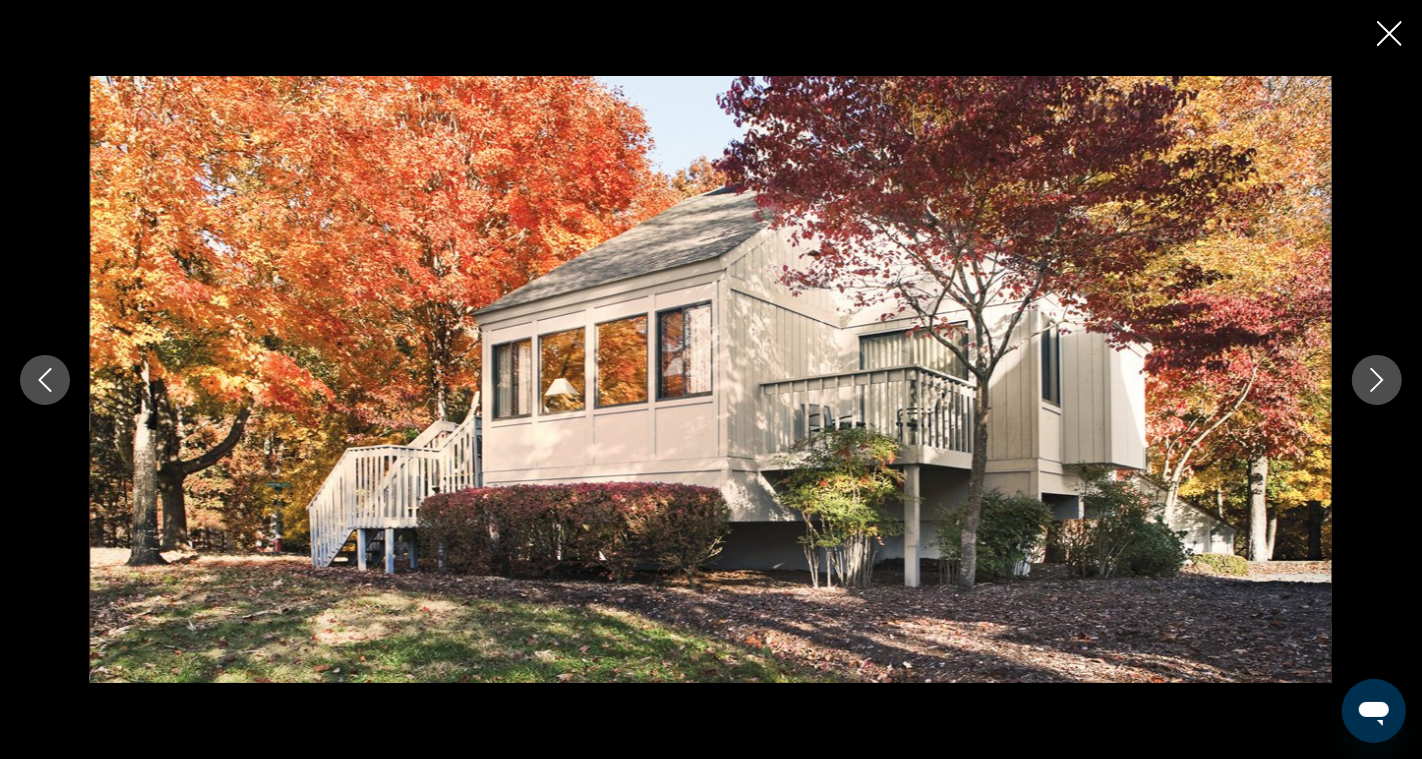 click 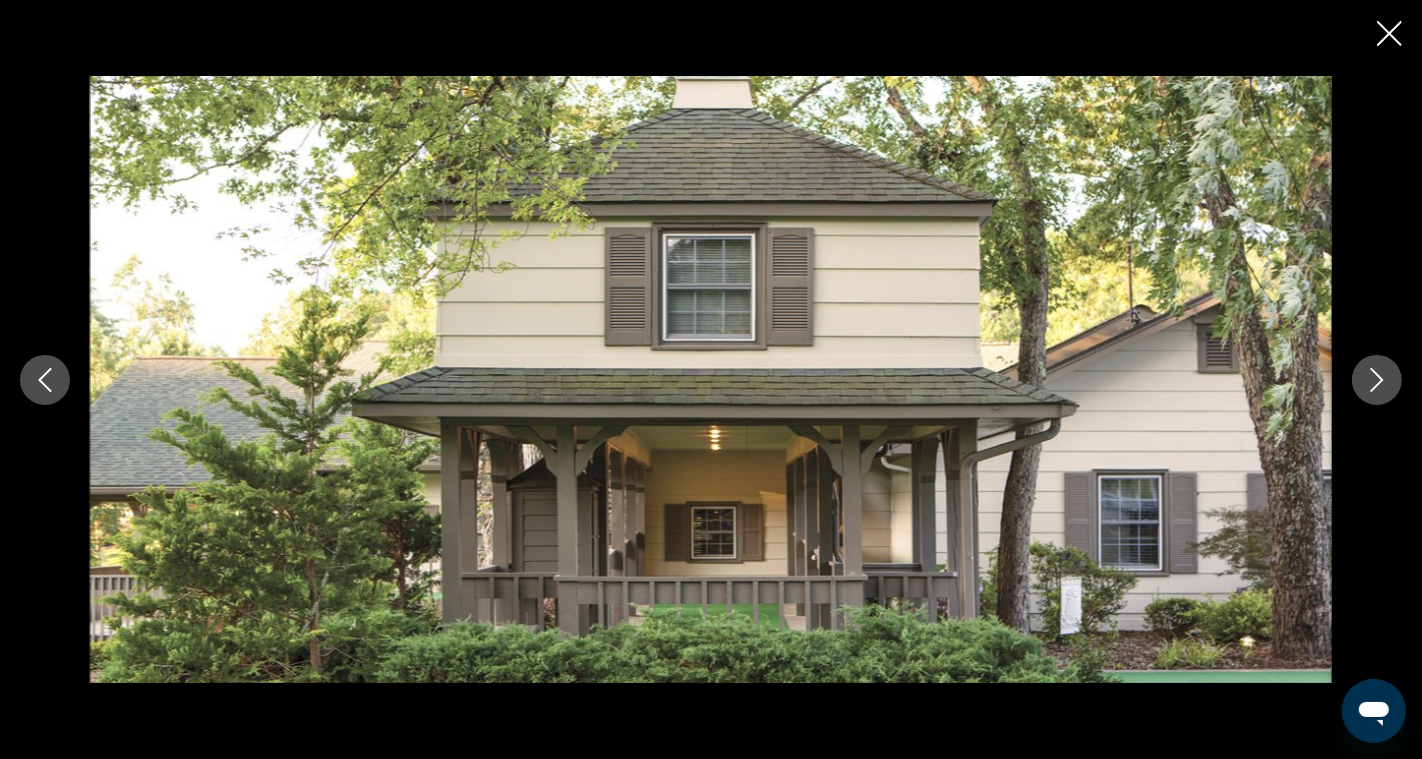 click 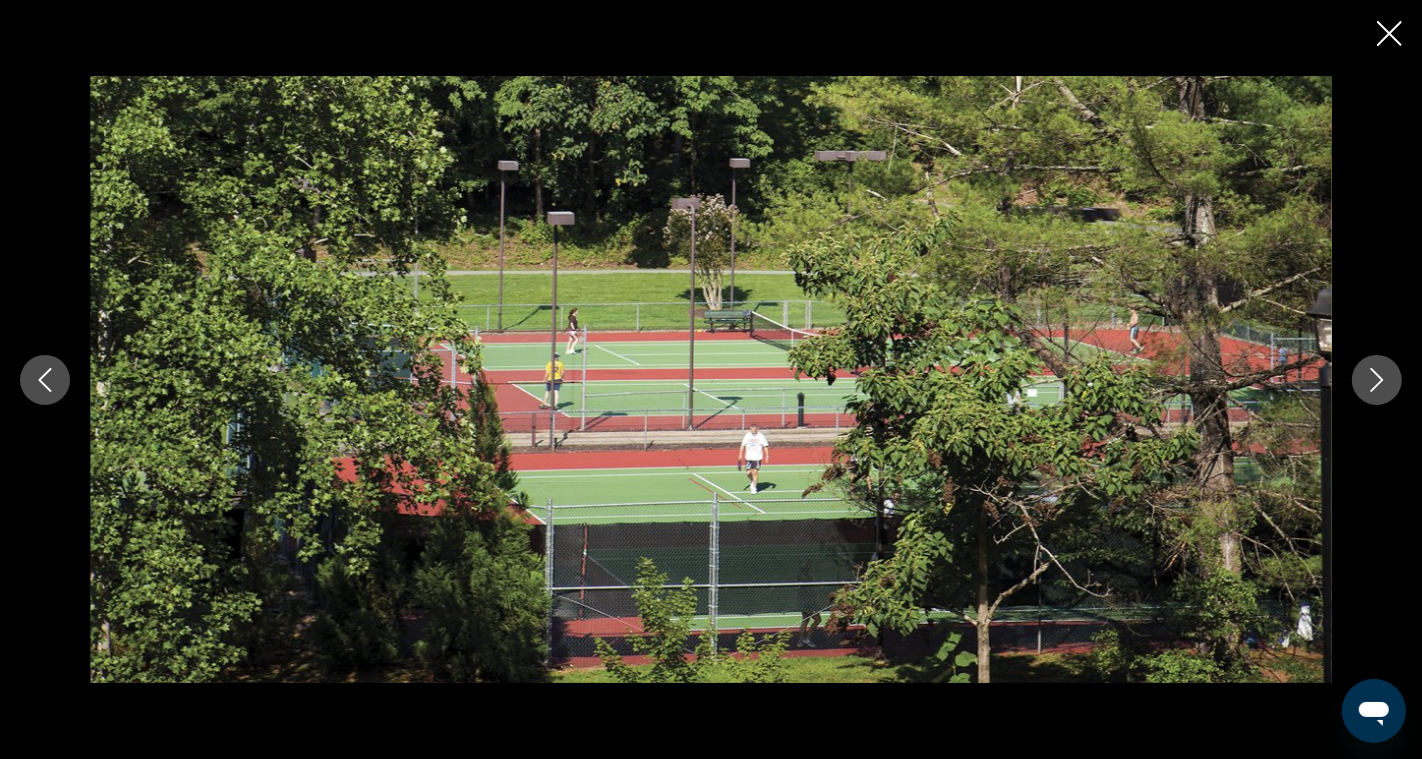 click 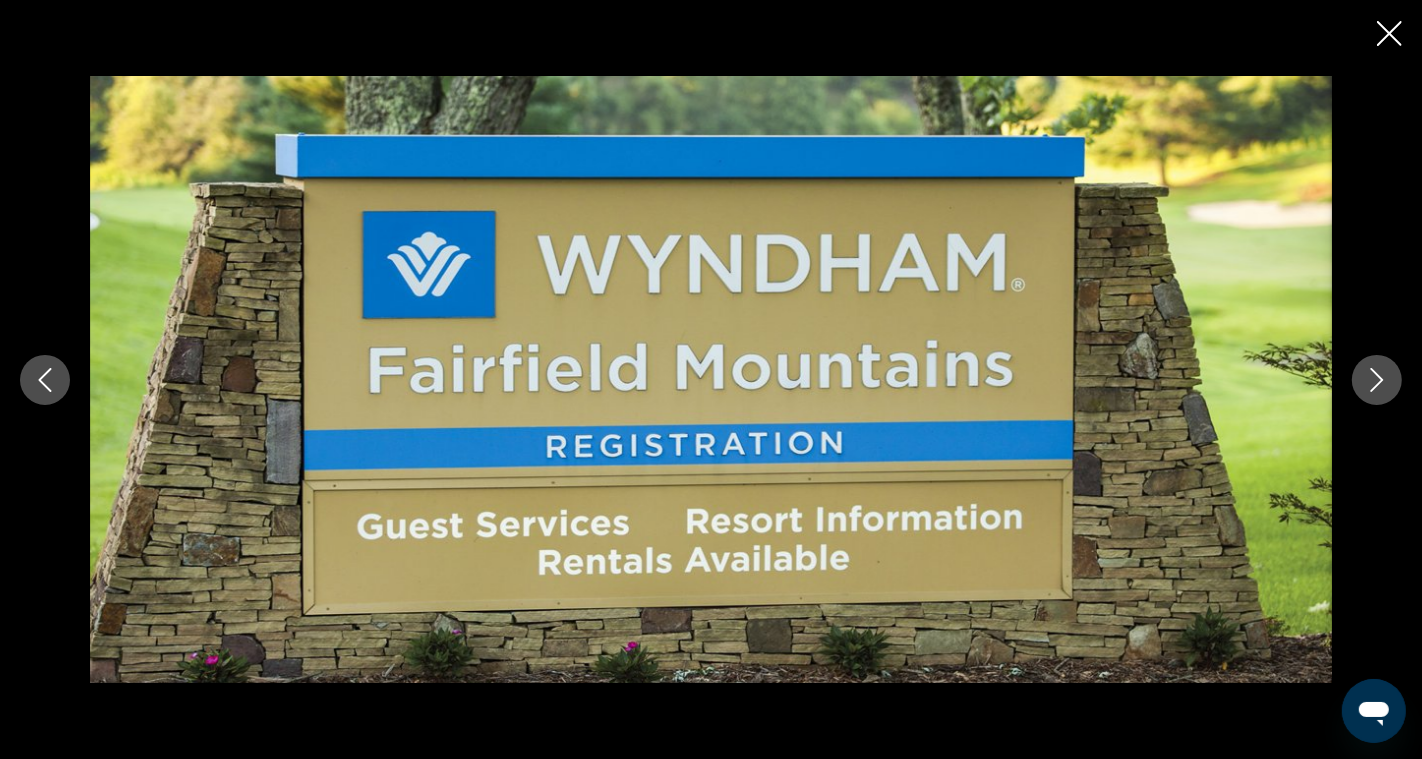 click 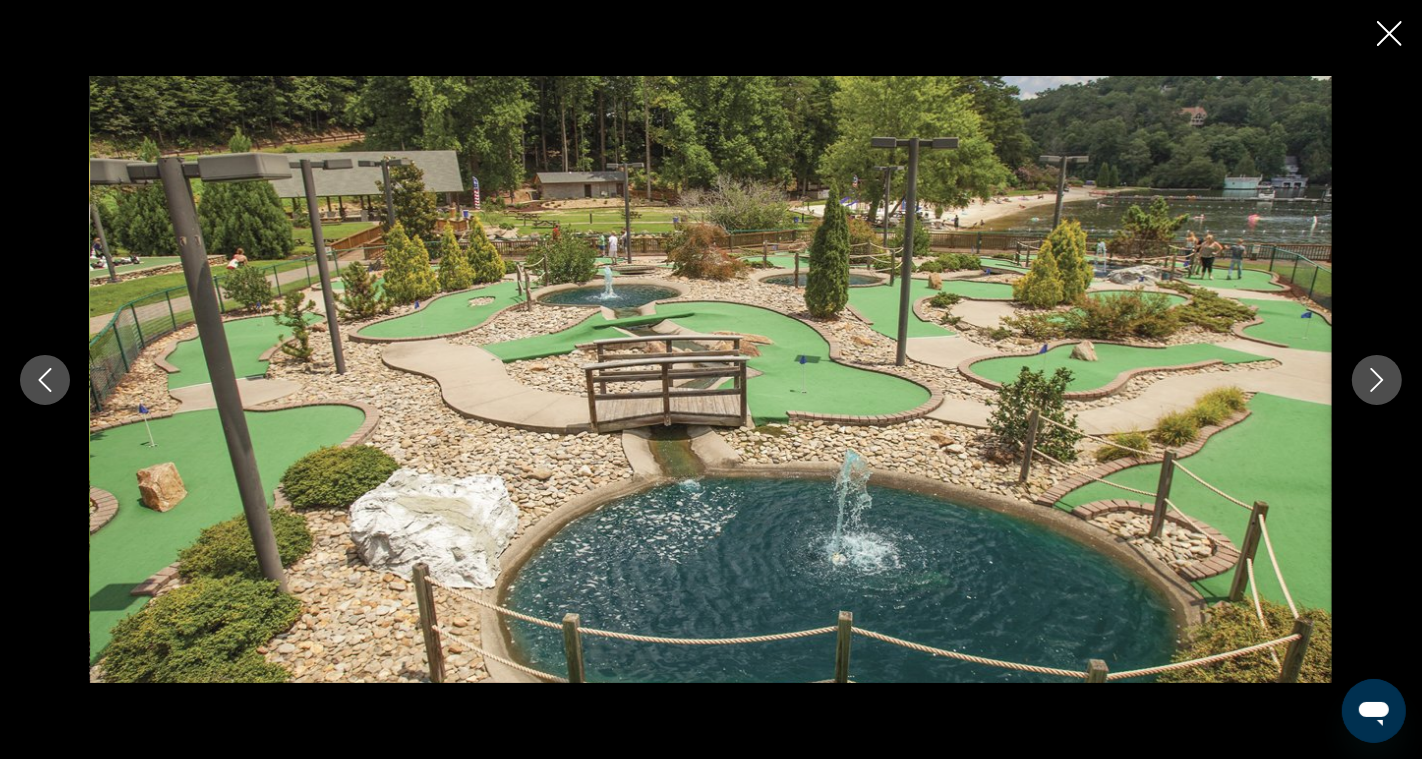 click 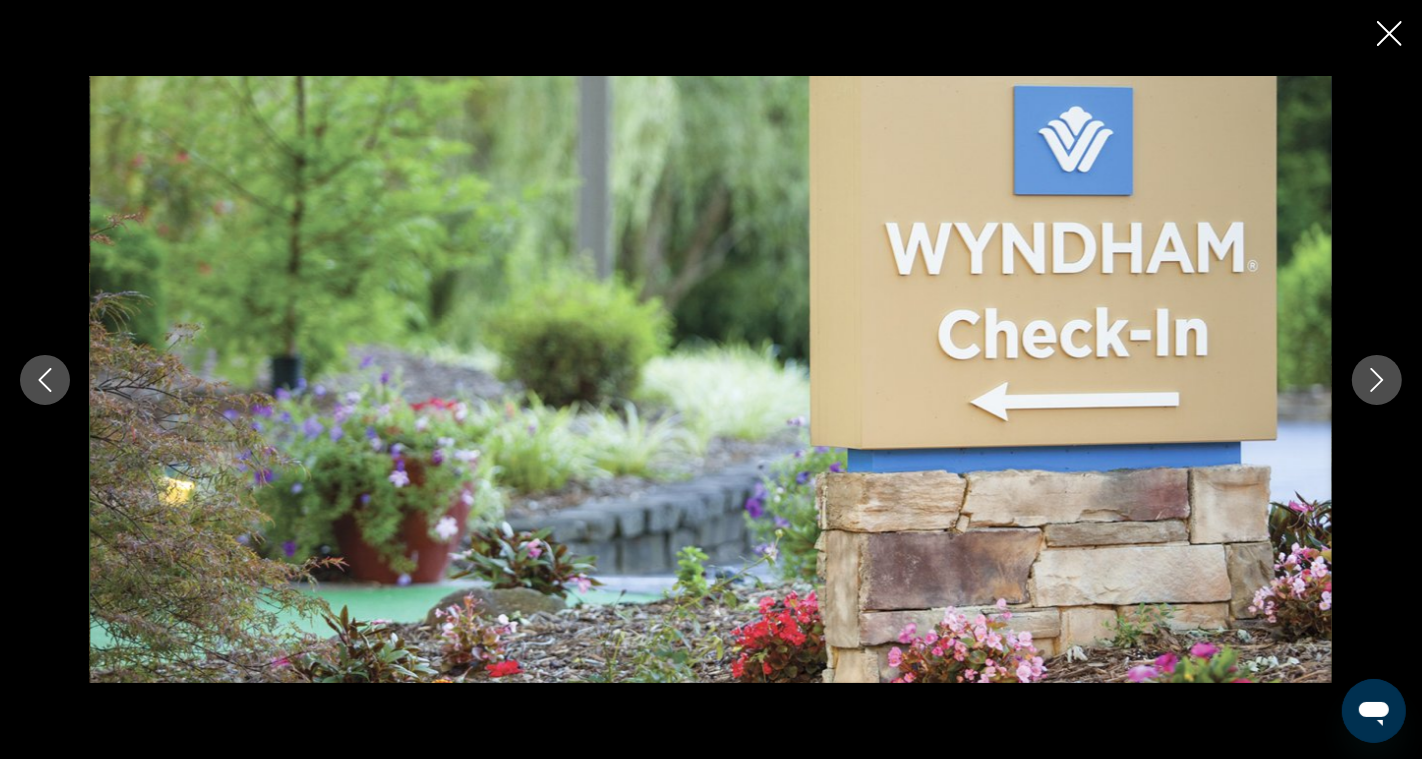 click 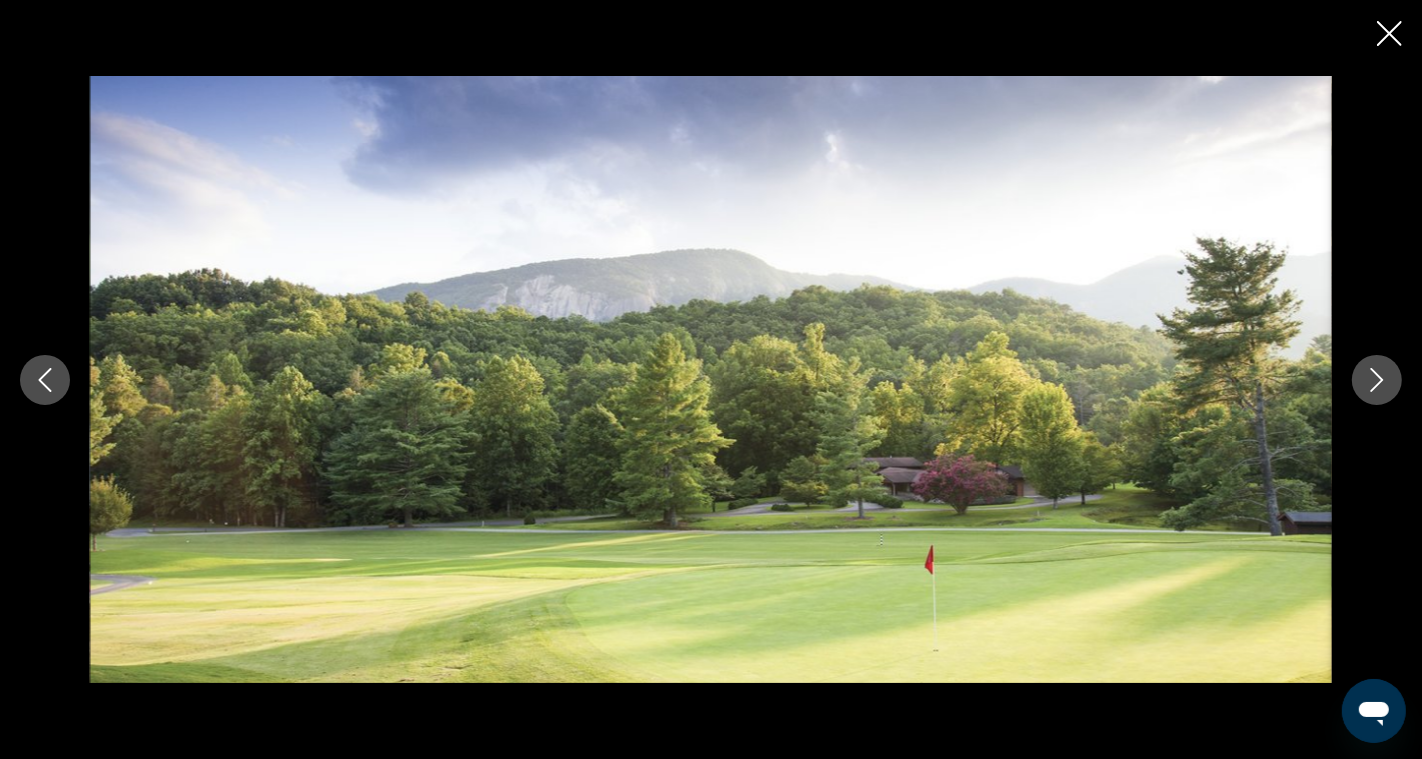 click 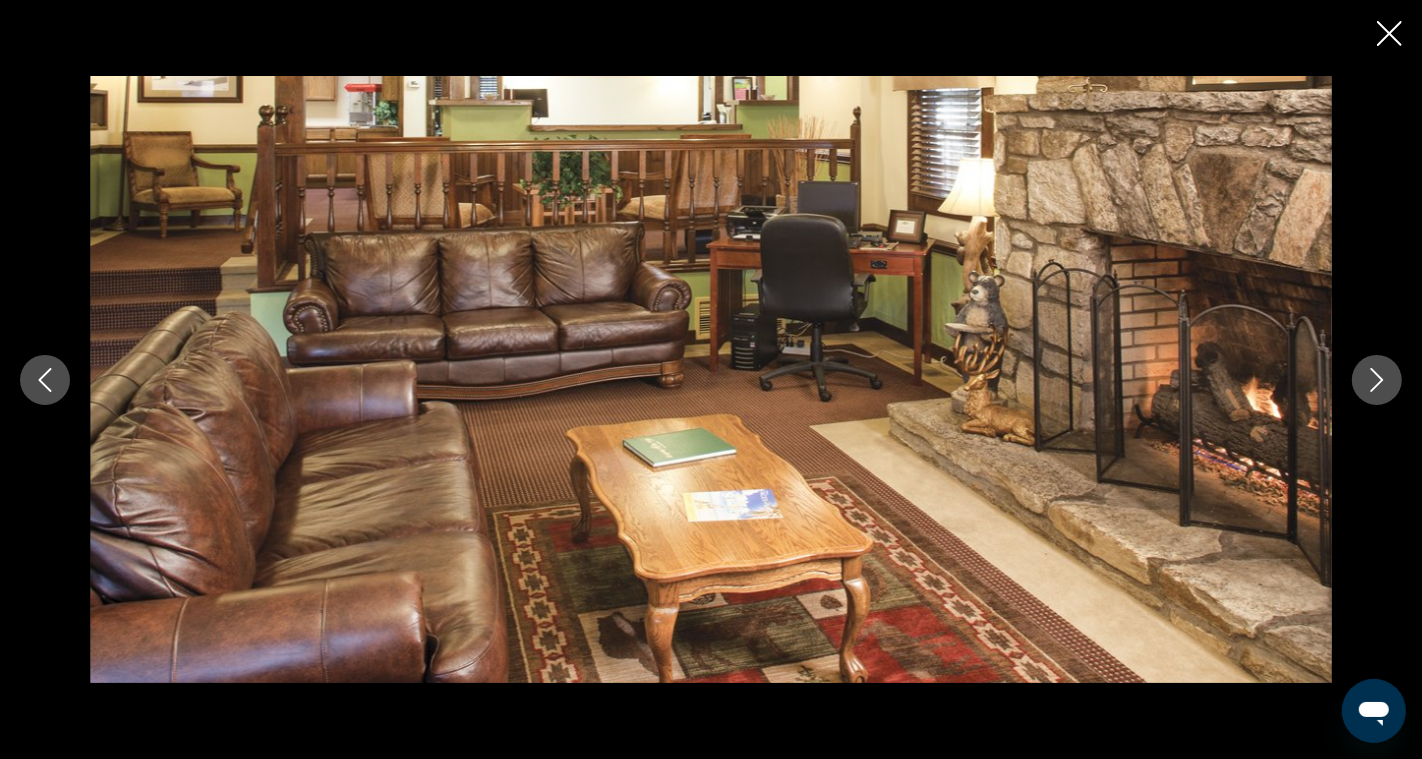 click 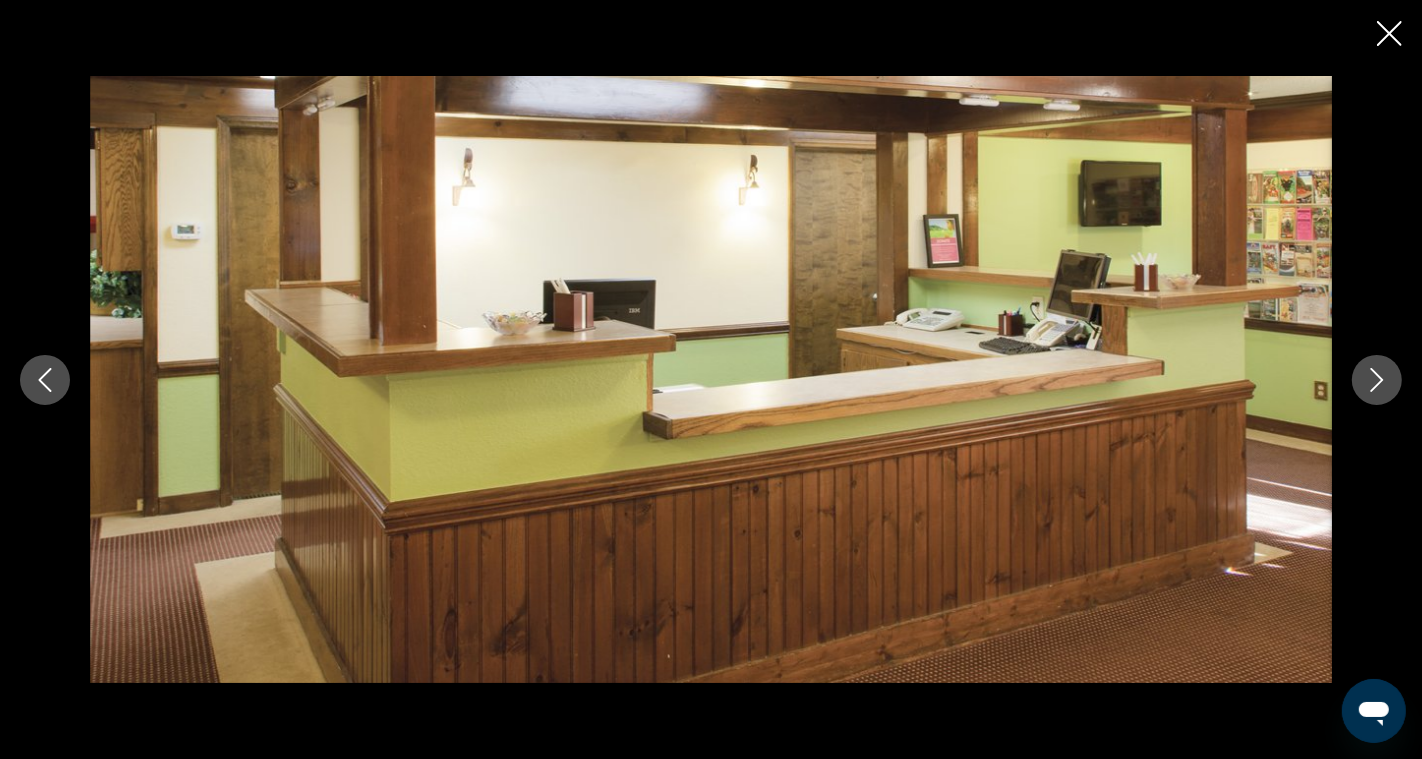 click 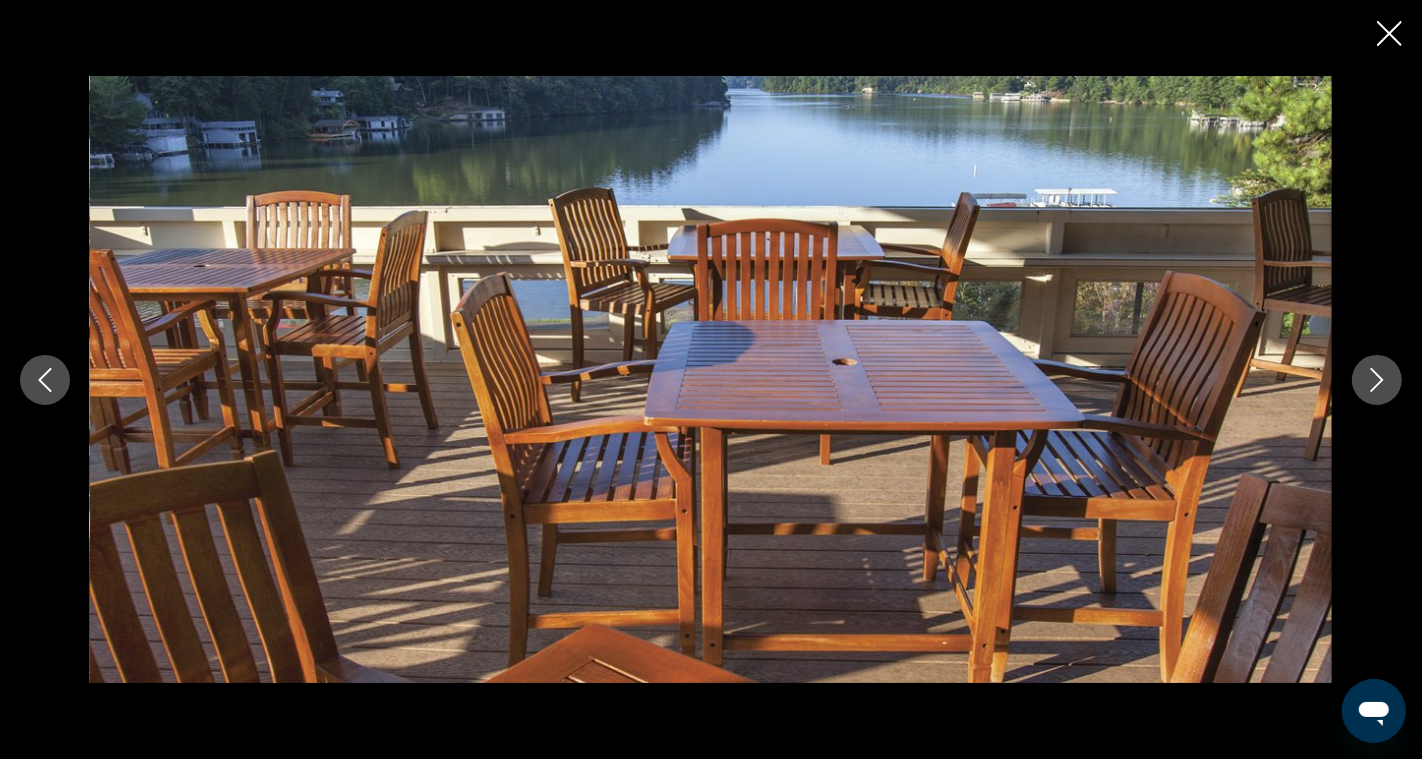 click 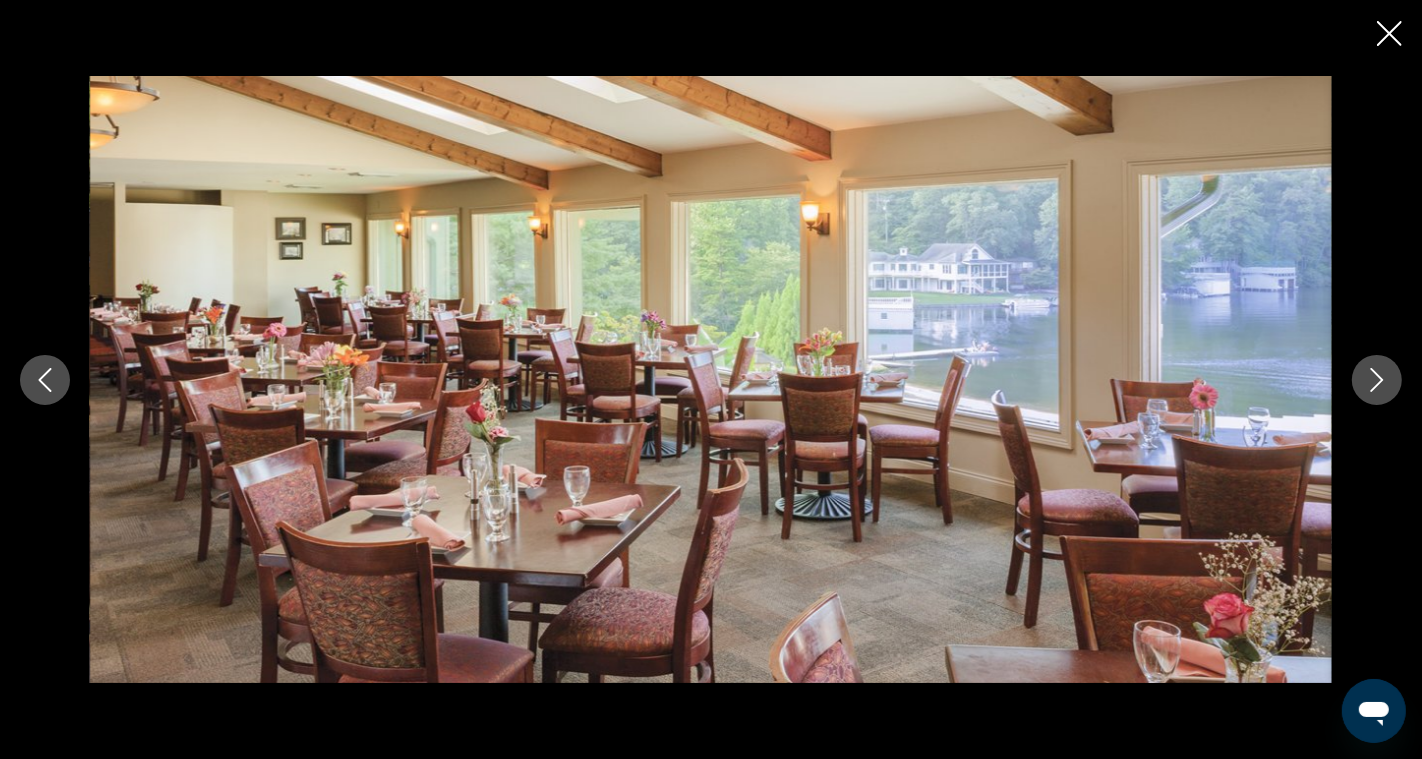 click 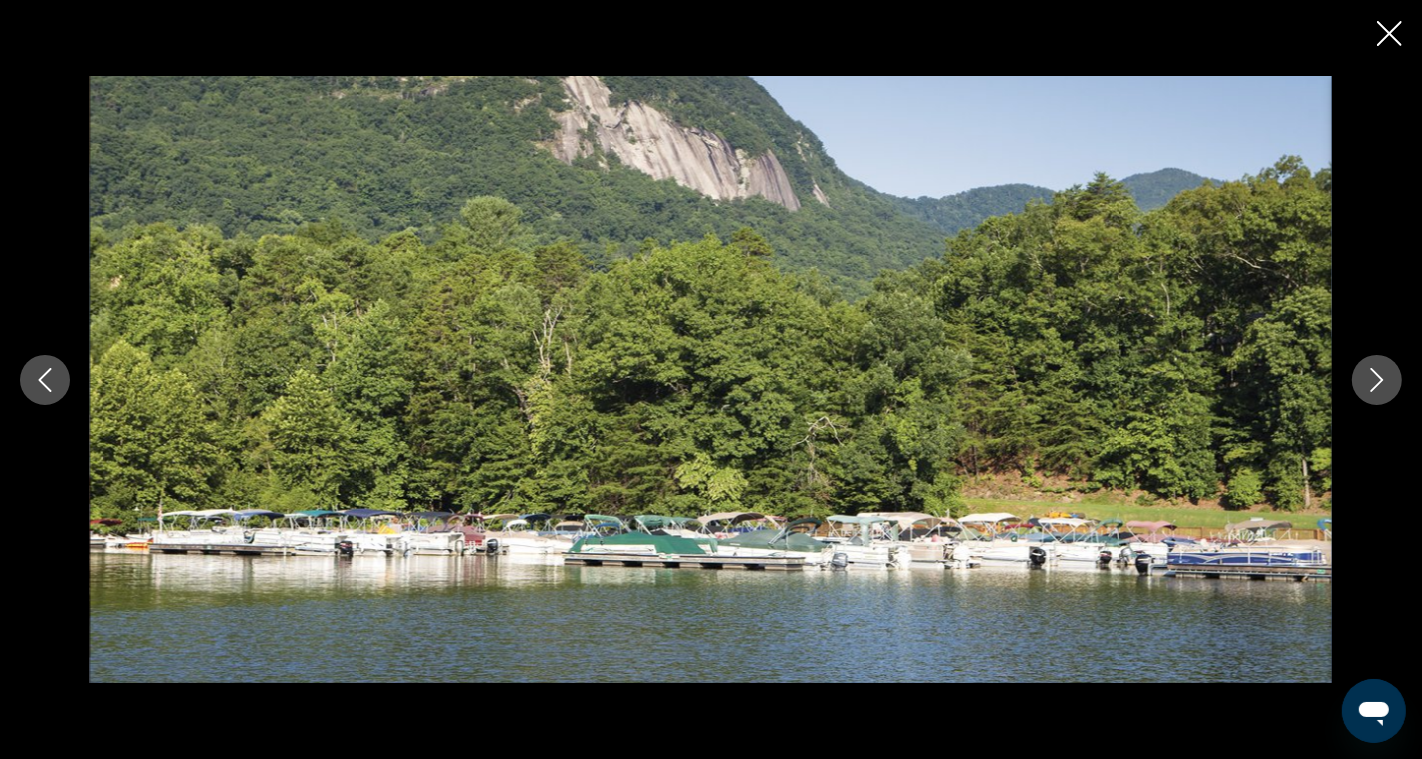 click 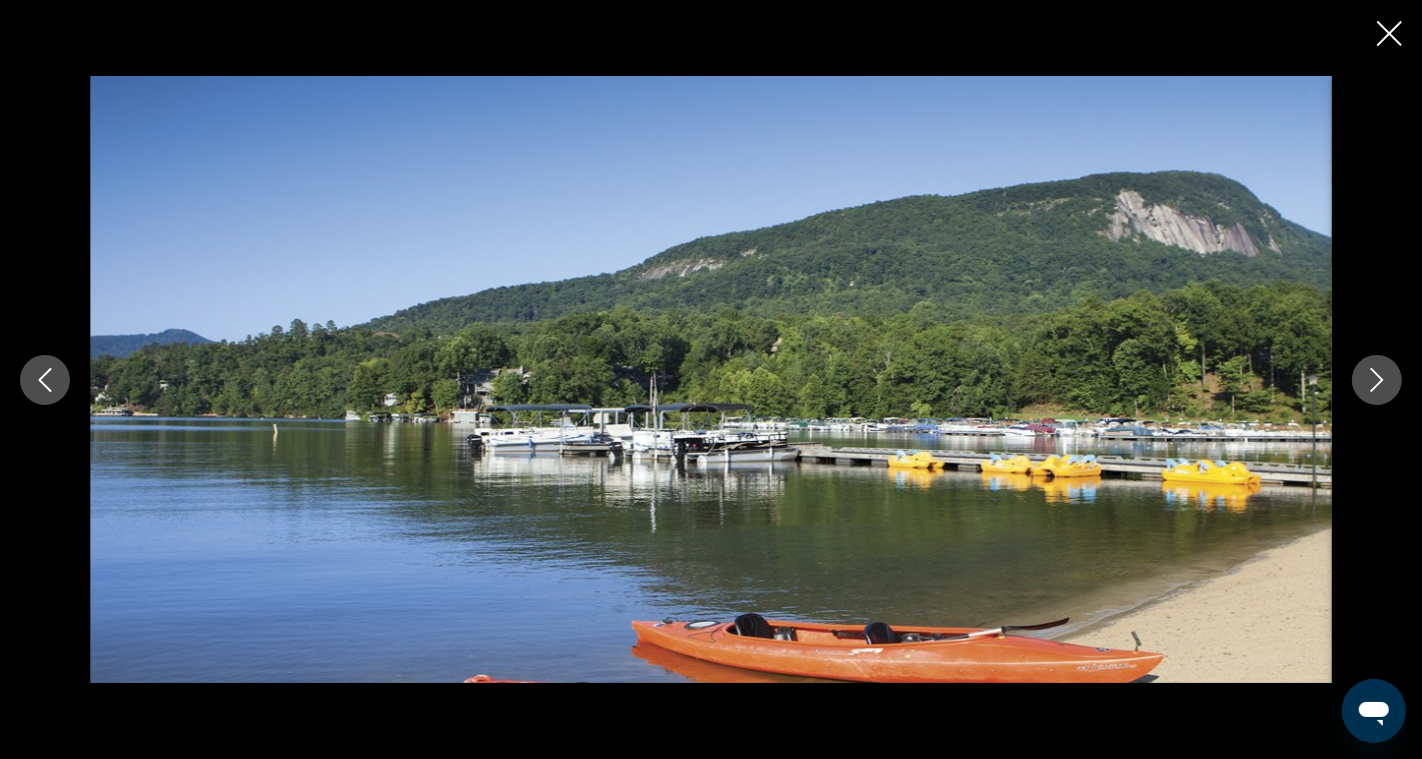 click 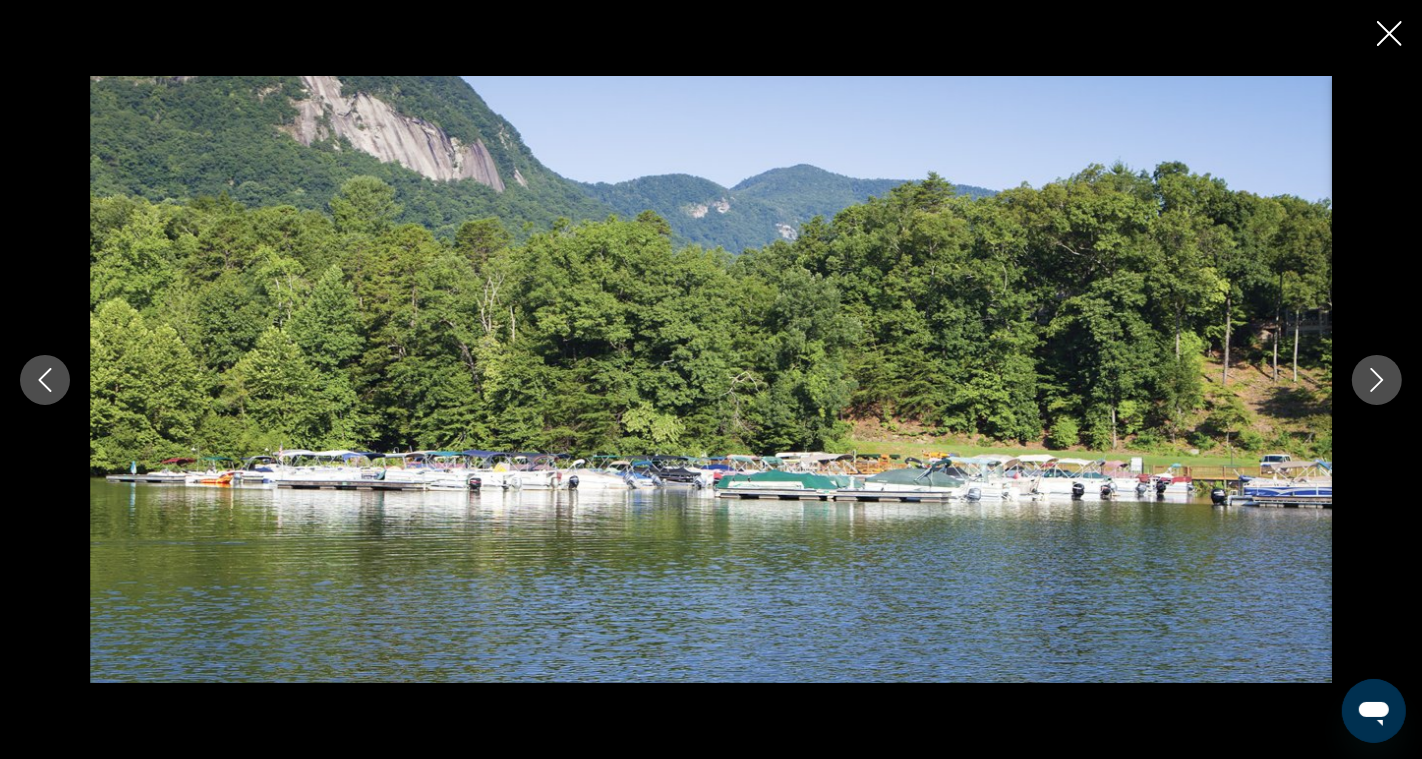 click 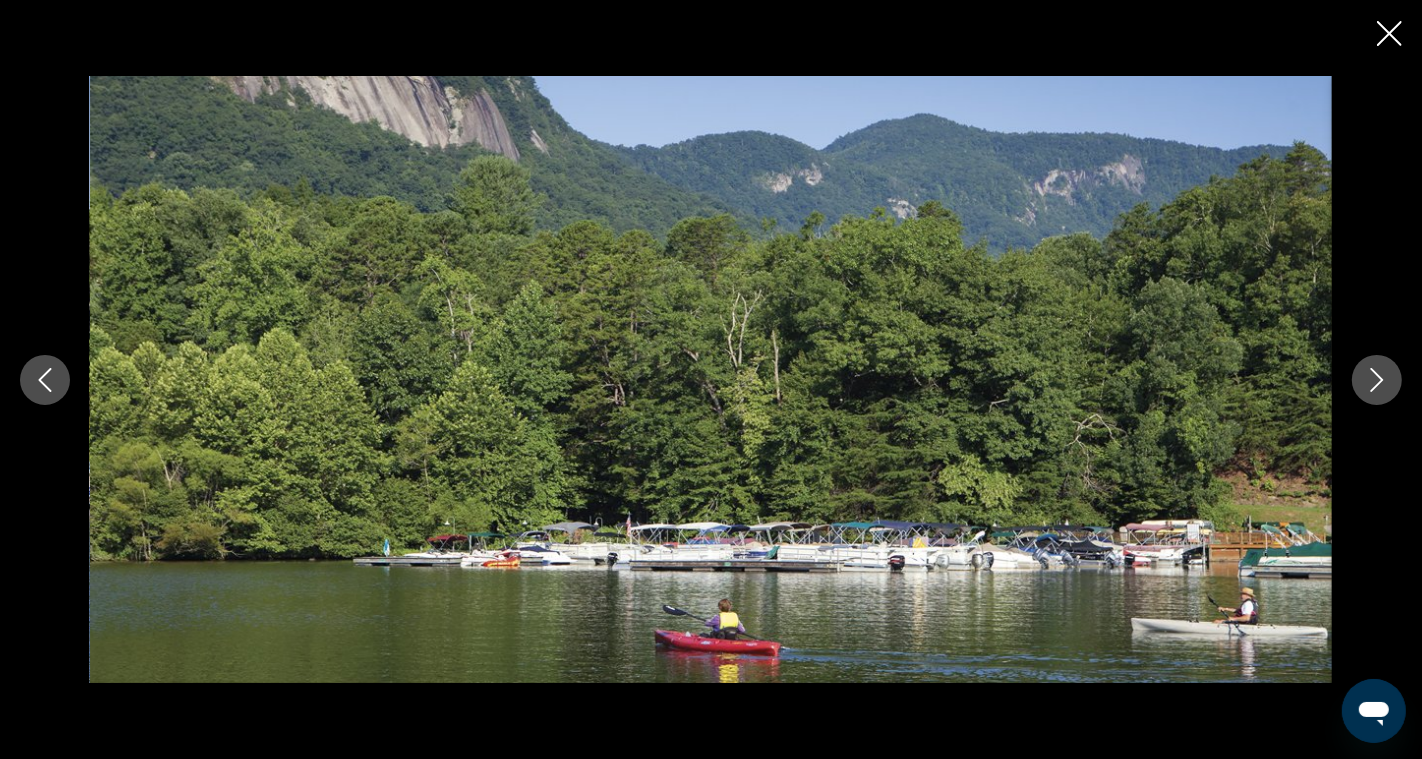 click 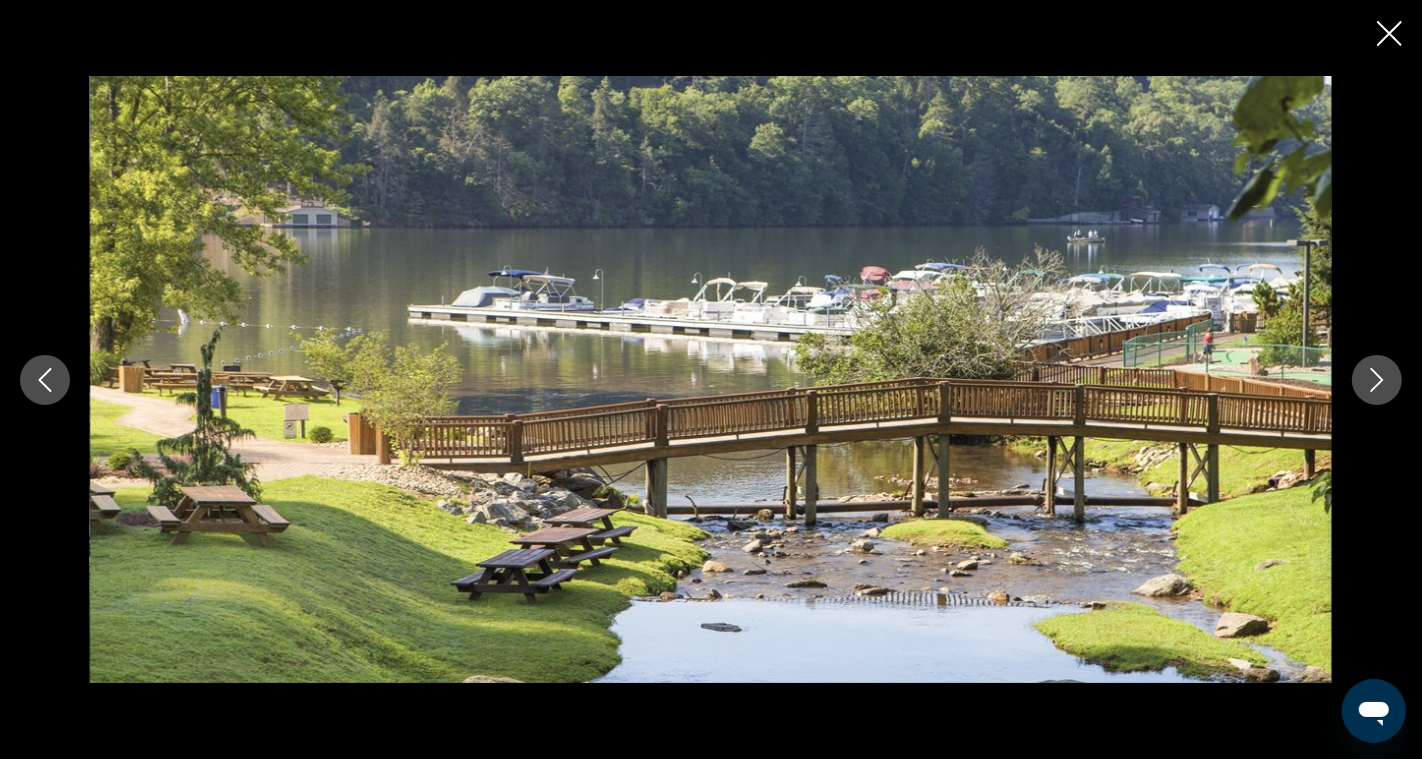 click 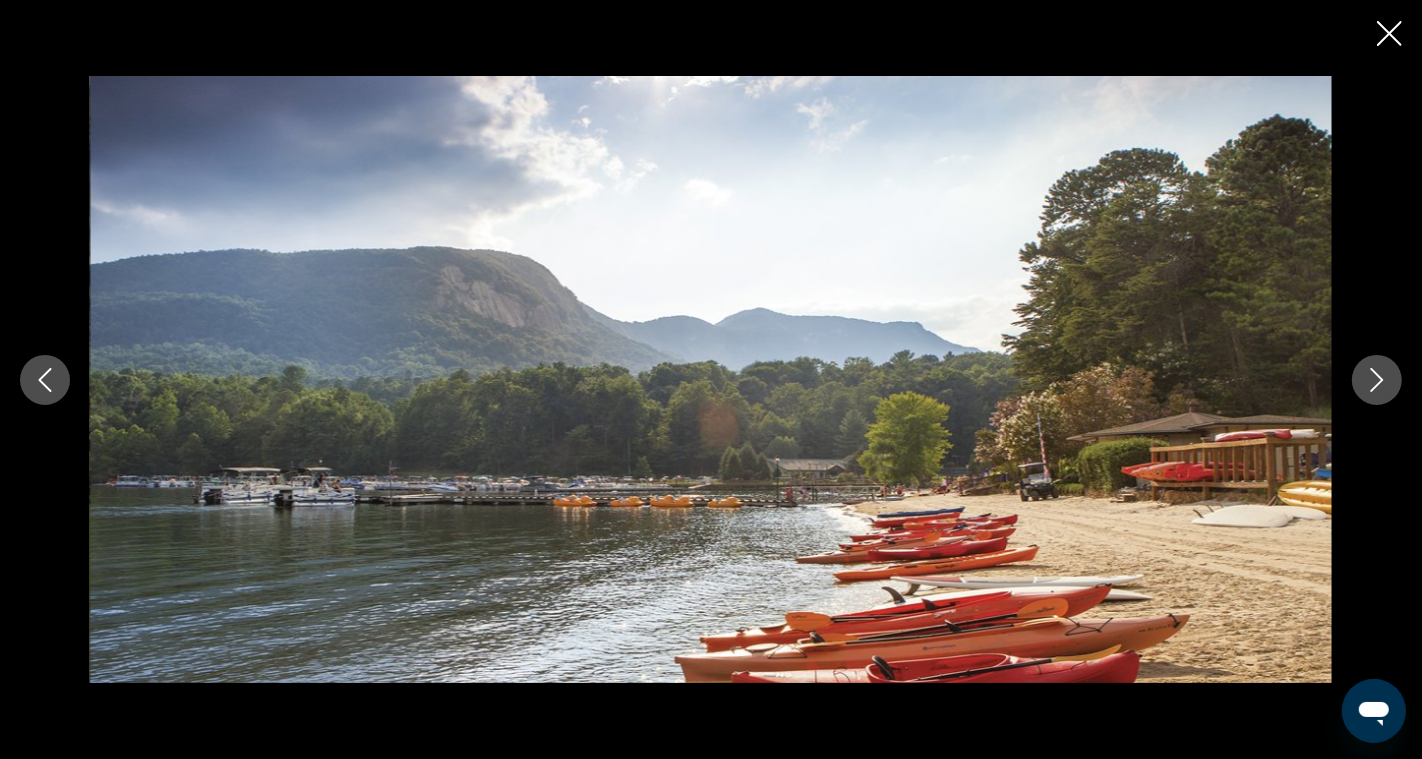 click 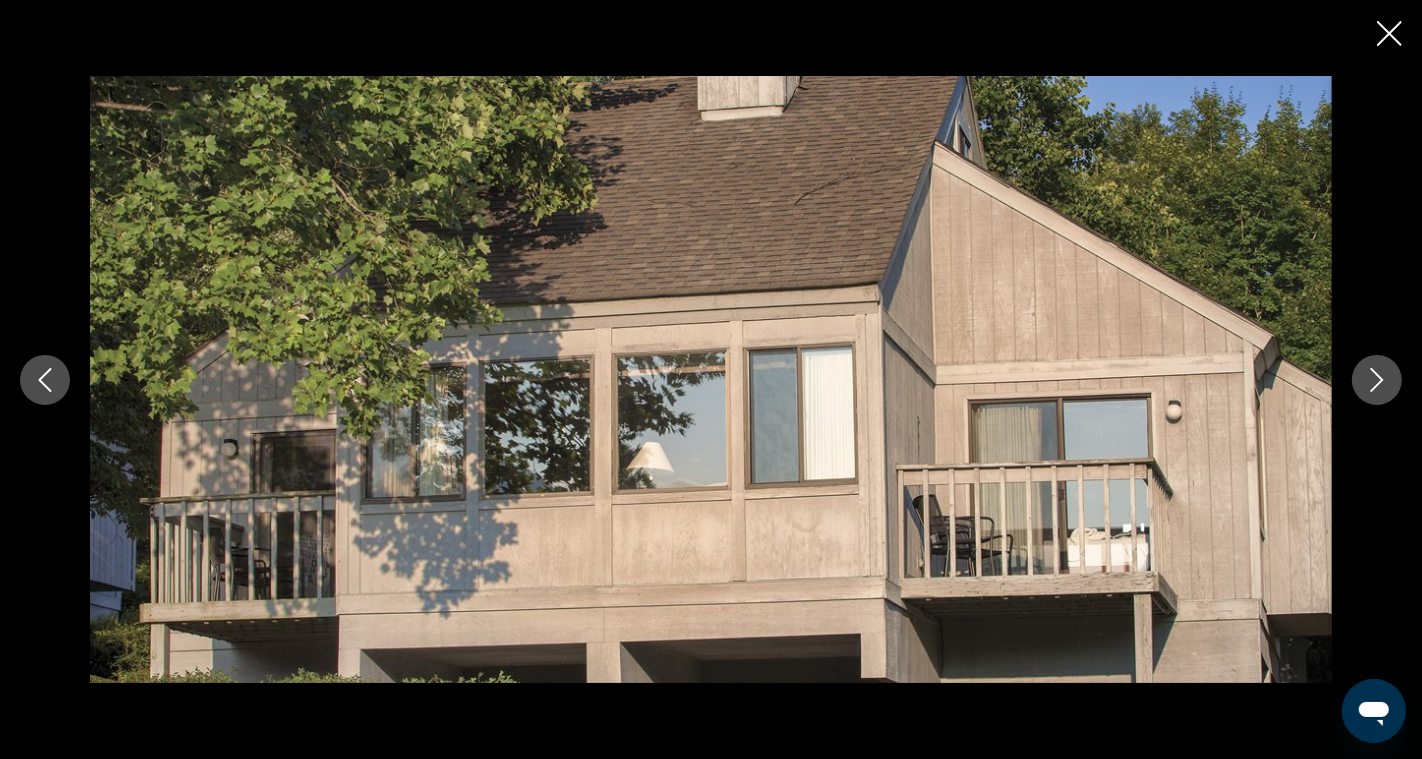 click 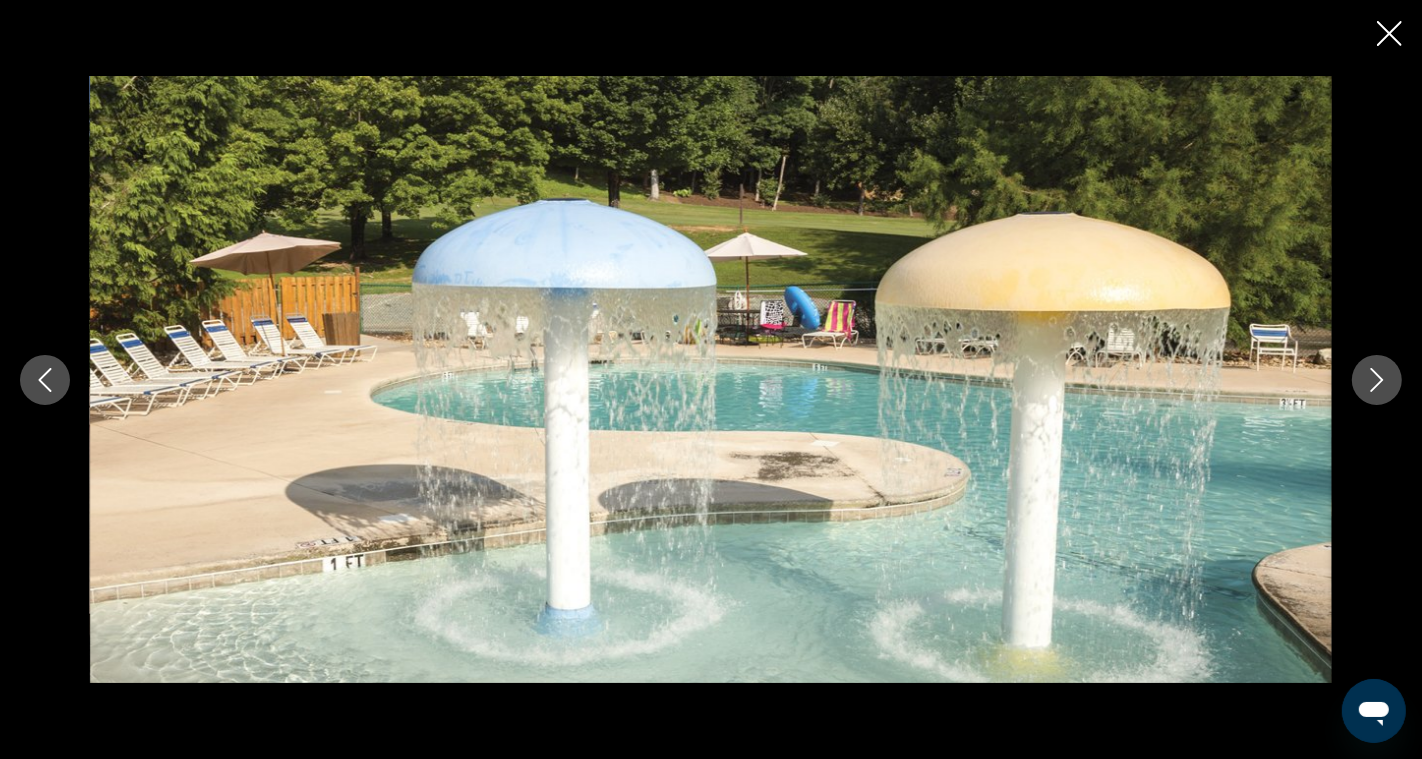 click 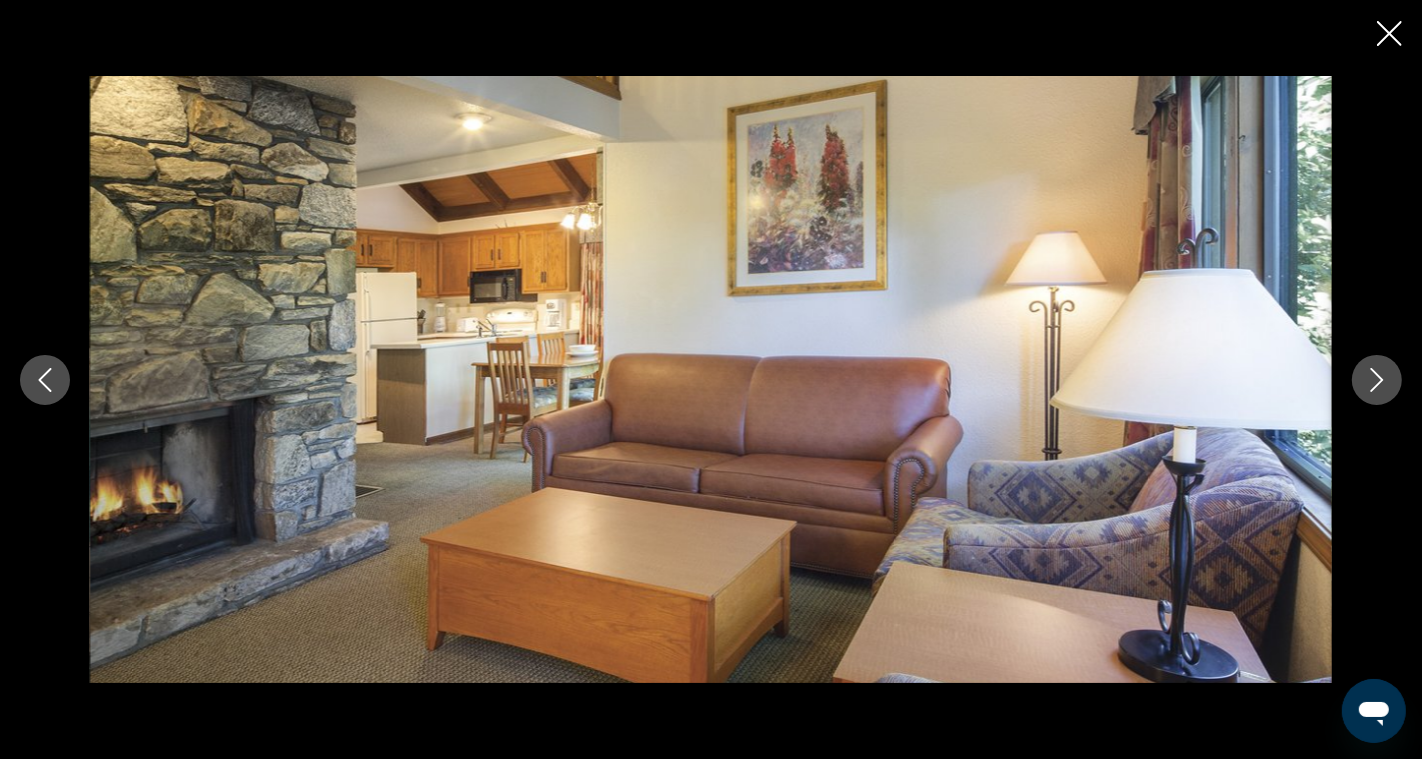 click 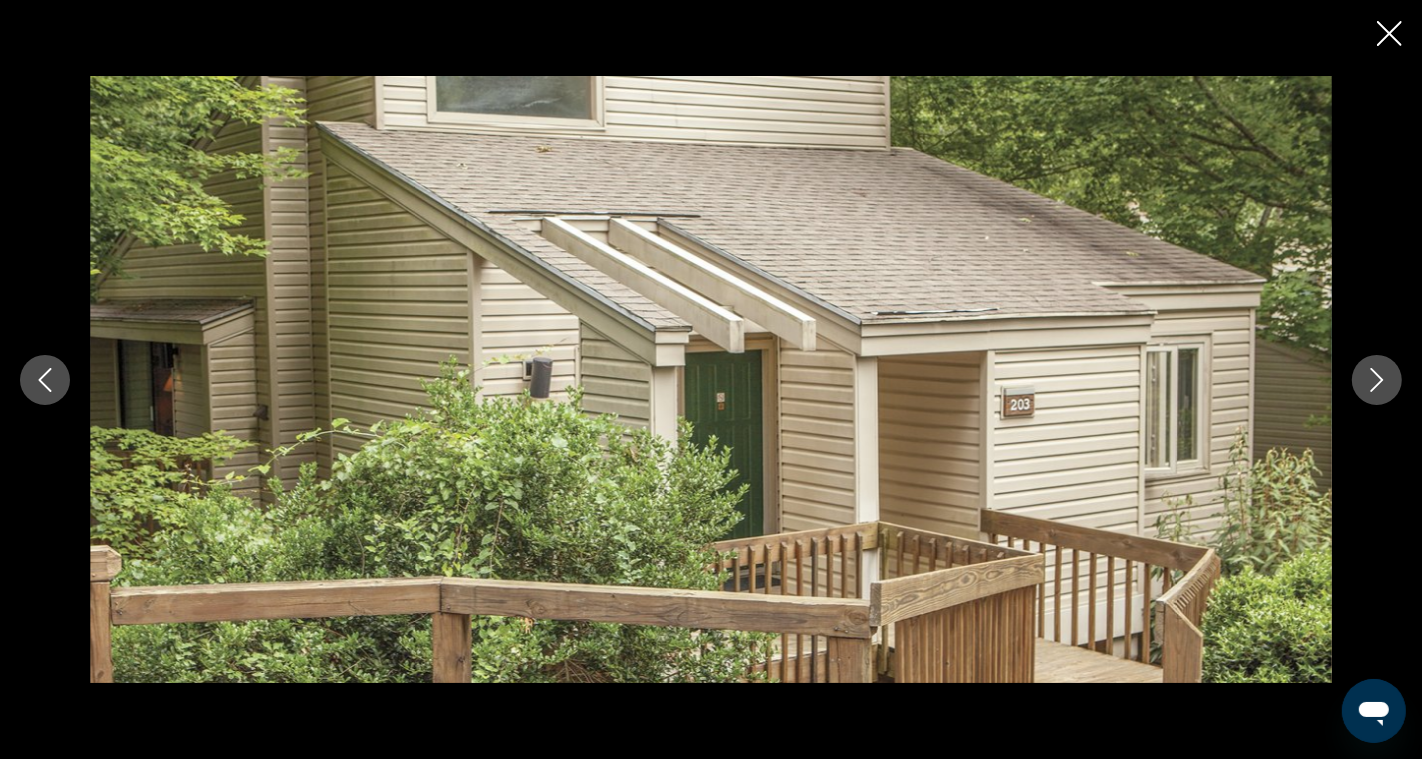 click 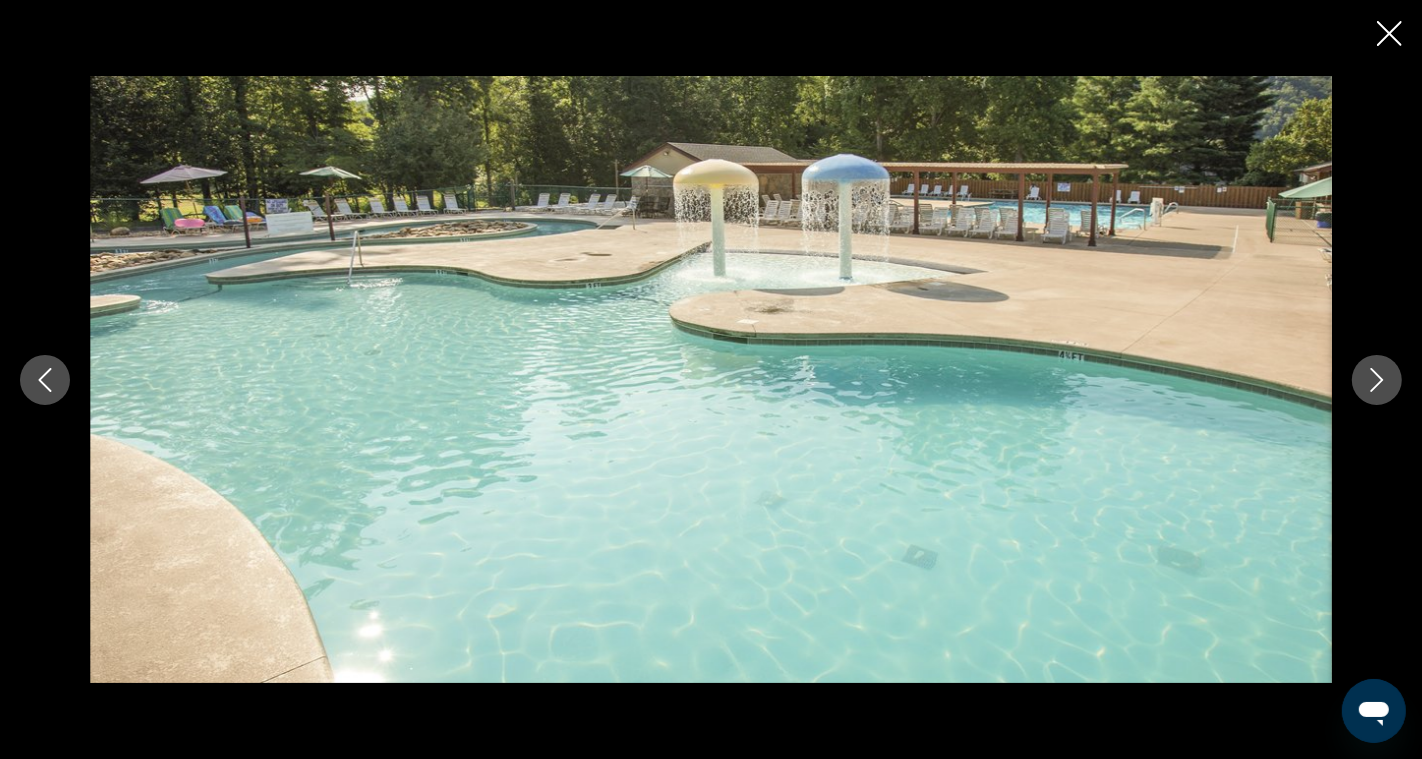click 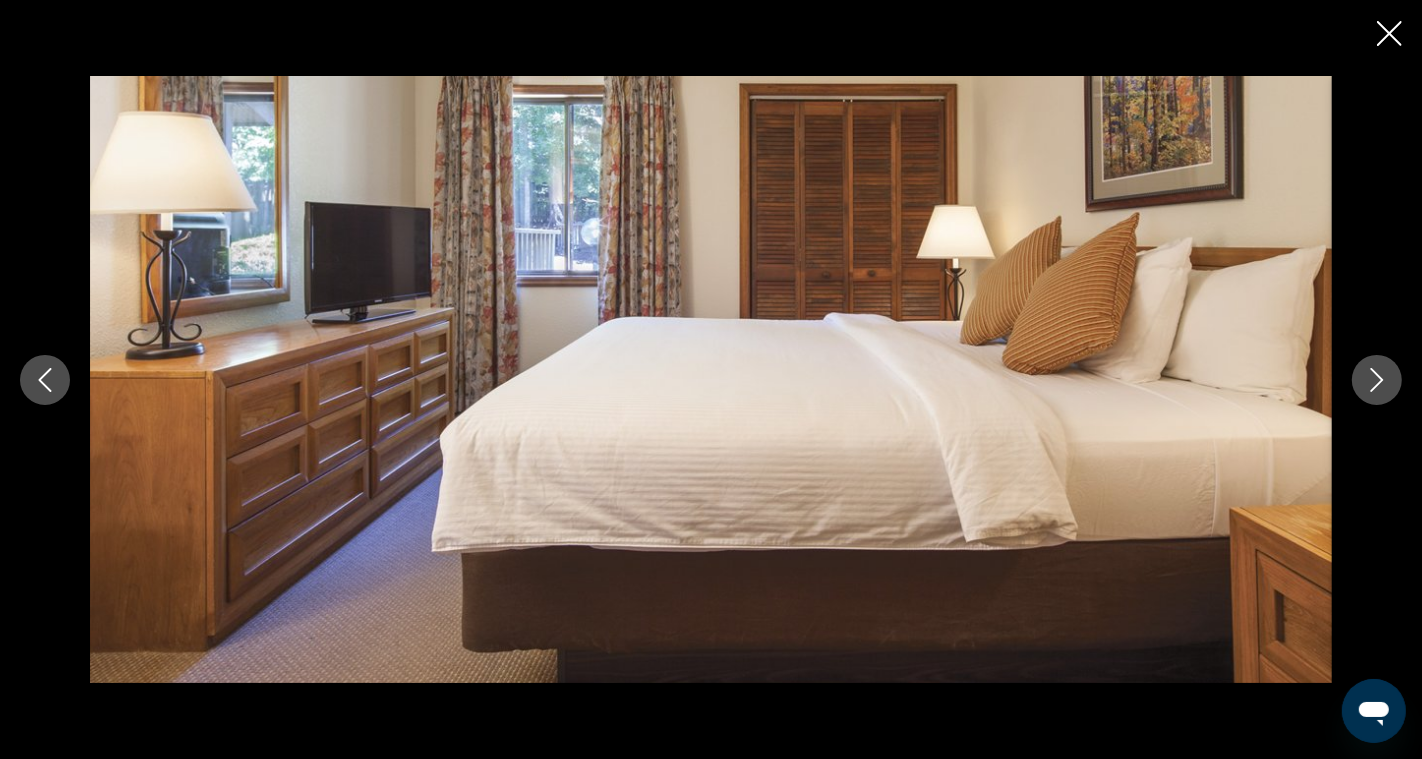 click 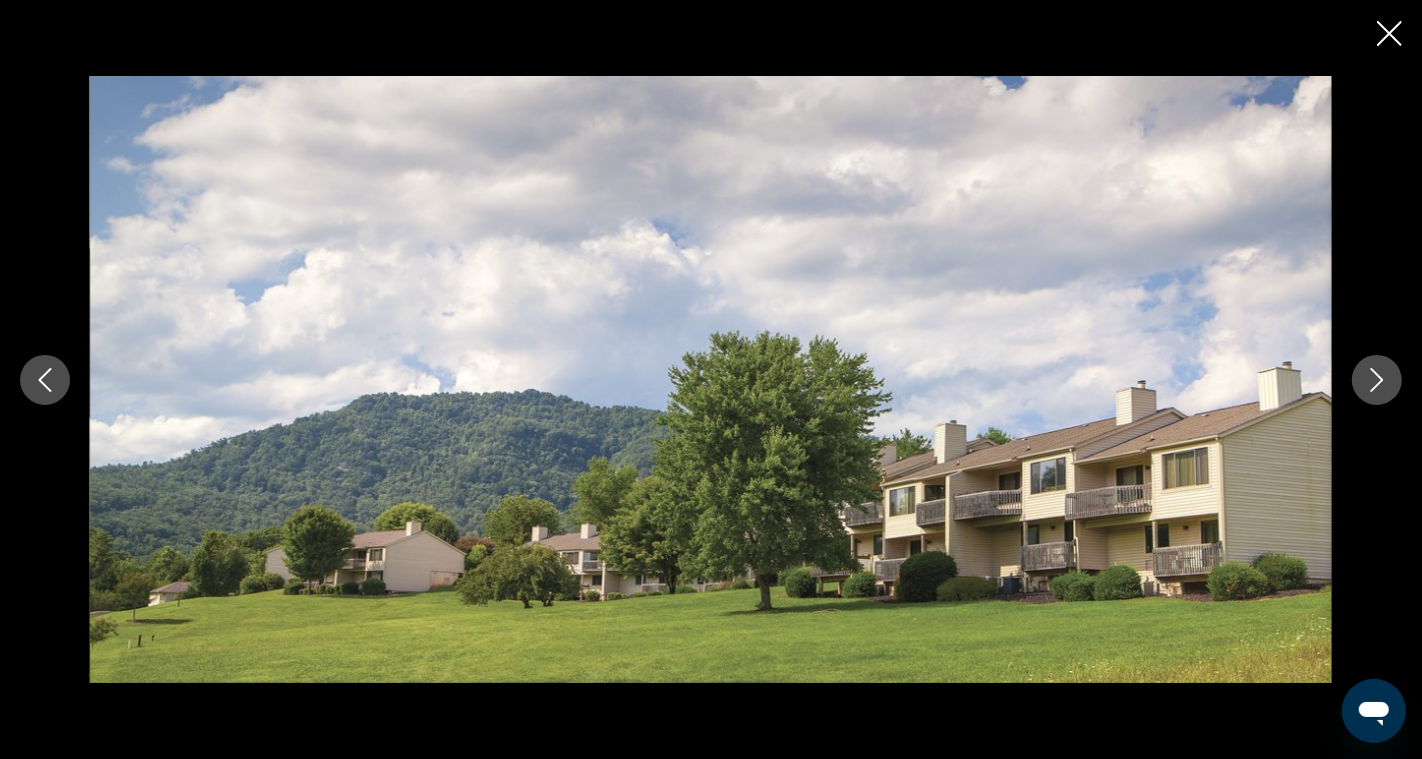 click 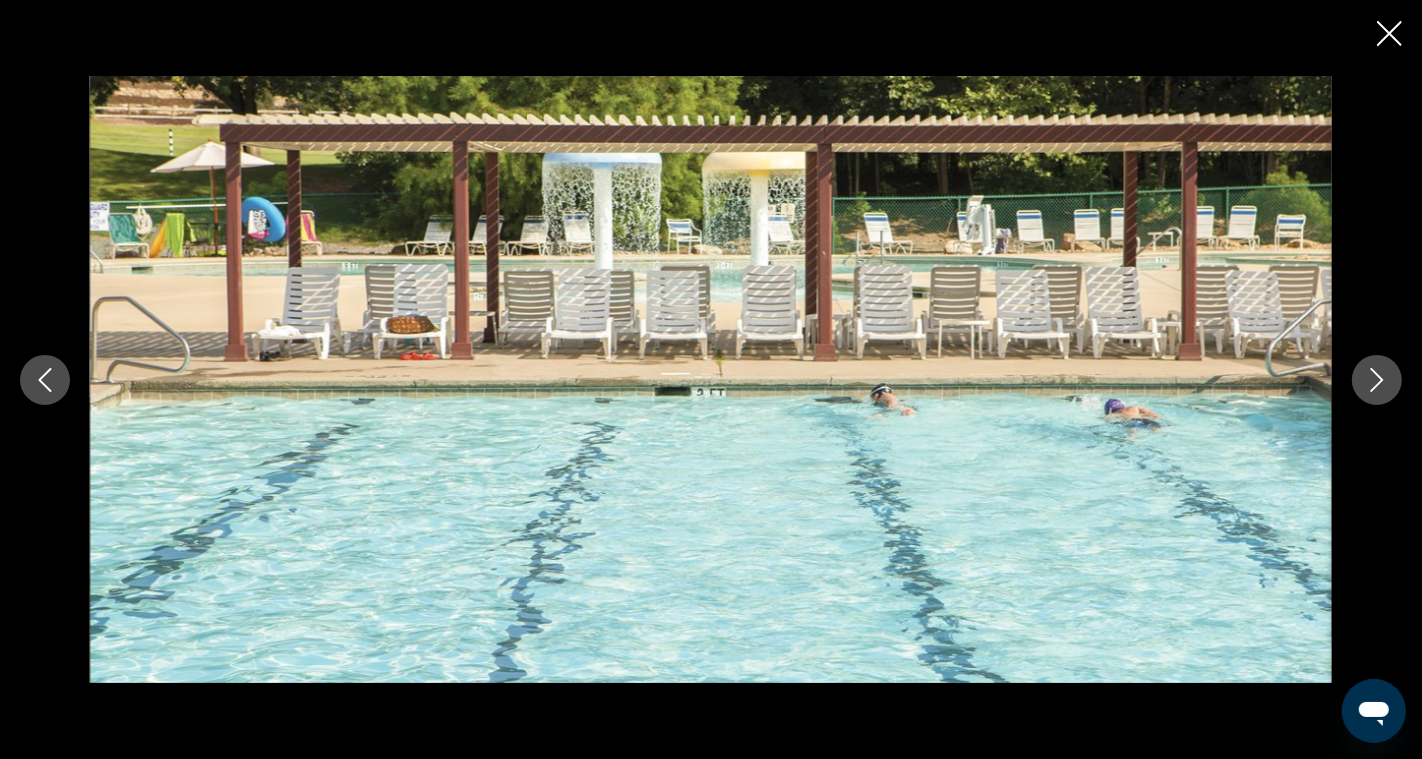 click 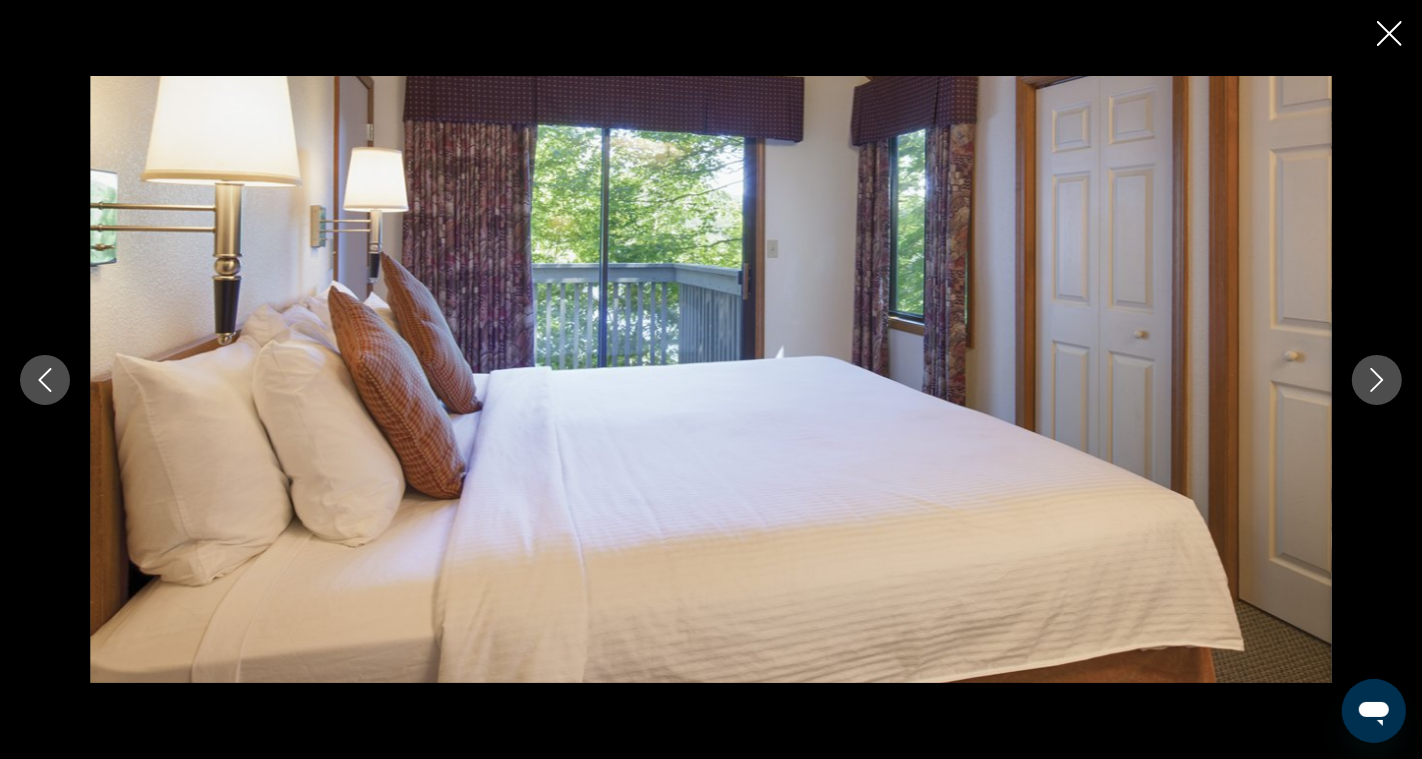 click 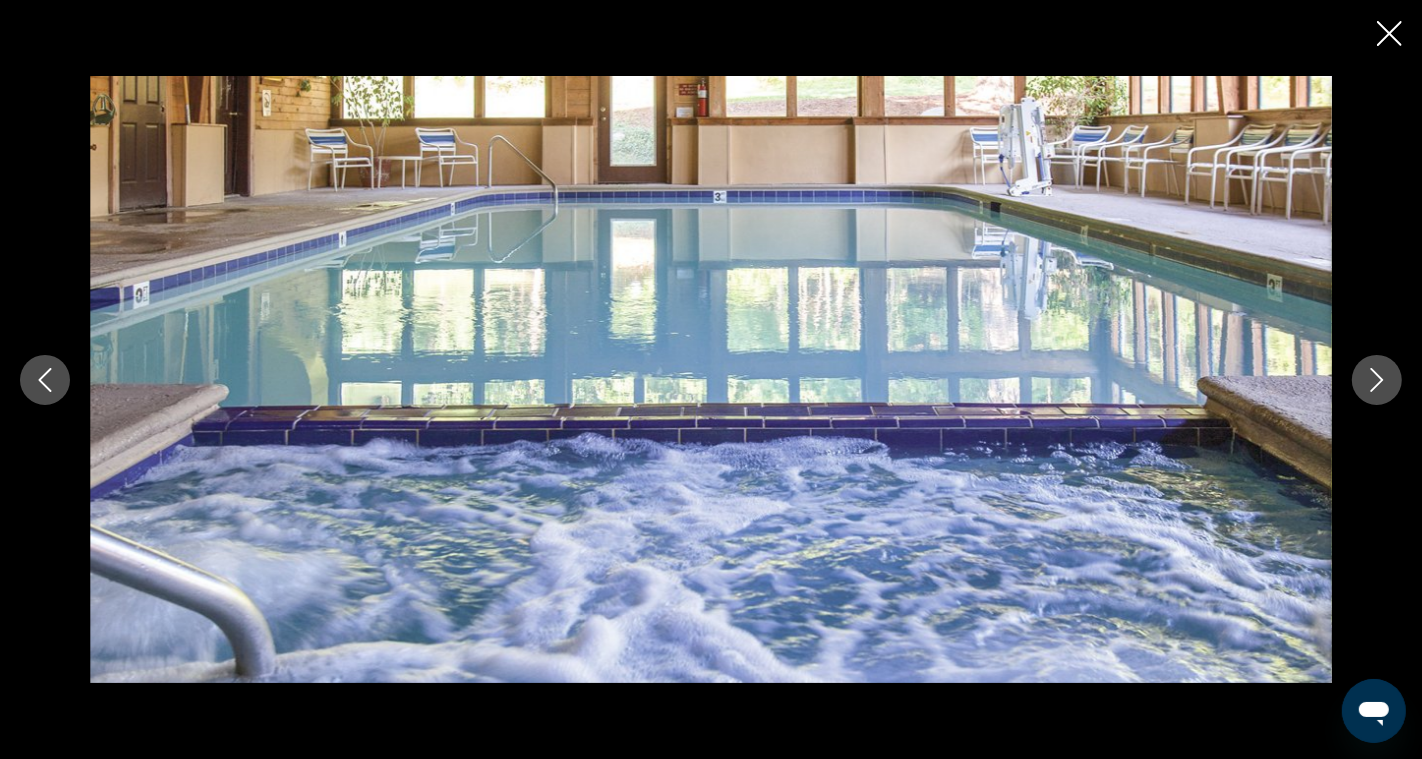 click 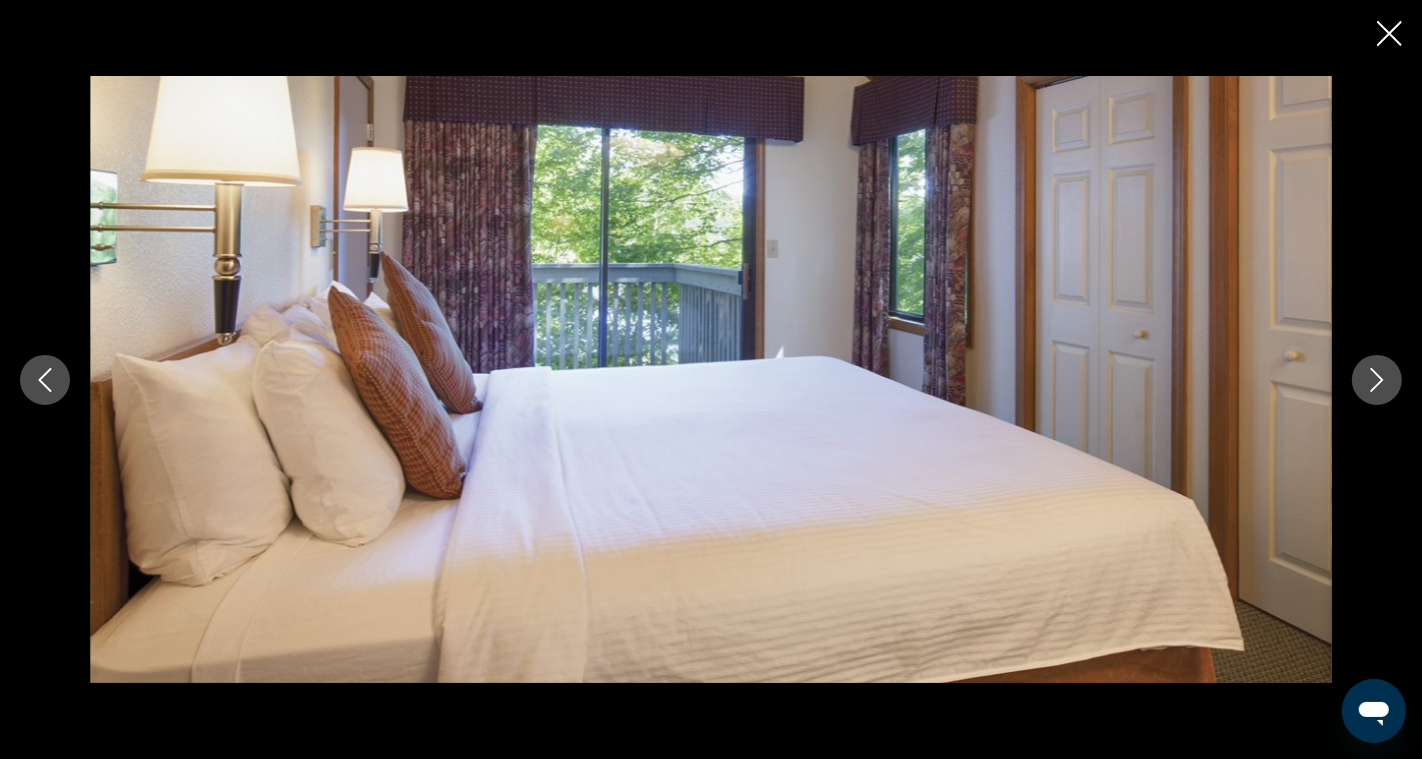 click 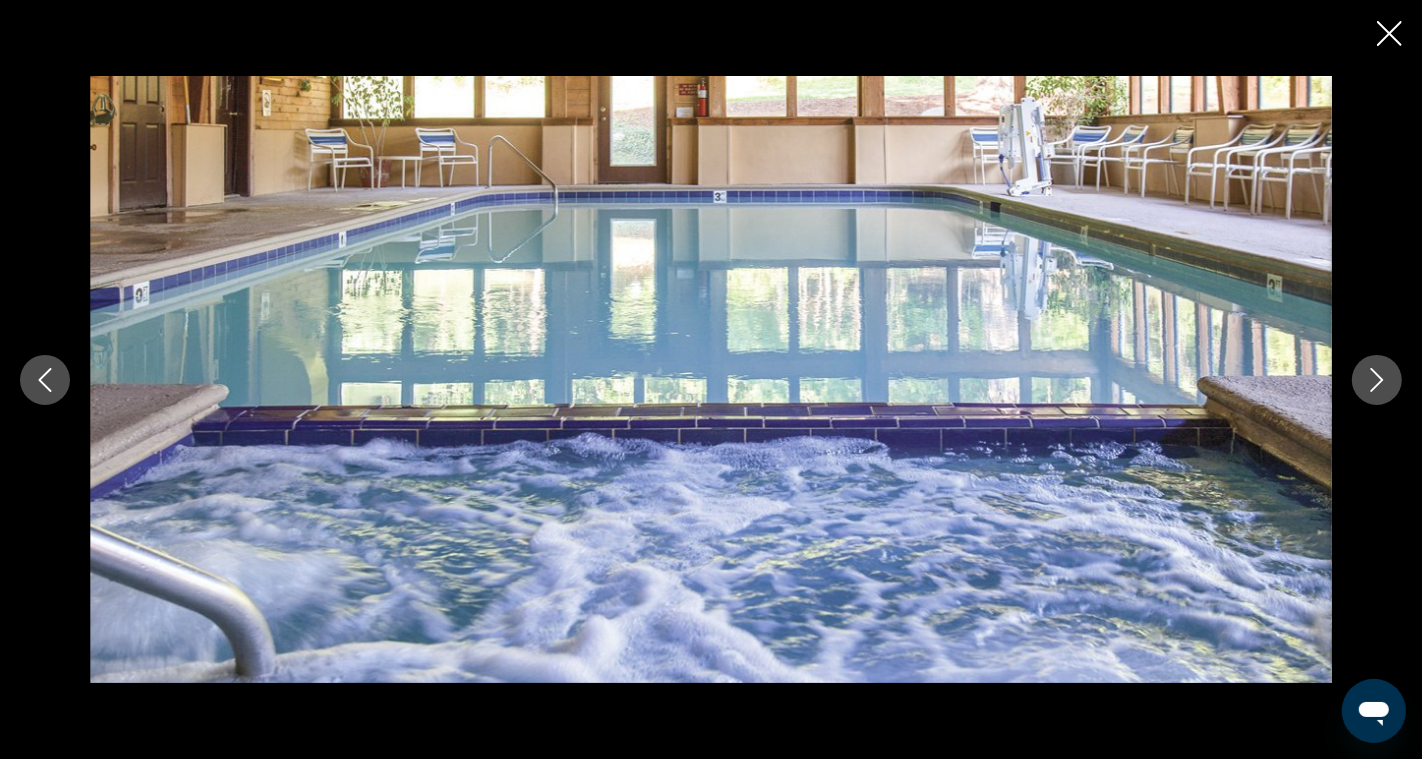 click 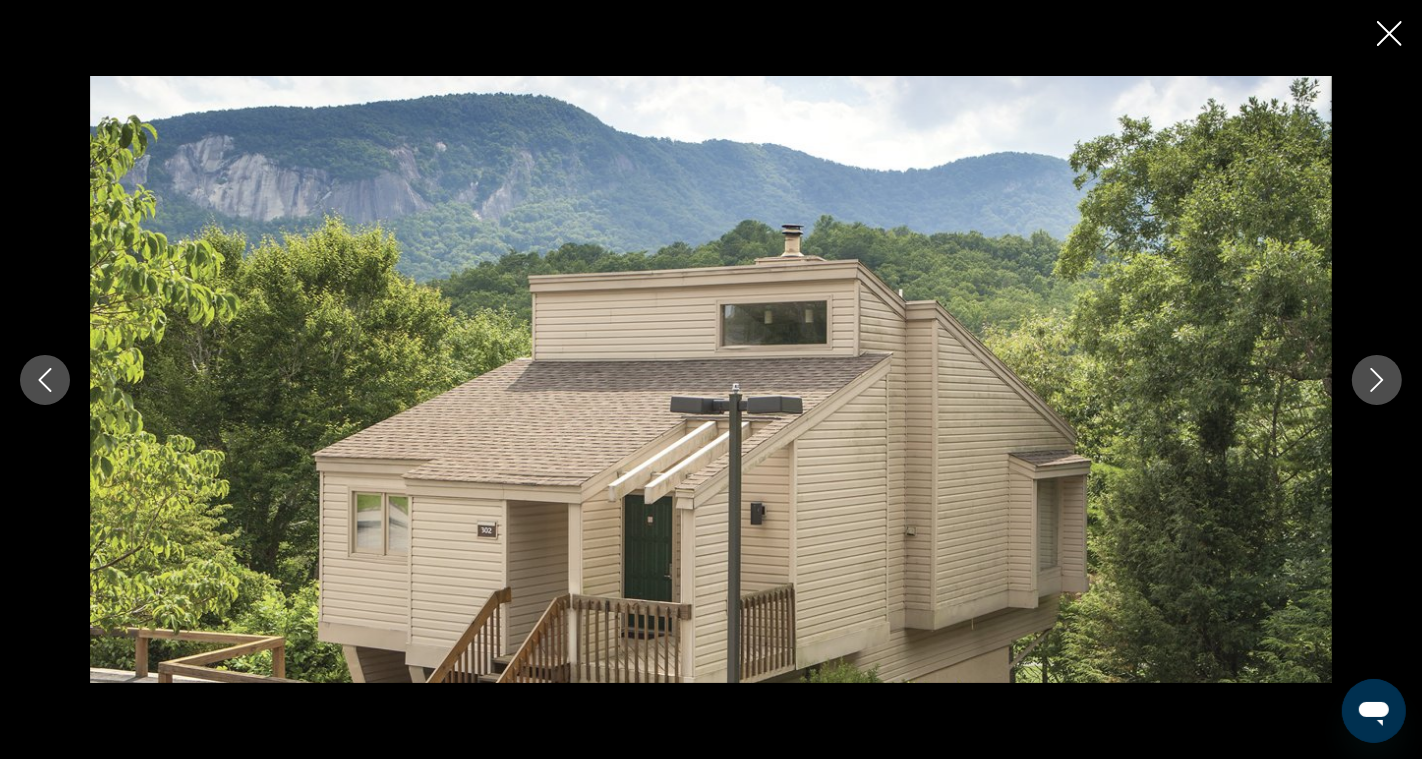 click 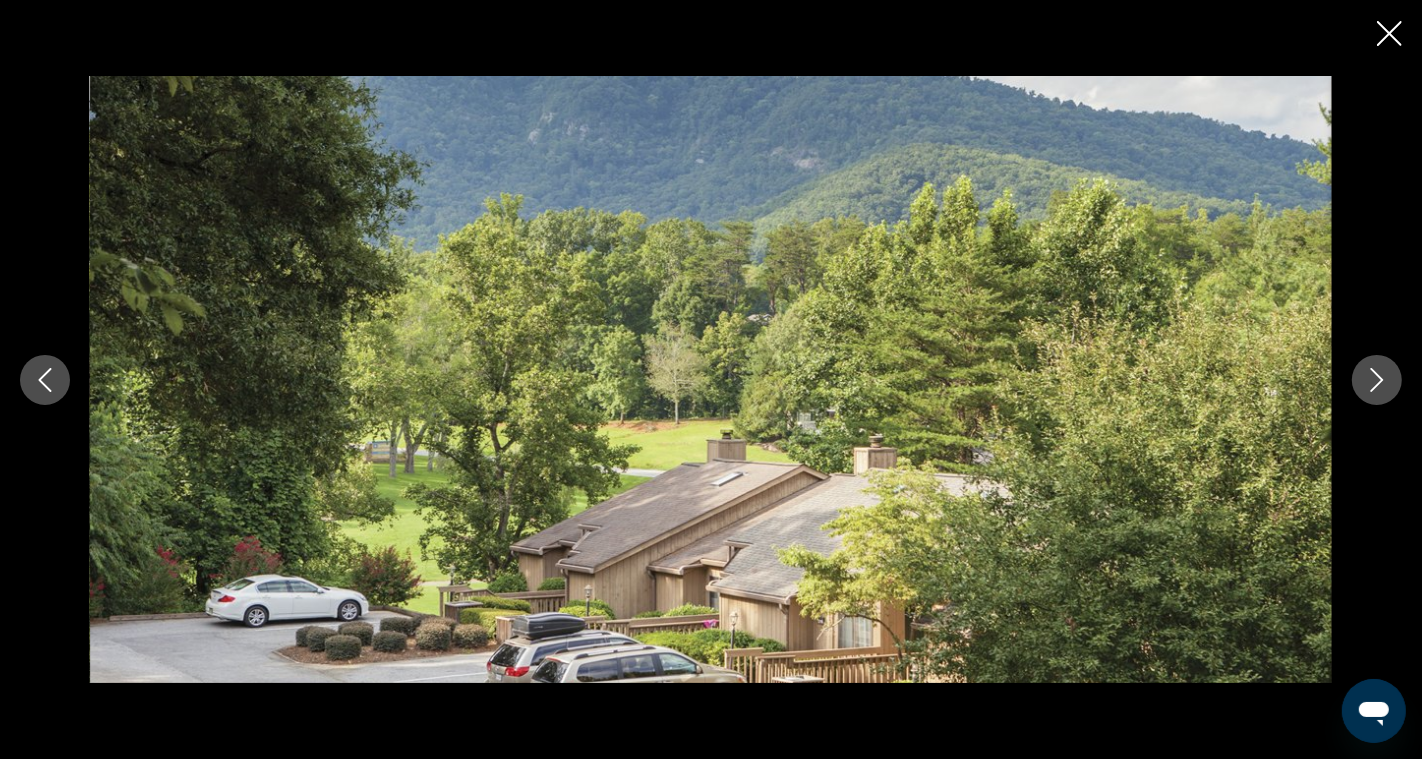 click 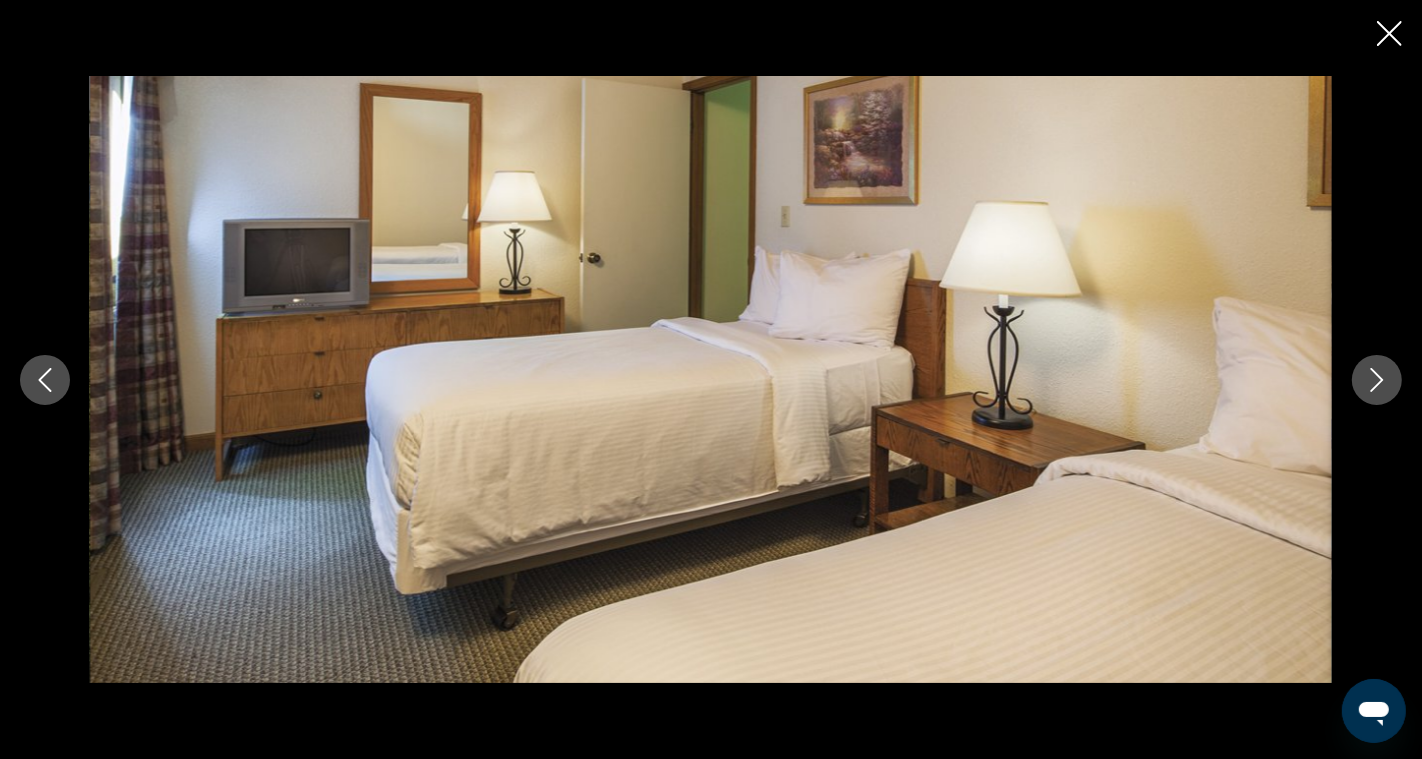 click 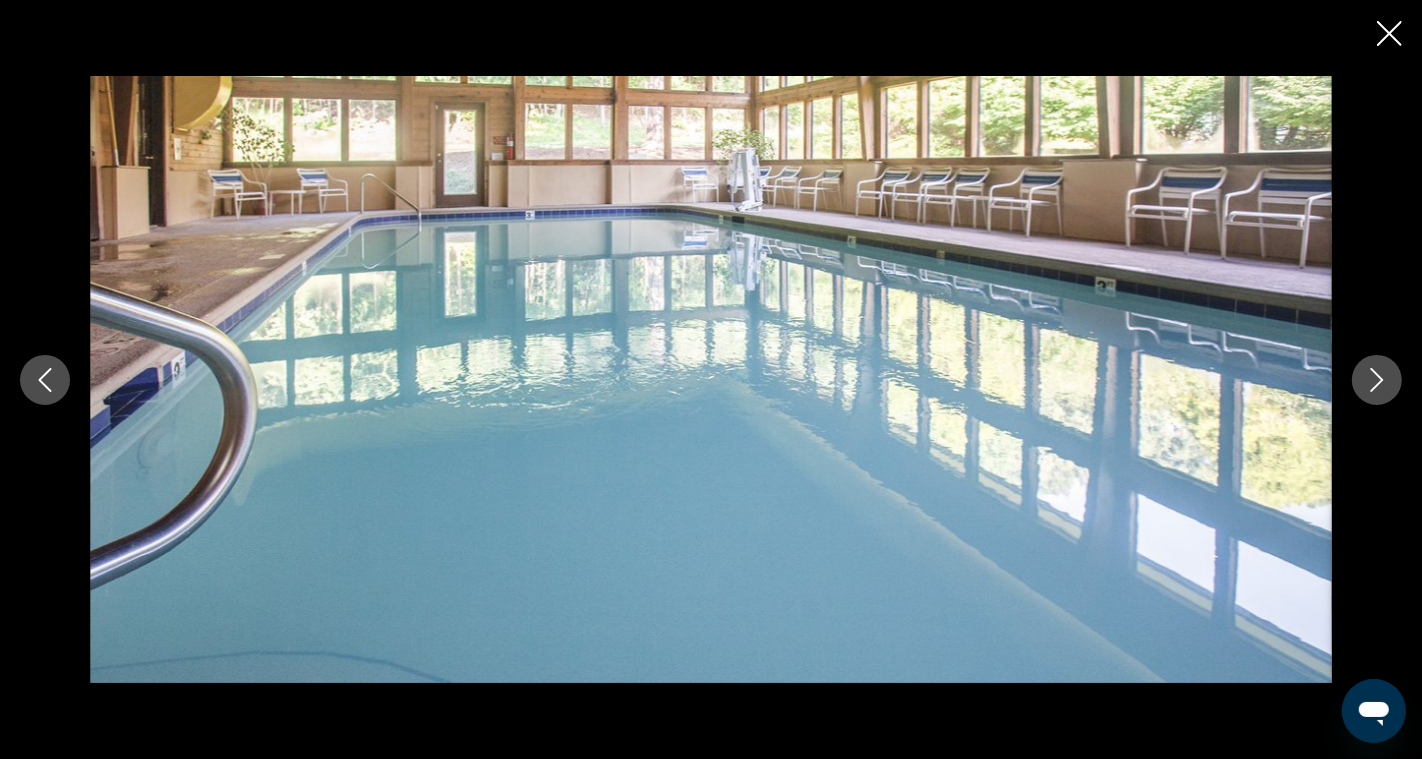 click 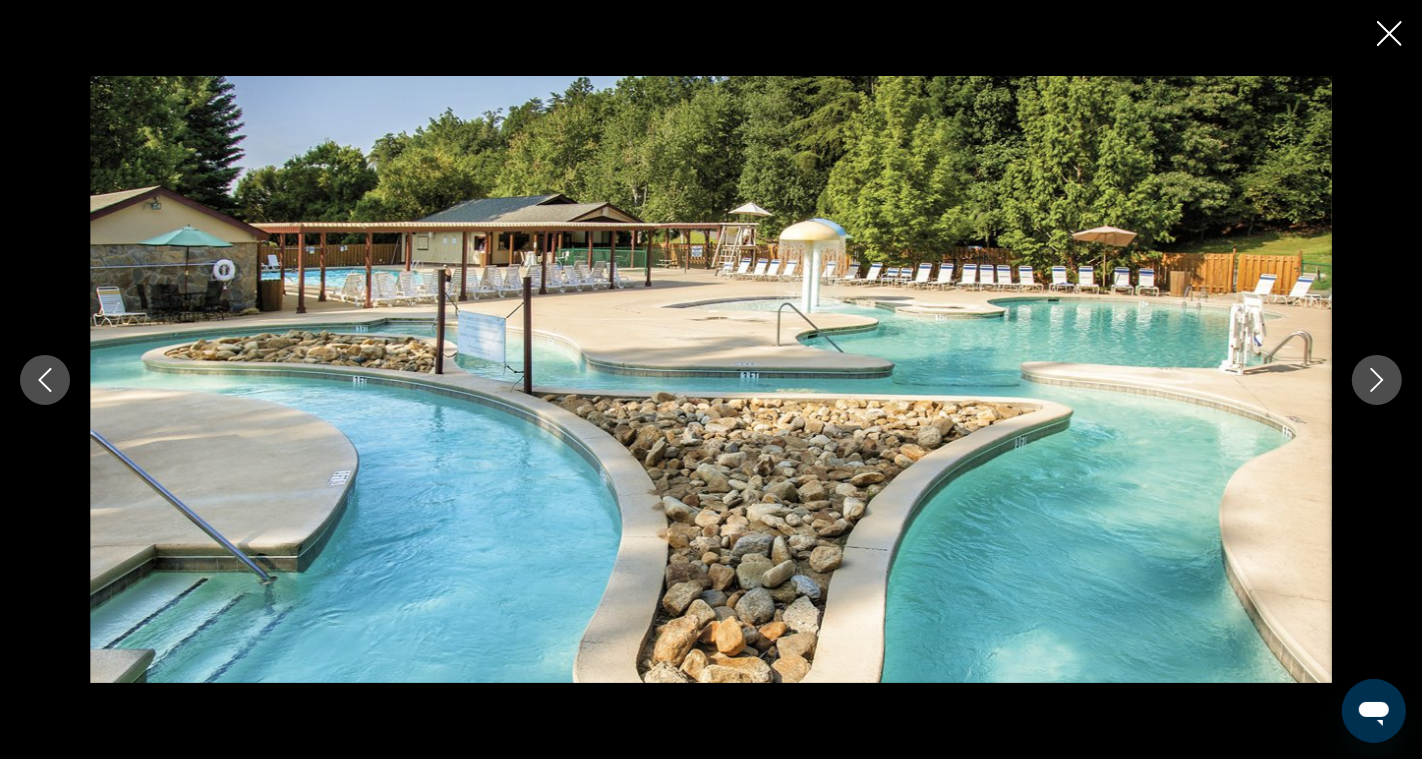 click 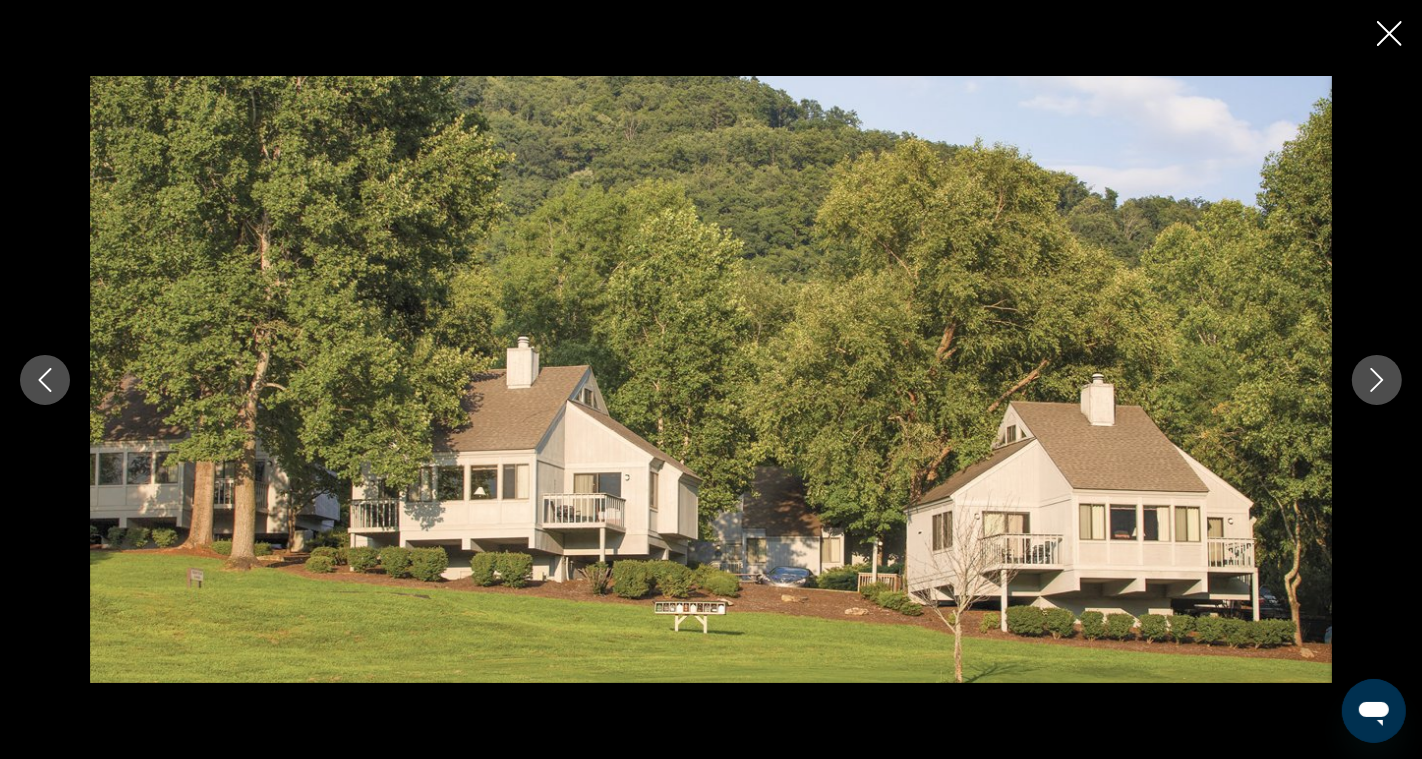 click 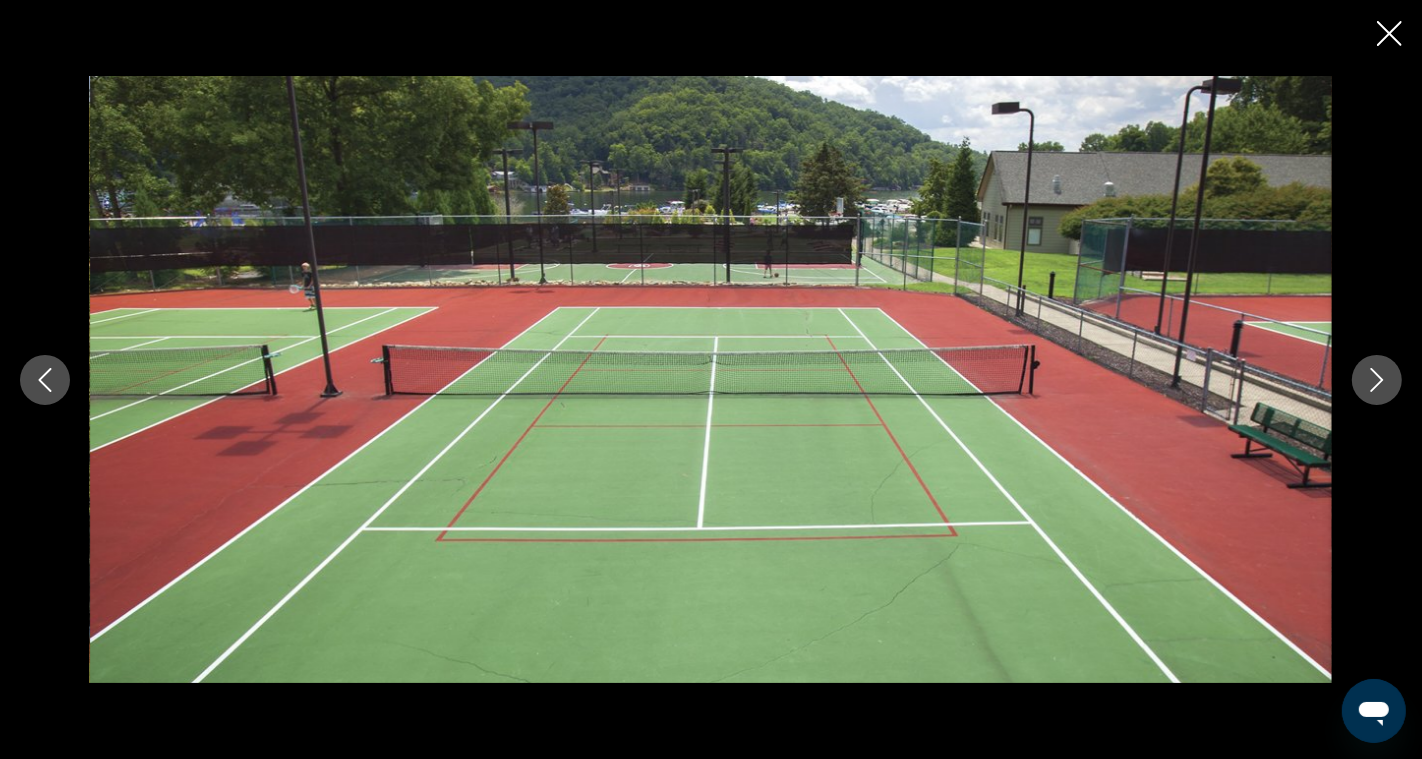 click 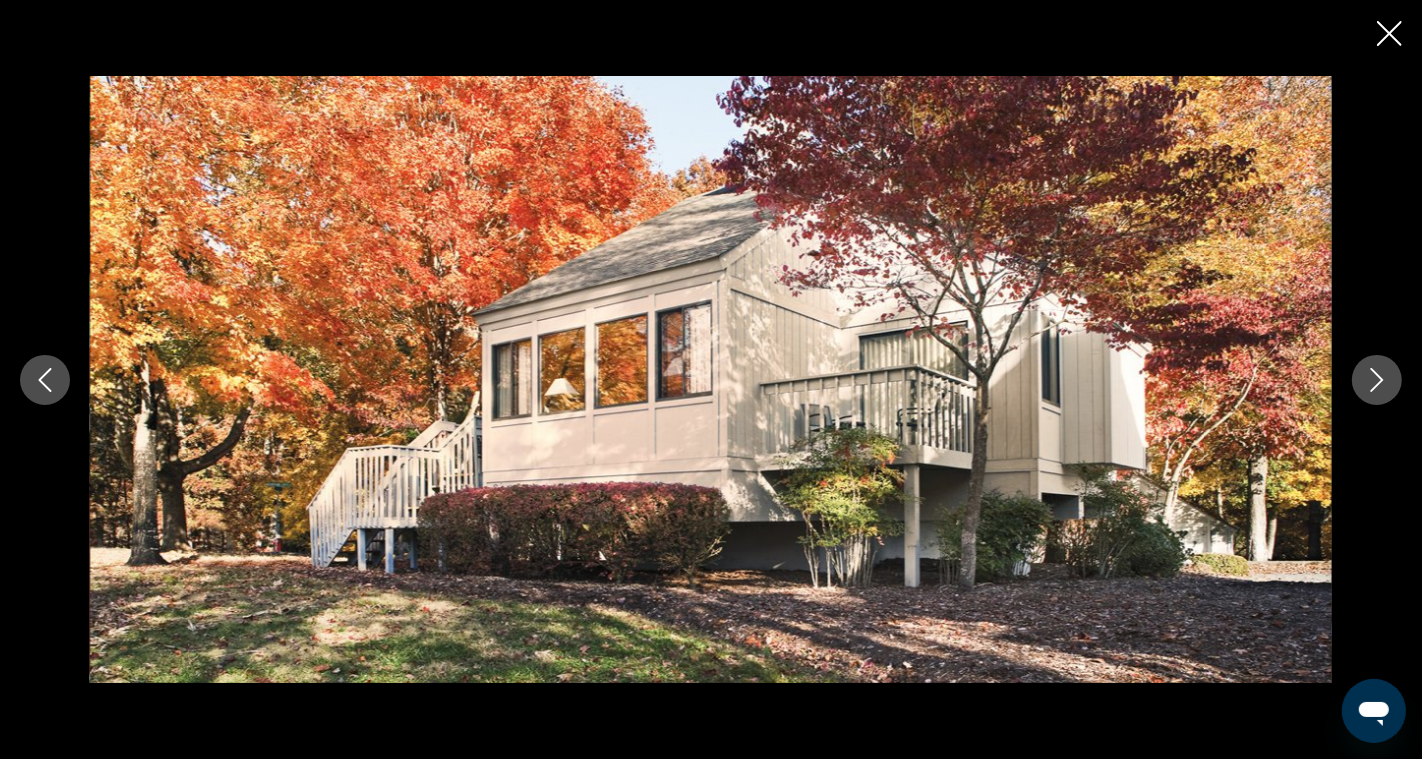 click 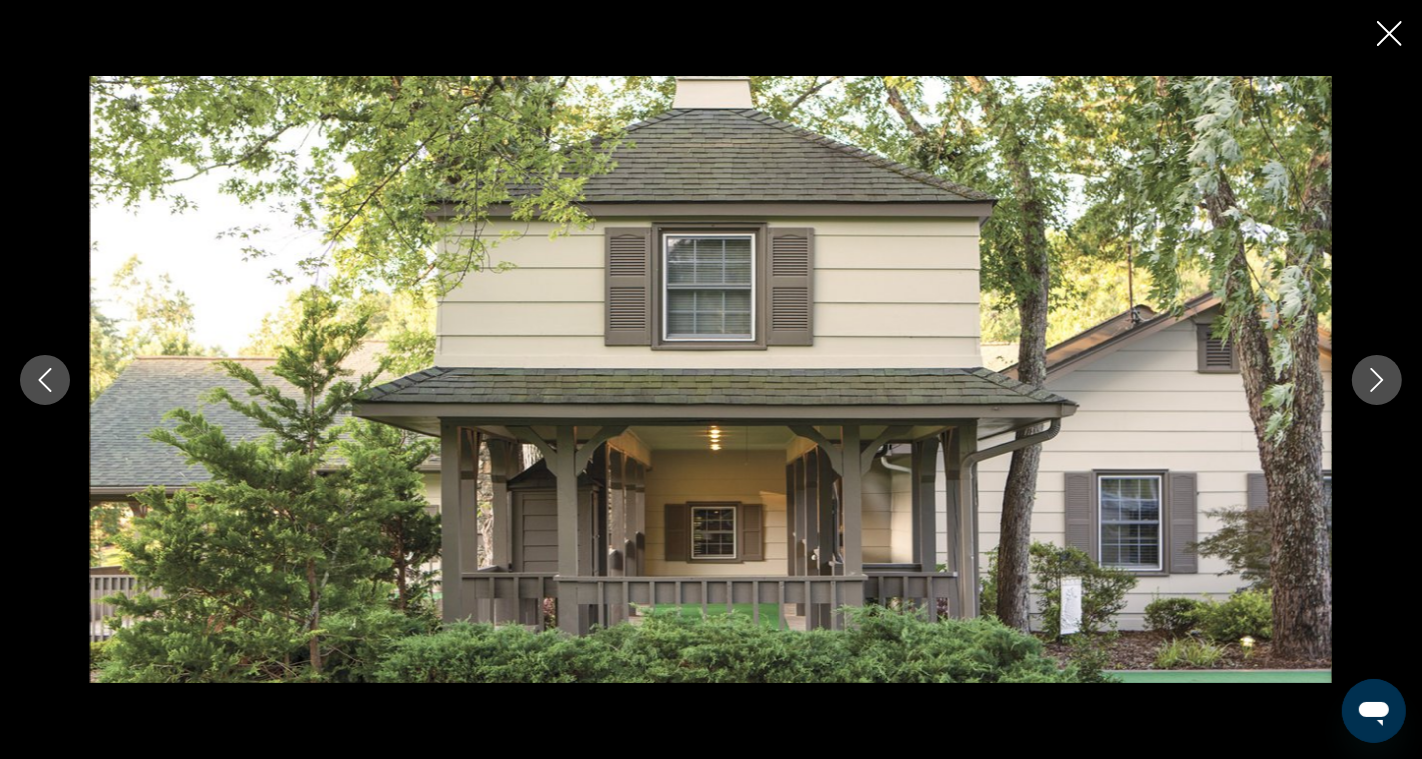 click 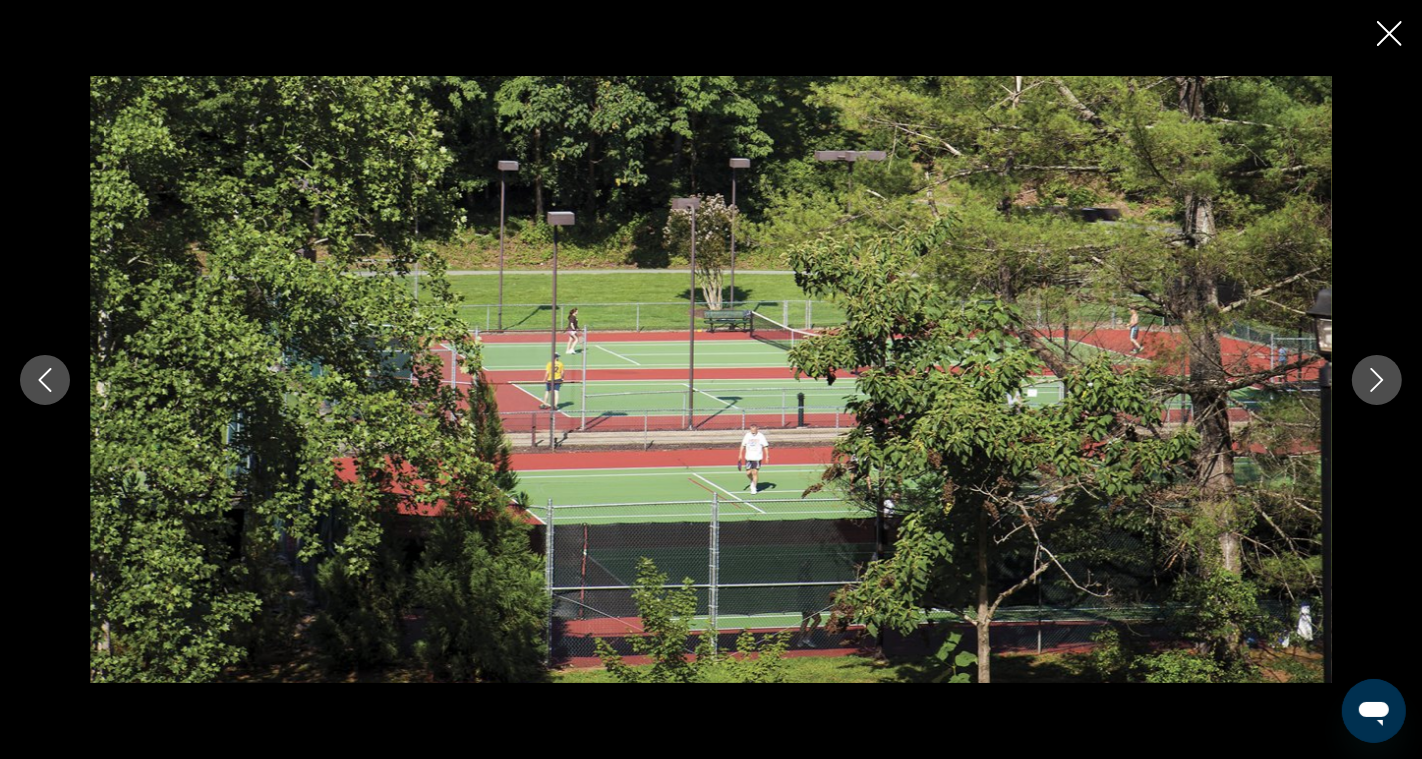 click 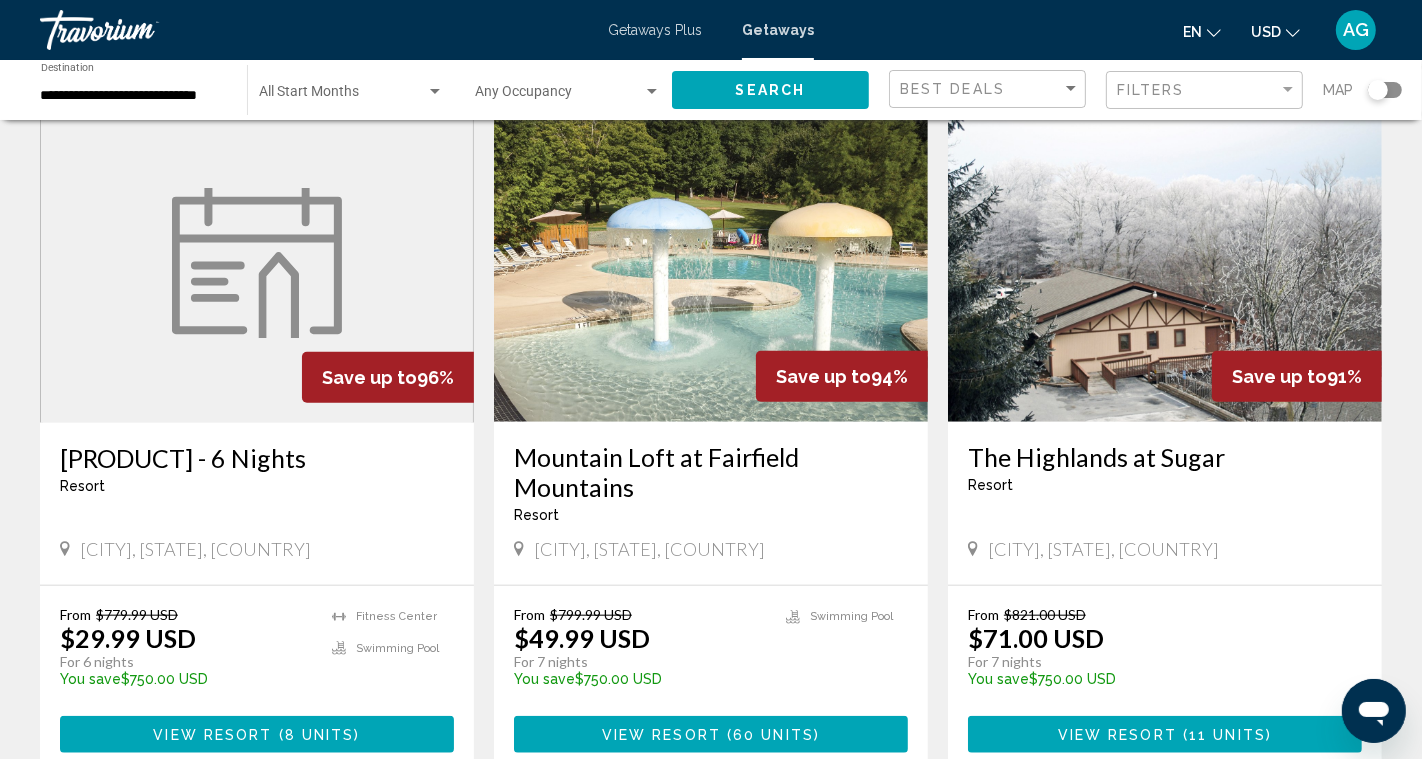 scroll, scrollTop: 1544, scrollLeft: 0, axis: vertical 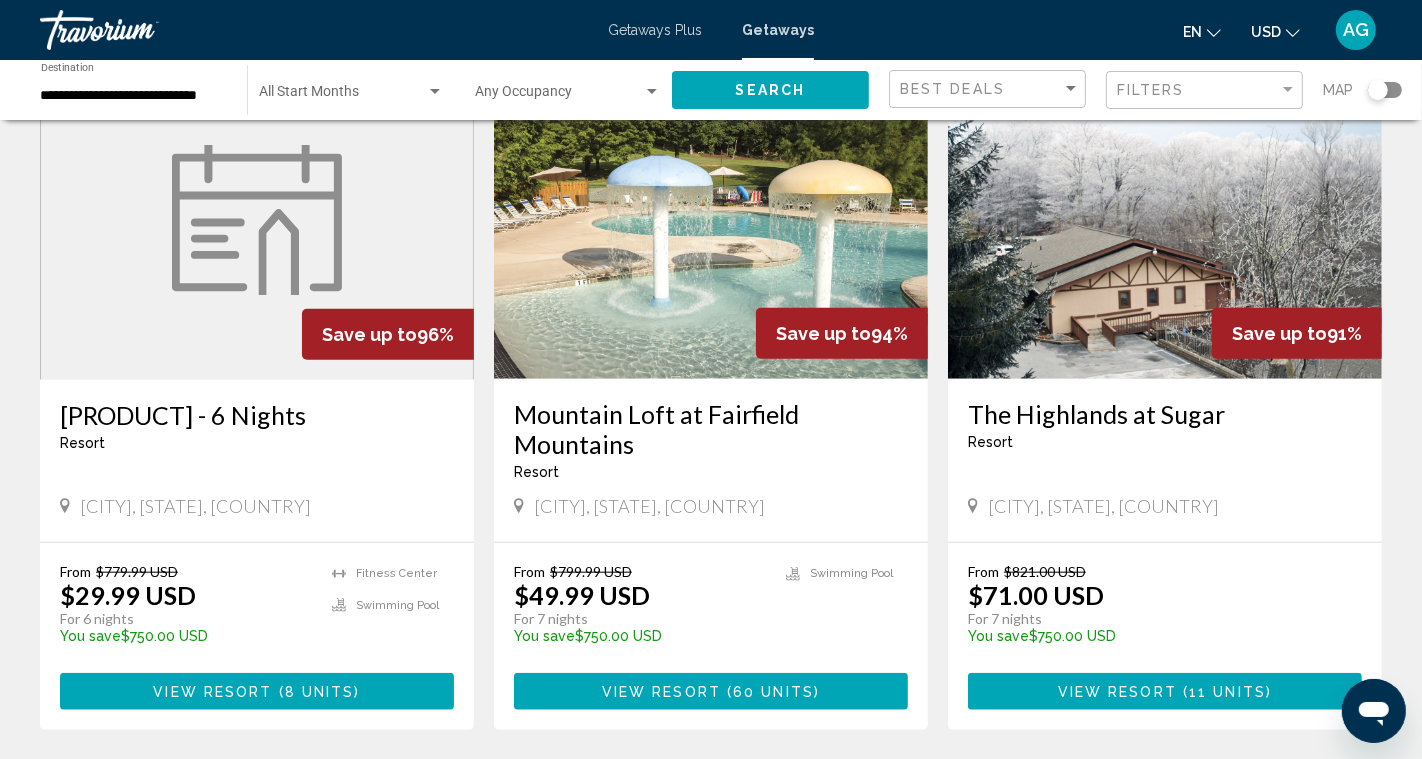 click at bounding box center [1165, 219] 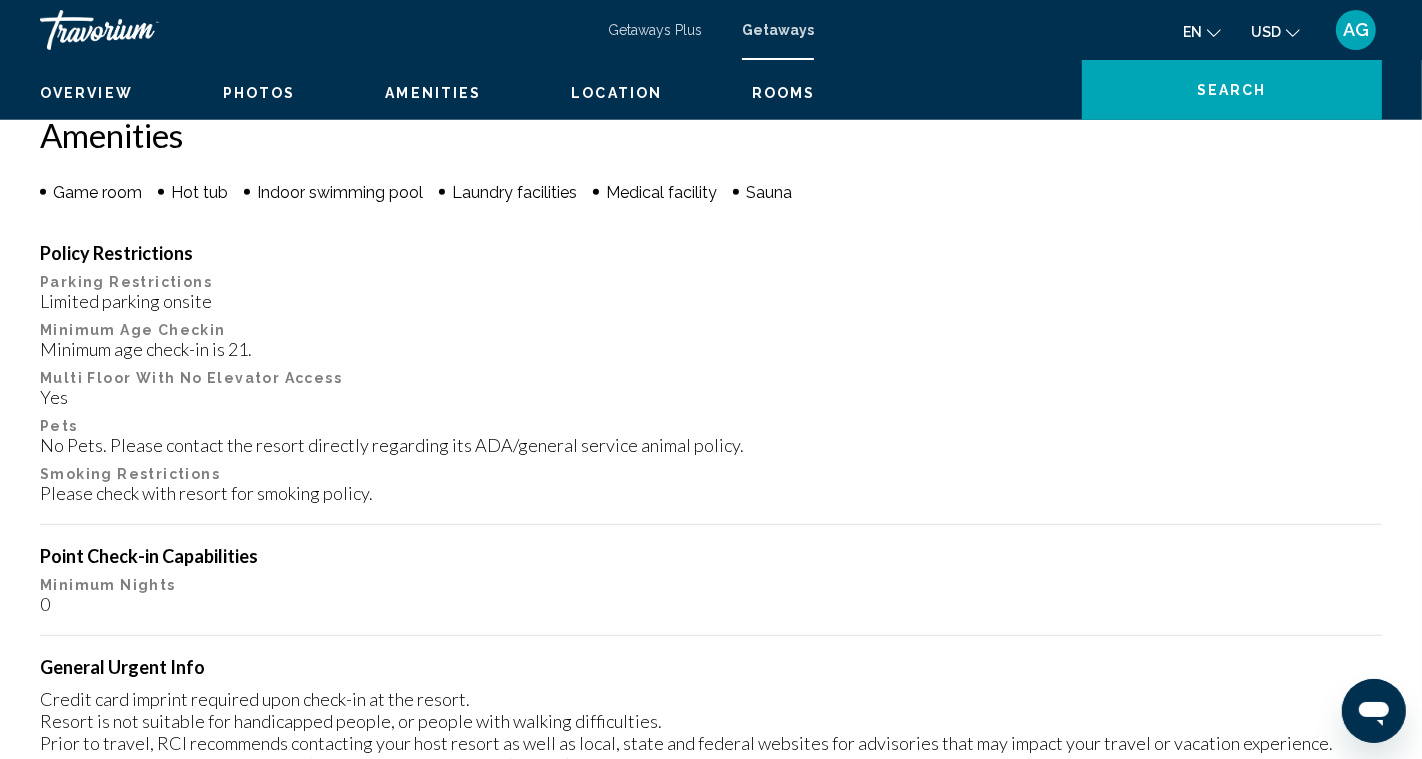 scroll, scrollTop: 0, scrollLeft: 0, axis: both 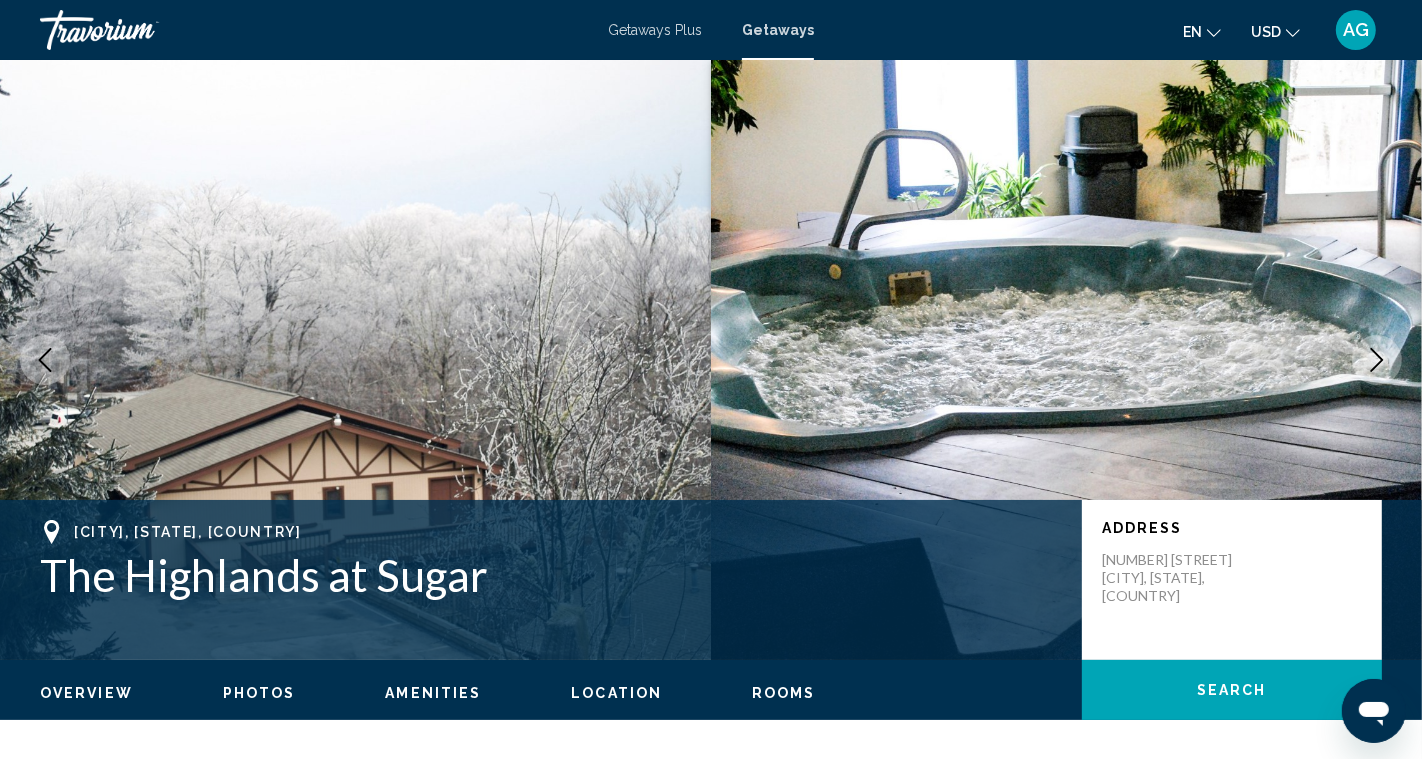 click at bounding box center [1377, 360] 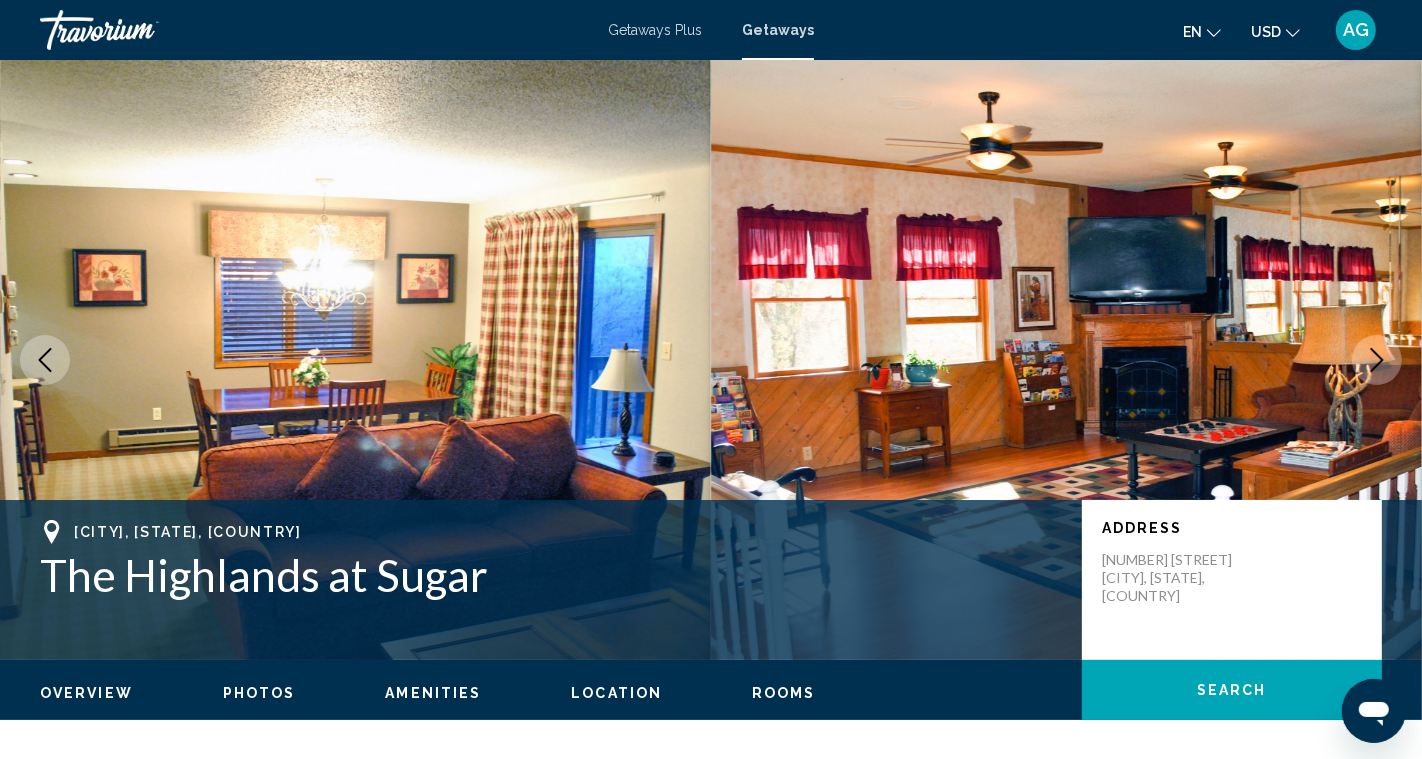 click at bounding box center (1377, 360) 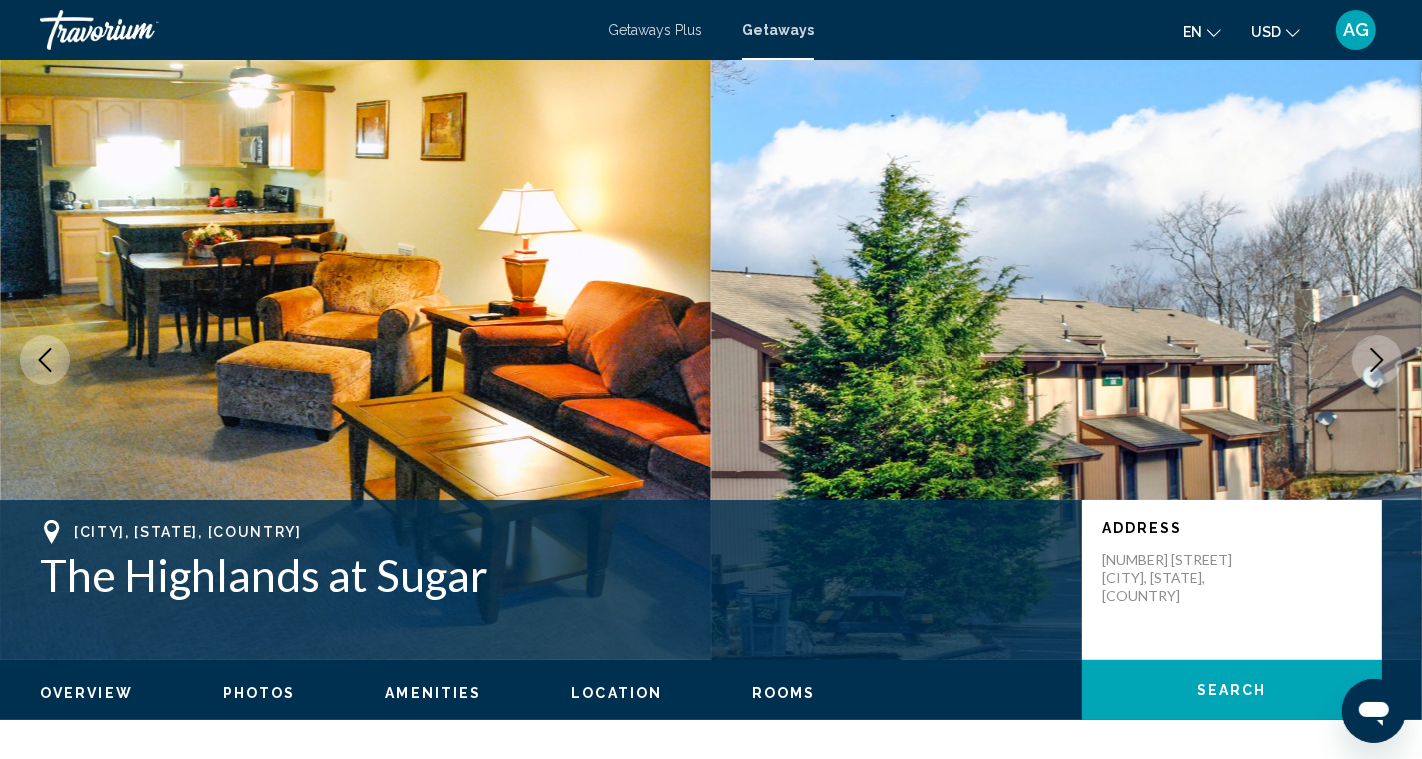 click 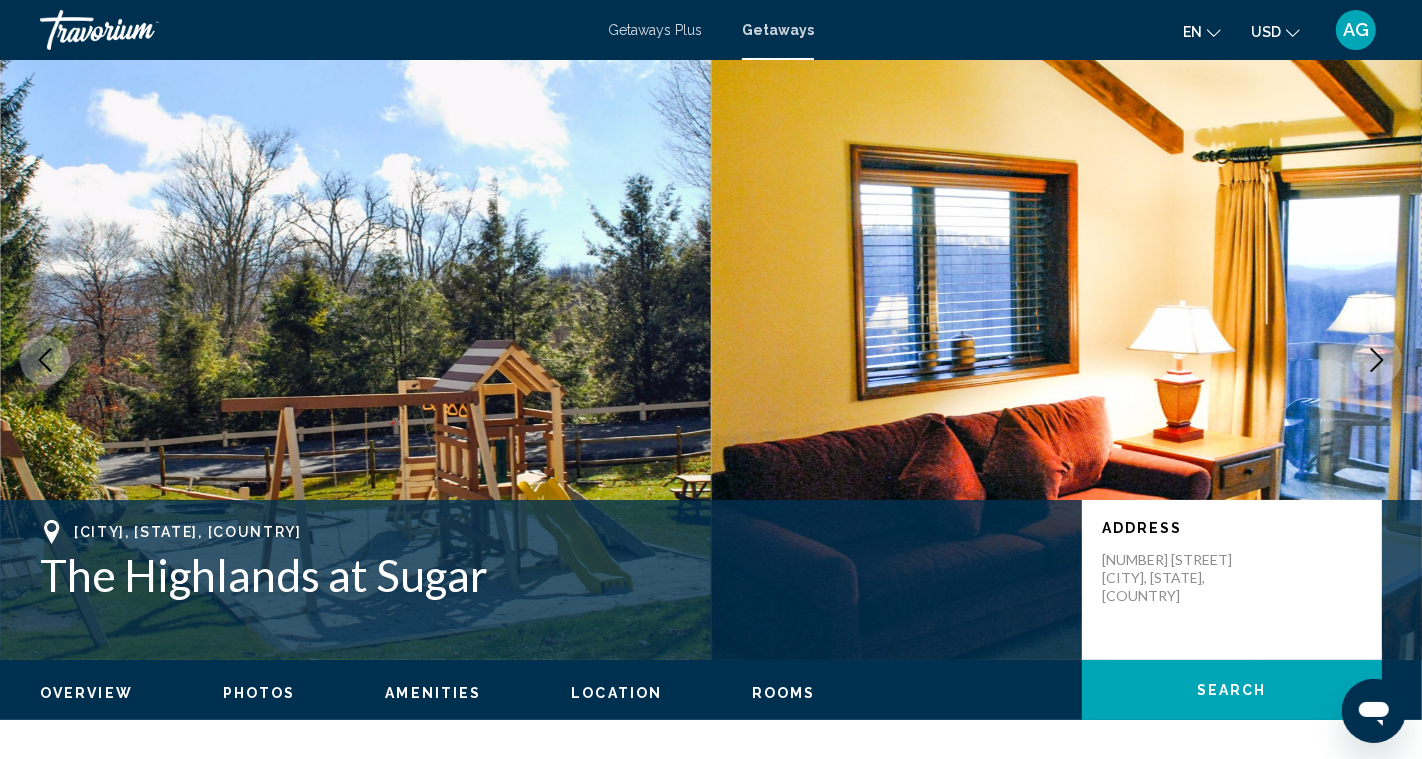 click 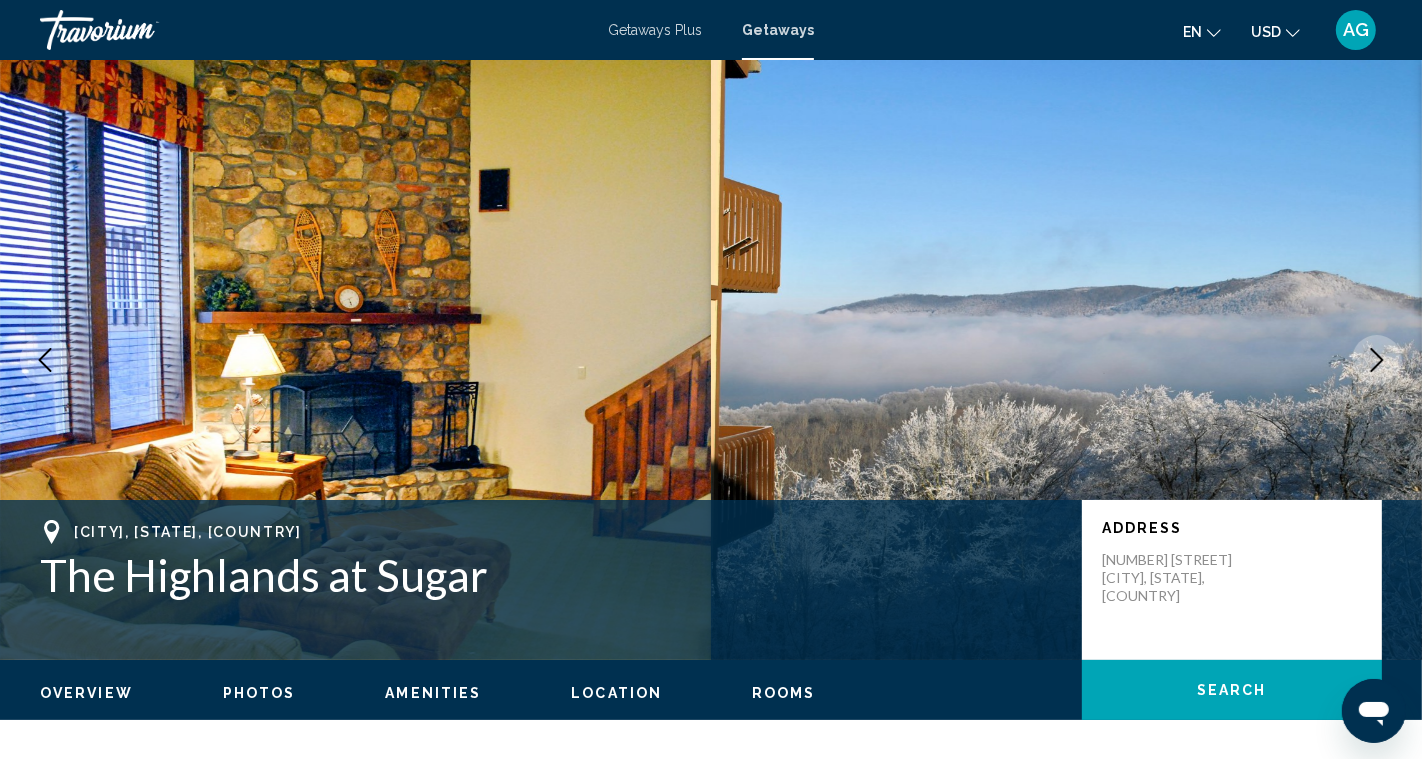 click 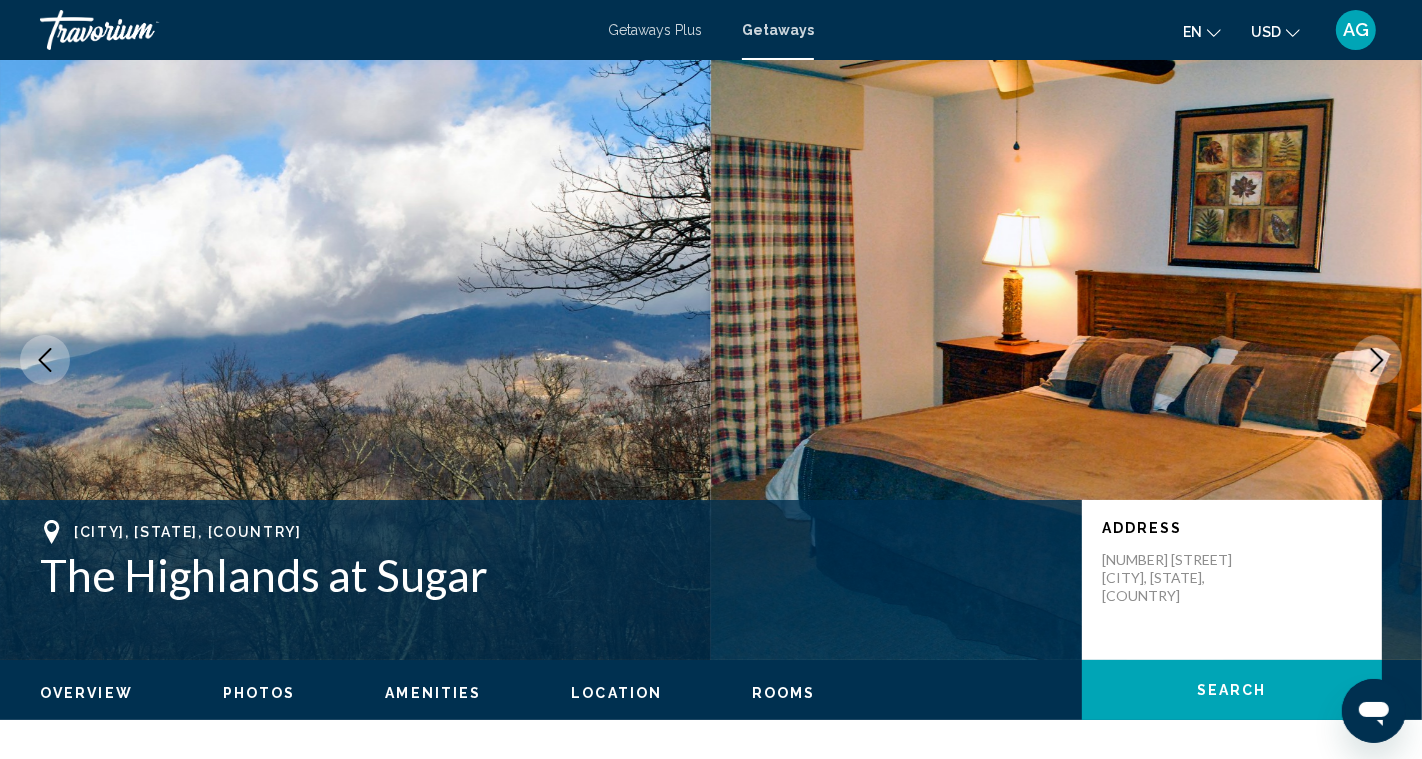 click 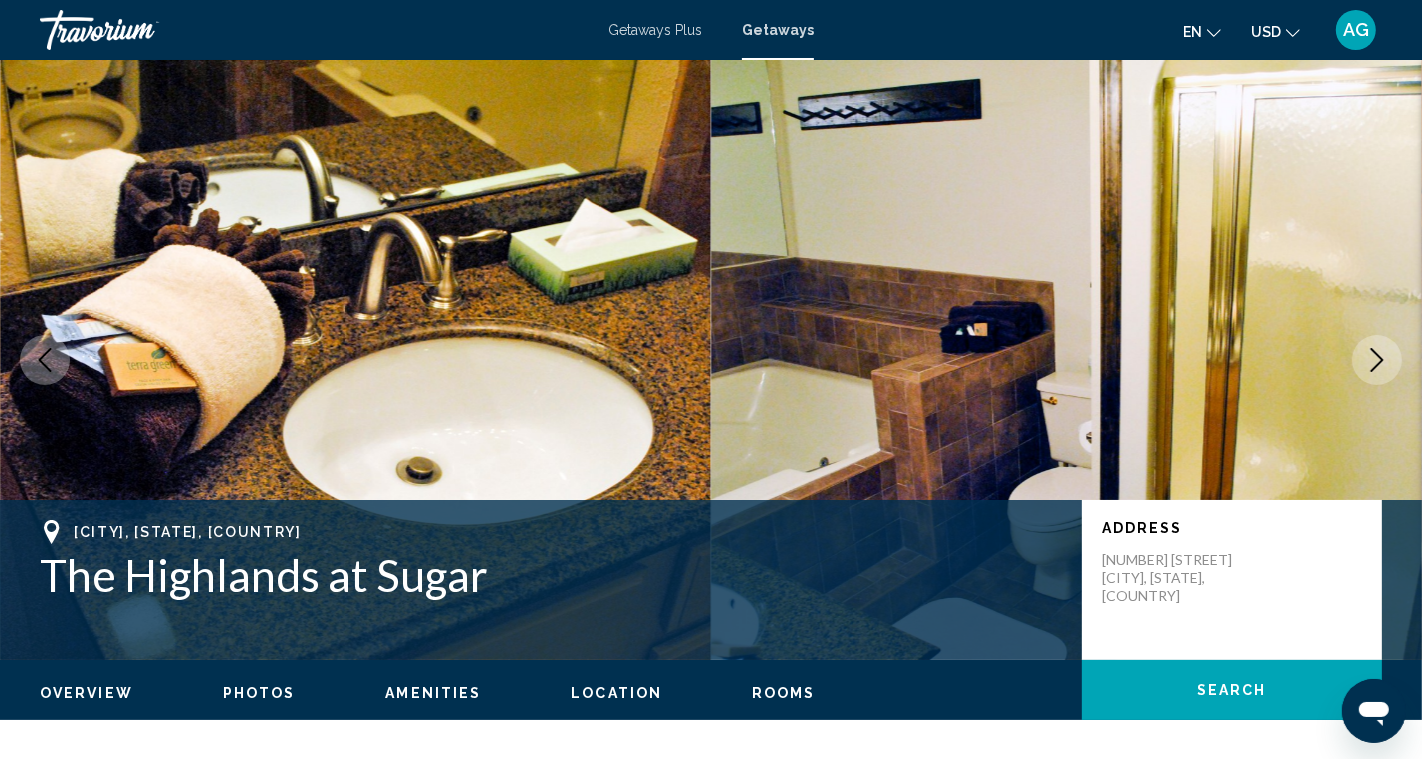 click 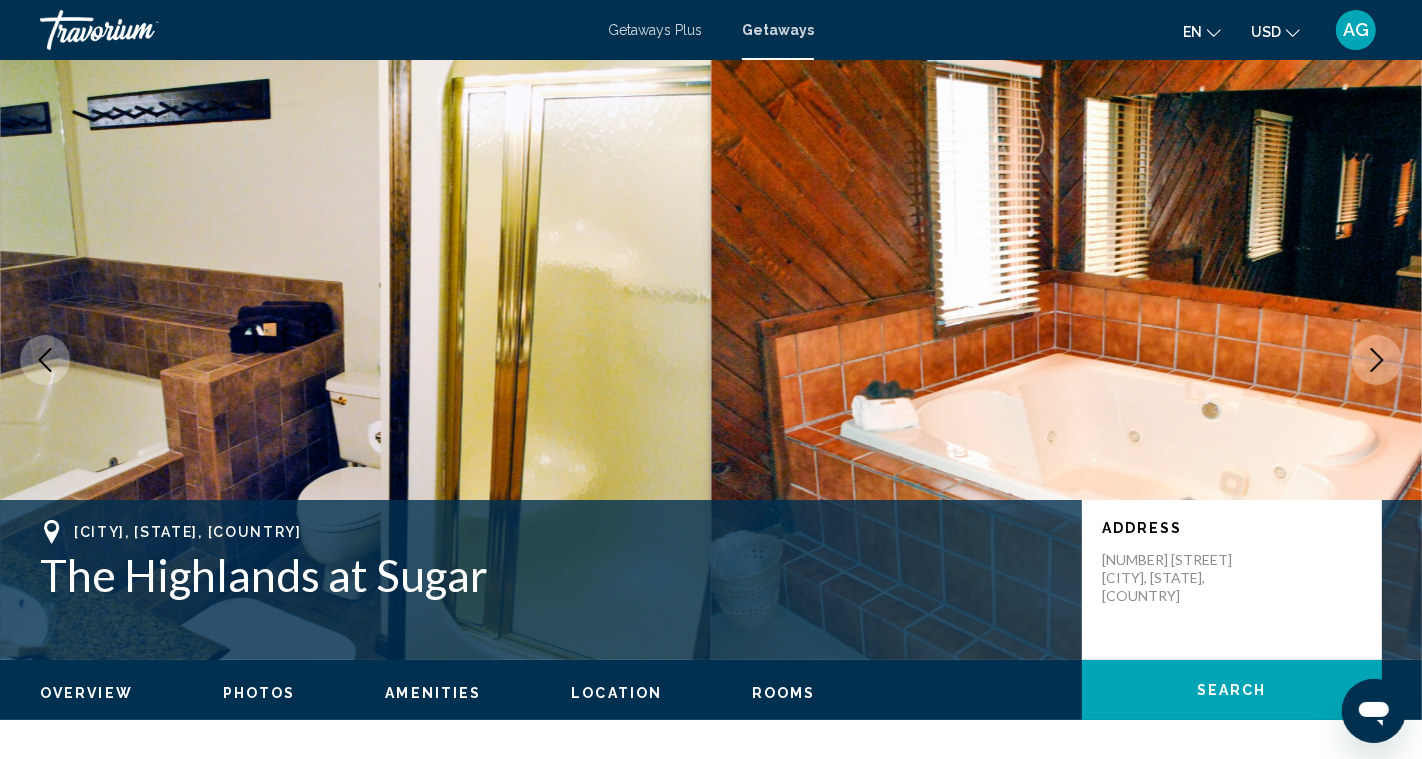 click 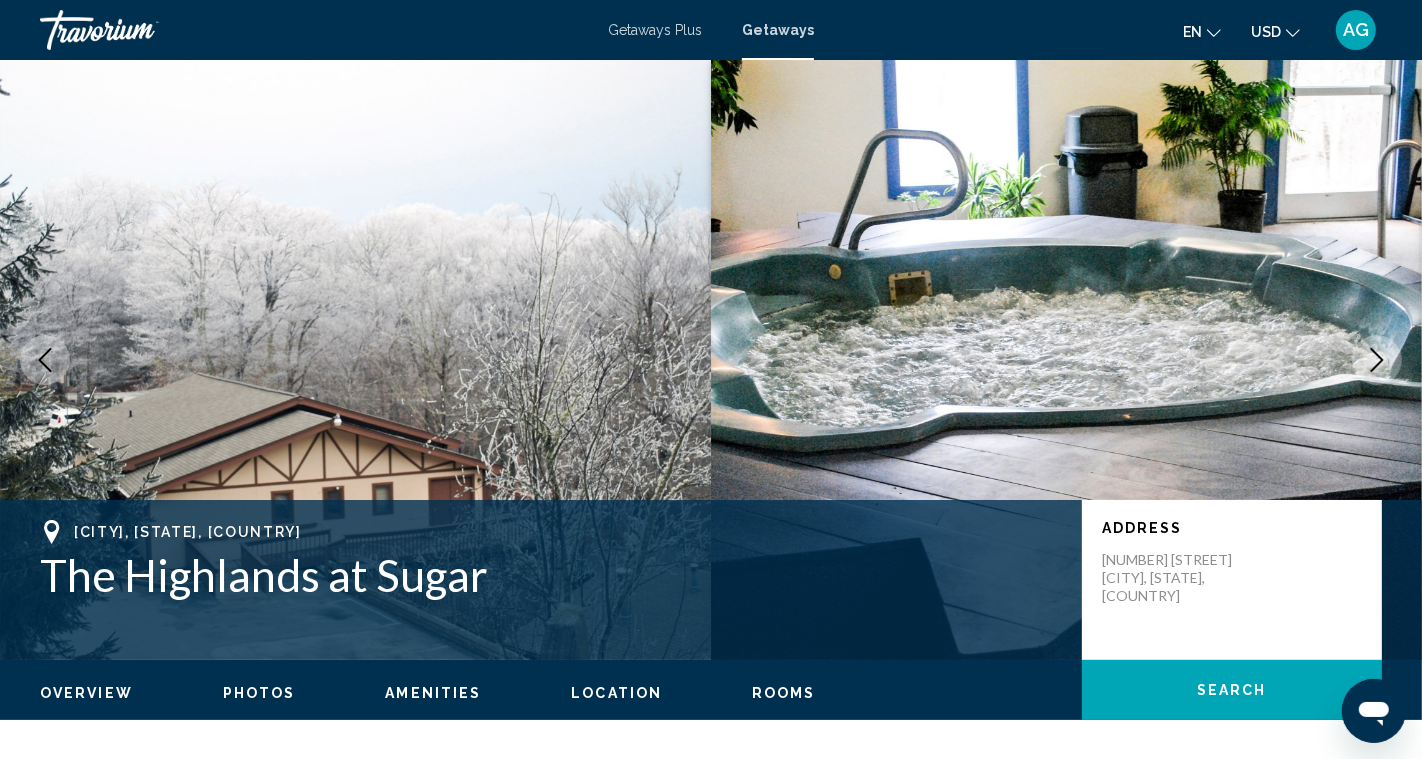 click 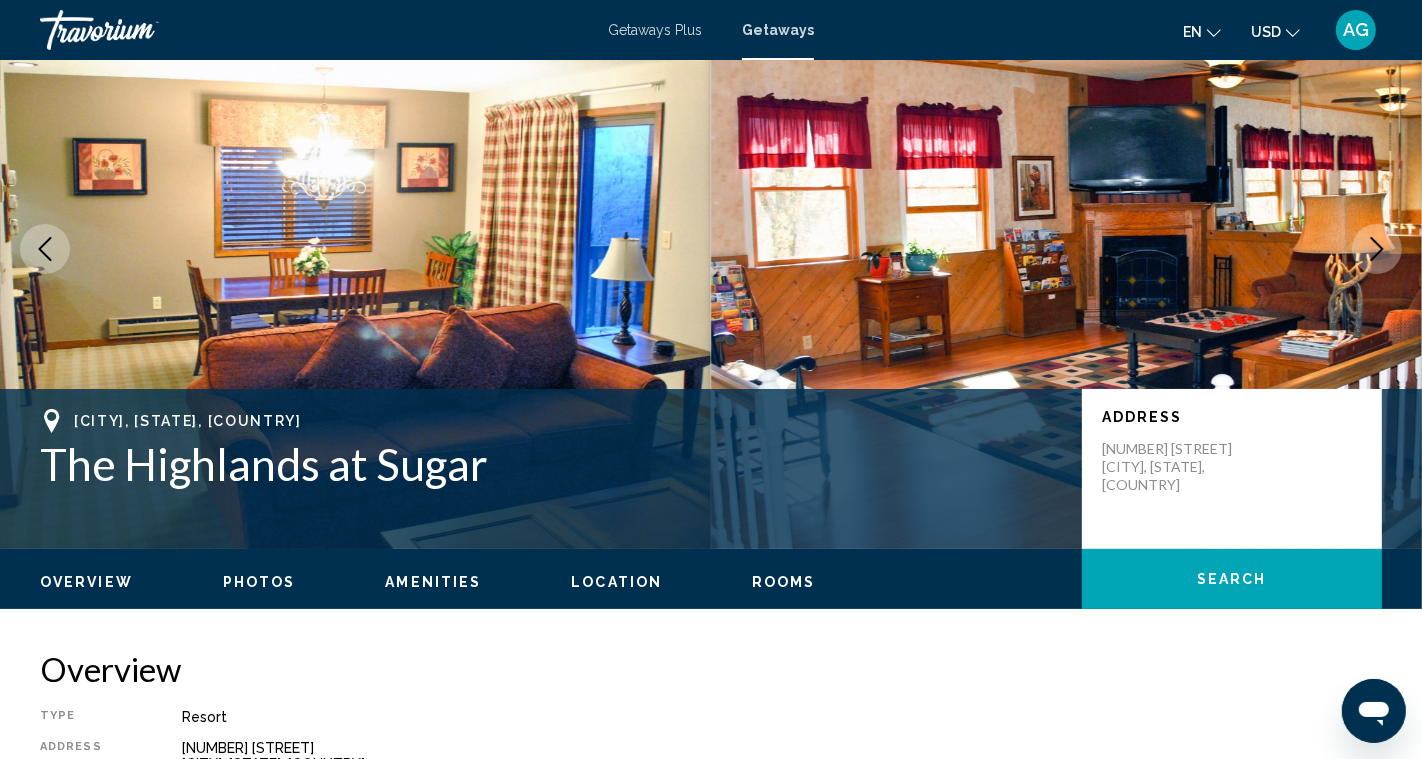 scroll, scrollTop: 113, scrollLeft: 0, axis: vertical 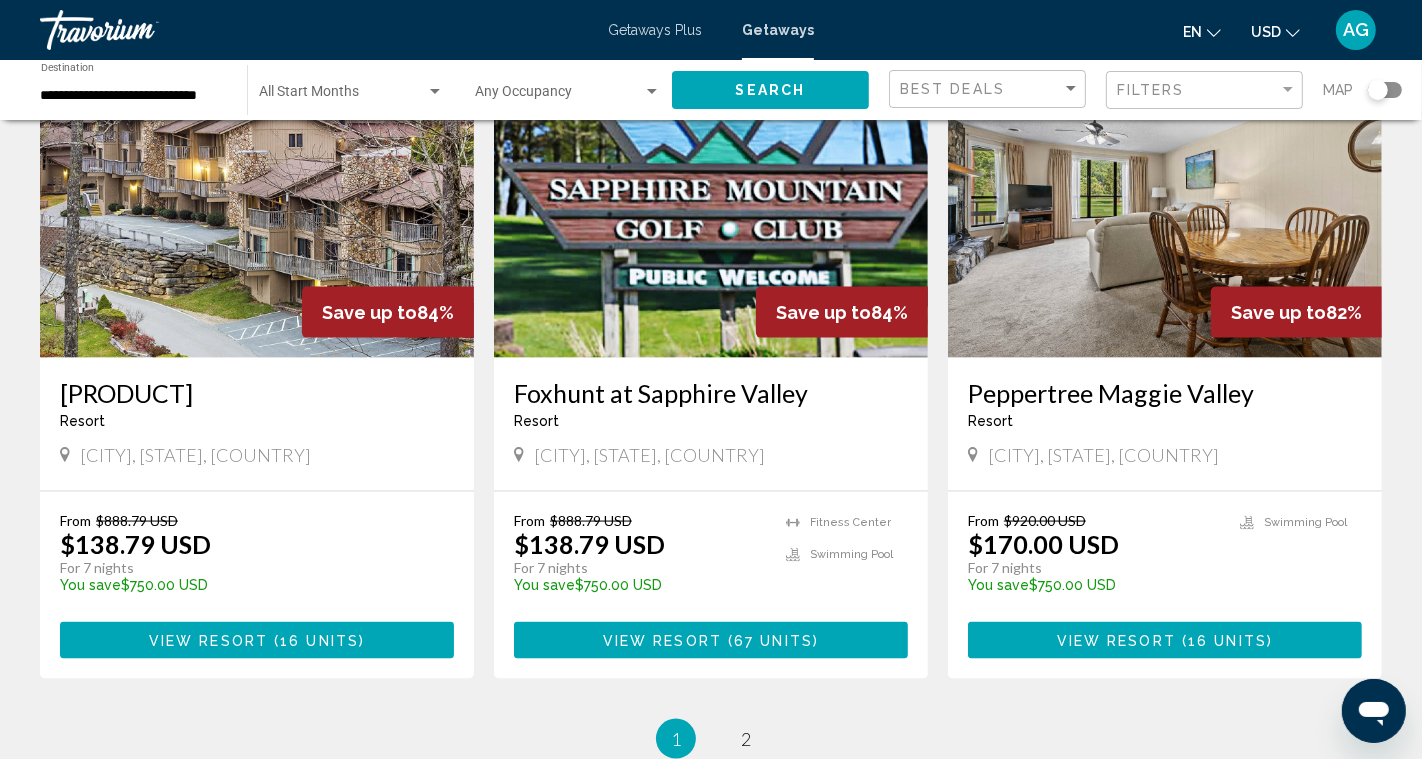 click at bounding box center (257, 198) 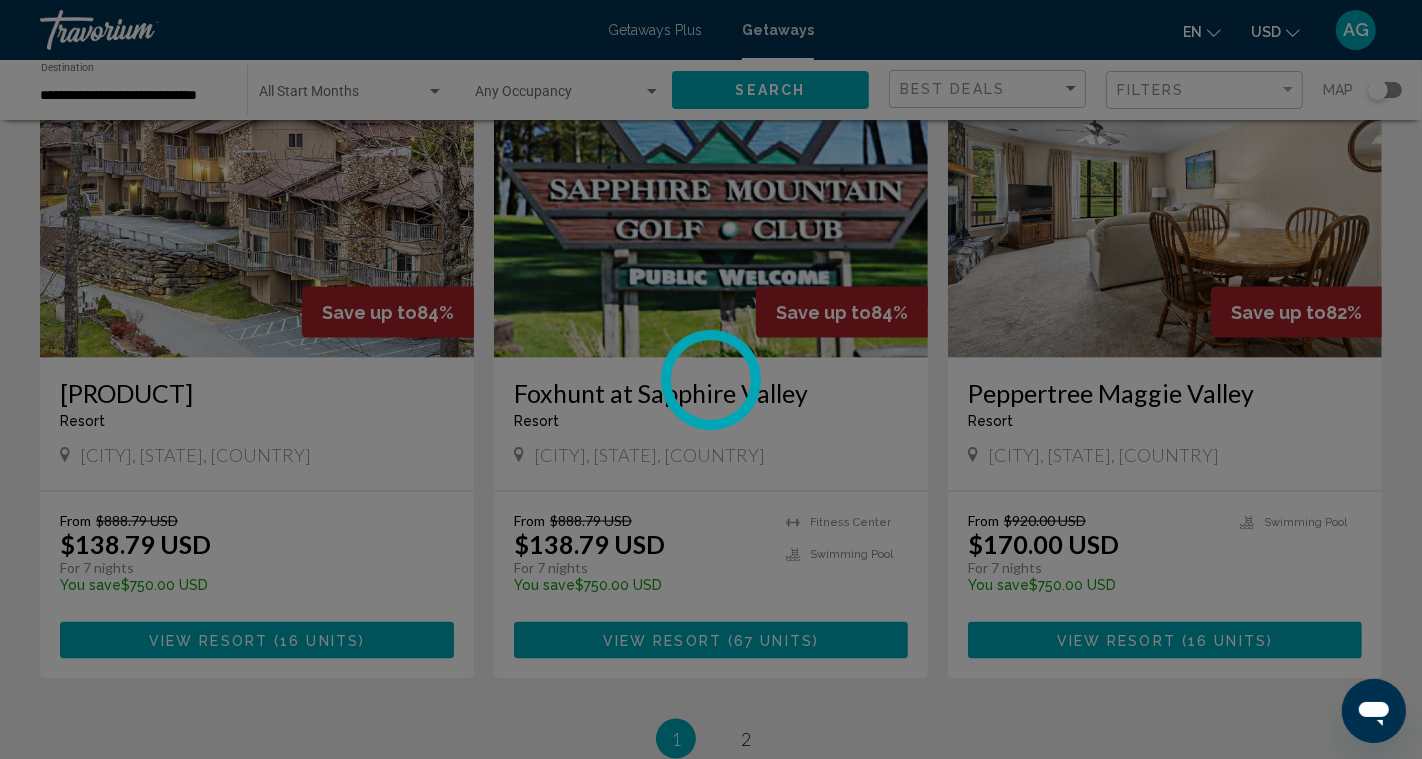 scroll, scrollTop: 0, scrollLeft: 0, axis: both 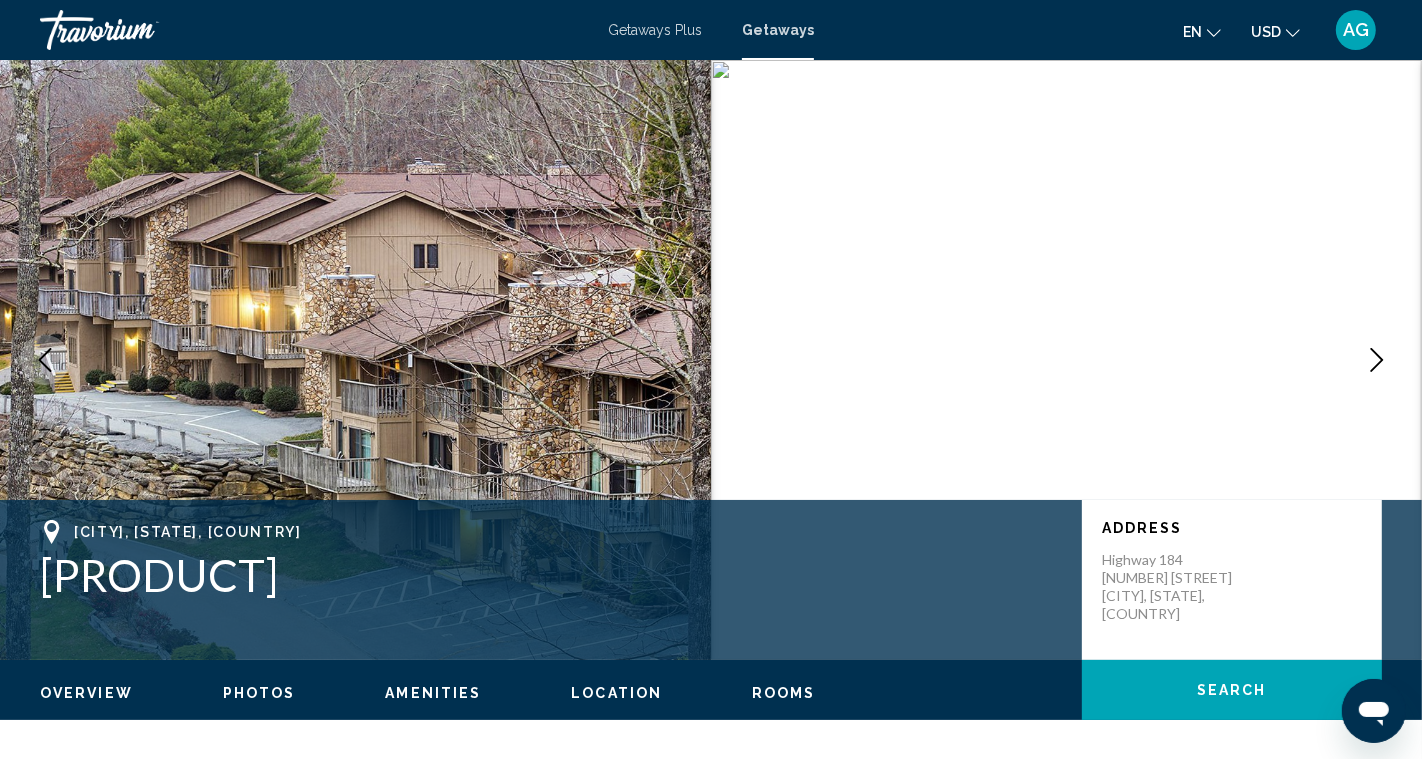 click 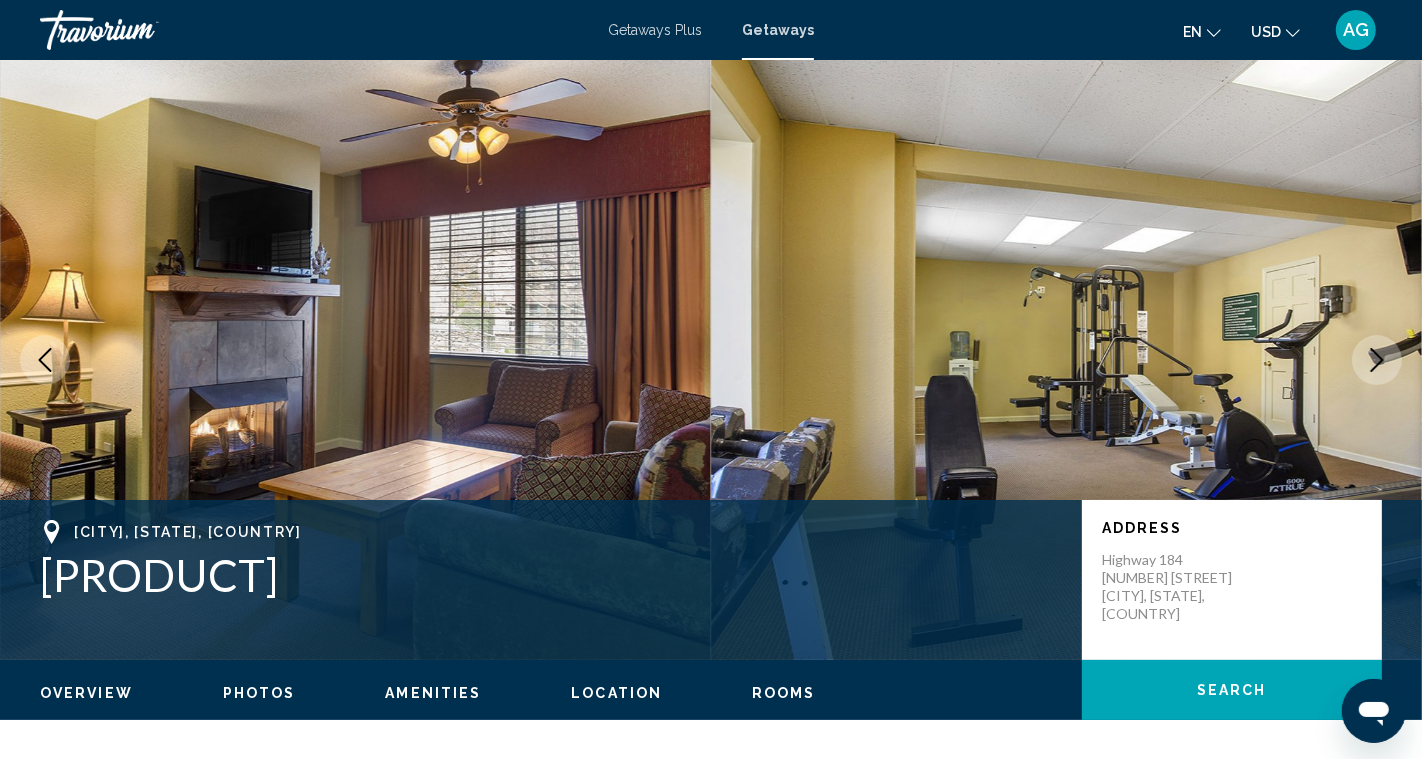 click 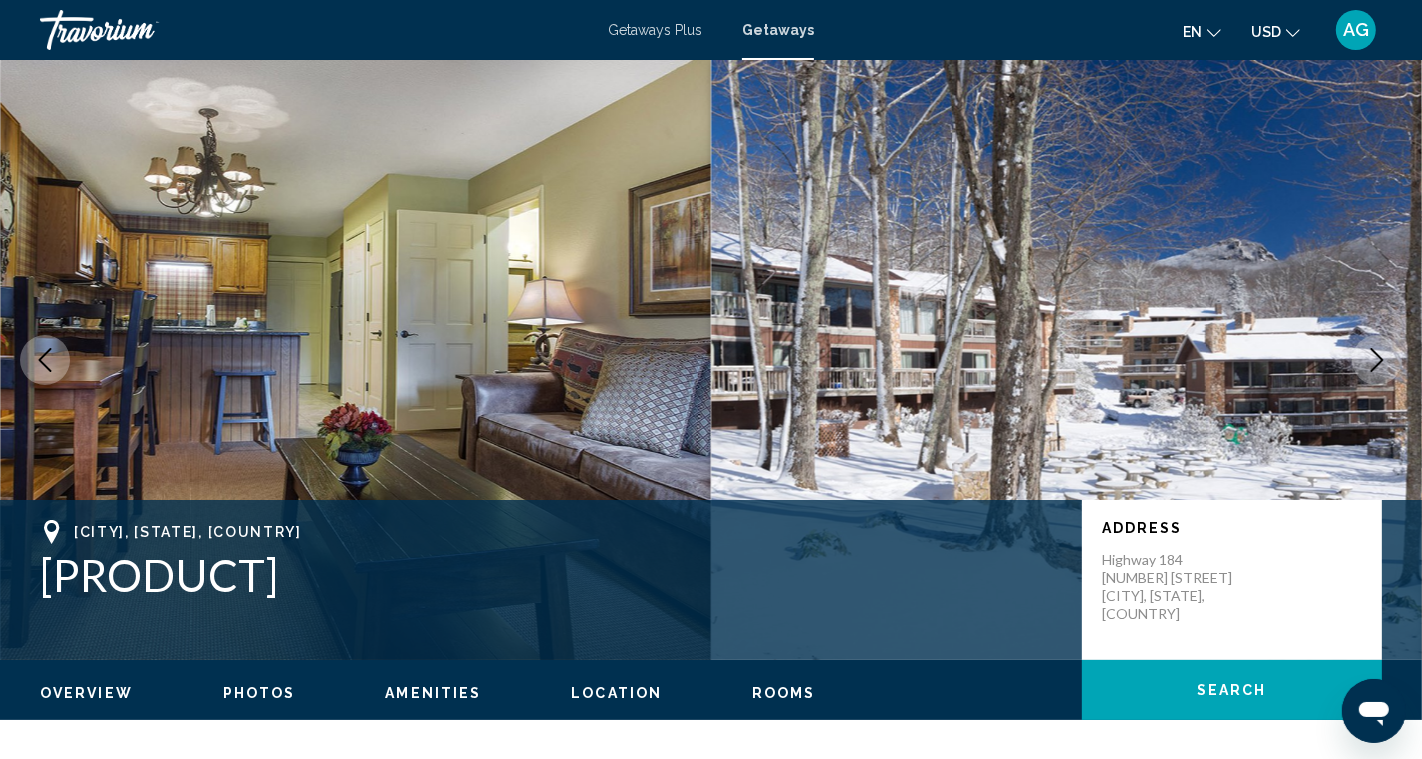click 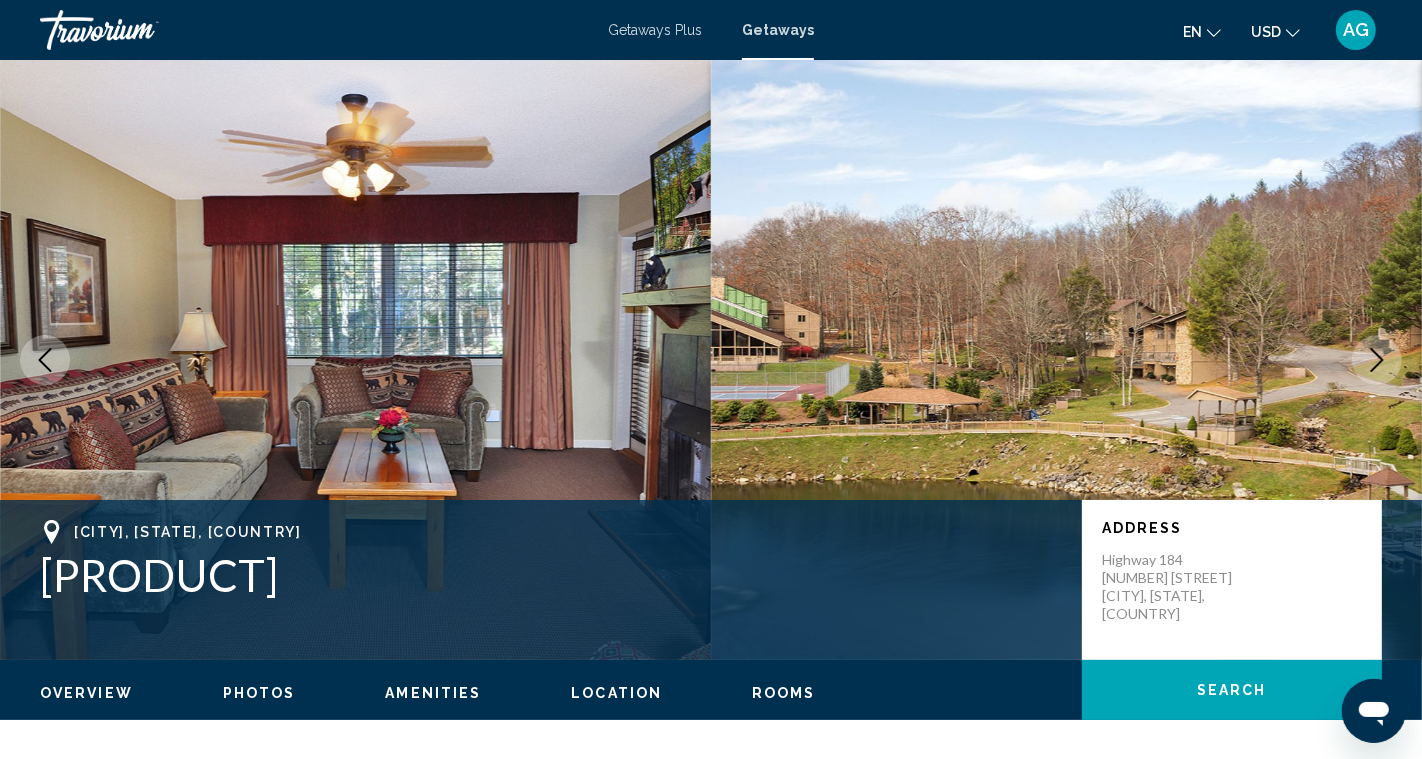 click 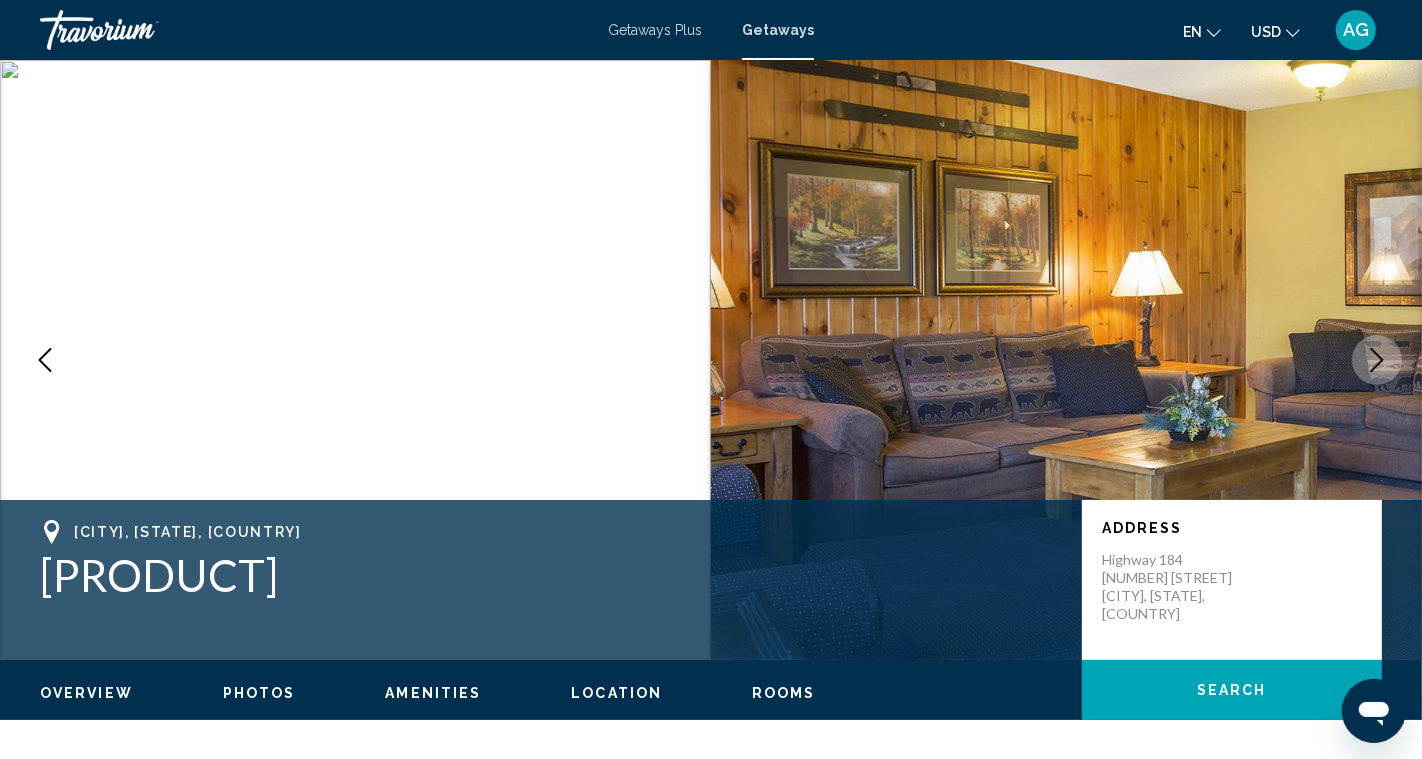 click 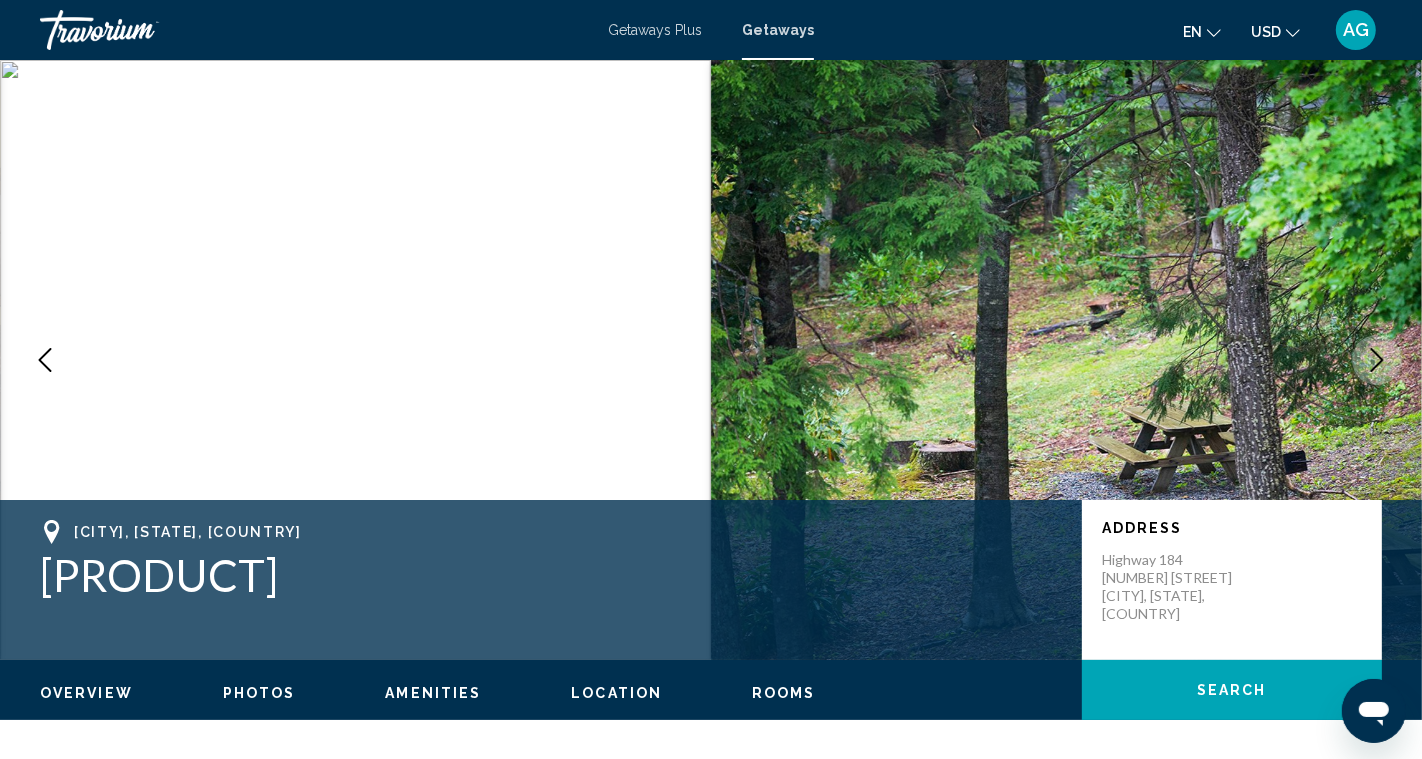 click 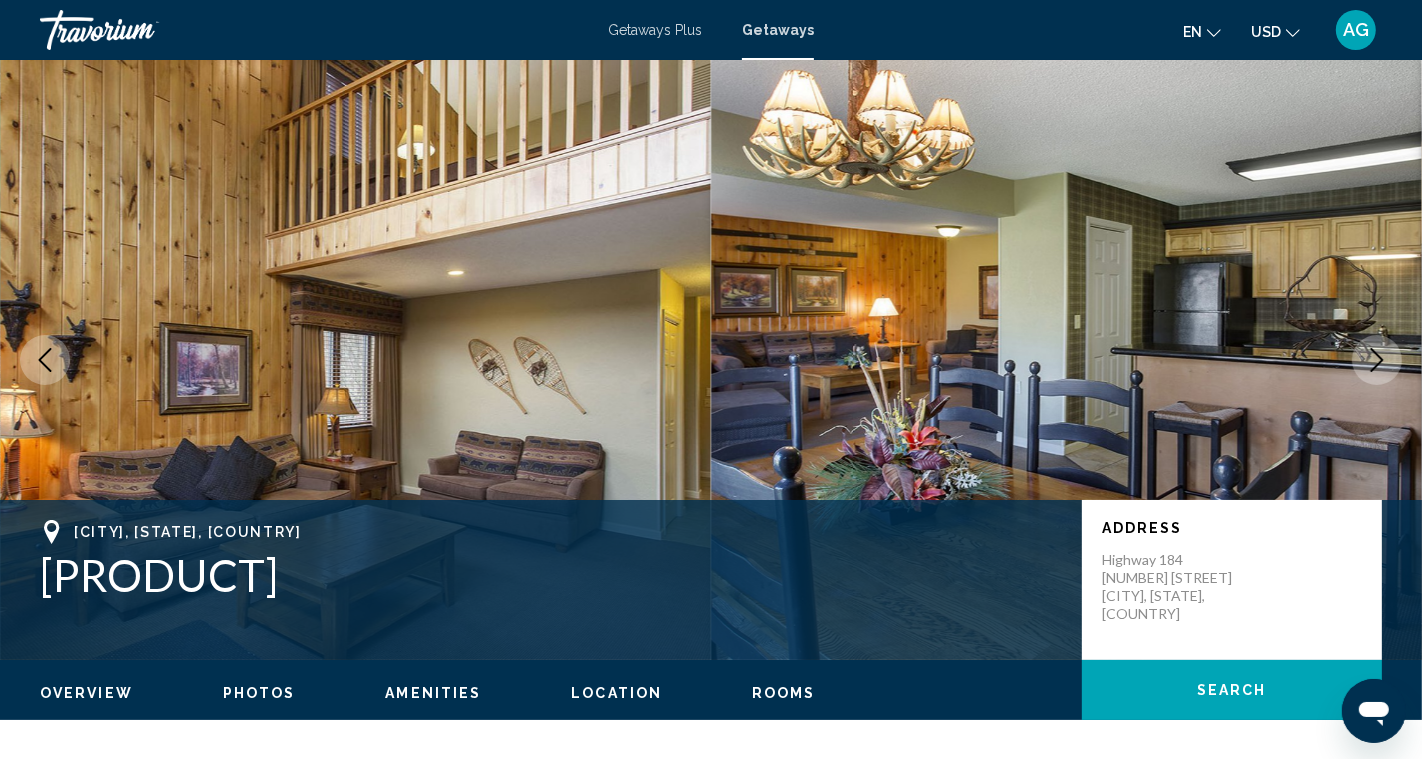 click 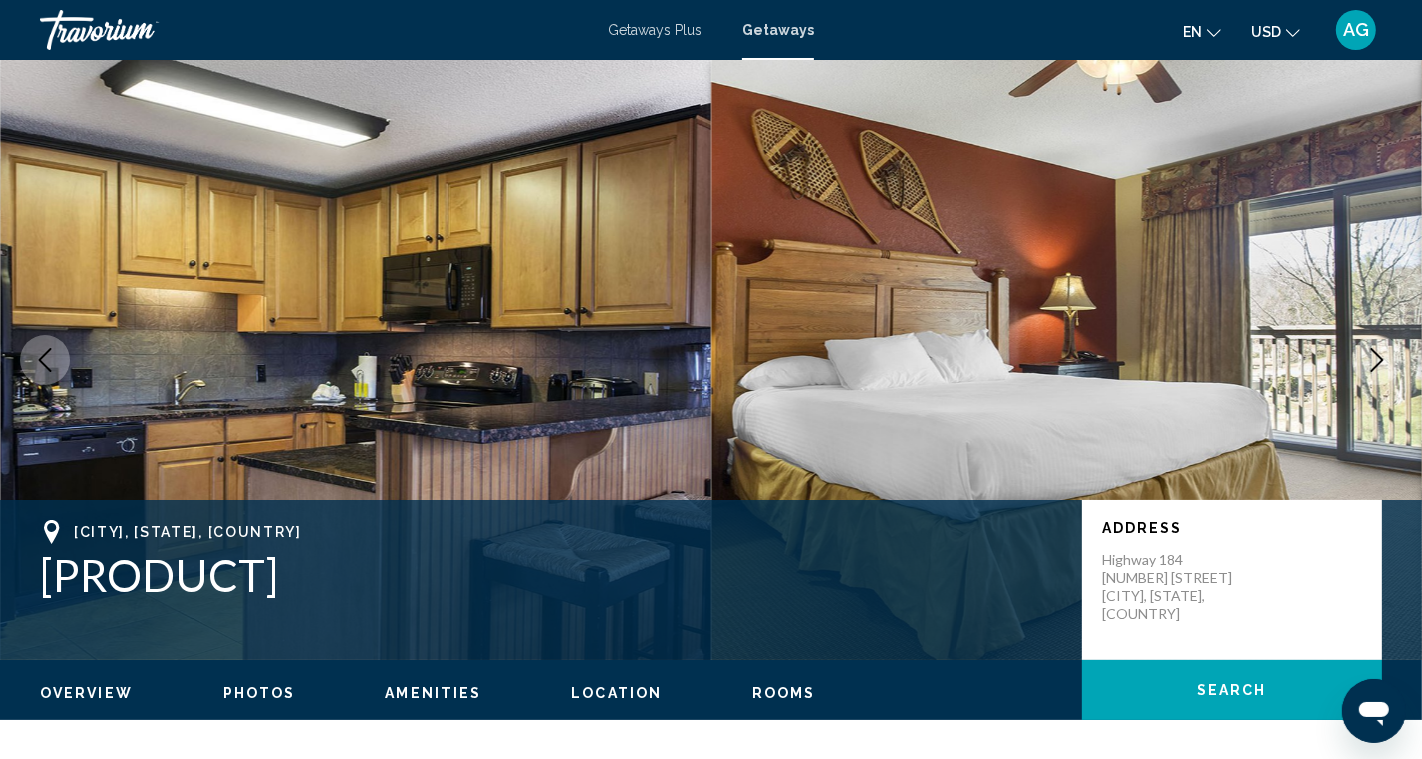 click 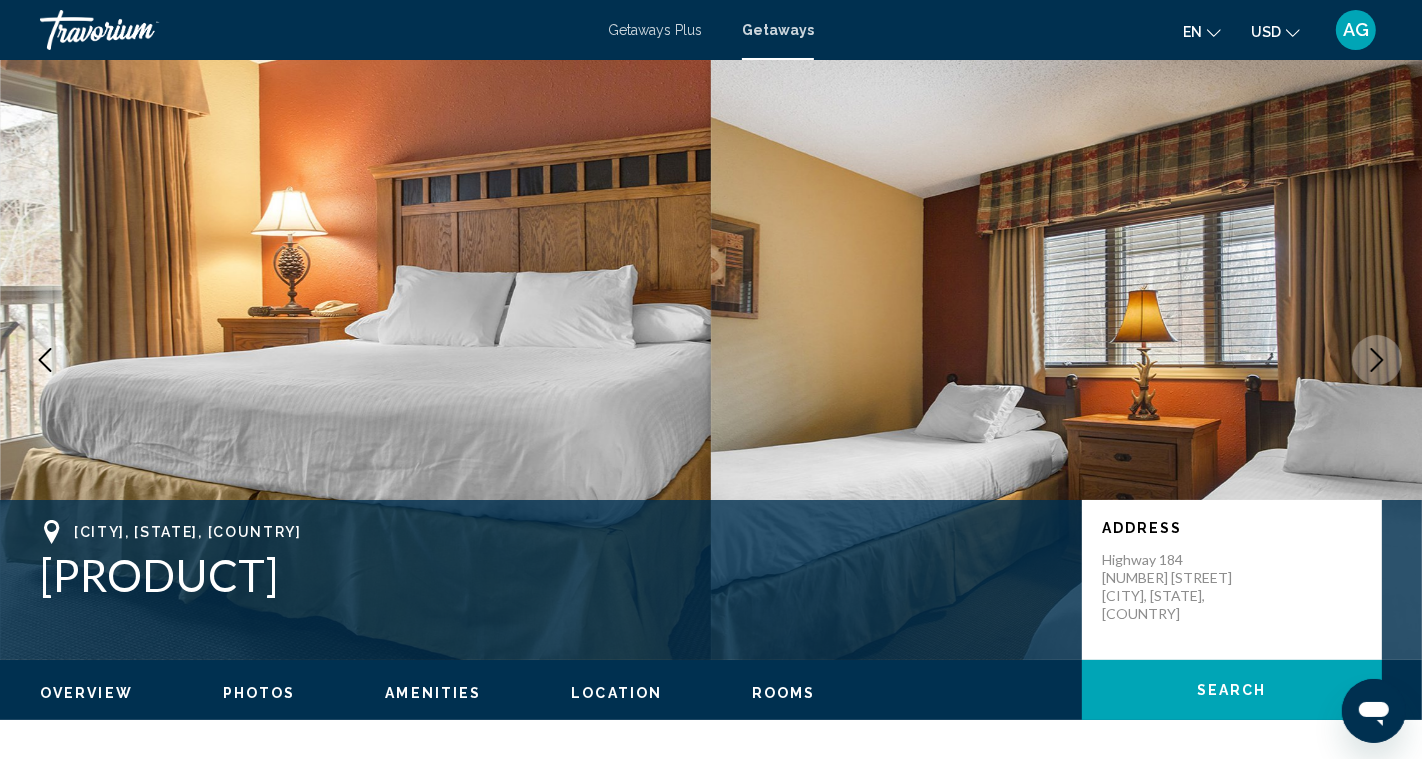 click 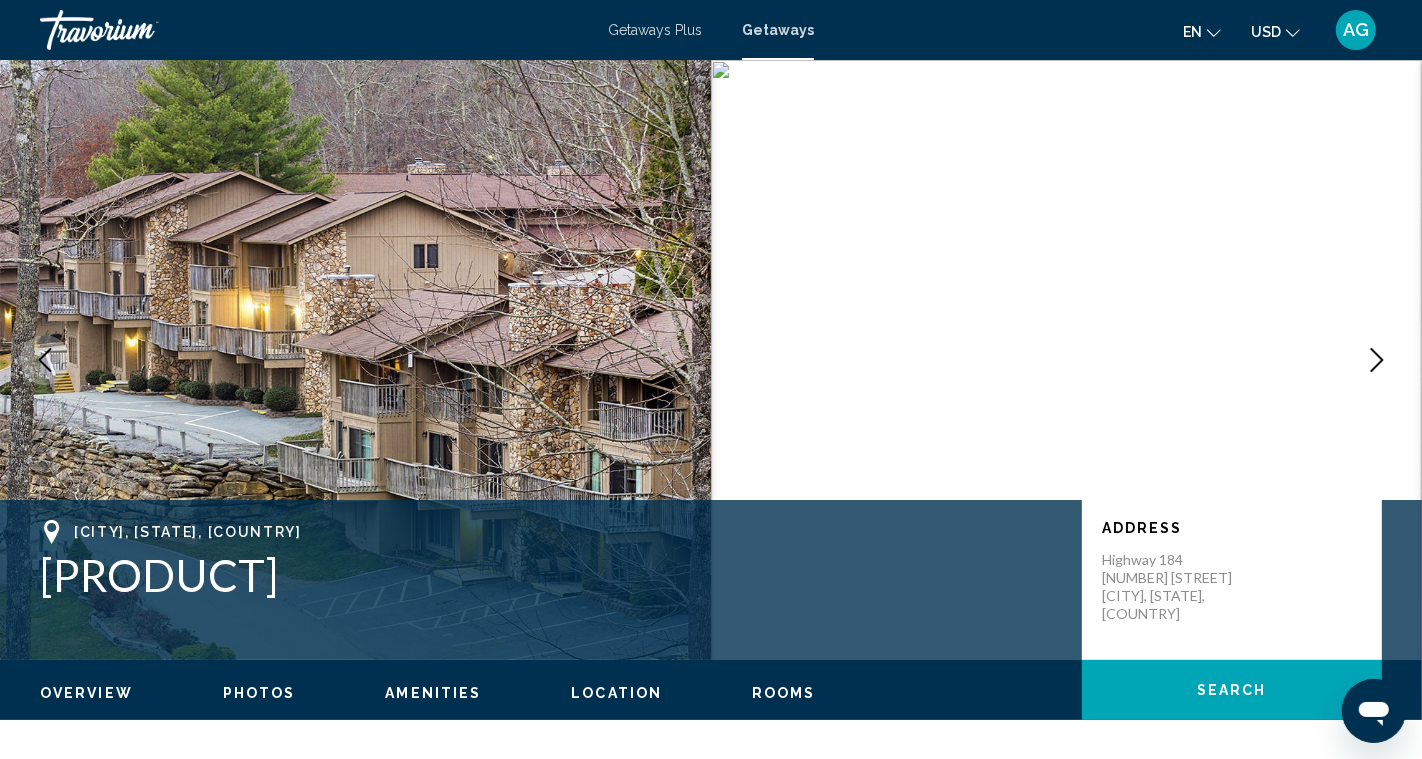 click 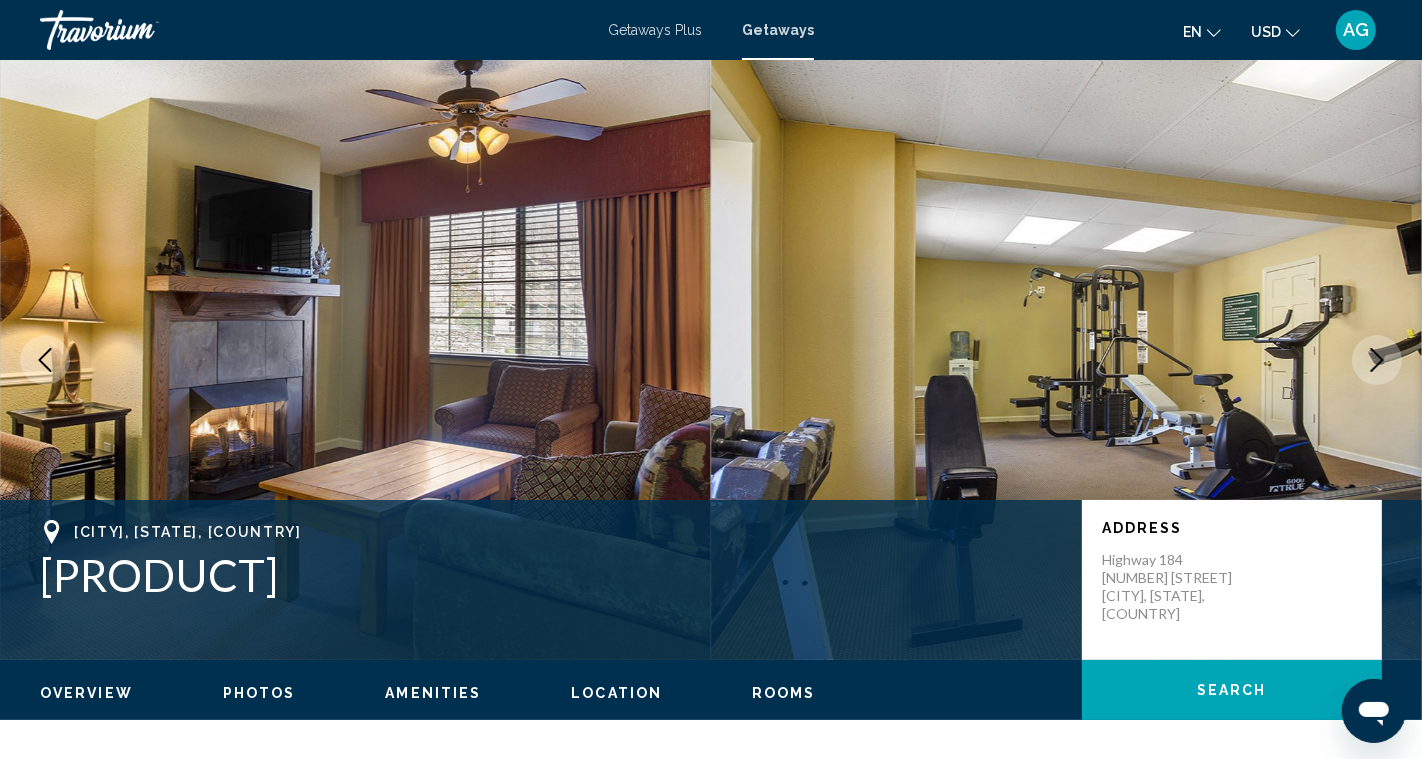 click 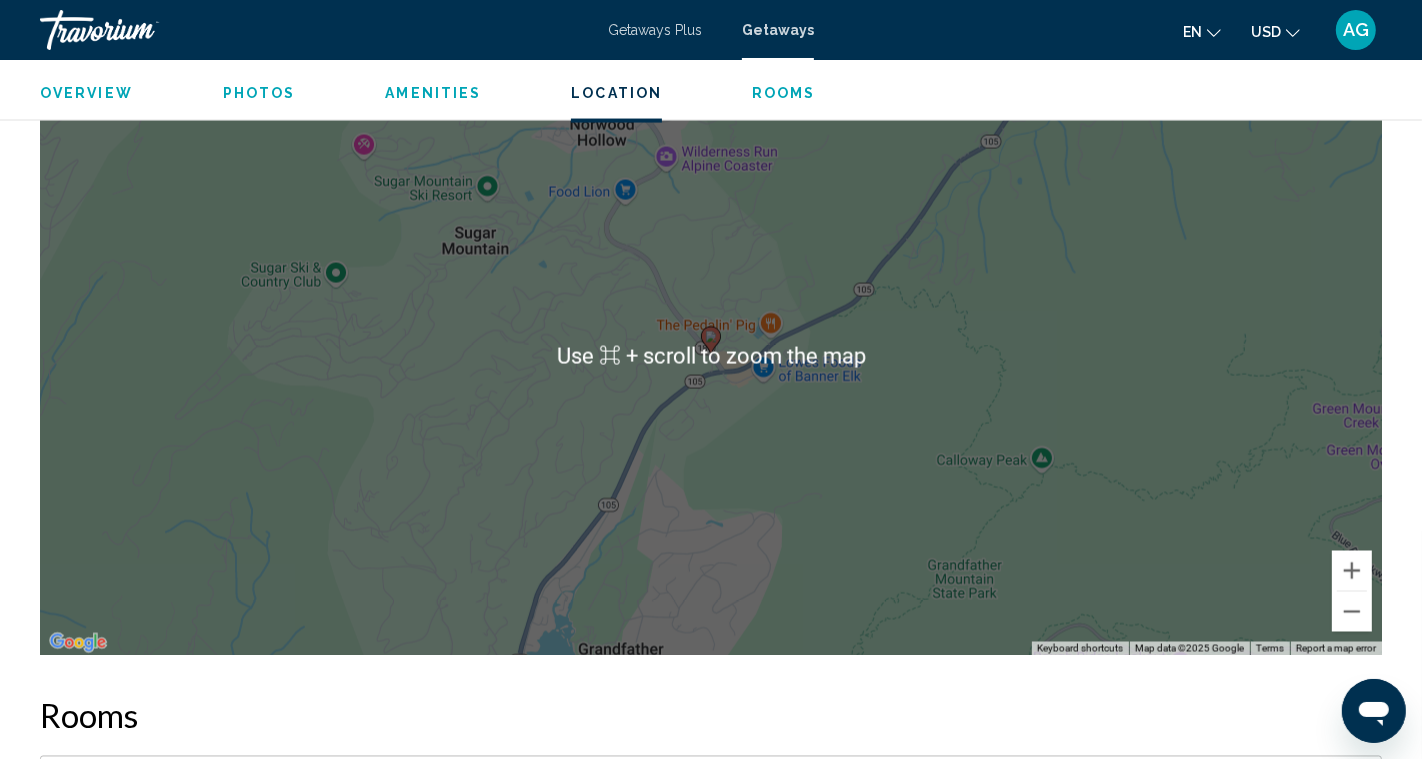 scroll, scrollTop: 2825, scrollLeft: 0, axis: vertical 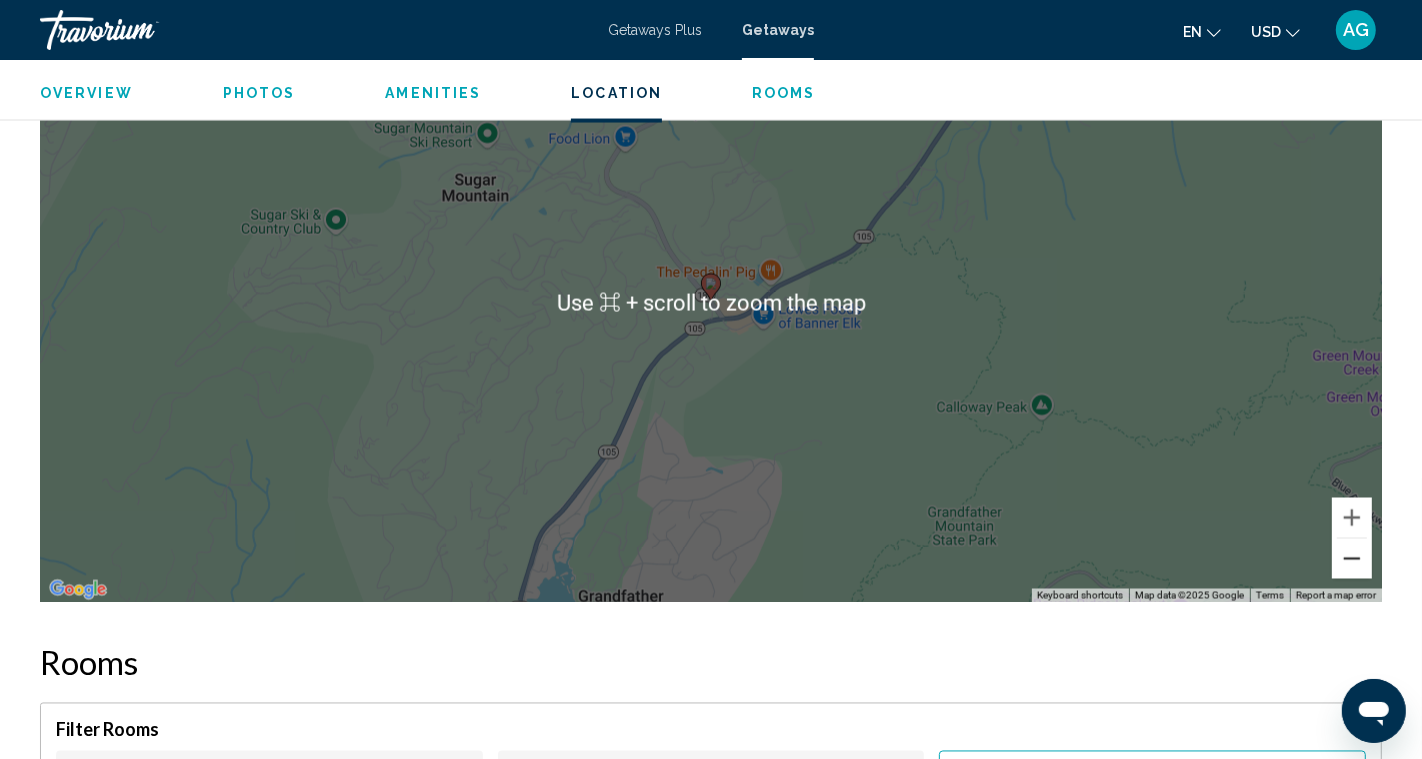 click at bounding box center [1352, 559] 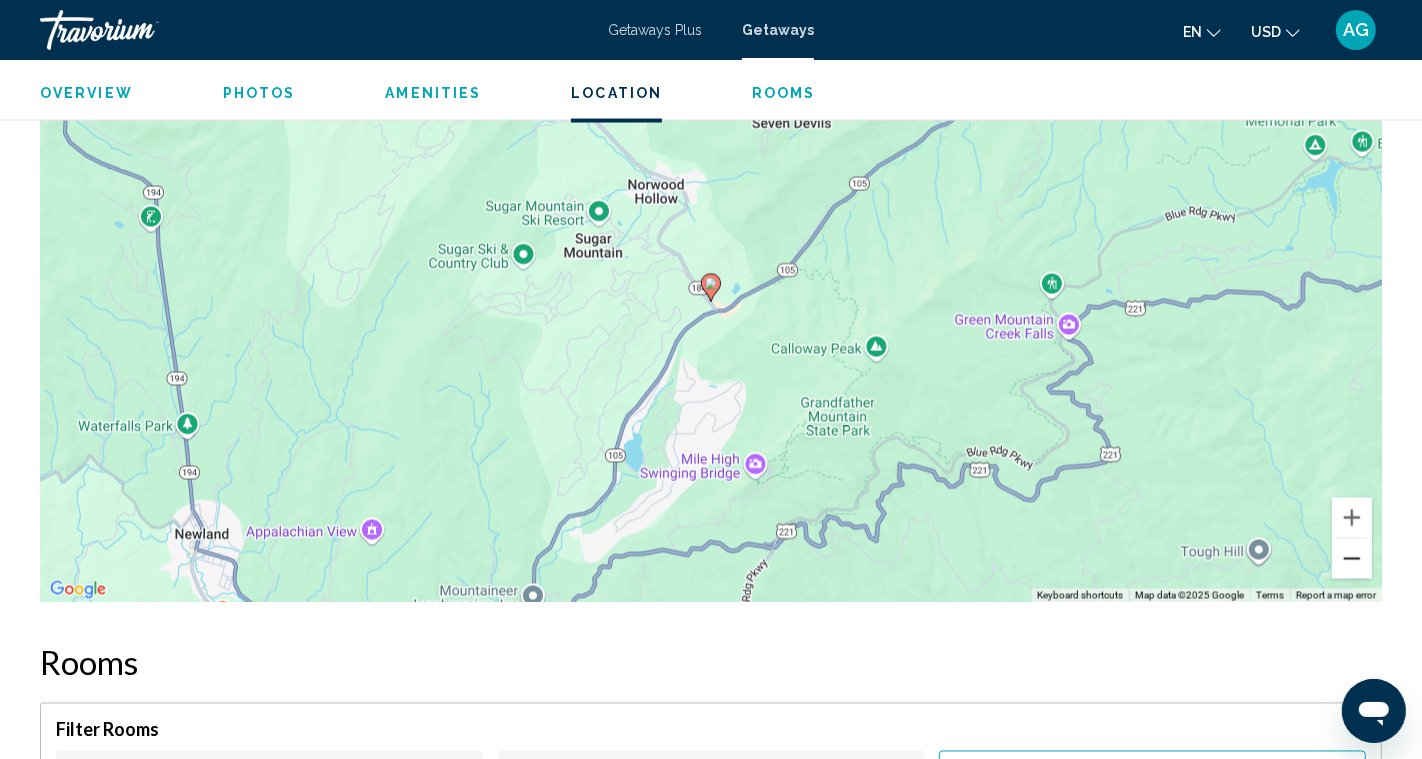 click at bounding box center [1352, 559] 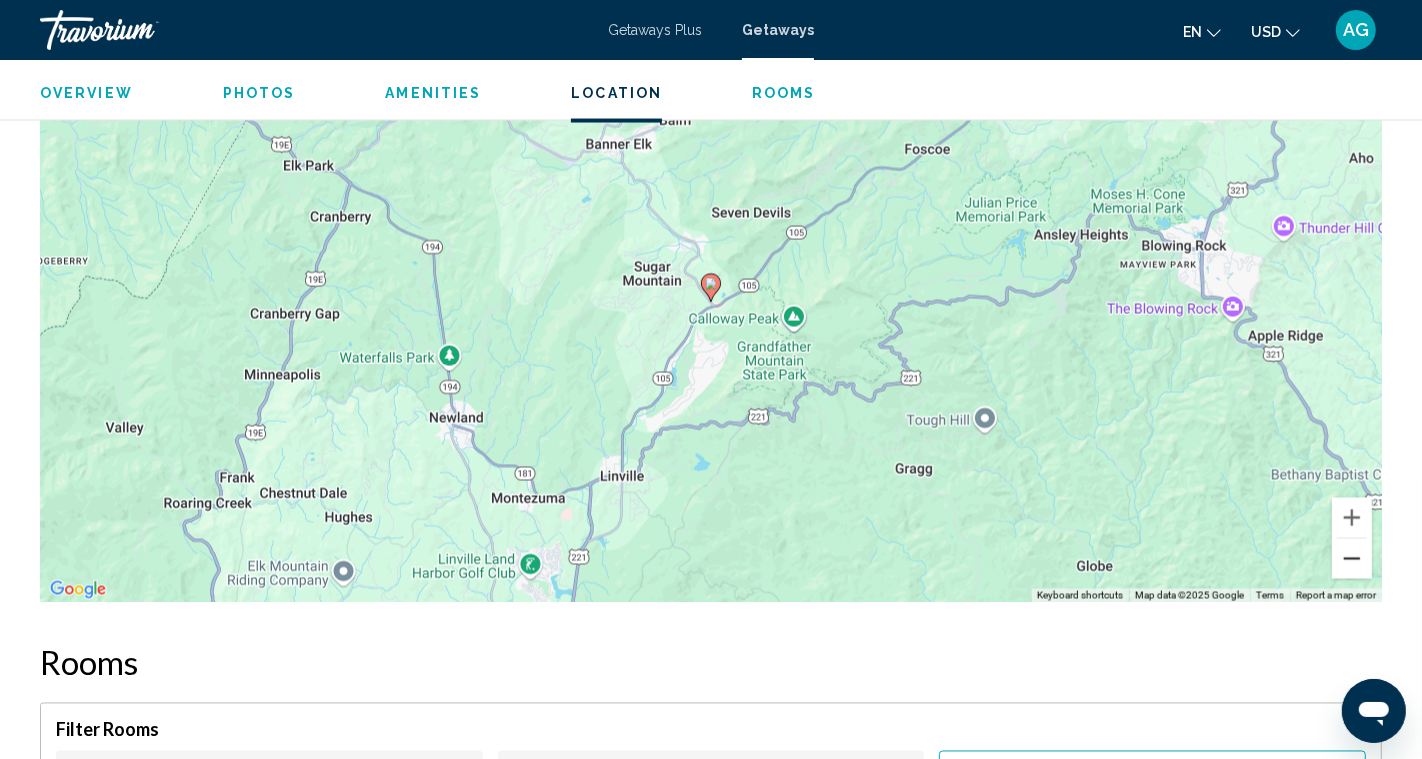 click at bounding box center (1352, 559) 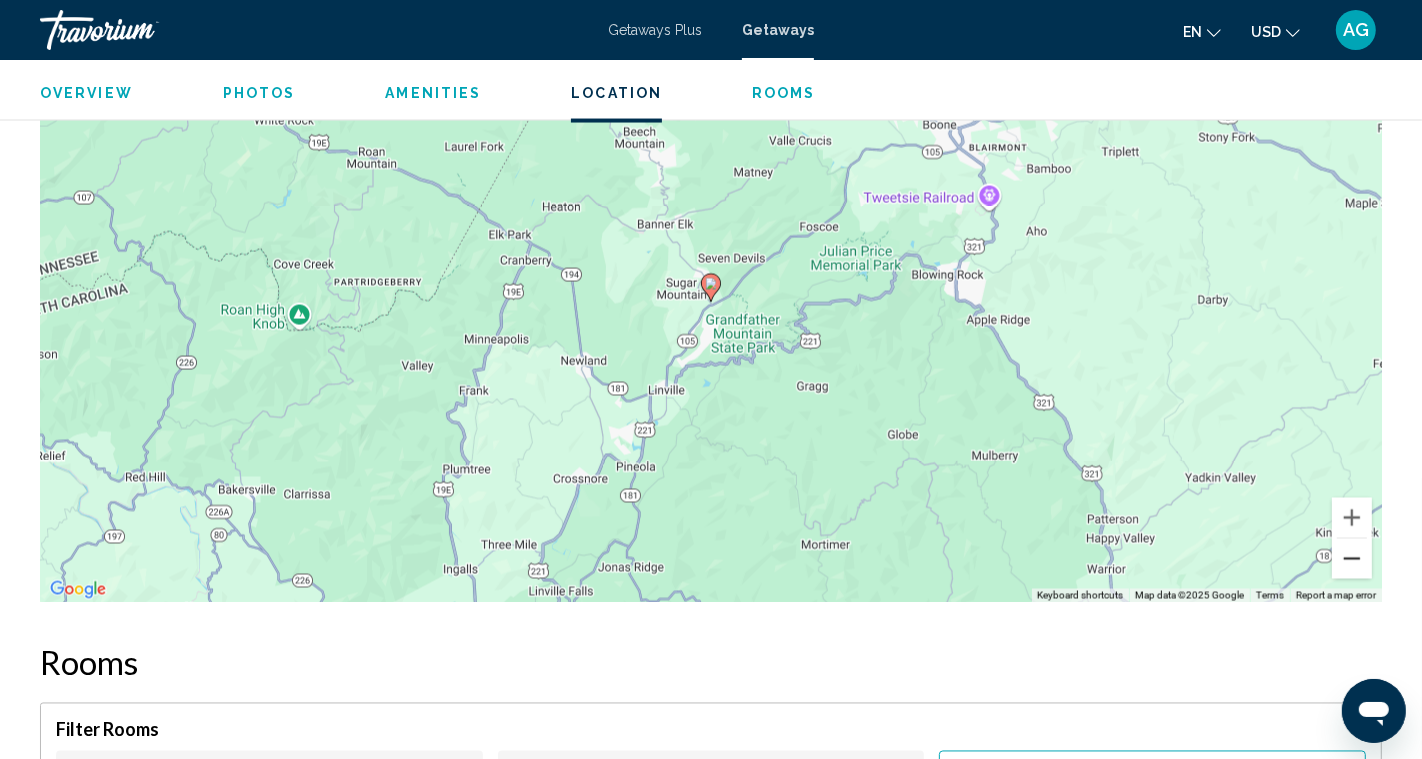 click at bounding box center (1352, 559) 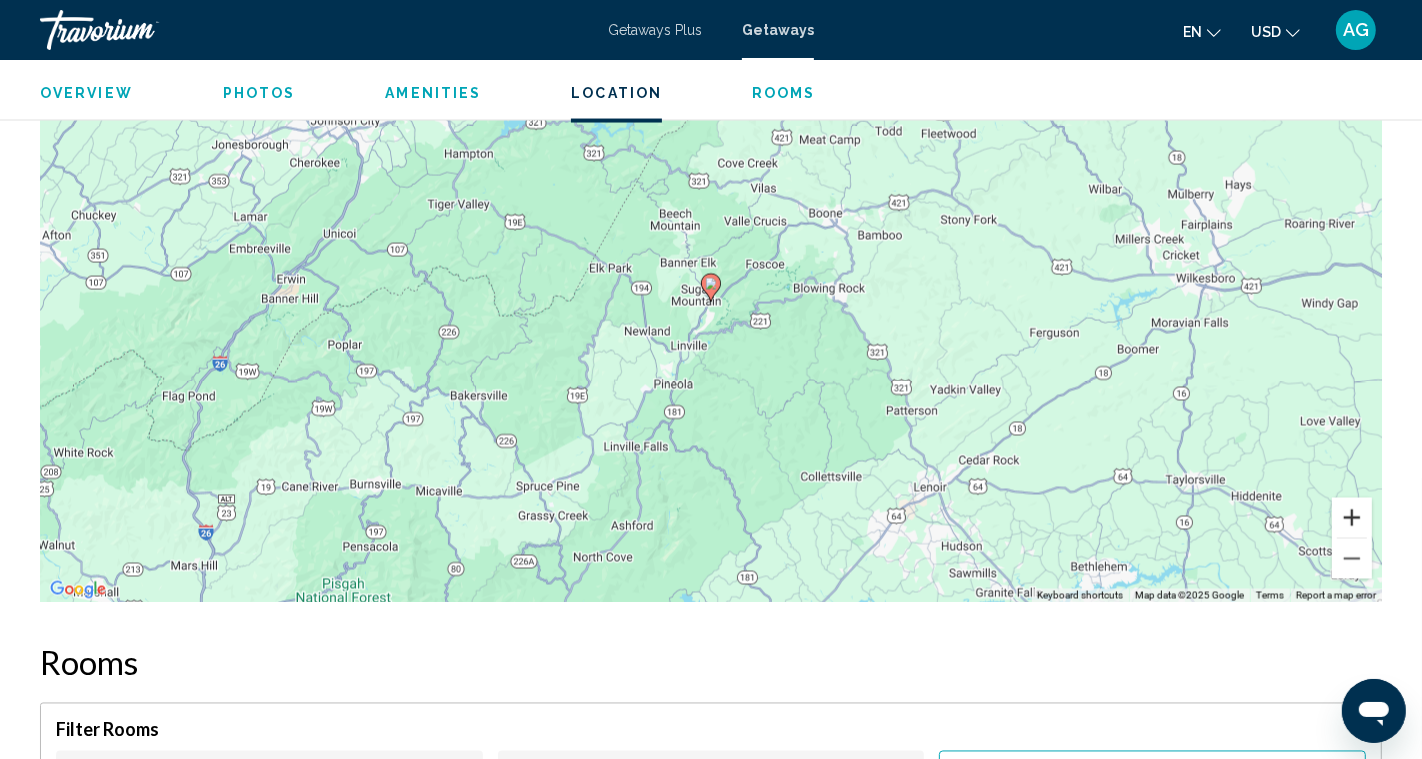click at bounding box center [1352, 518] 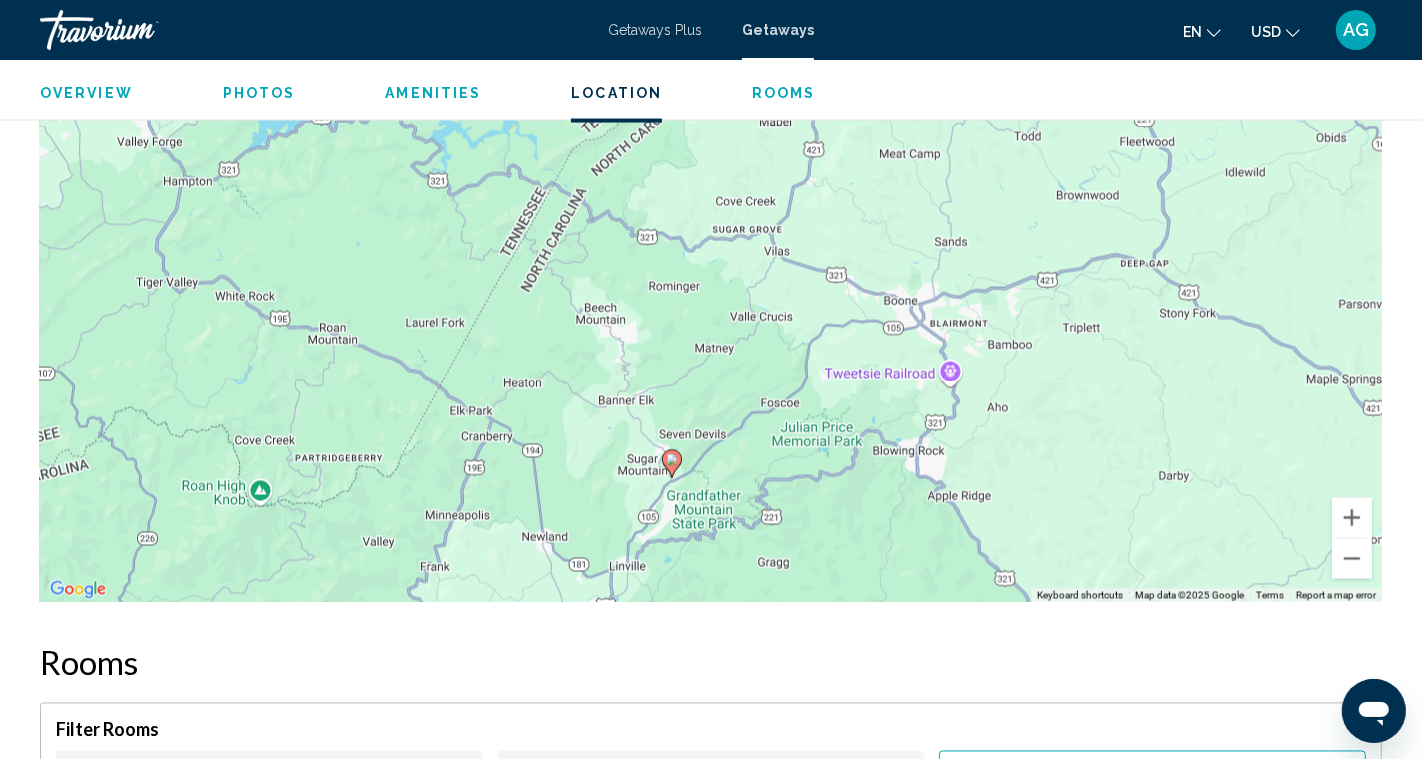 drag, startPoint x: 990, startPoint y: 403, endPoint x: 949, endPoint y: 586, distance: 187.53667 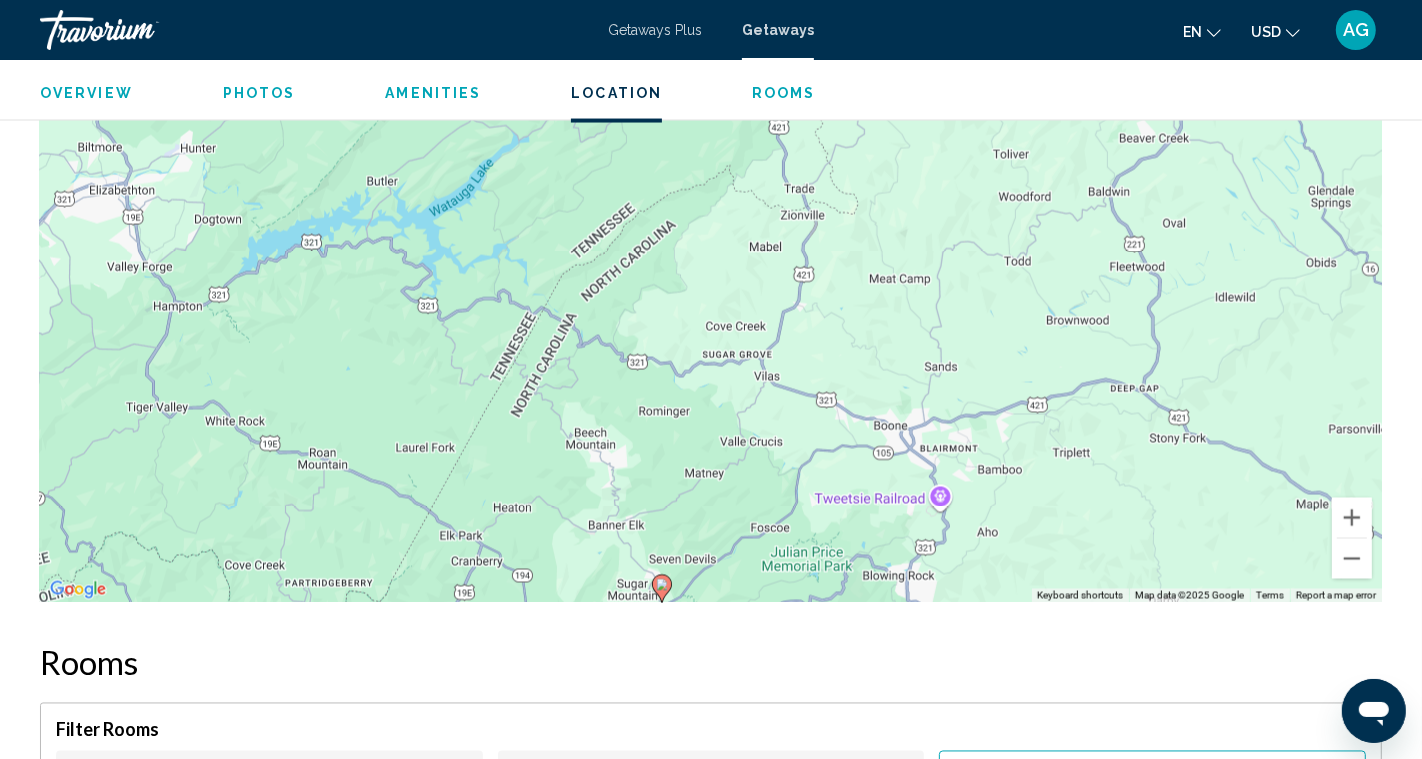 drag, startPoint x: 756, startPoint y: 239, endPoint x: 746, endPoint y: 368, distance: 129.38702 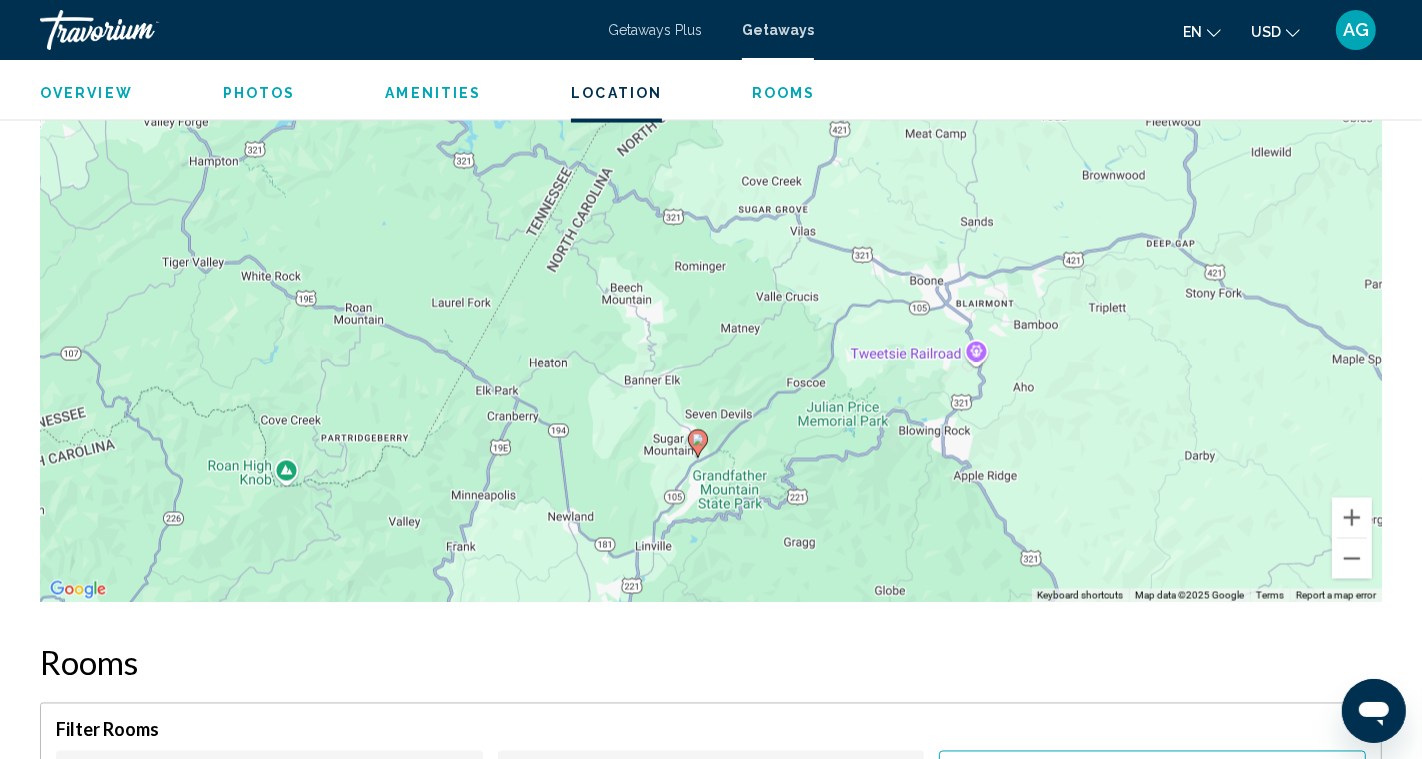 drag, startPoint x: 688, startPoint y: 519, endPoint x: 724, endPoint y: 370, distance: 153.28731 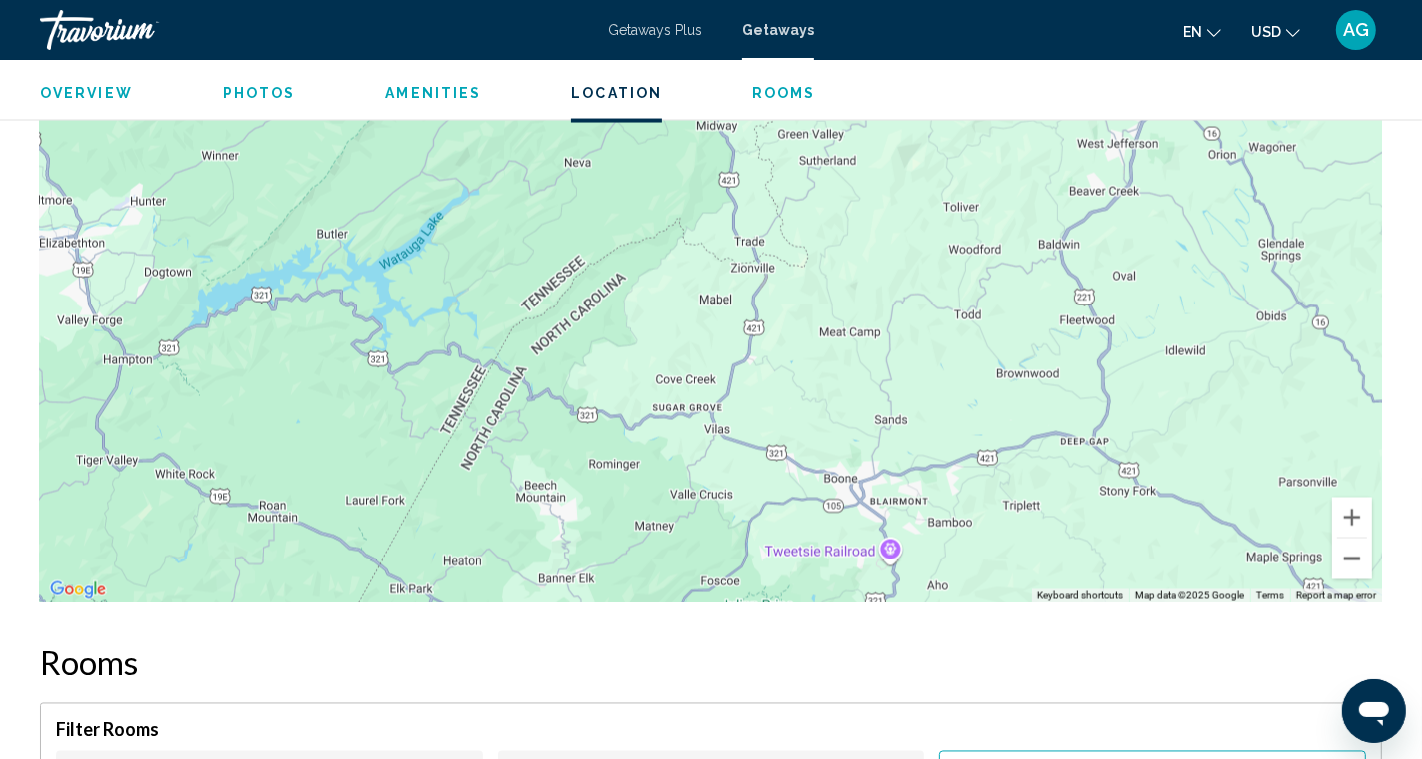 drag, startPoint x: 658, startPoint y: 375, endPoint x: 568, endPoint y: 596, distance: 238.62314 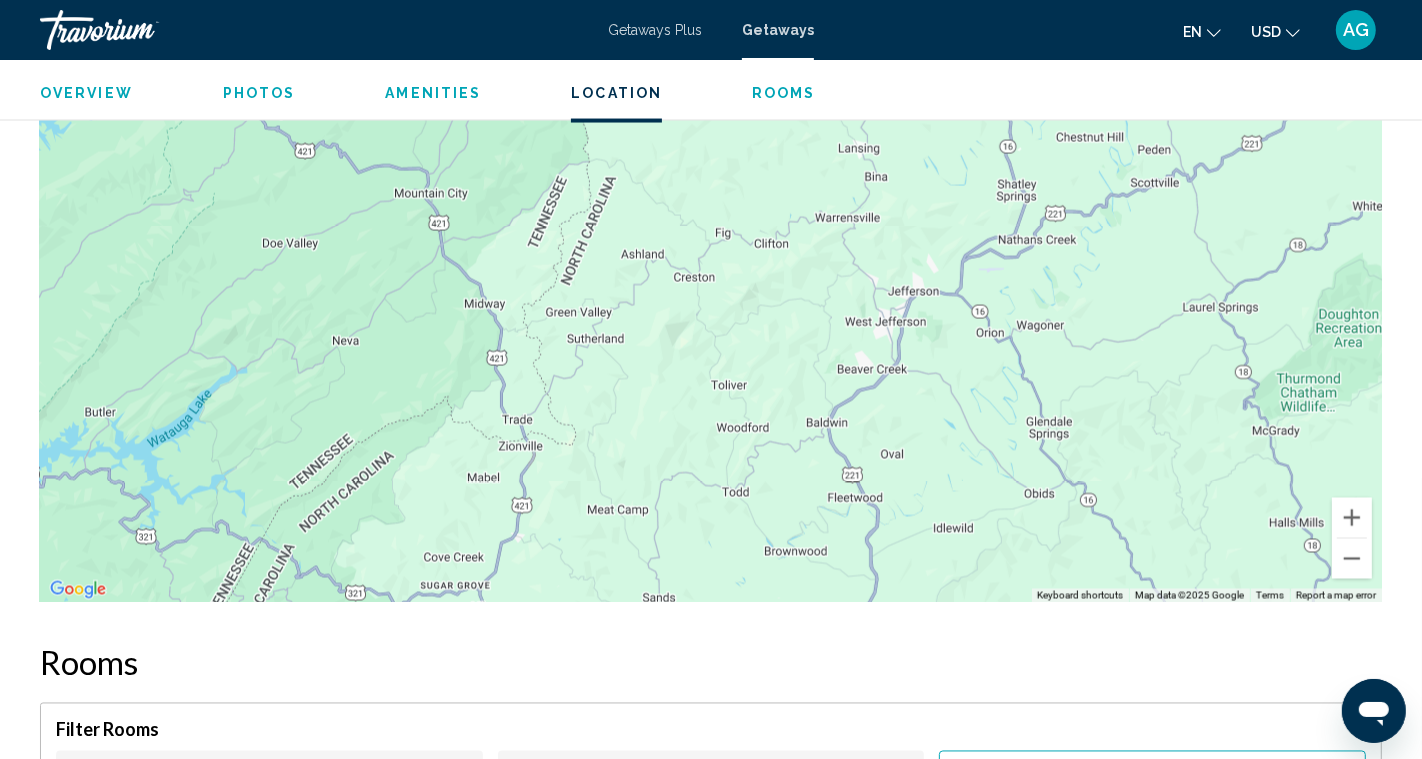 drag, startPoint x: 802, startPoint y: 500, endPoint x: 577, endPoint y: 651, distance: 270.97232 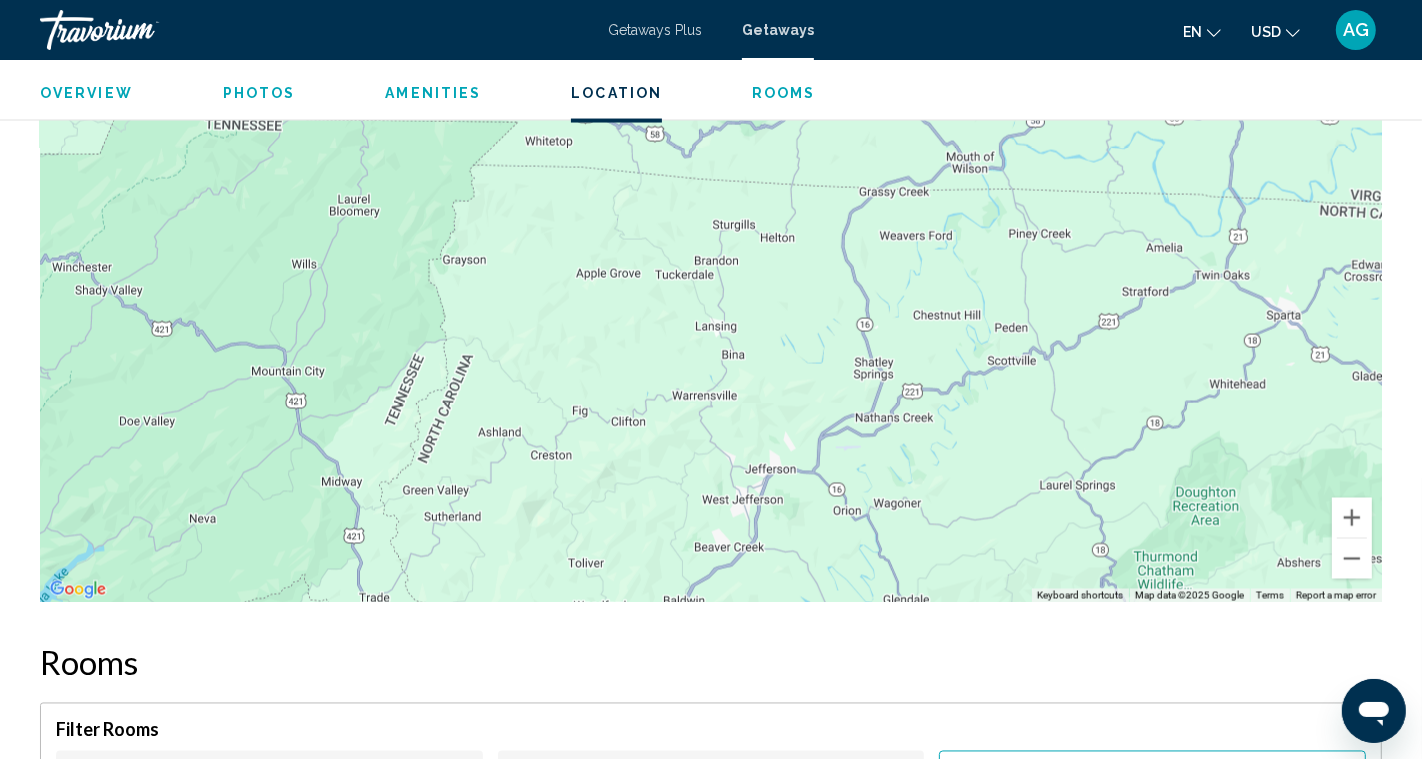 drag, startPoint x: 690, startPoint y: 472, endPoint x: 545, endPoint y: 651, distance: 230.36058 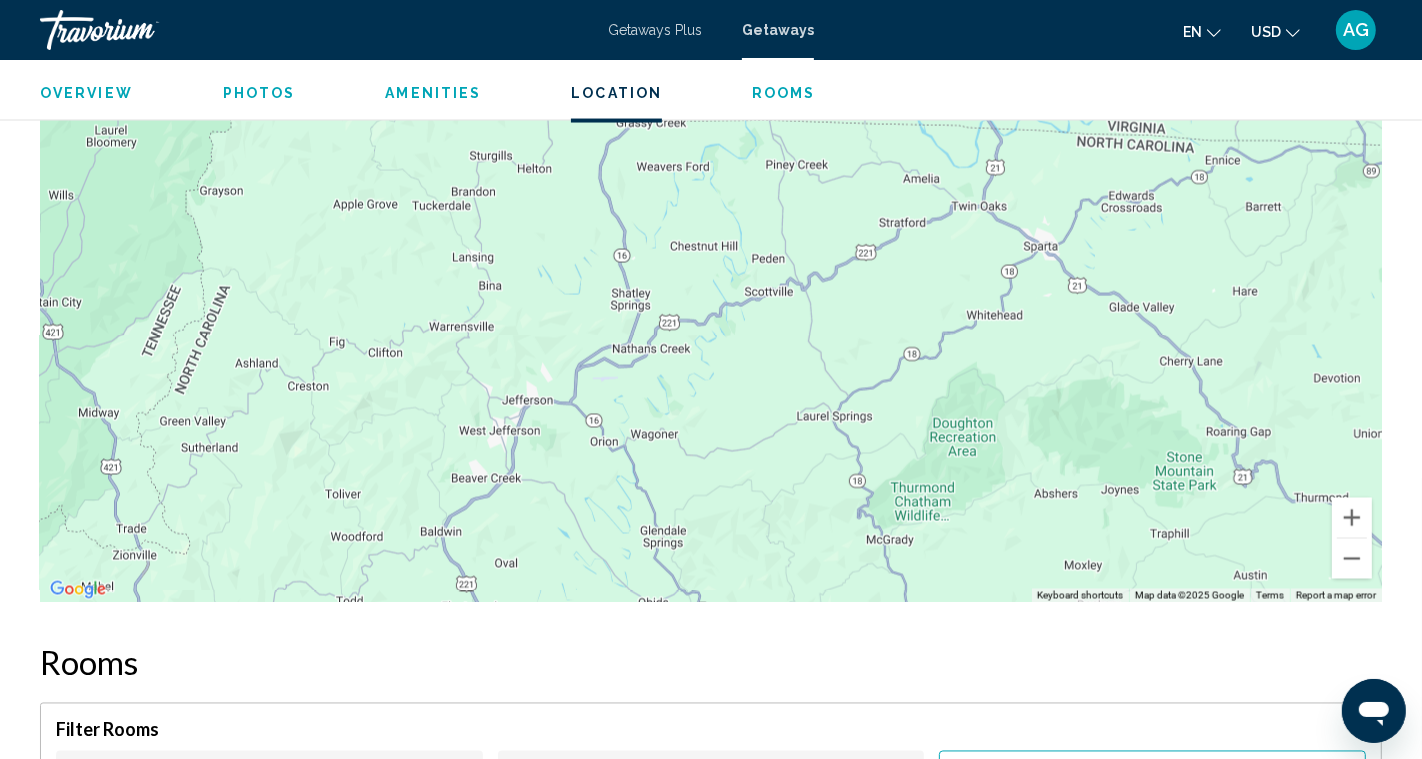 drag, startPoint x: 864, startPoint y: 476, endPoint x: 621, endPoint y: 405, distance: 253.16003 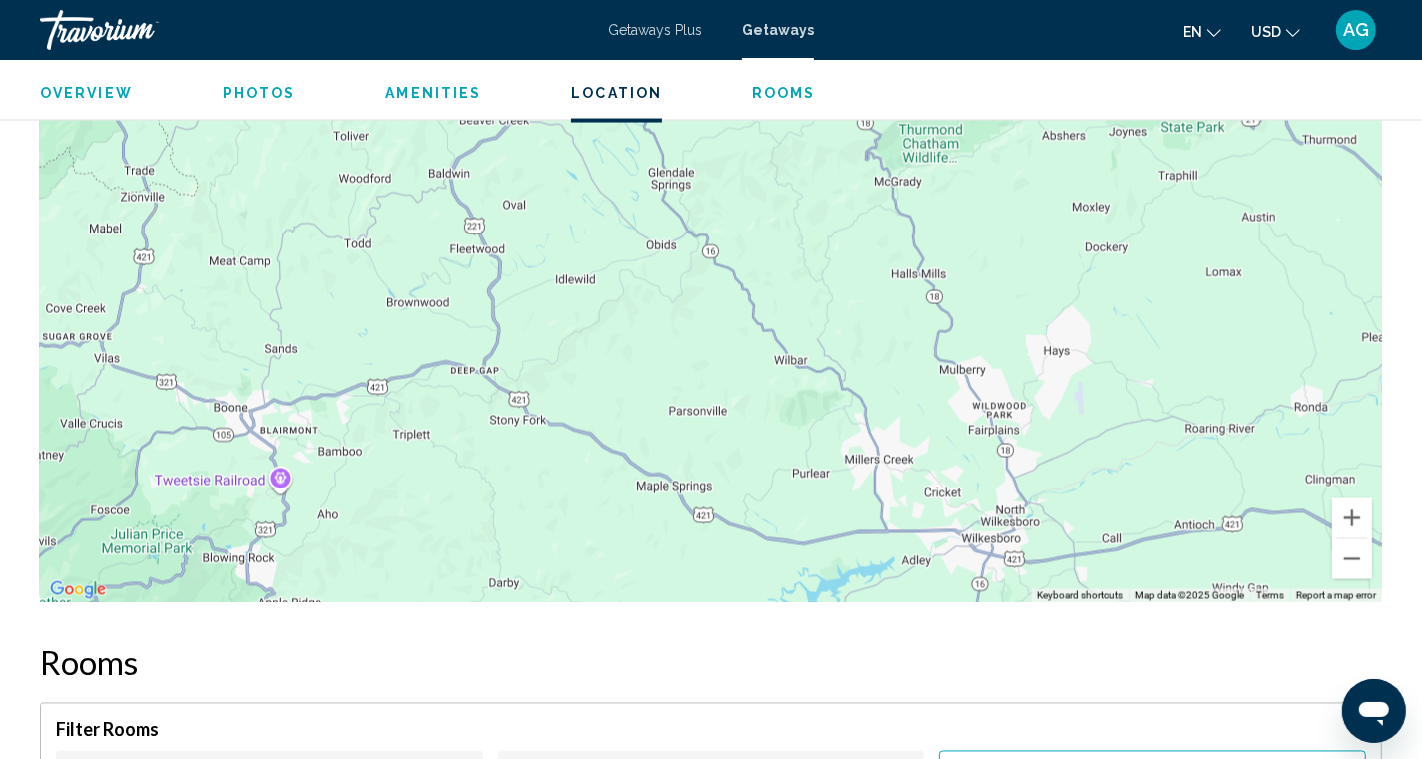 drag, startPoint x: 751, startPoint y: 329, endPoint x: 761, endPoint y: -26, distance: 355.1408 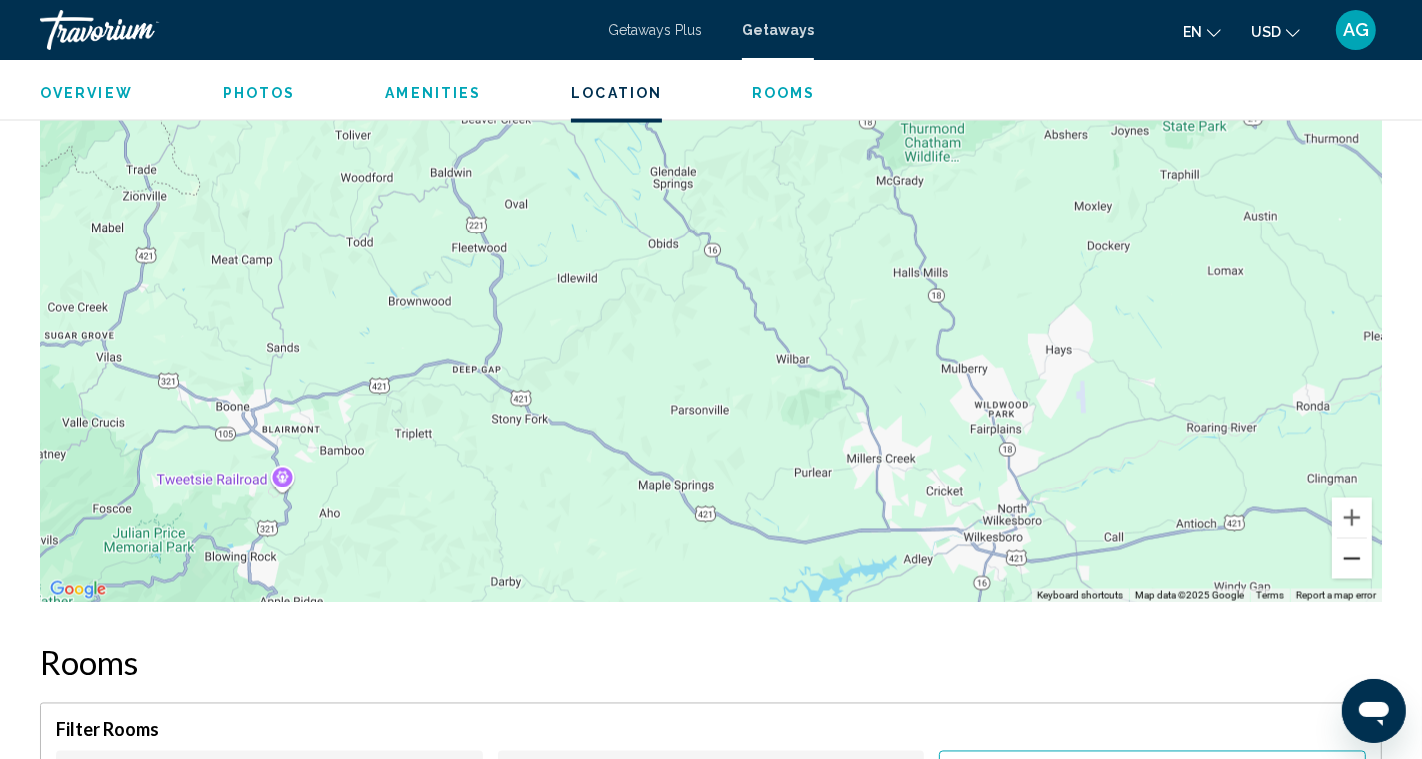 click at bounding box center [1352, 559] 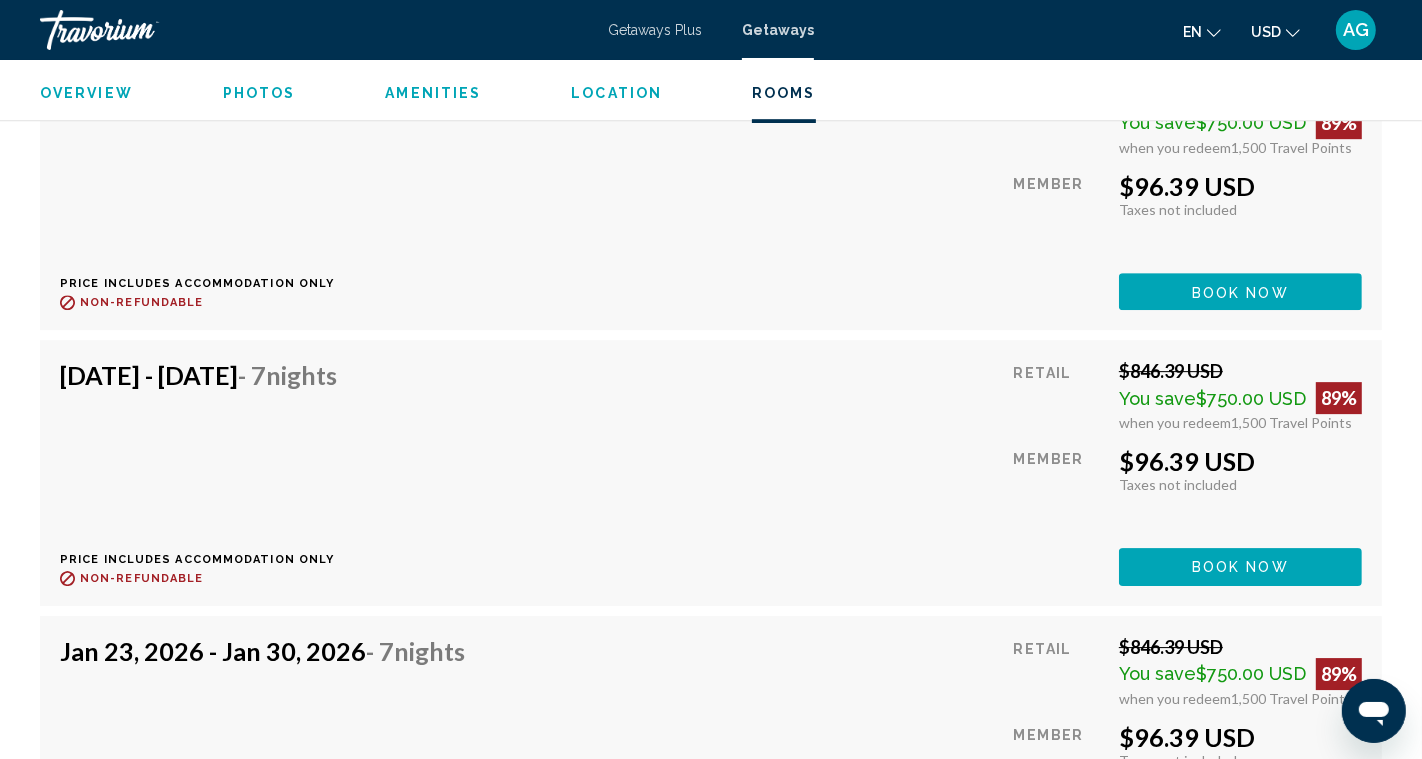scroll, scrollTop: 5154, scrollLeft: 0, axis: vertical 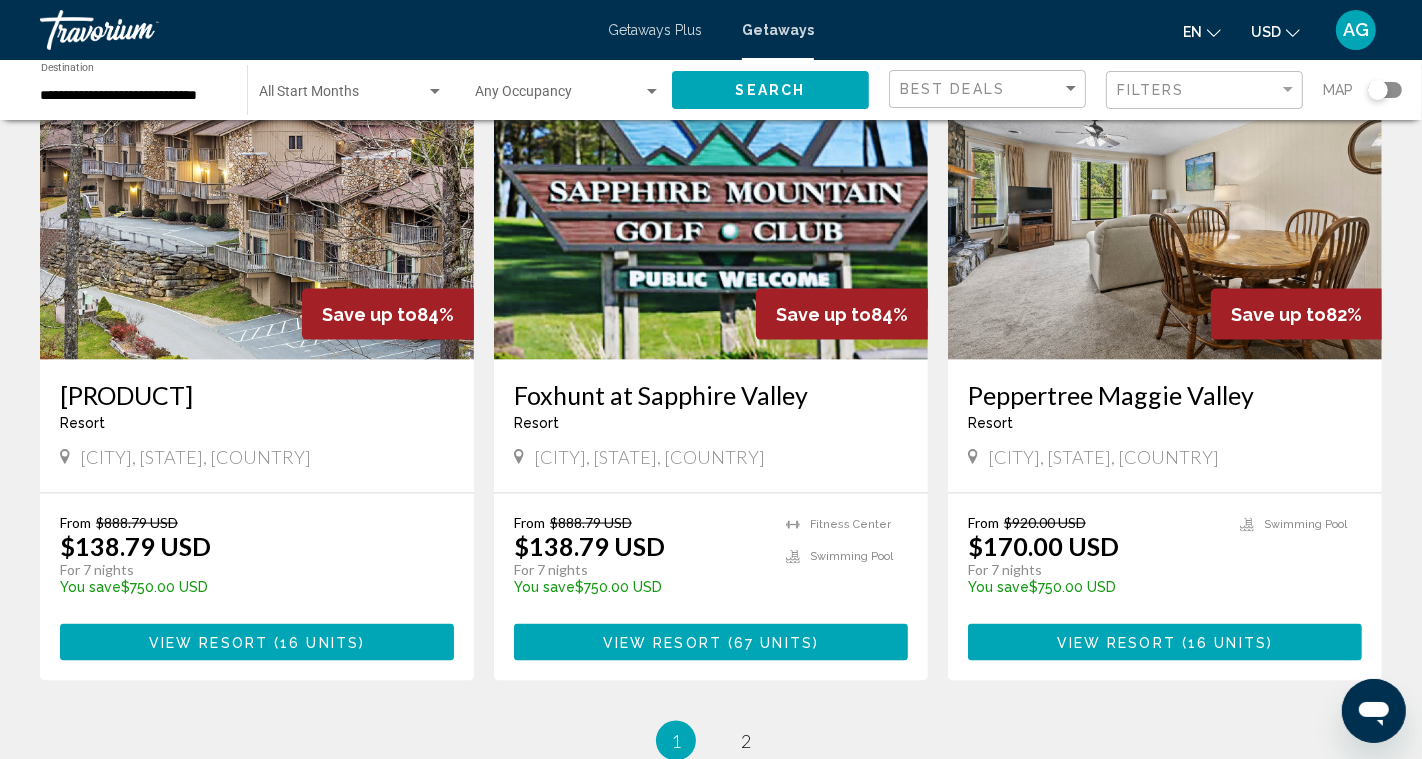 click on "View Resort    ( 16 units )" at bounding box center (1165, 642) 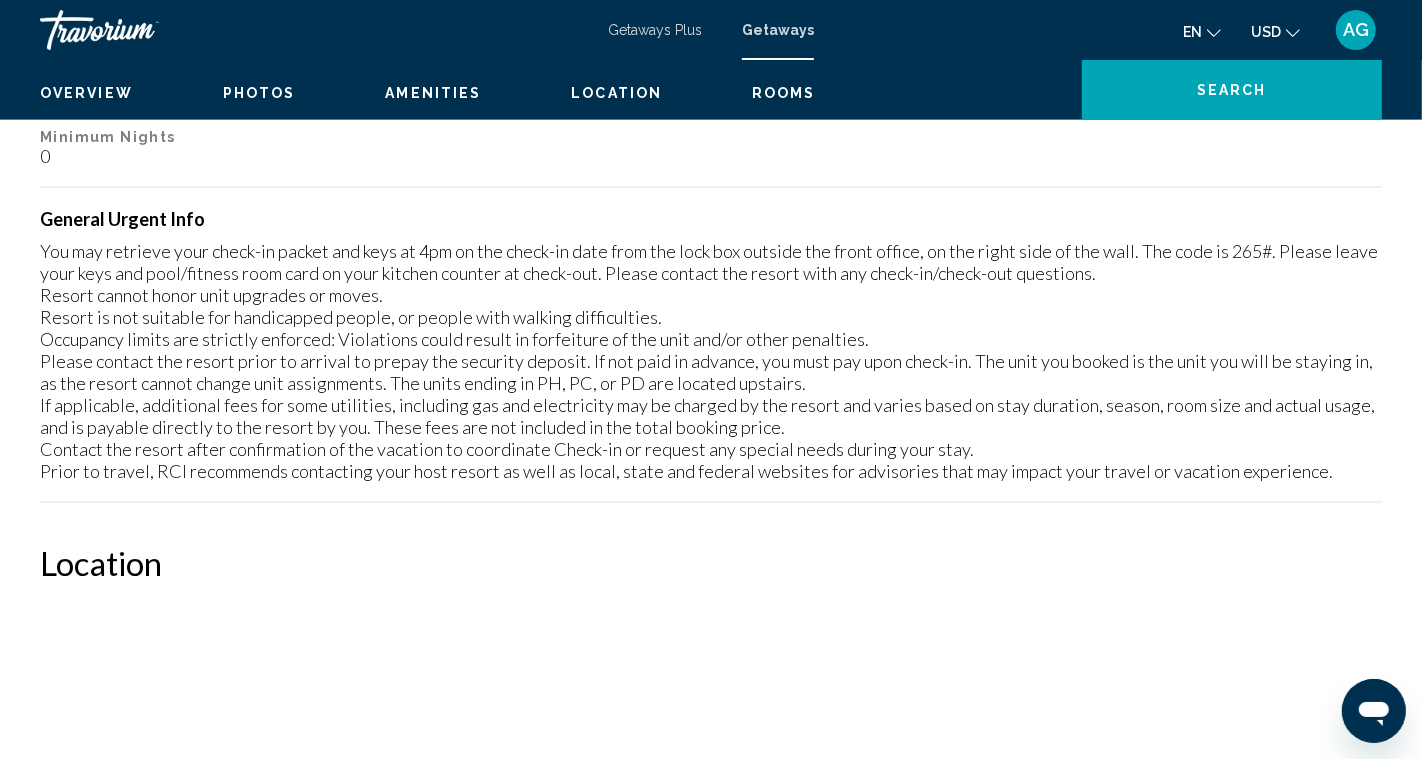 scroll, scrollTop: 0, scrollLeft: 0, axis: both 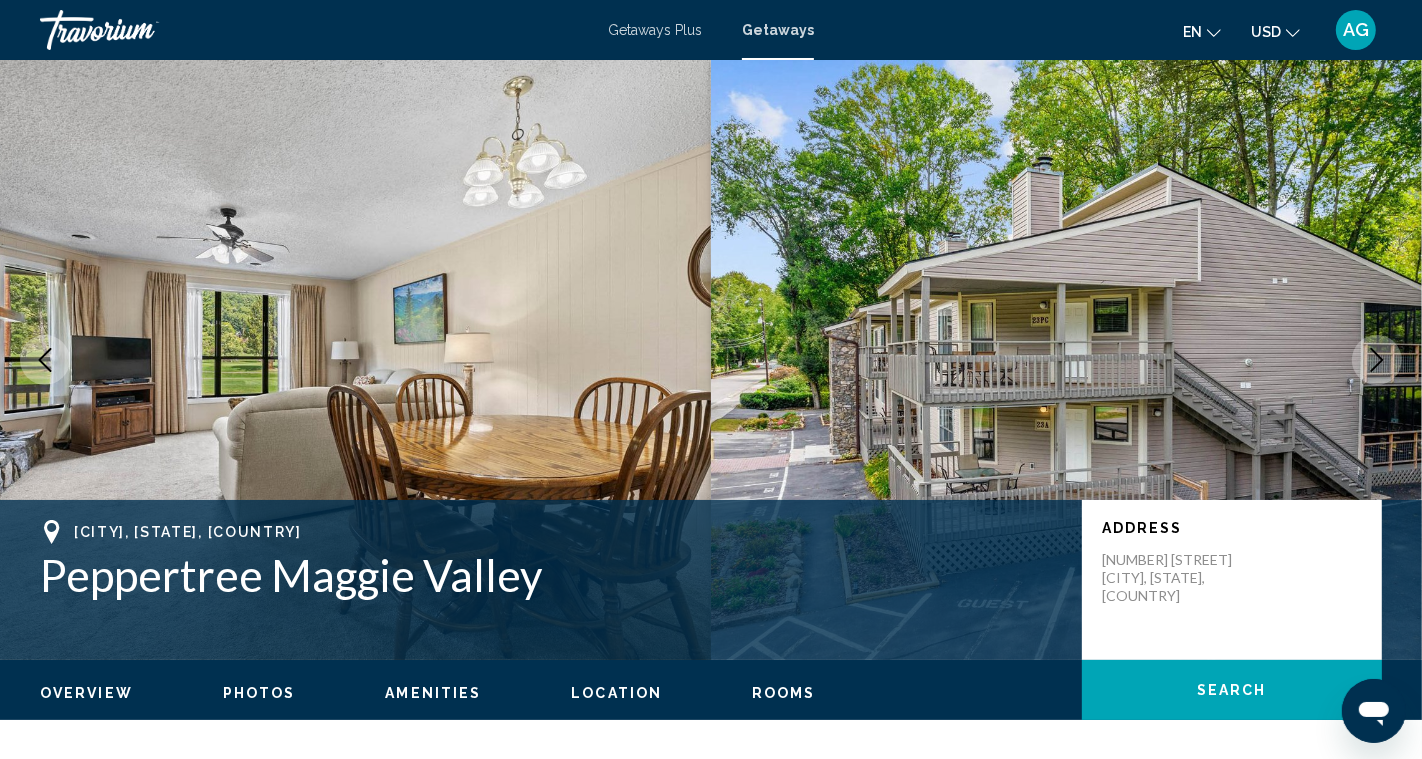 click at bounding box center (1377, 360) 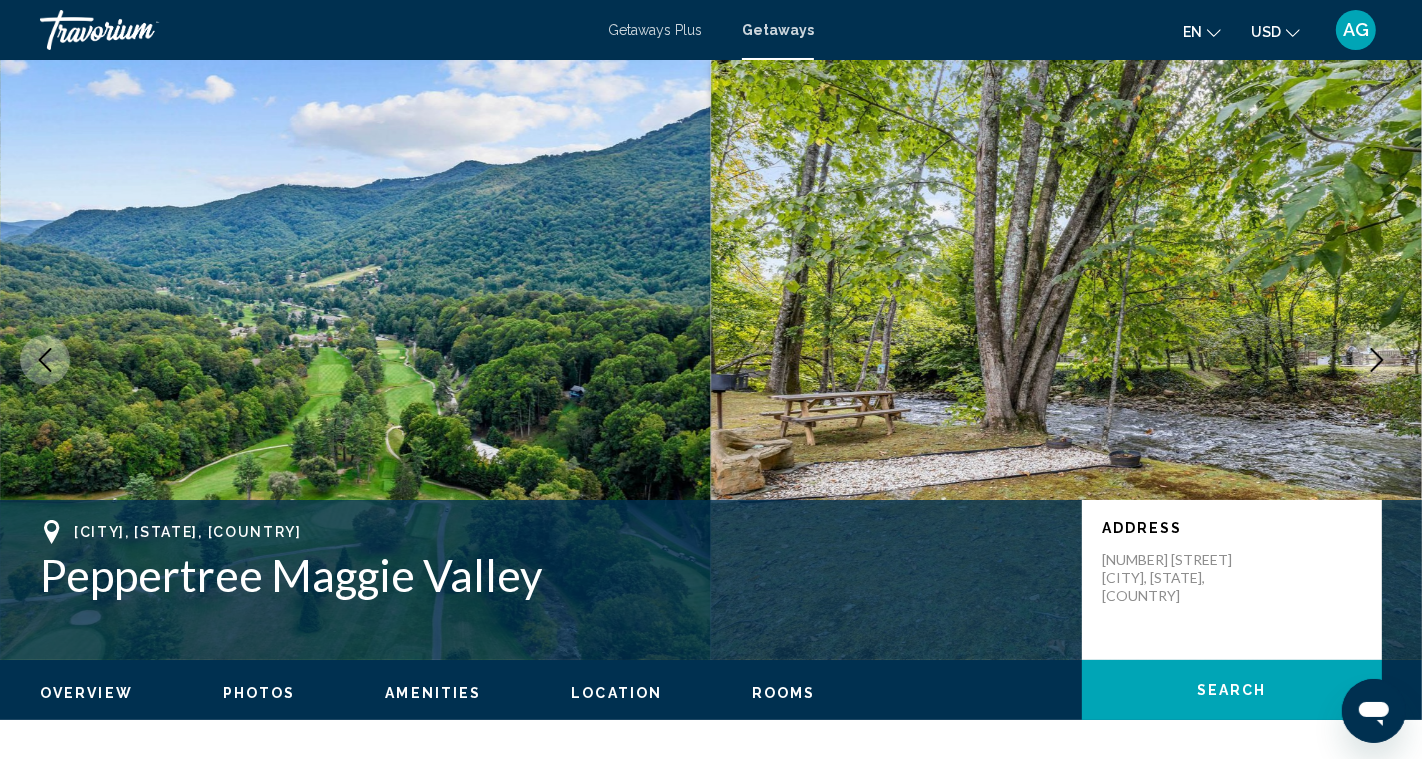 click at bounding box center (1377, 360) 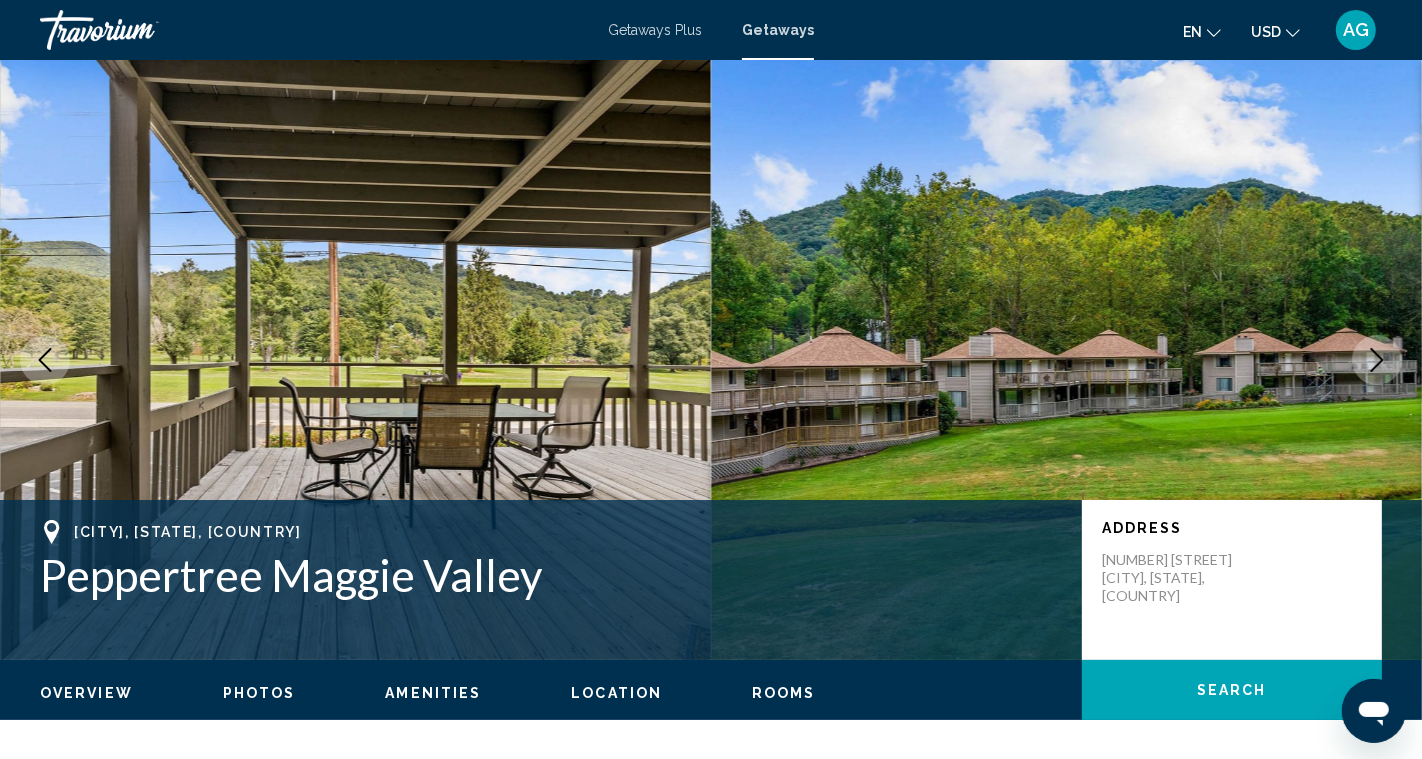 click at bounding box center (1377, 360) 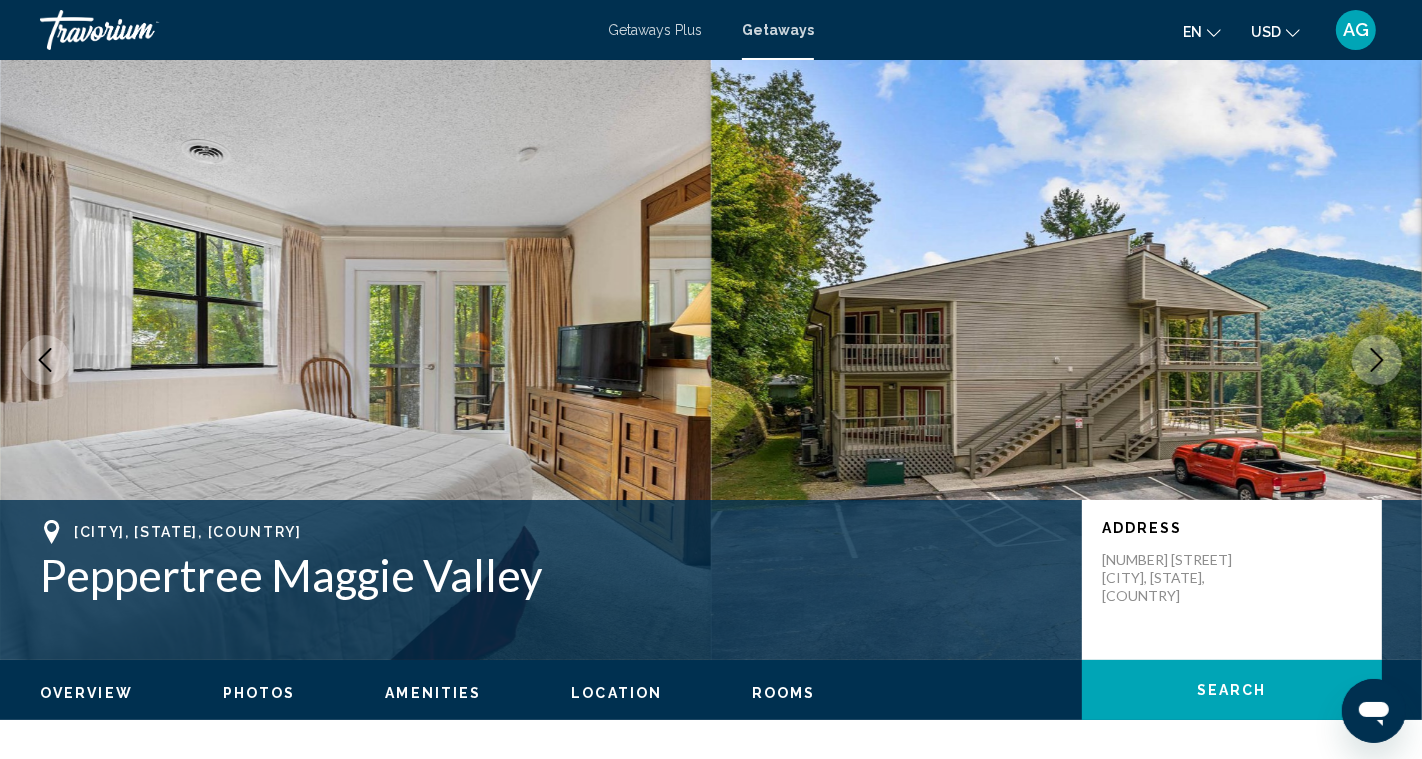 click at bounding box center [1377, 360] 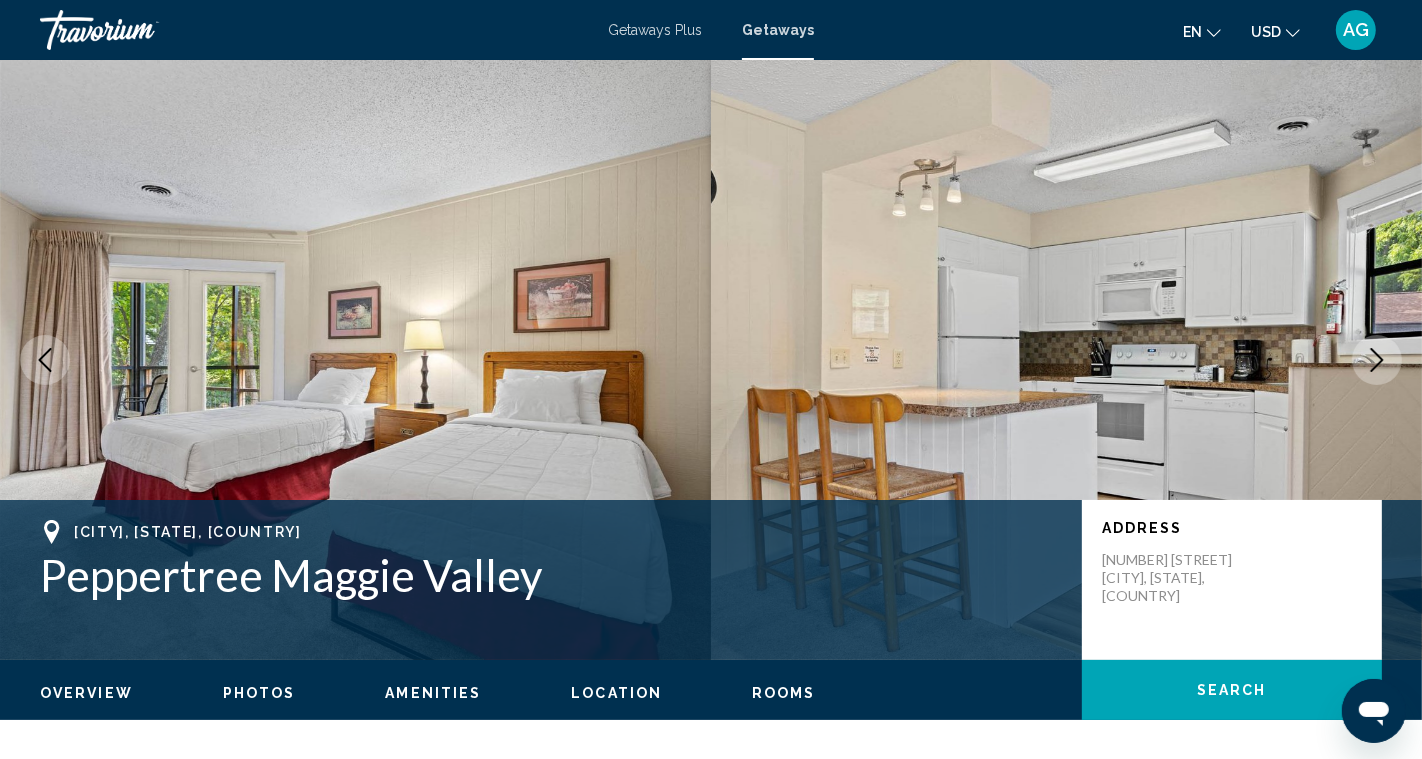 click at bounding box center [1377, 360] 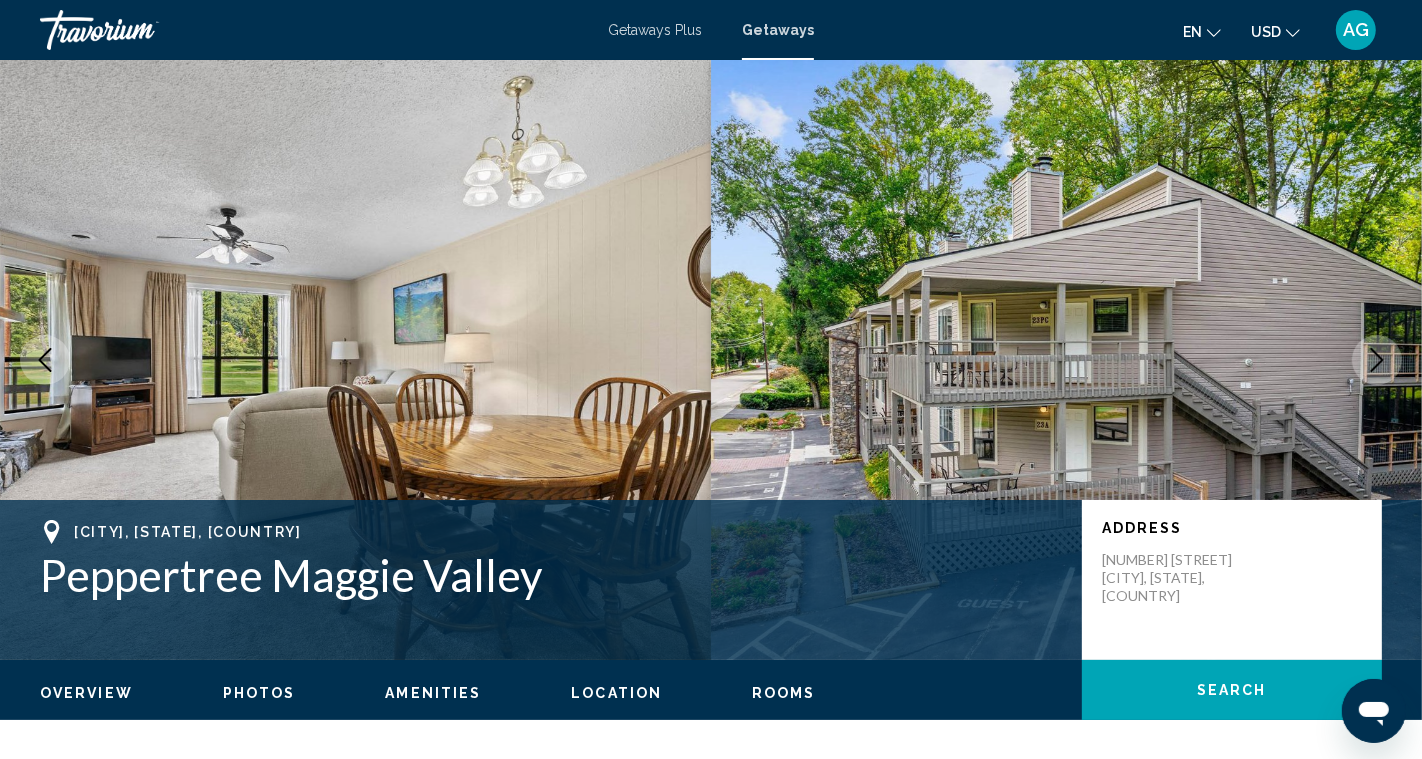 click at bounding box center [1377, 360] 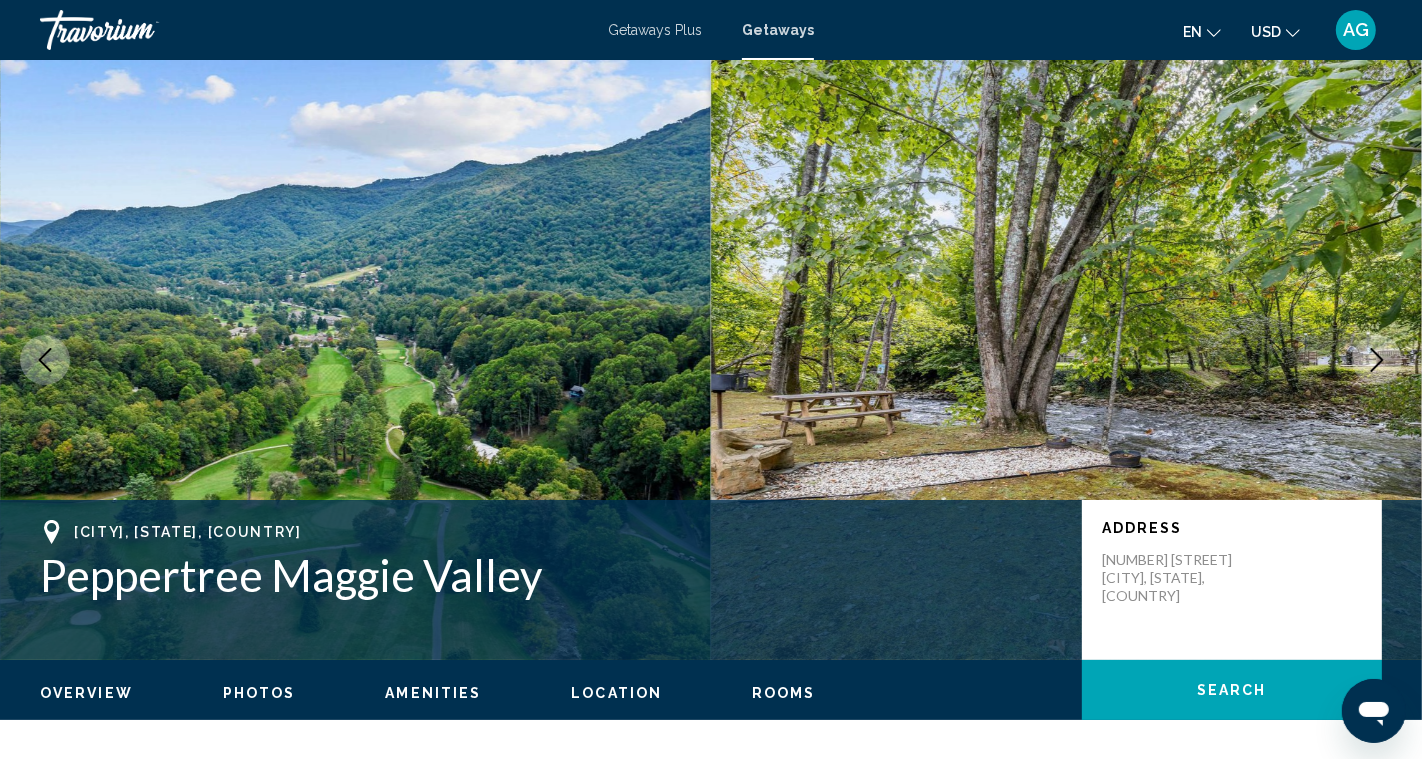 click at bounding box center [1377, 360] 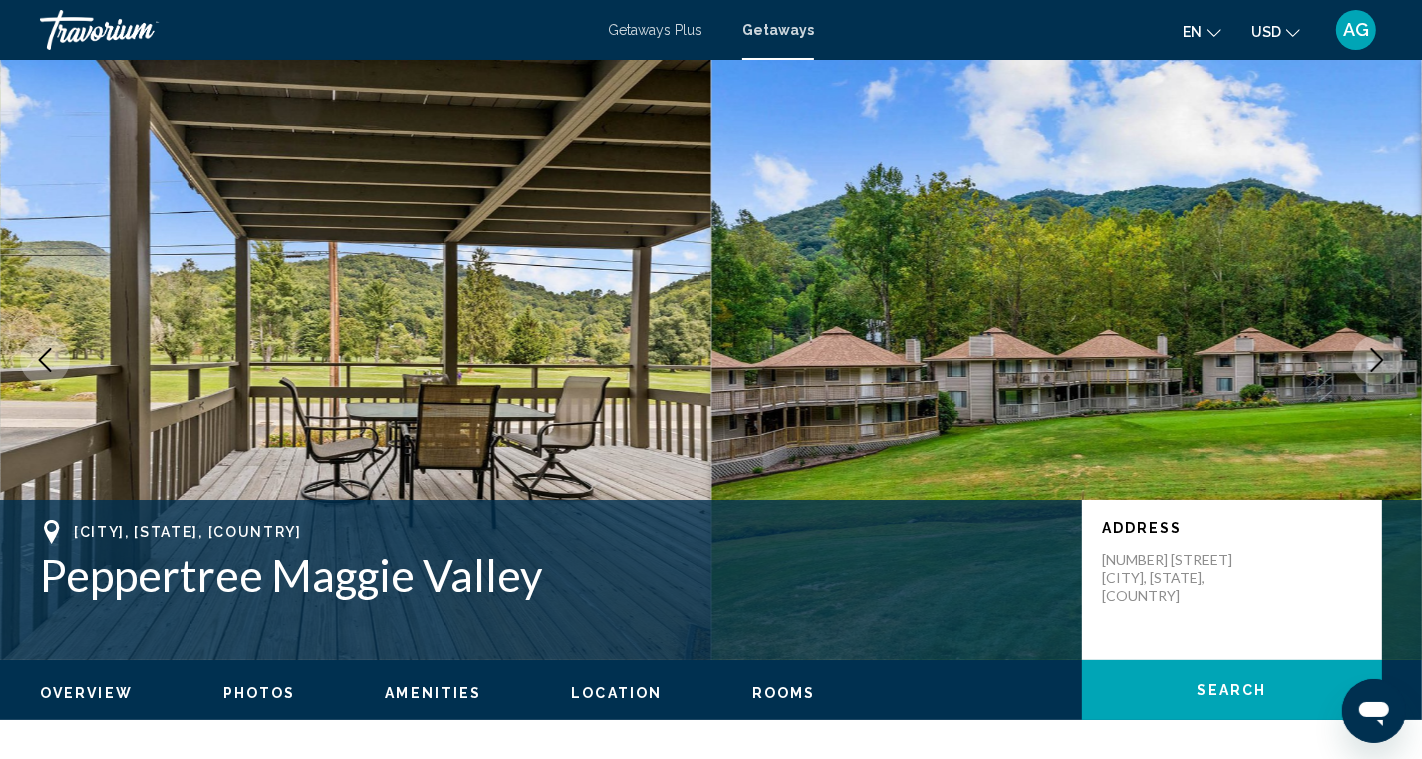 click at bounding box center (1377, 360) 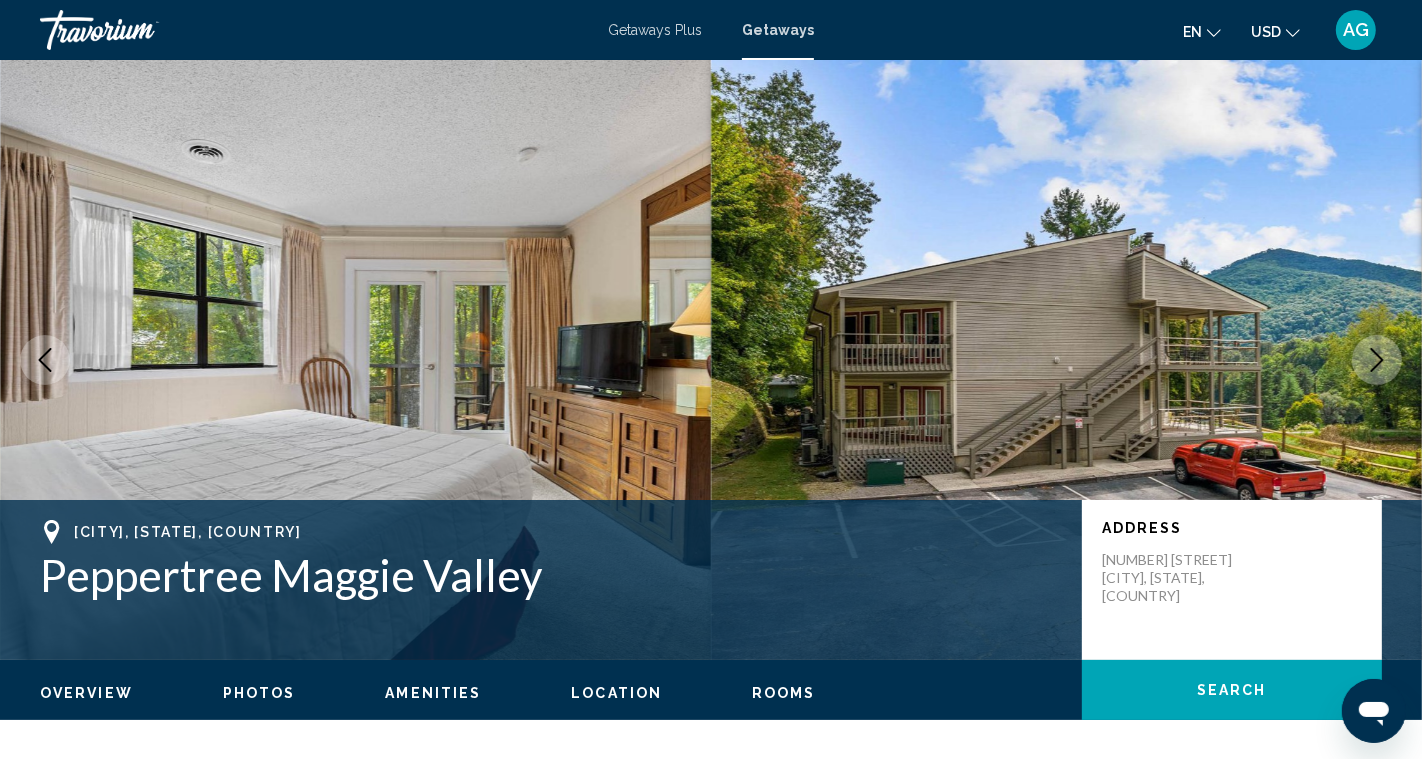 click at bounding box center (1377, 360) 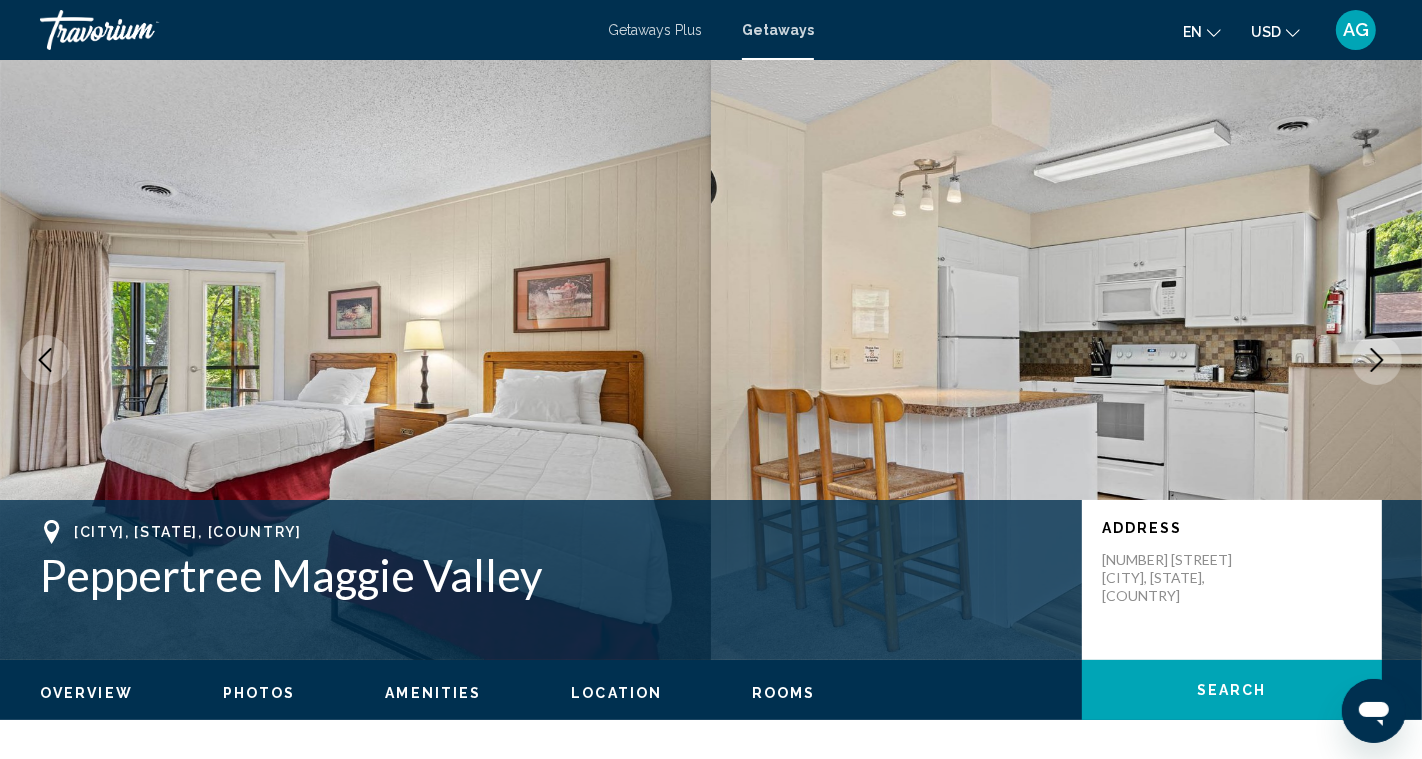 click at bounding box center [1377, 360] 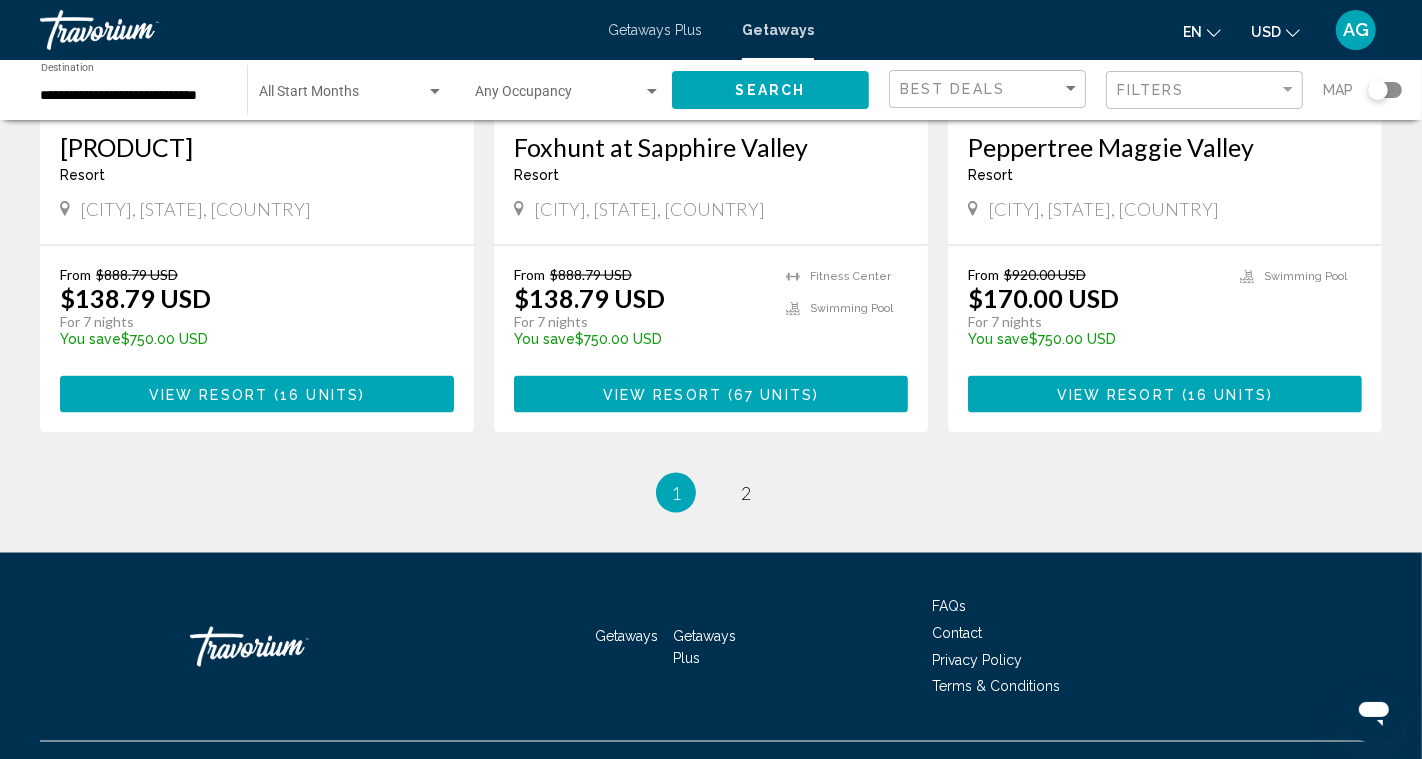scroll, scrollTop: 2554, scrollLeft: 0, axis: vertical 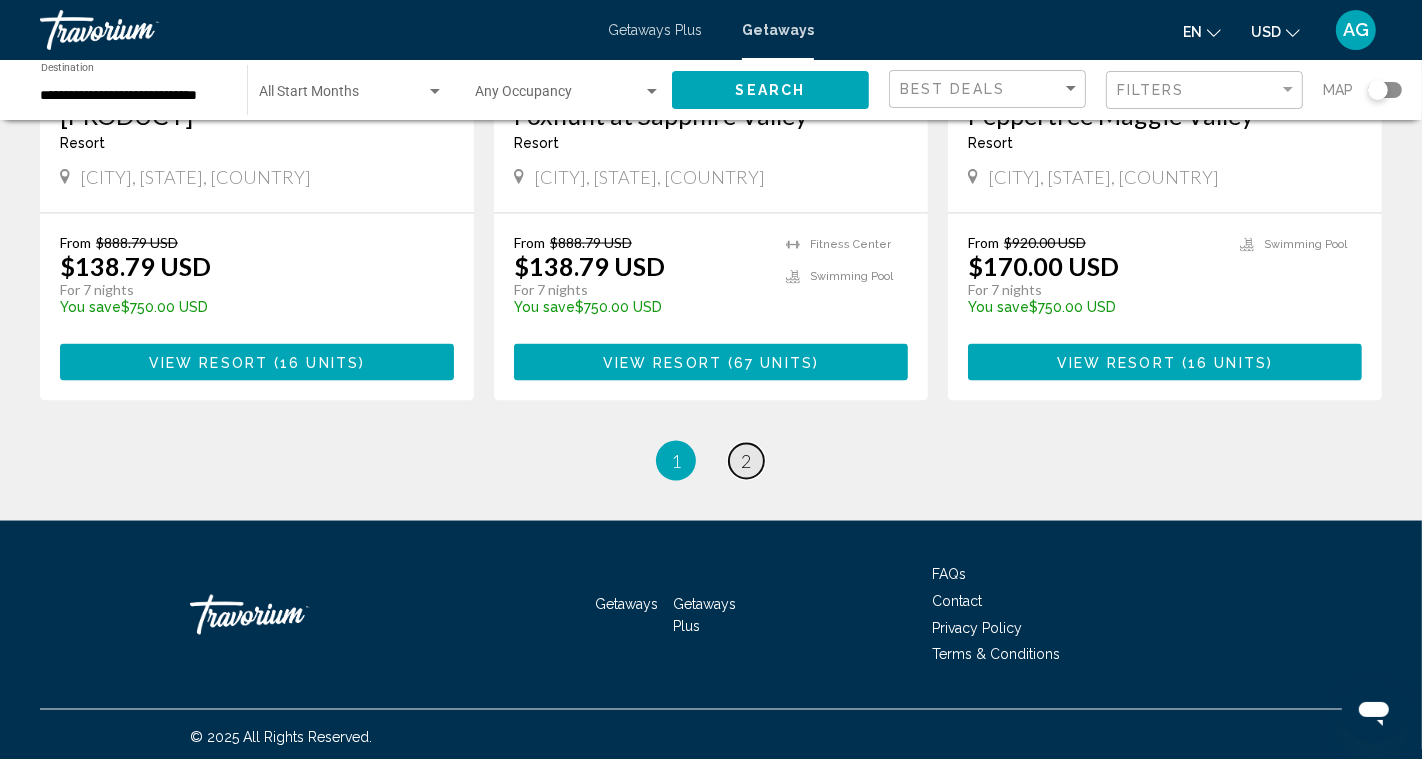 click on "page  2" at bounding box center (746, 461) 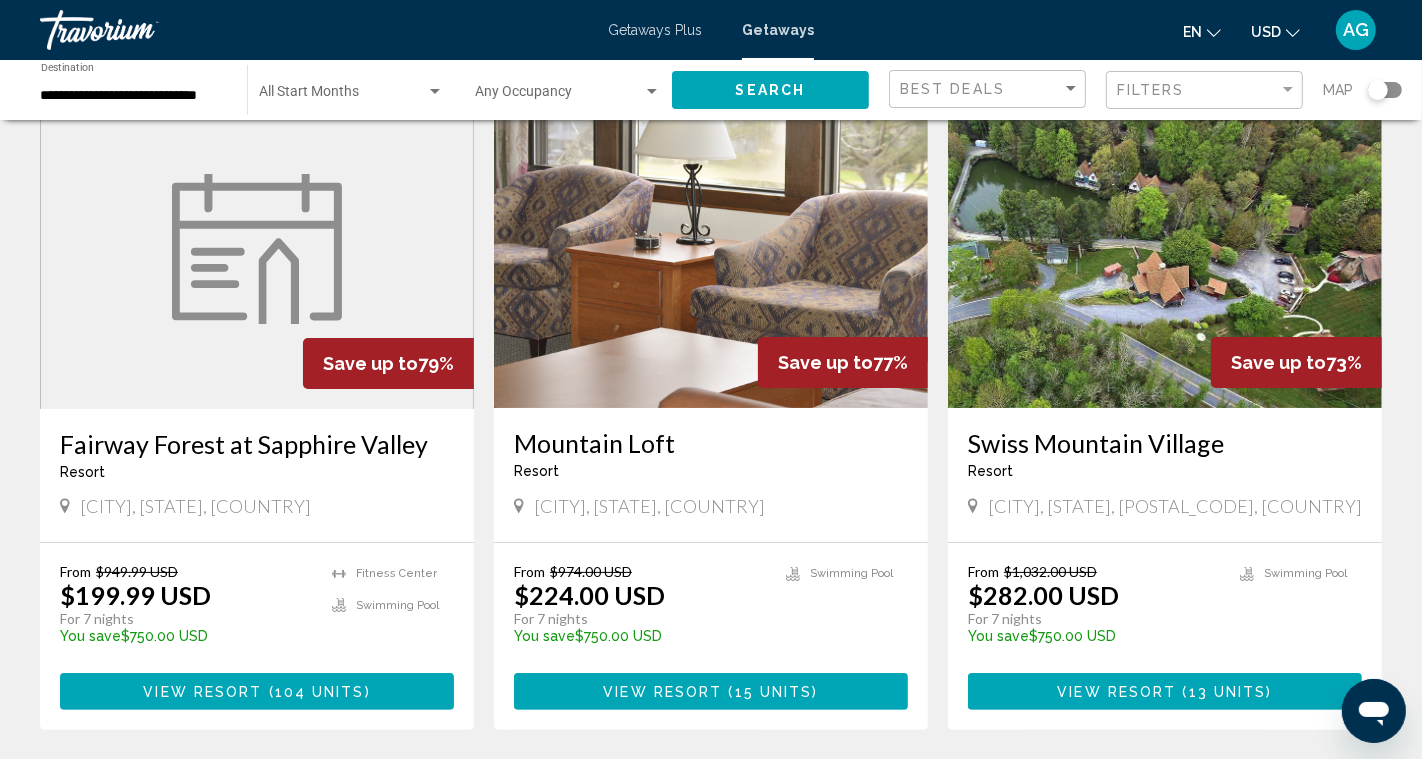 scroll, scrollTop: 123, scrollLeft: 0, axis: vertical 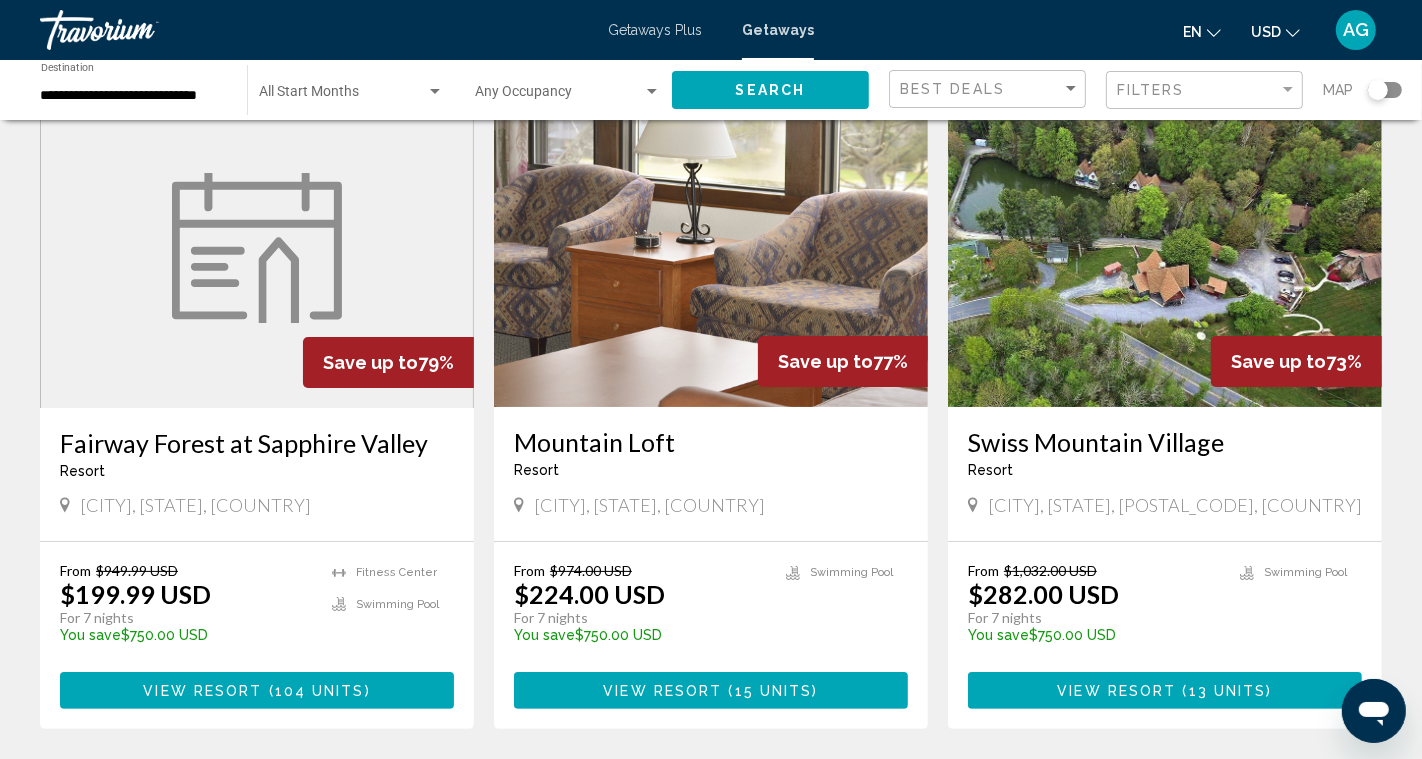 click at bounding box center (1165, 247) 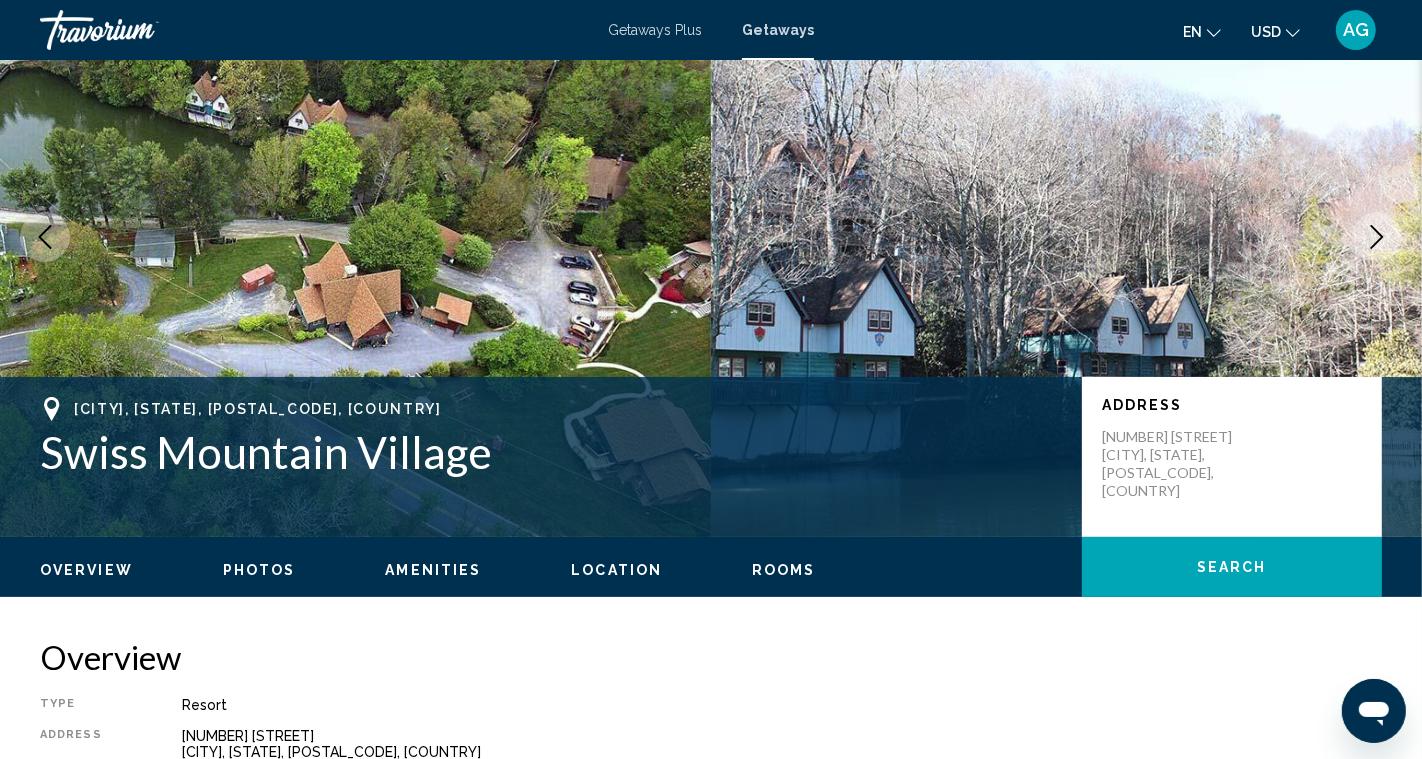 scroll, scrollTop: 0, scrollLeft: 0, axis: both 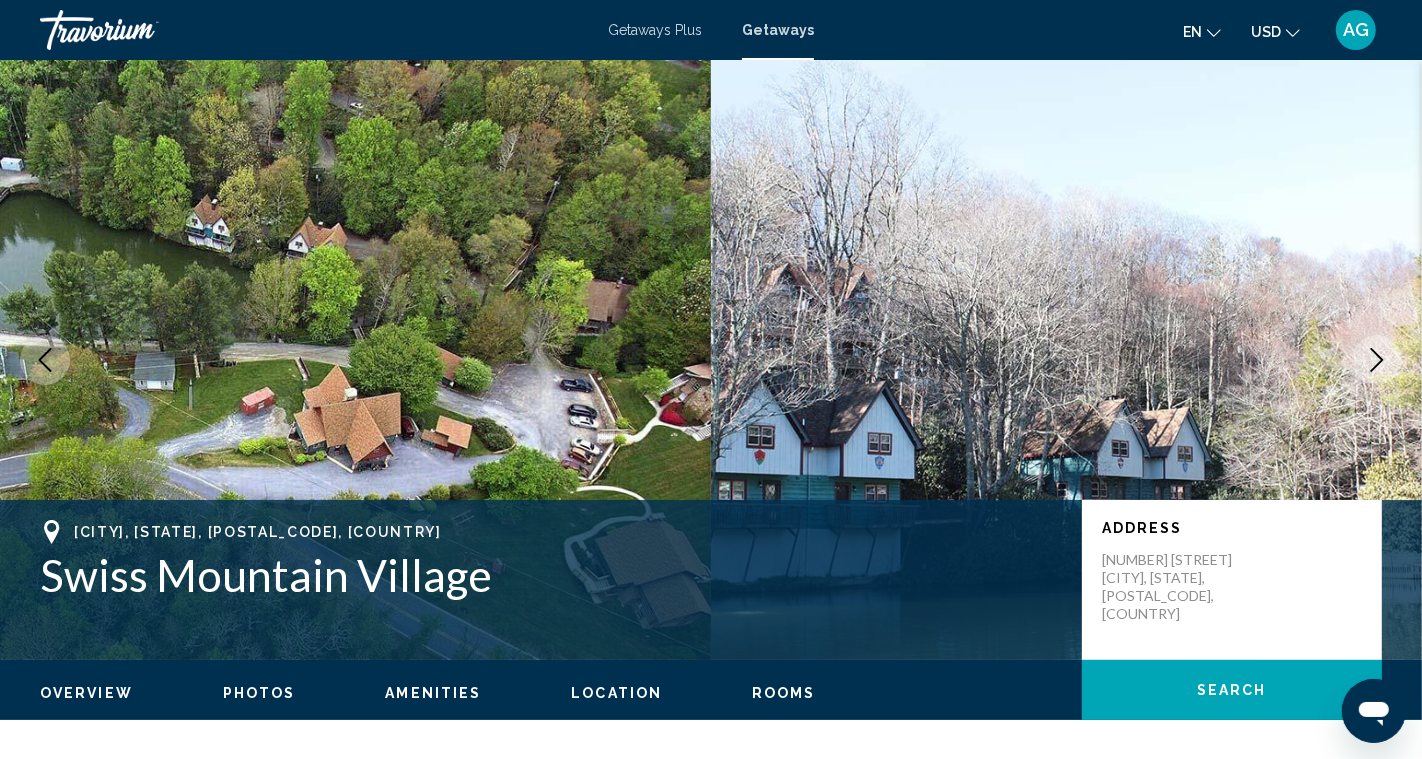 click 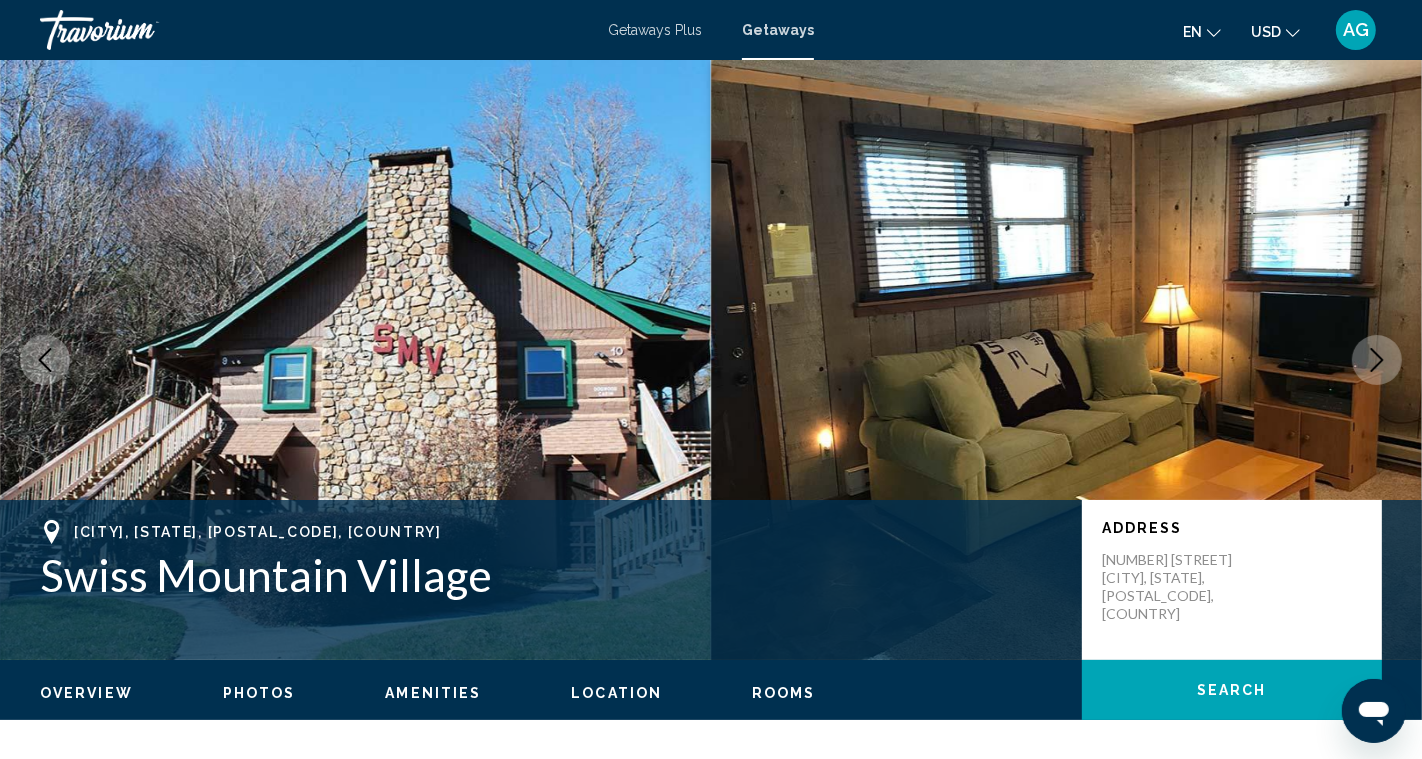 click 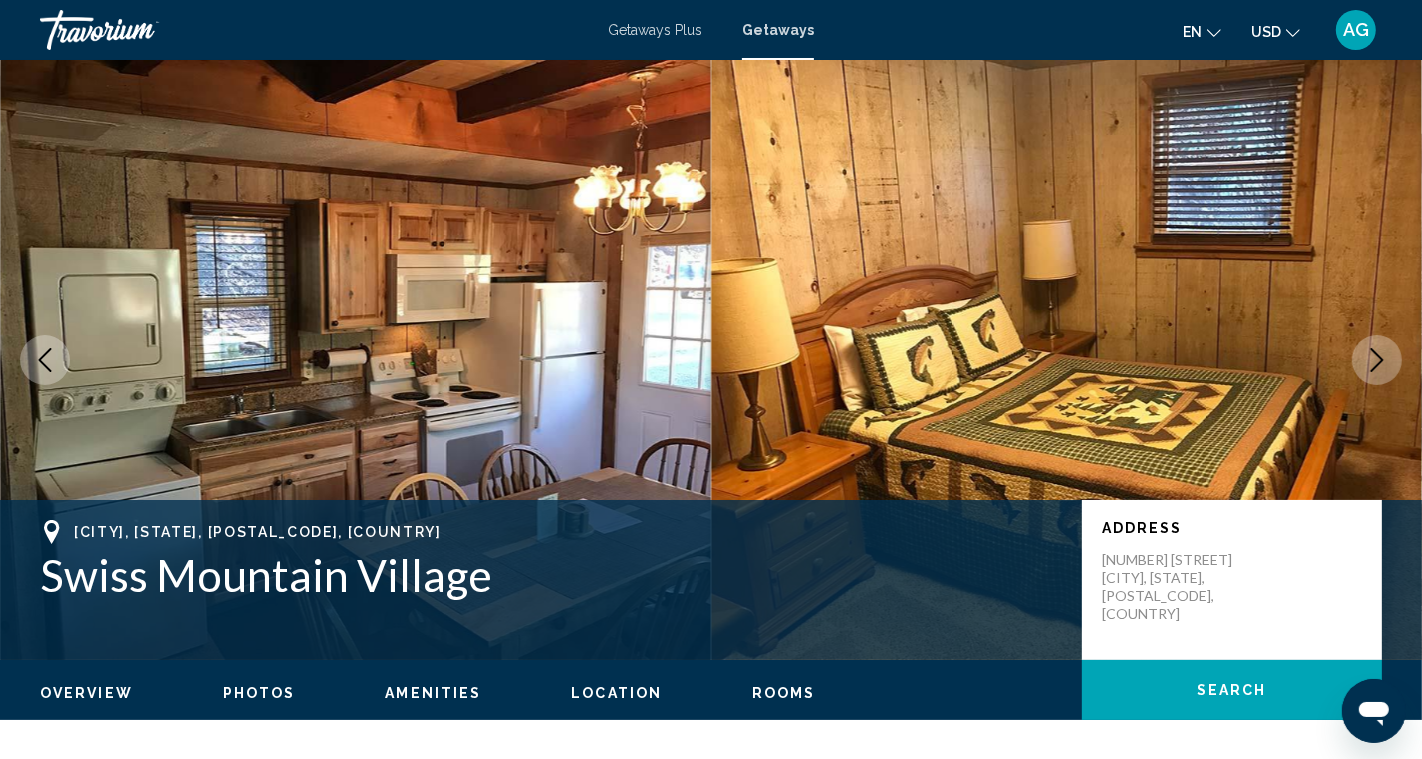click 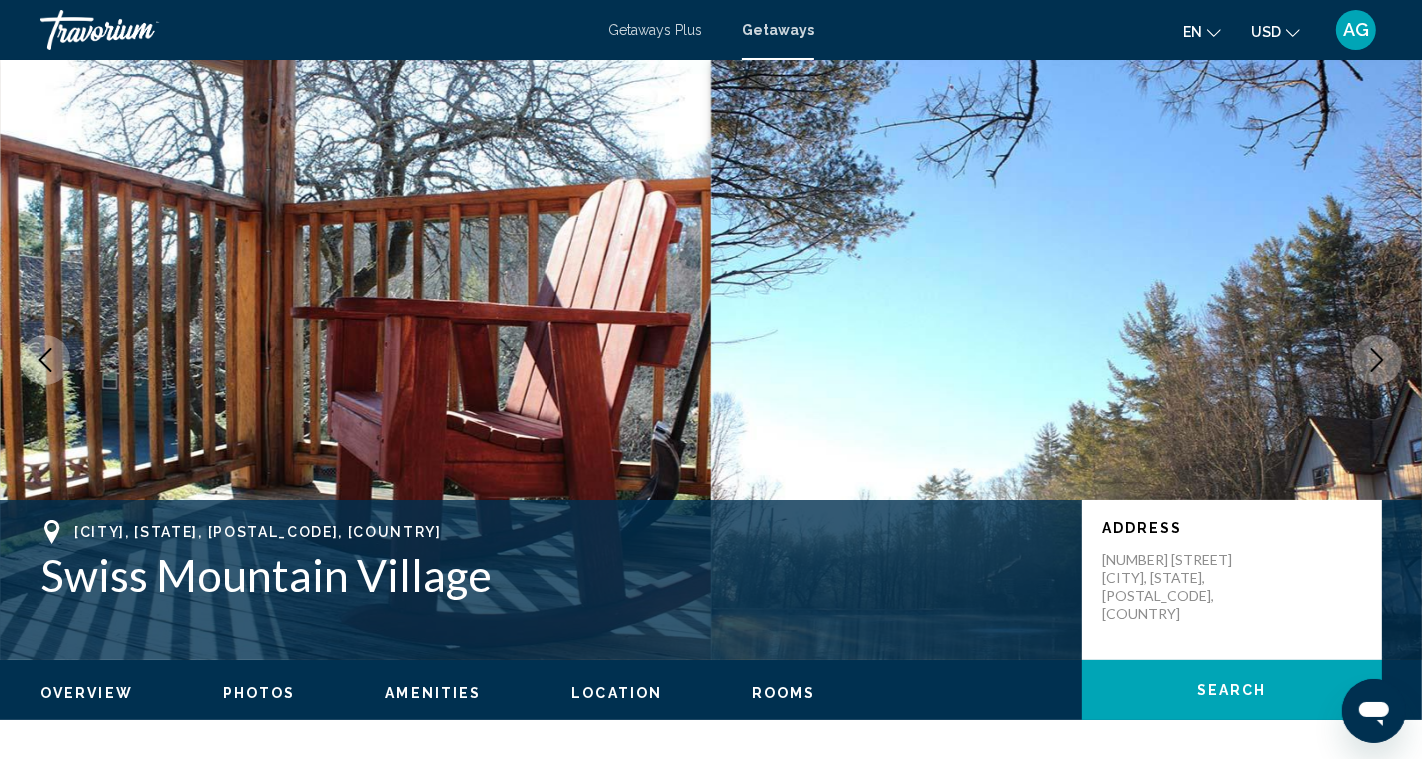 click 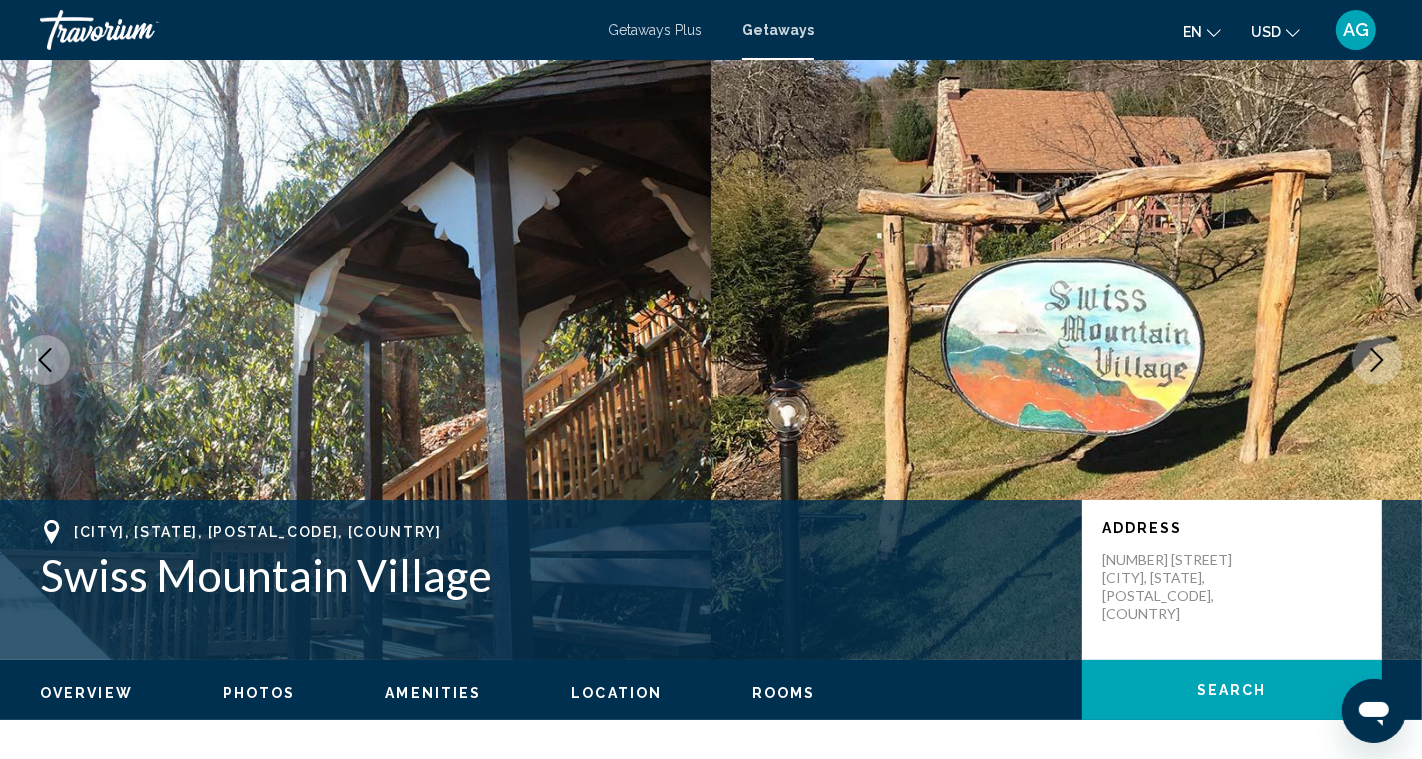 click 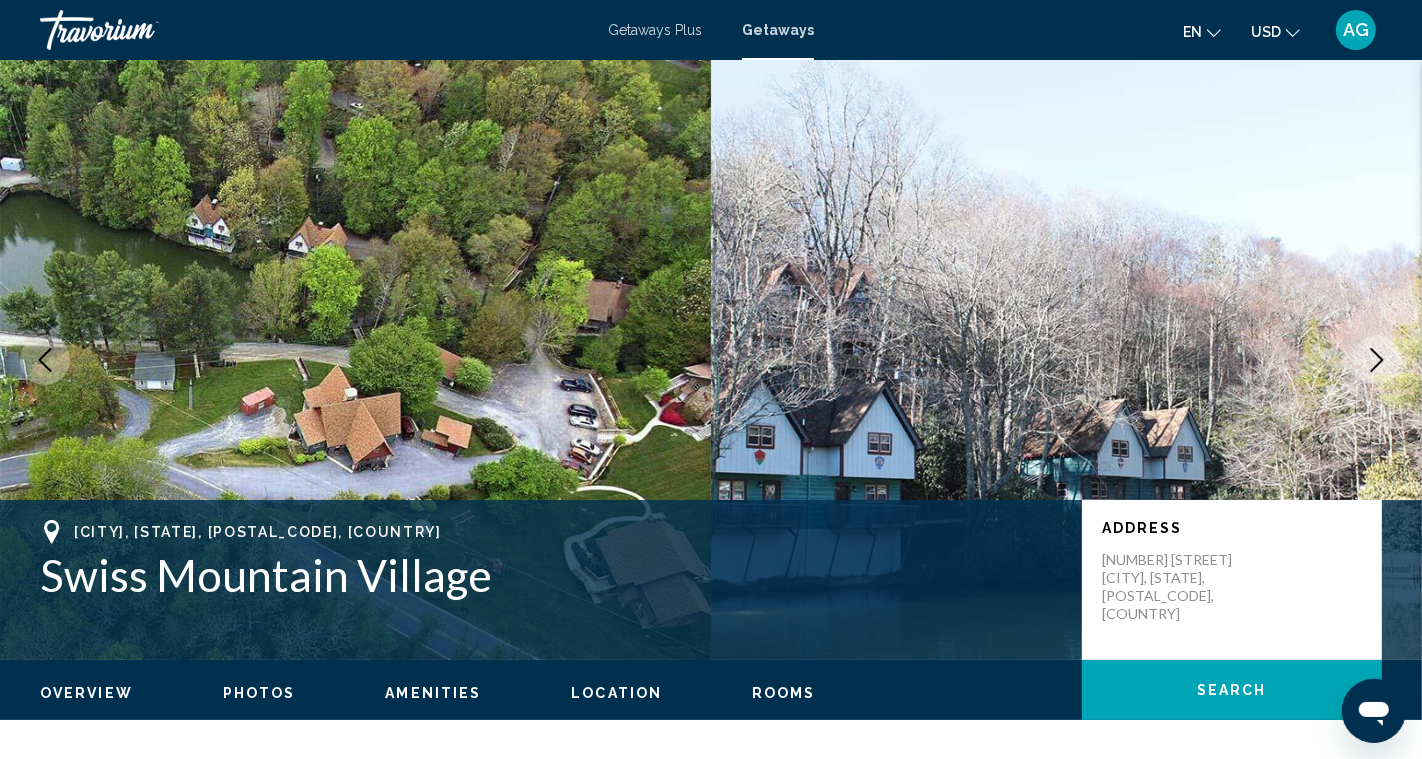click 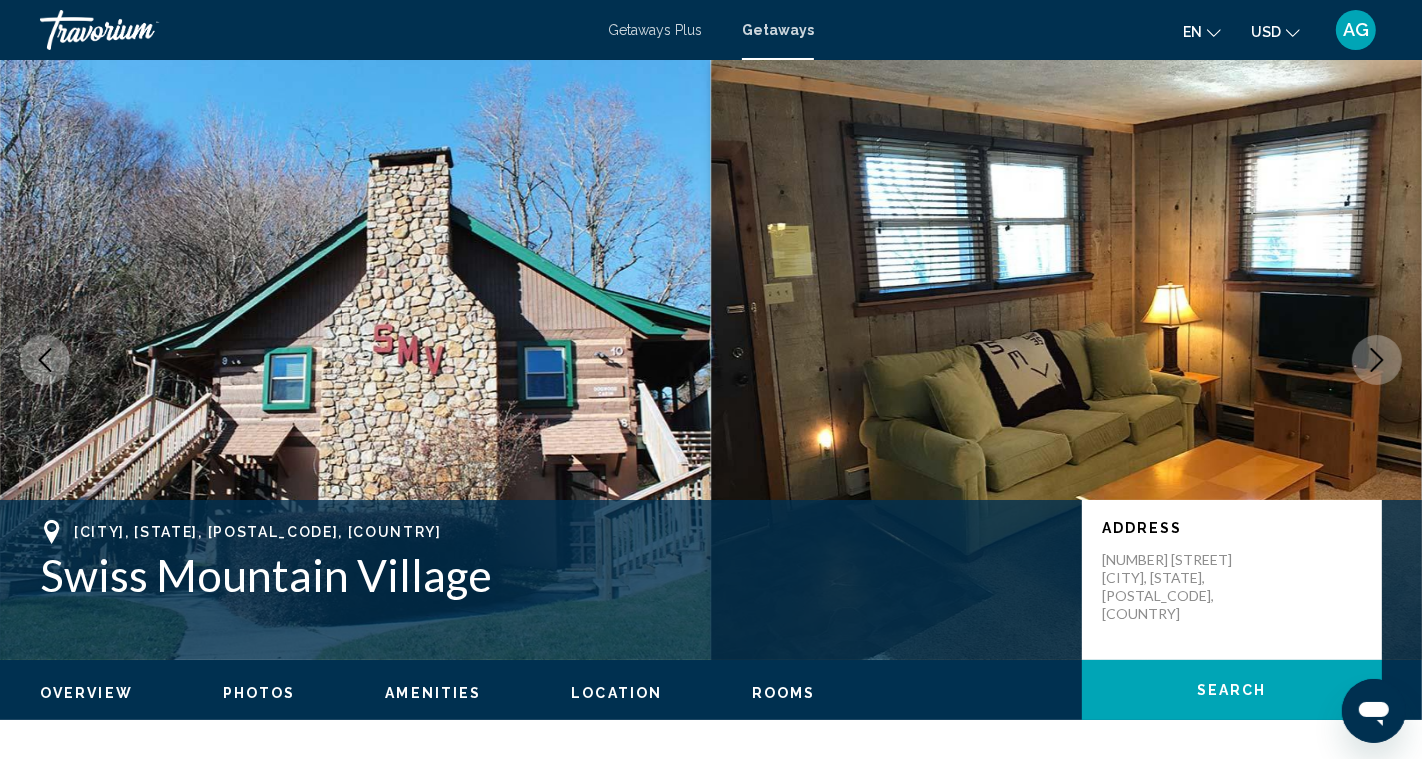 click 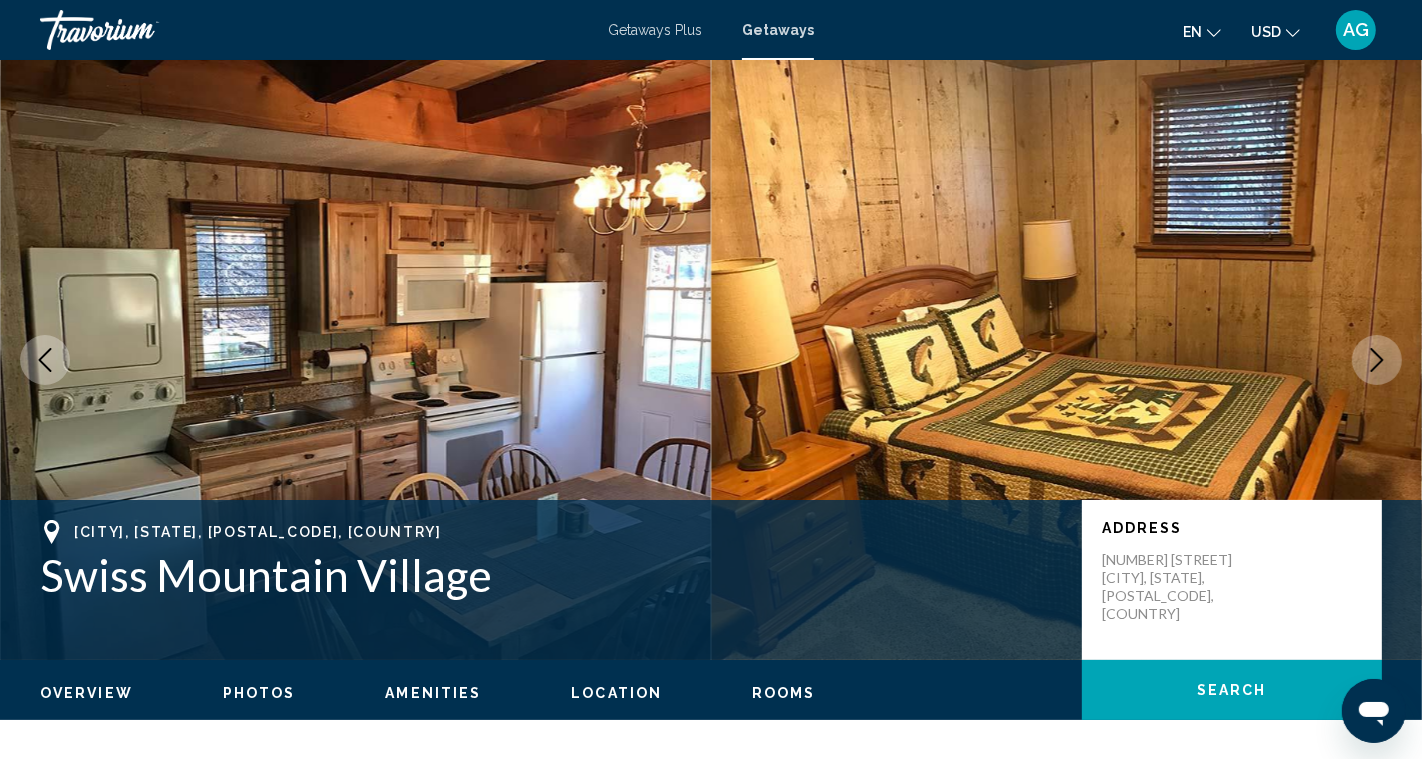 click 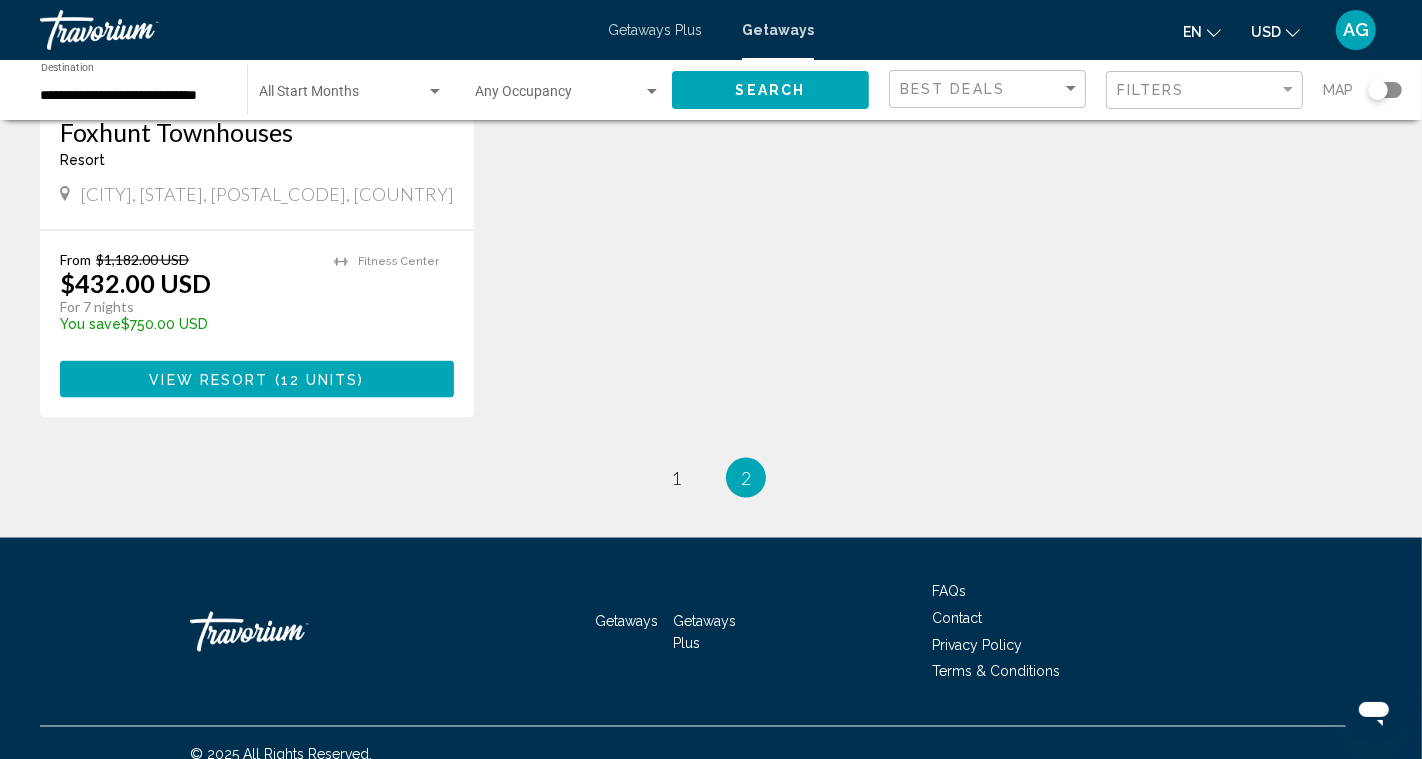 scroll, scrollTop: 2558, scrollLeft: 0, axis: vertical 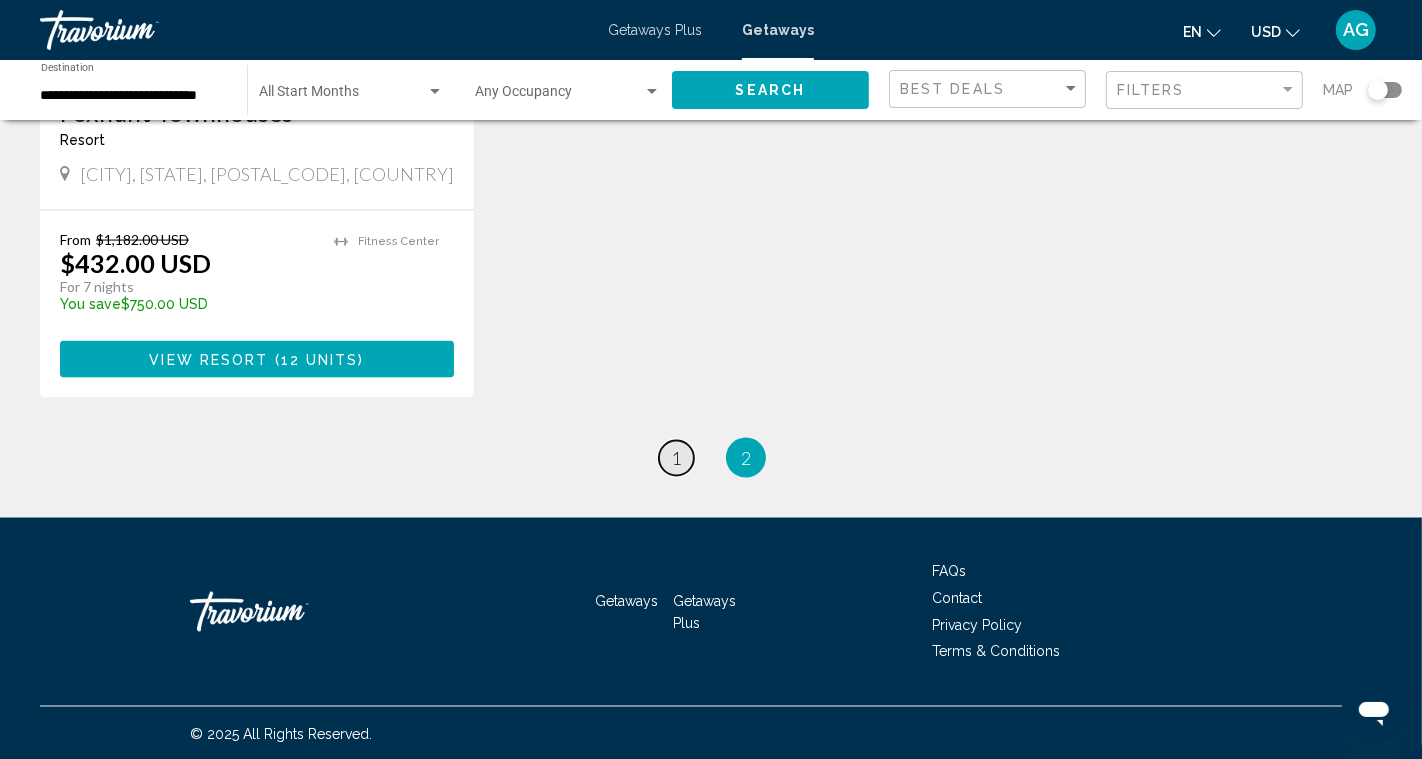 click on "1" at bounding box center (676, 458) 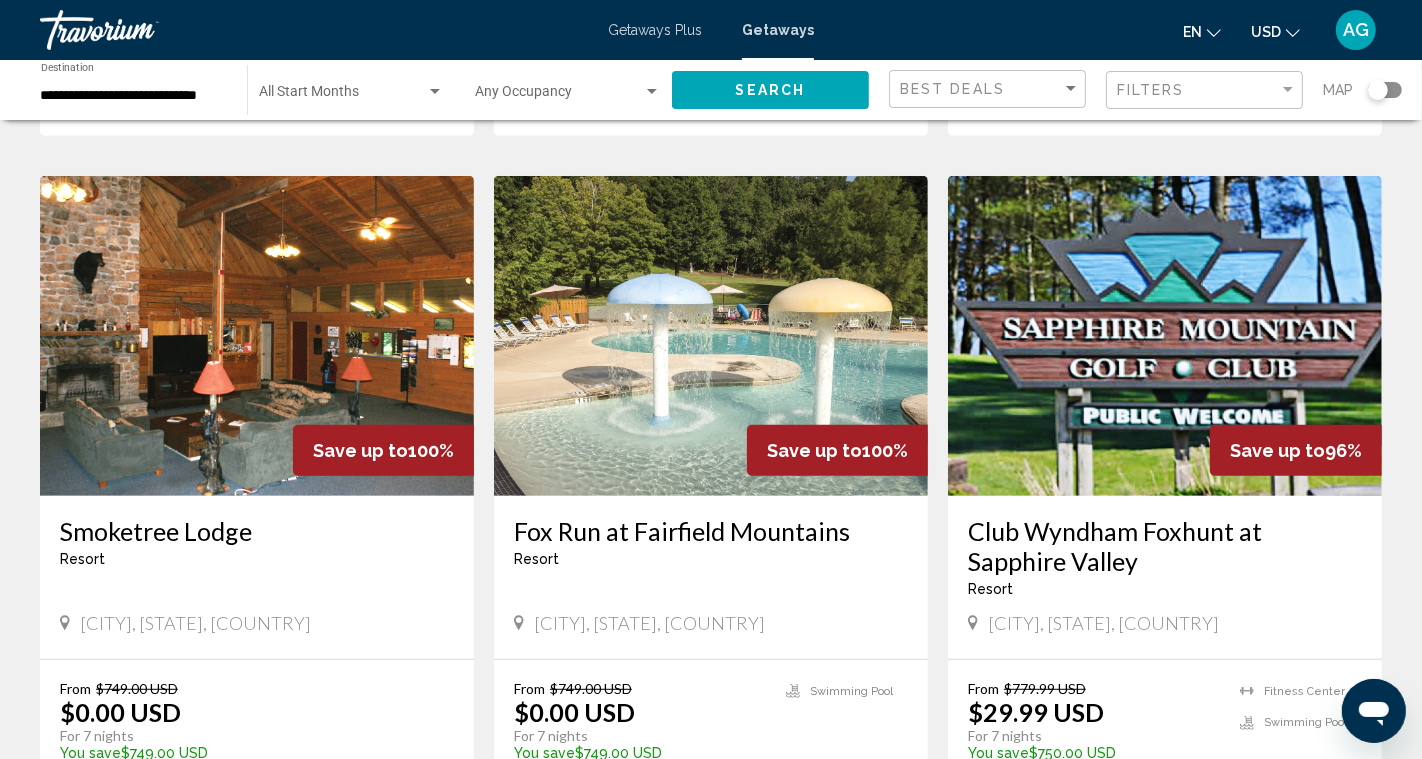 scroll, scrollTop: 663, scrollLeft: 0, axis: vertical 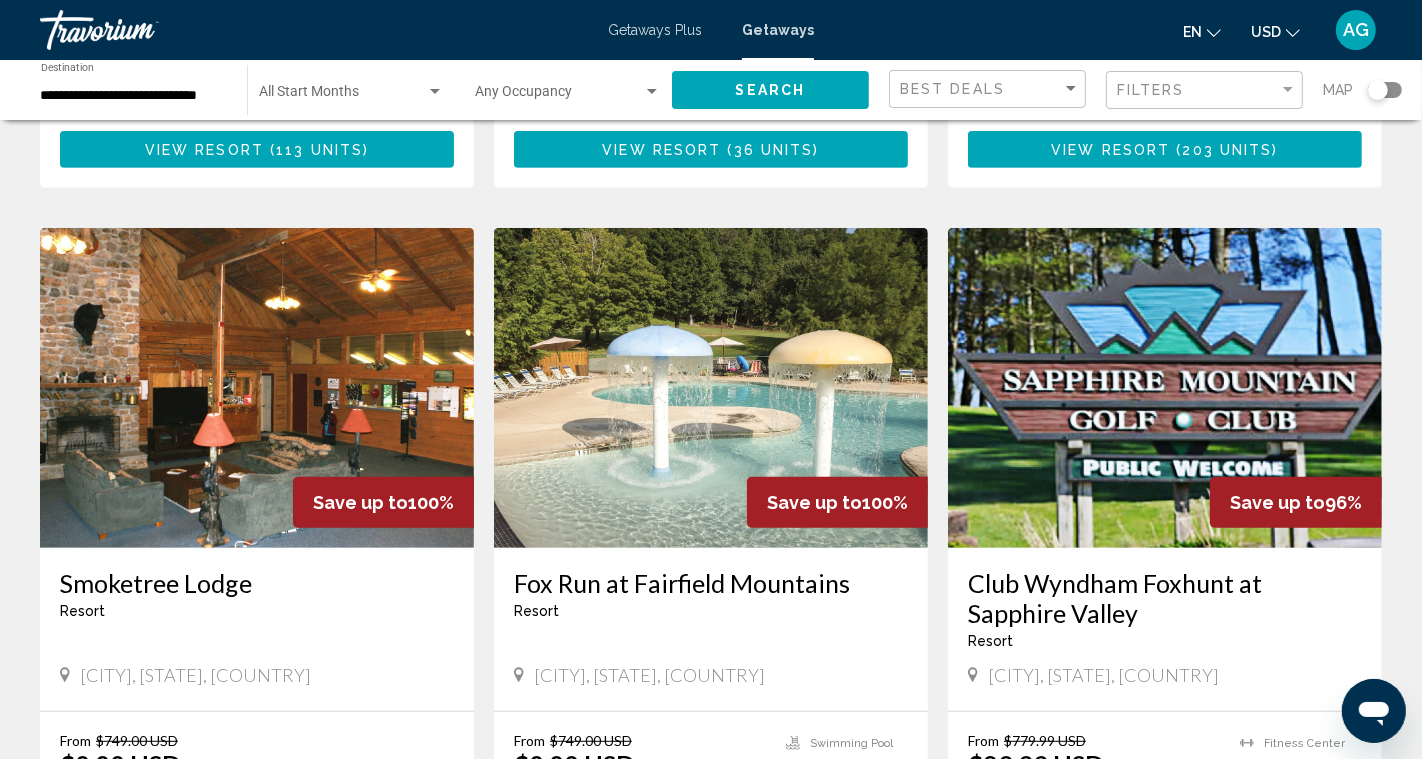 click at bounding box center (1165, 388) 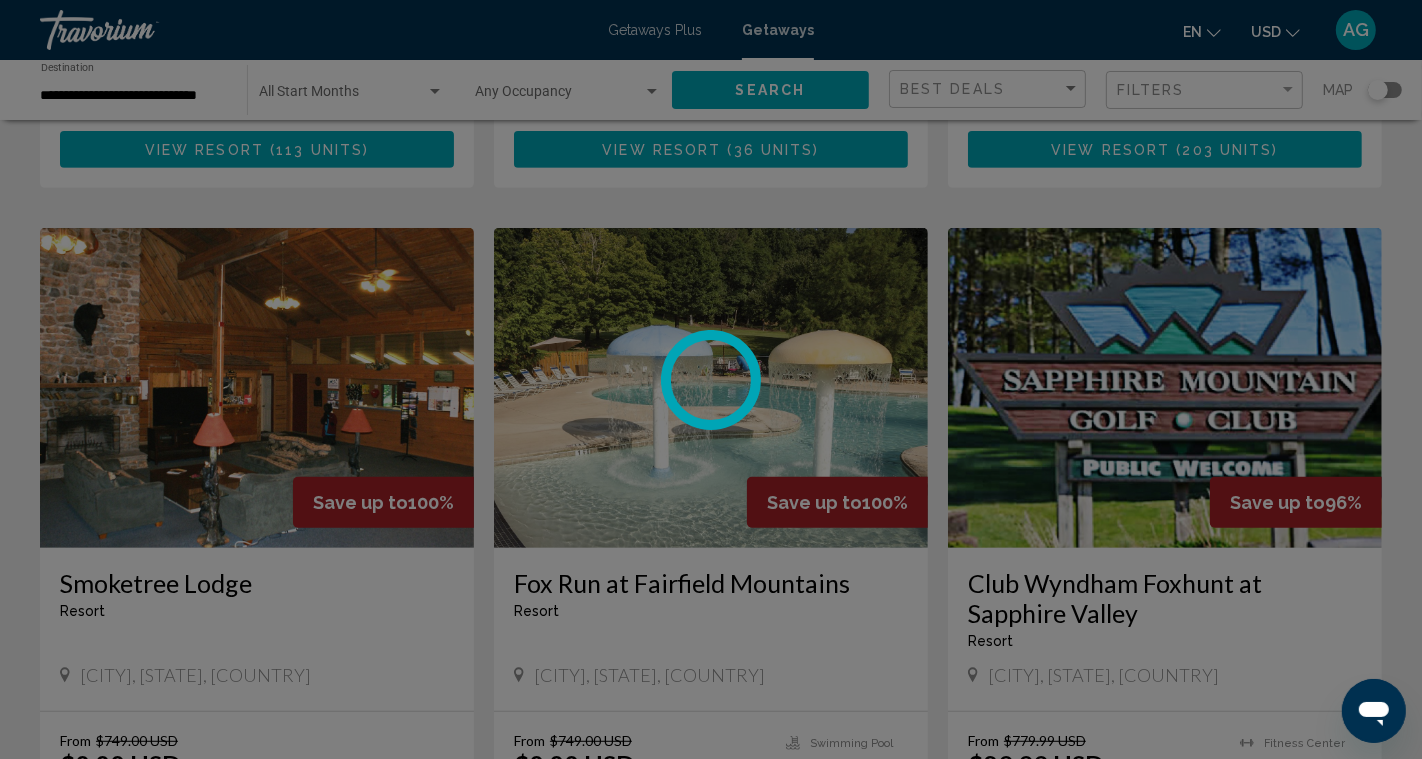 scroll, scrollTop: 0, scrollLeft: 0, axis: both 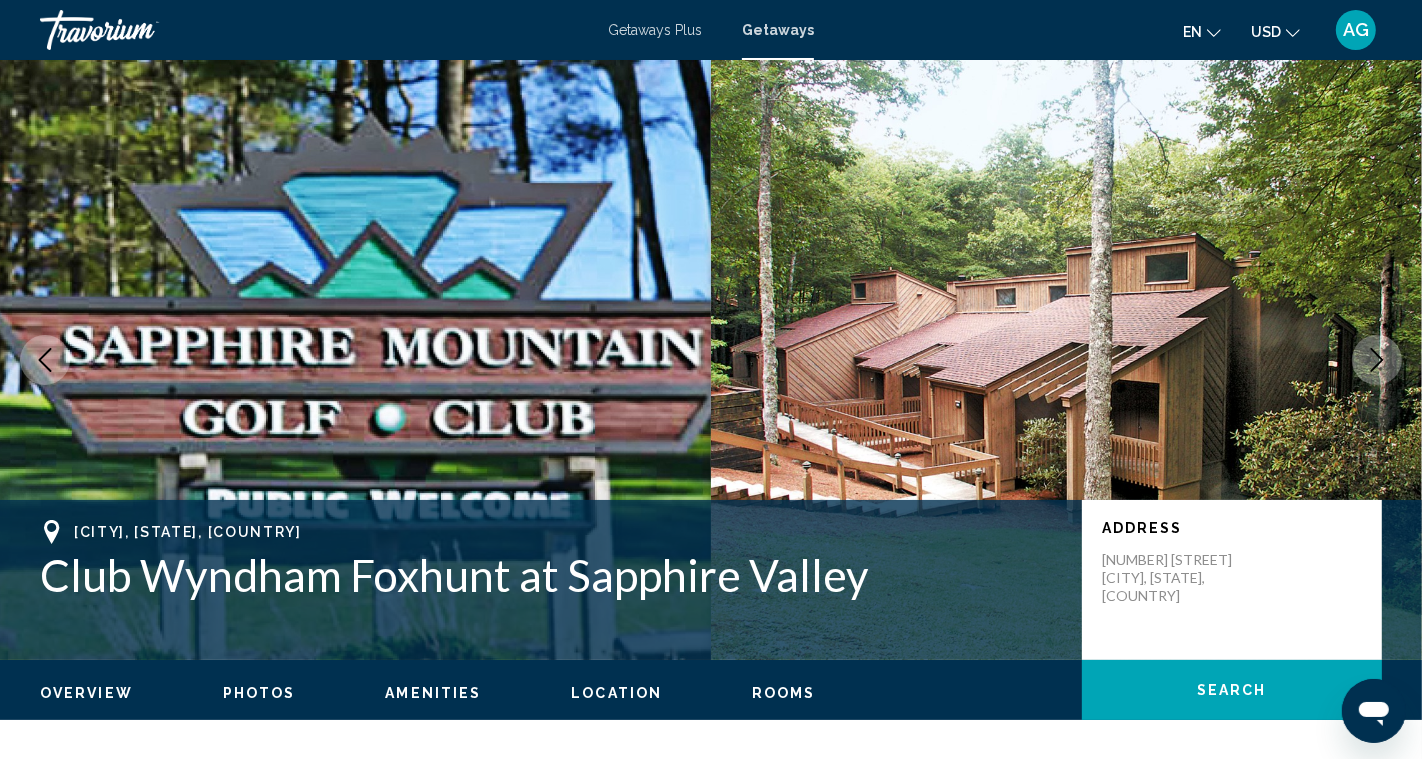 click 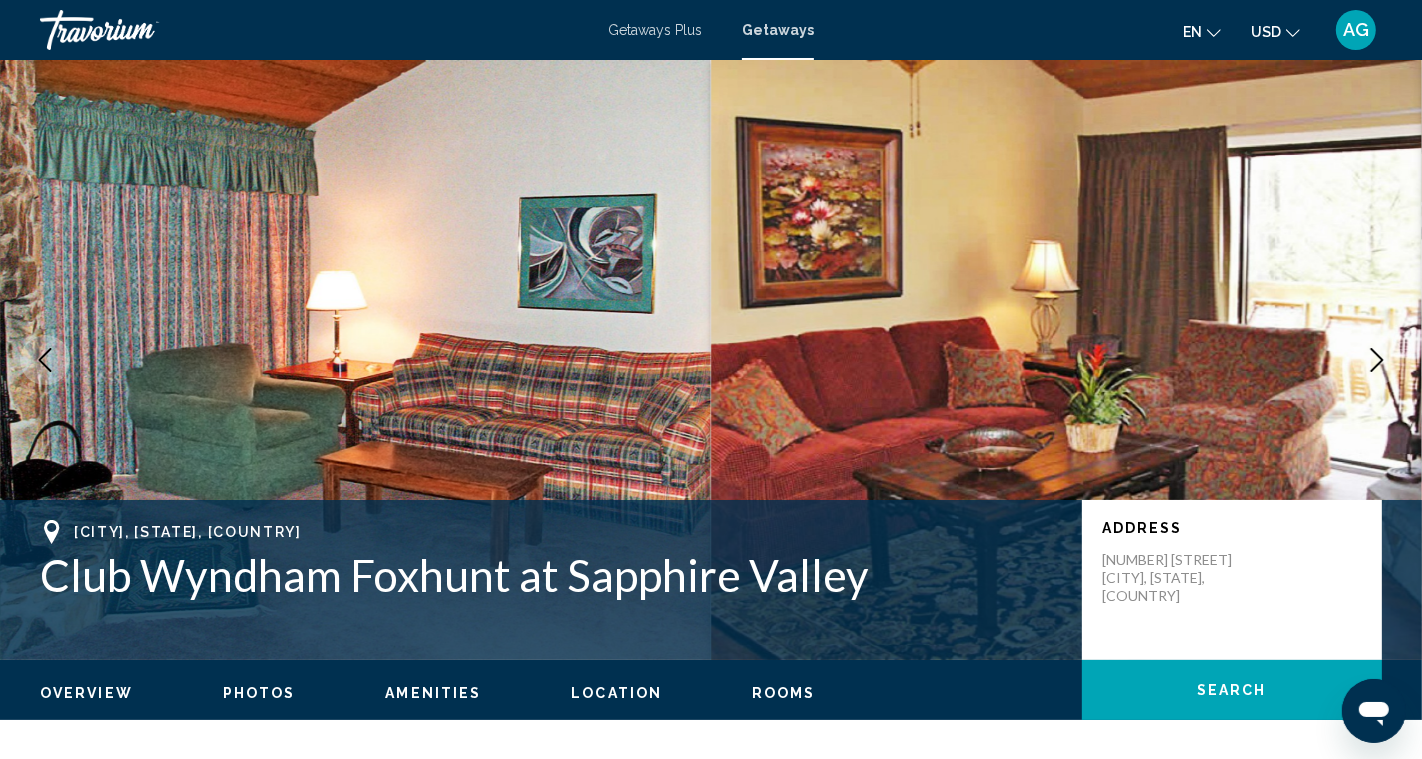 click 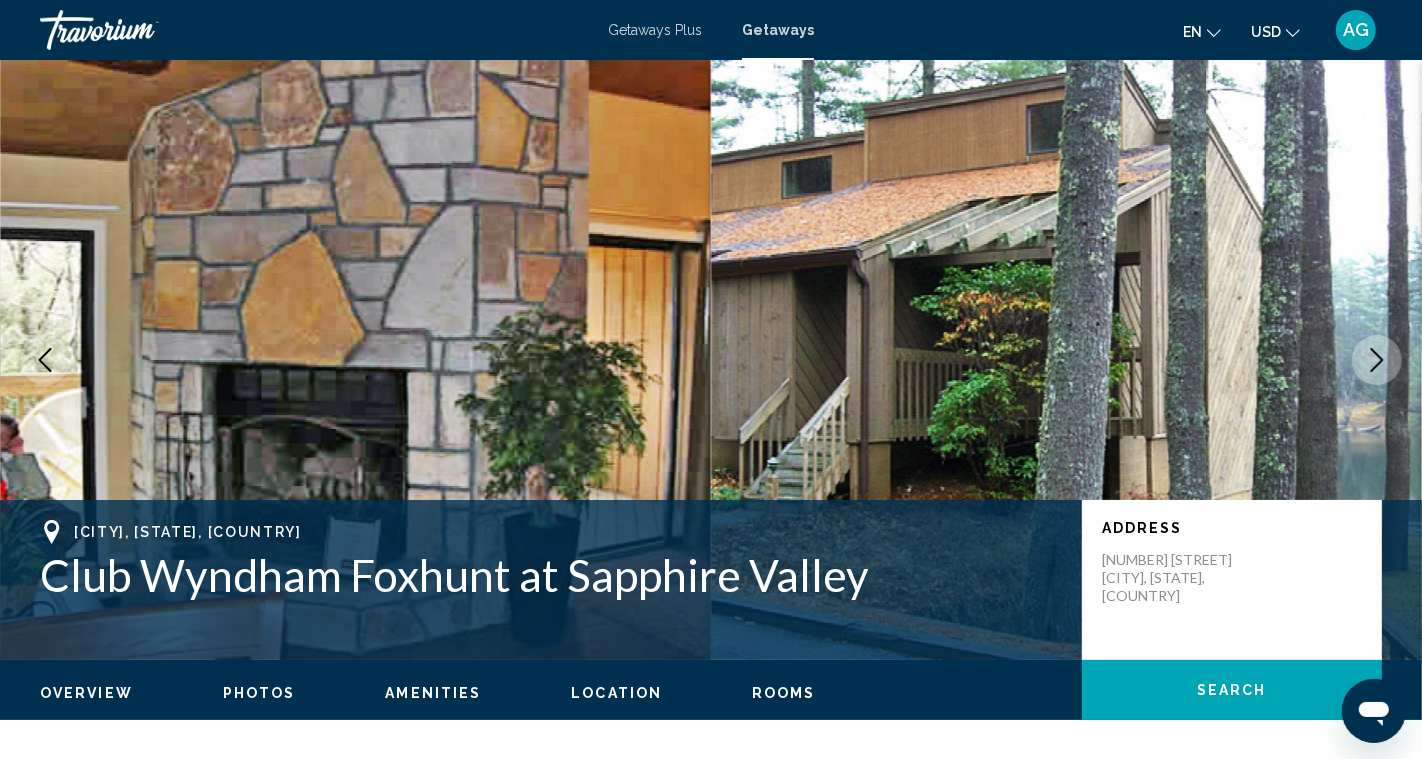 click 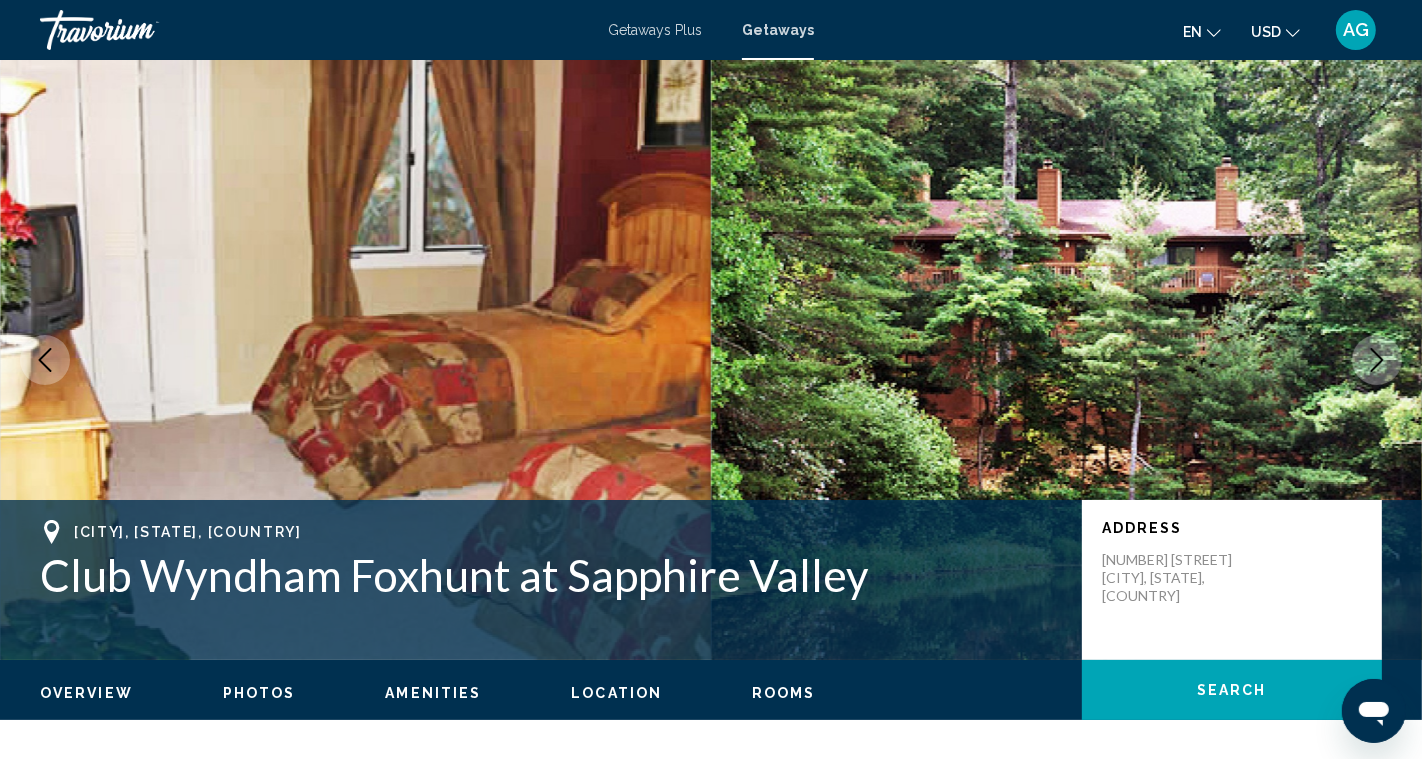 click 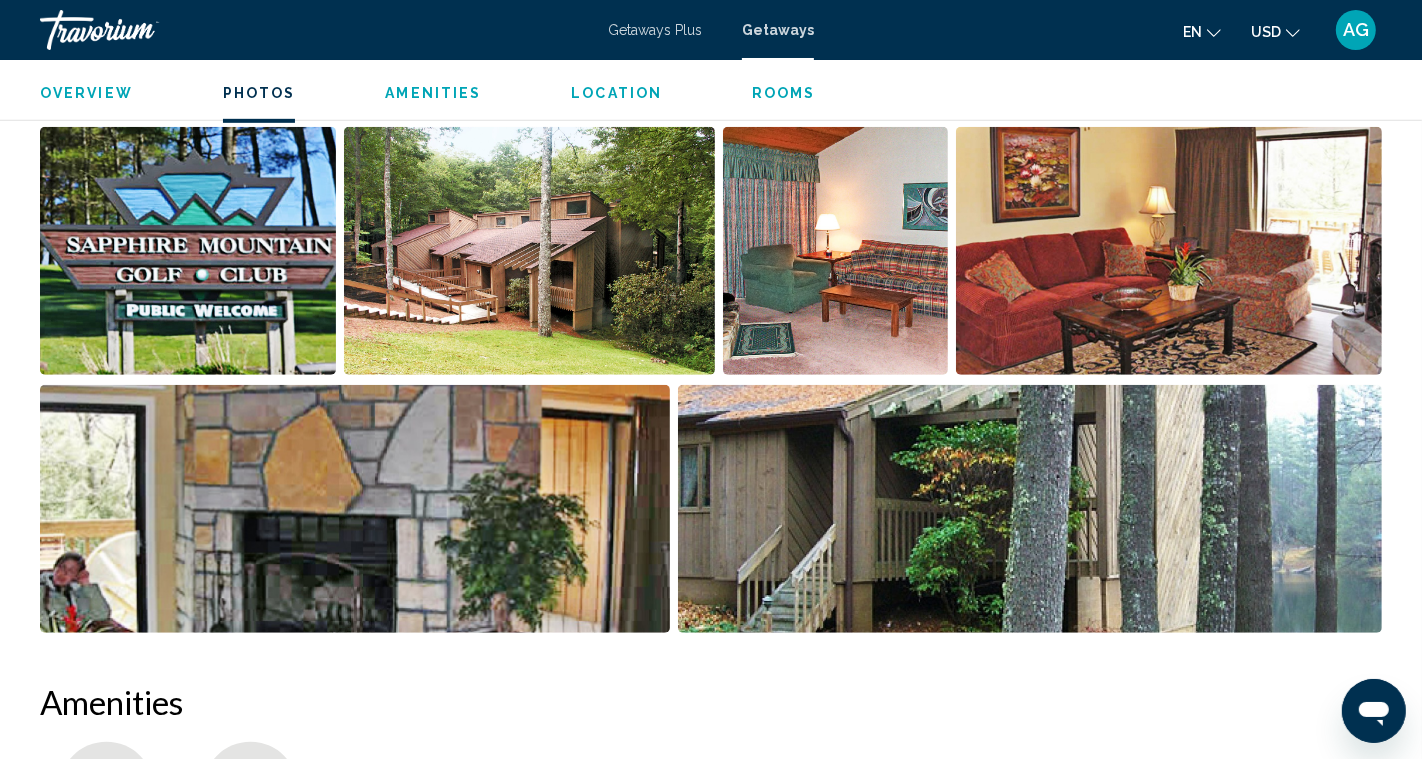 scroll, scrollTop: 951, scrollLeft: 0, axis: vertical 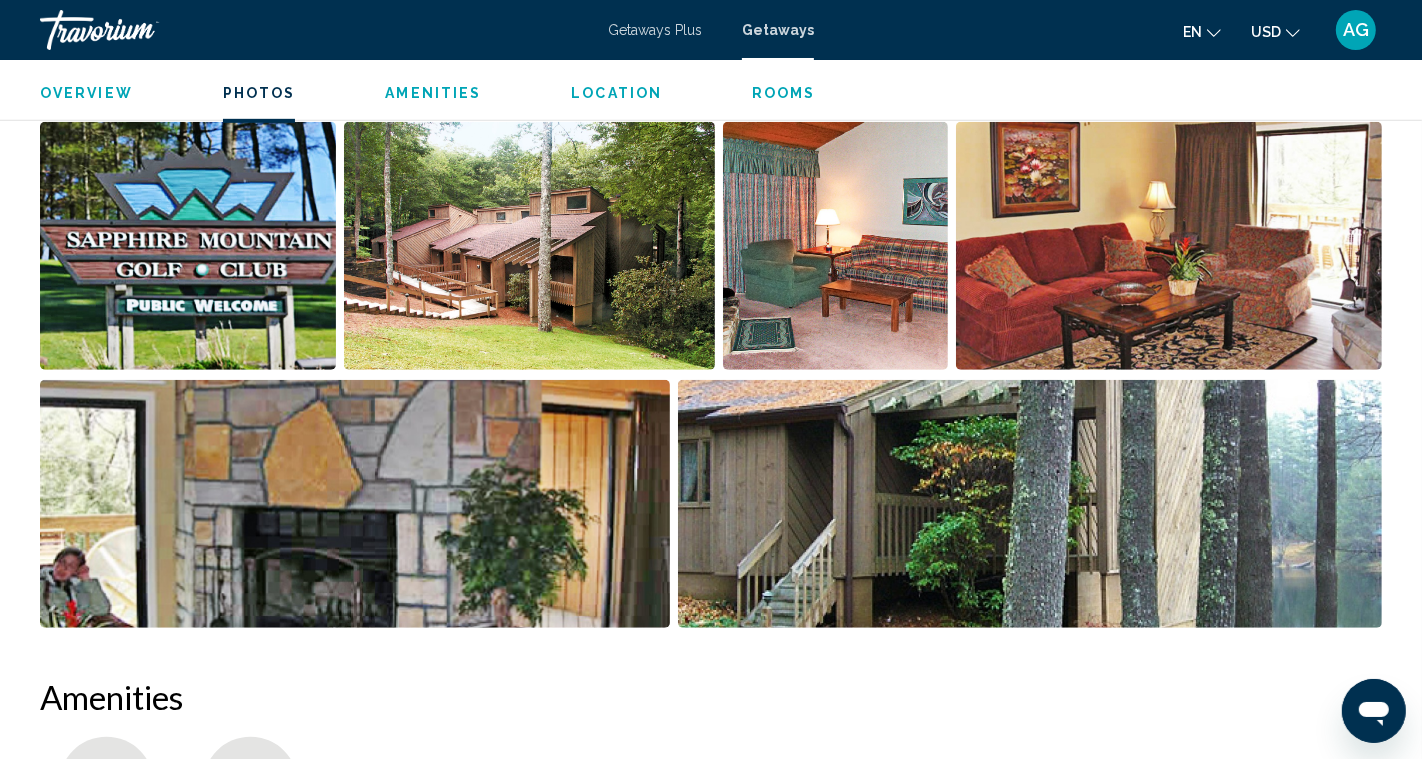 click at bounding box center (529, 246) 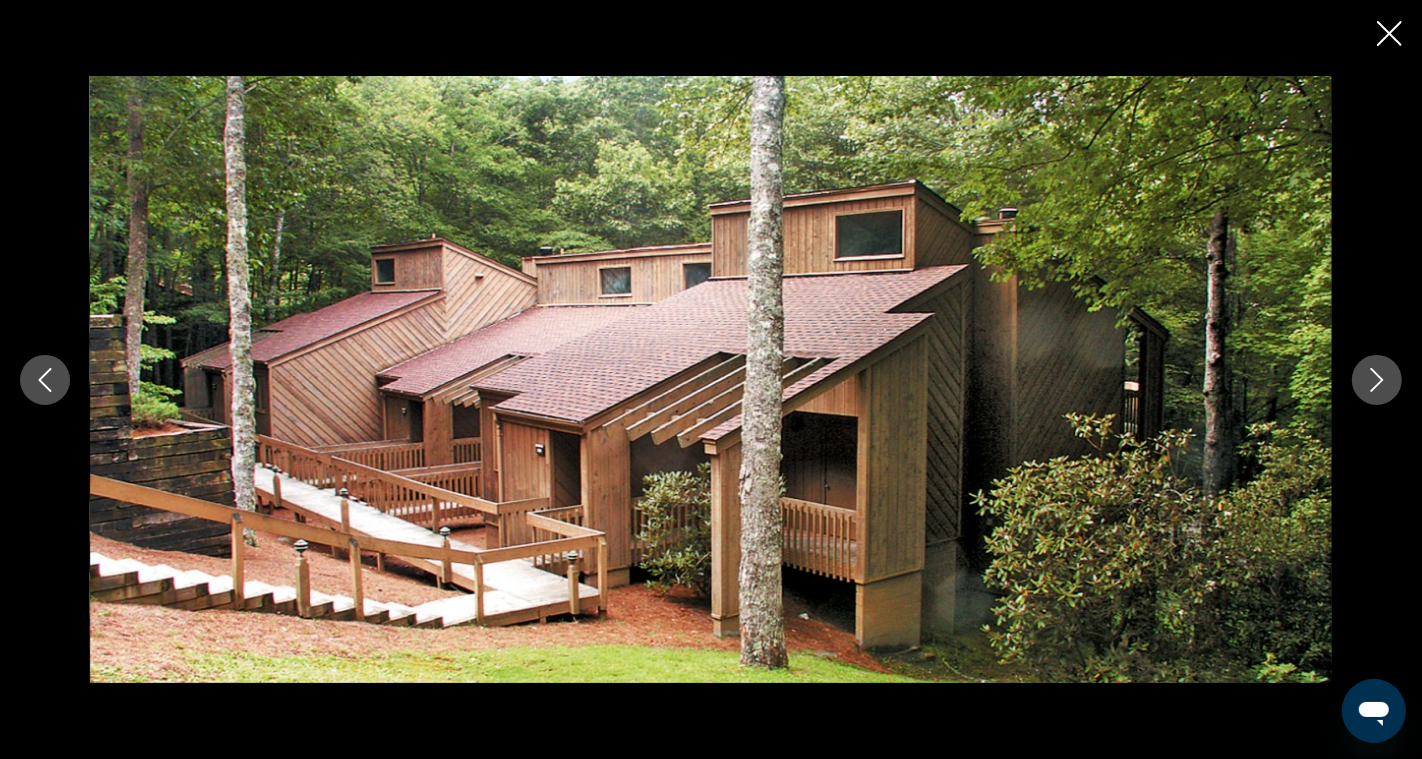click 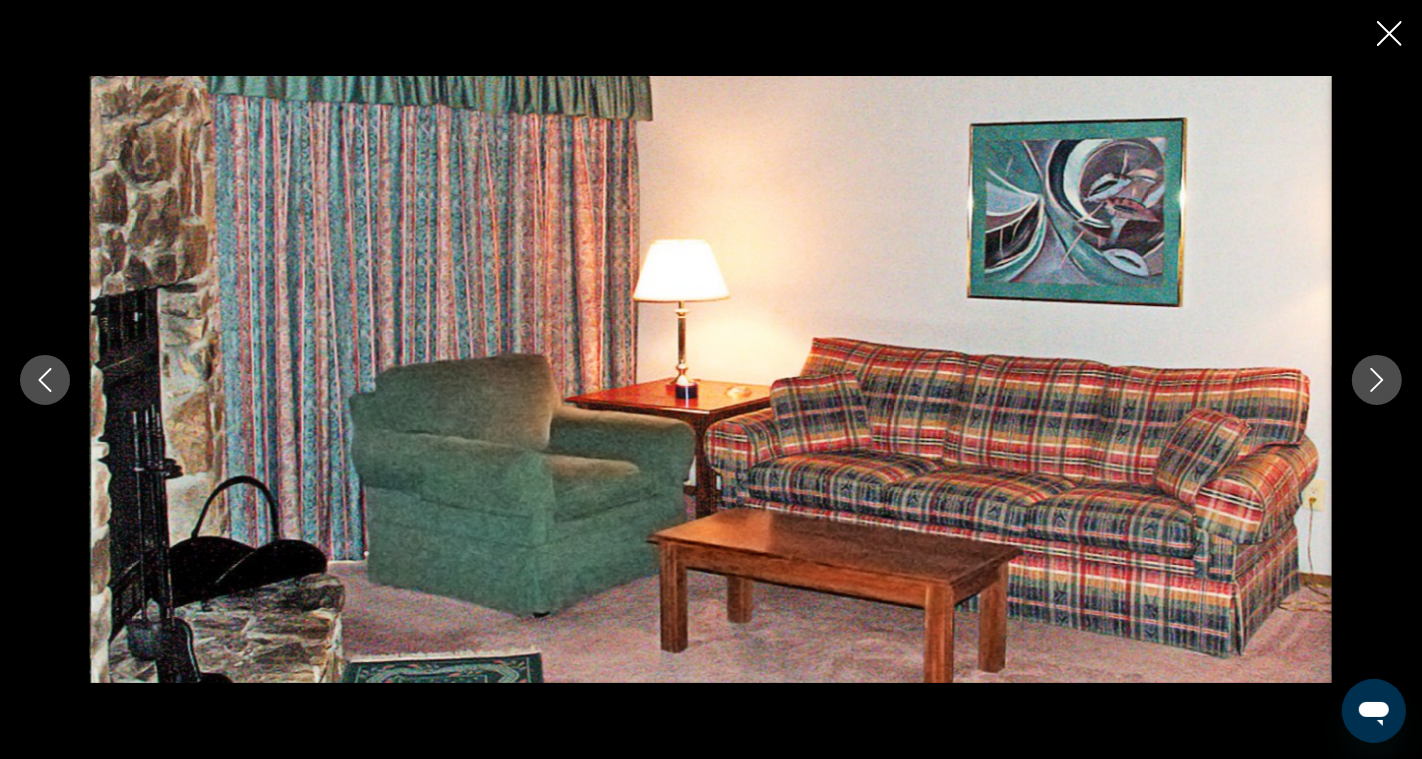 click 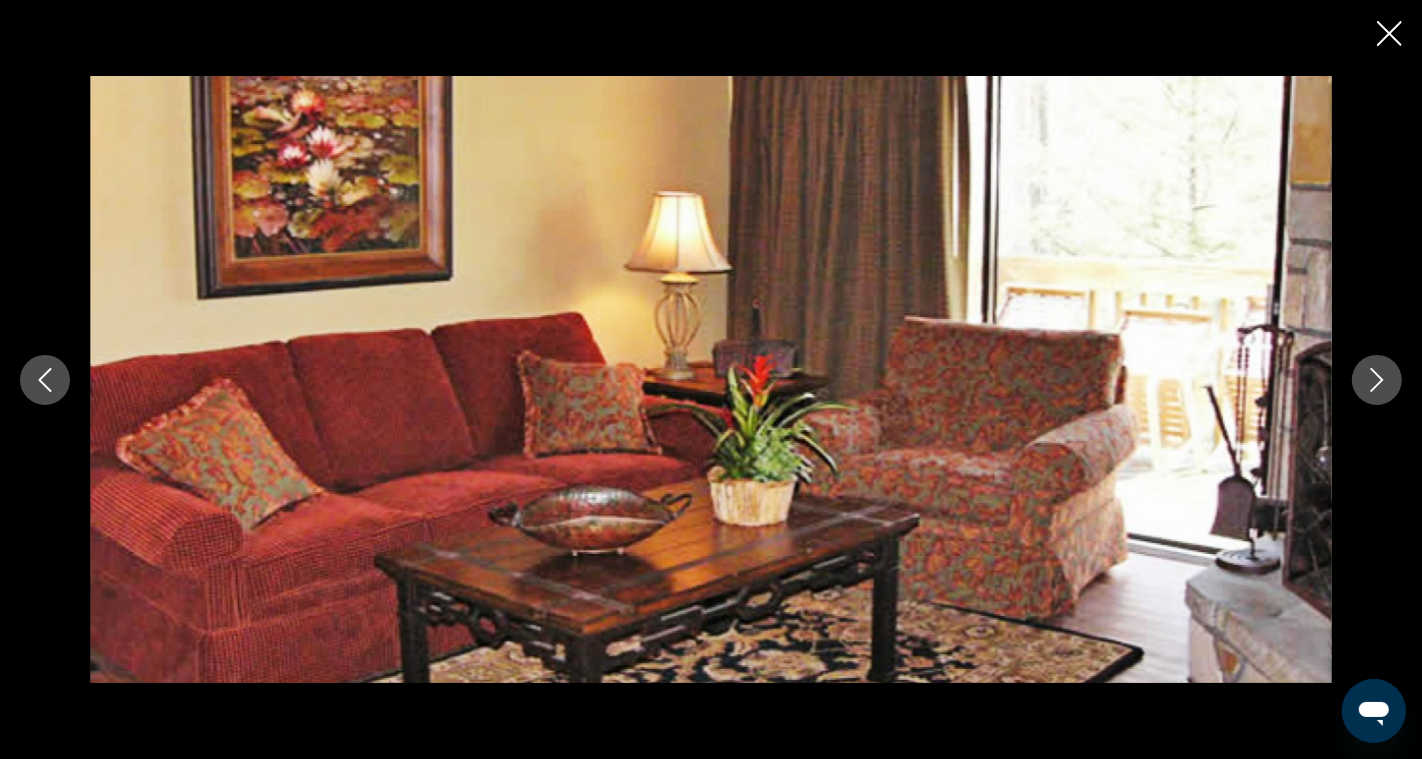 click 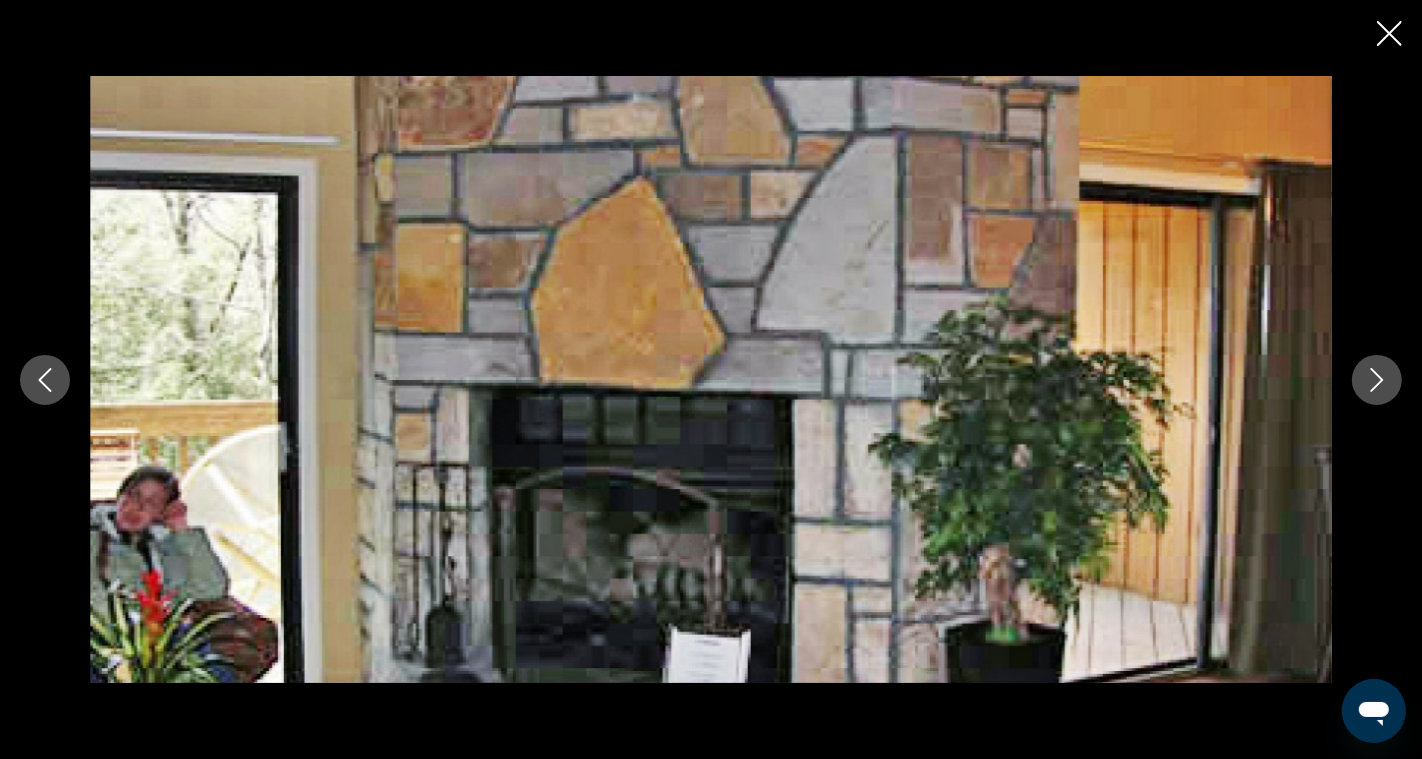 click 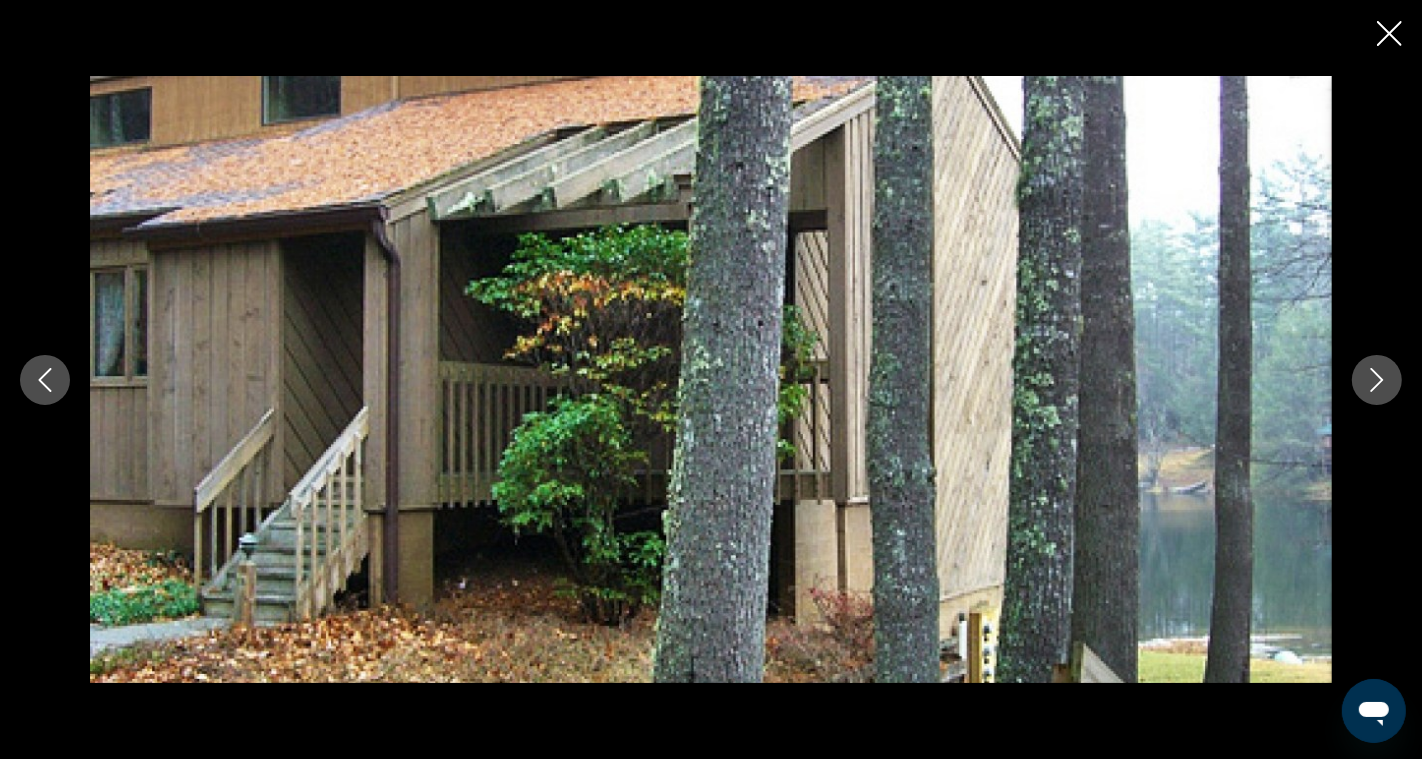 click 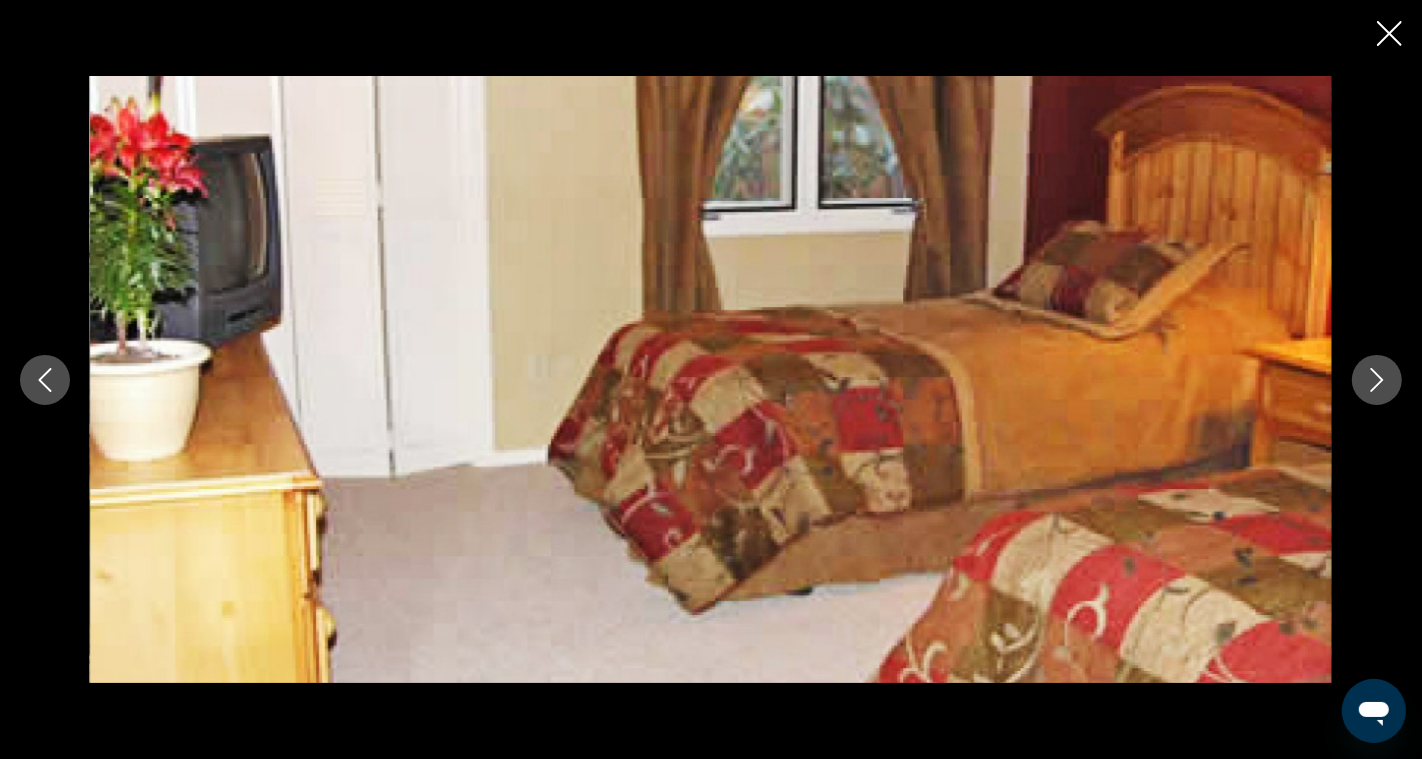 click 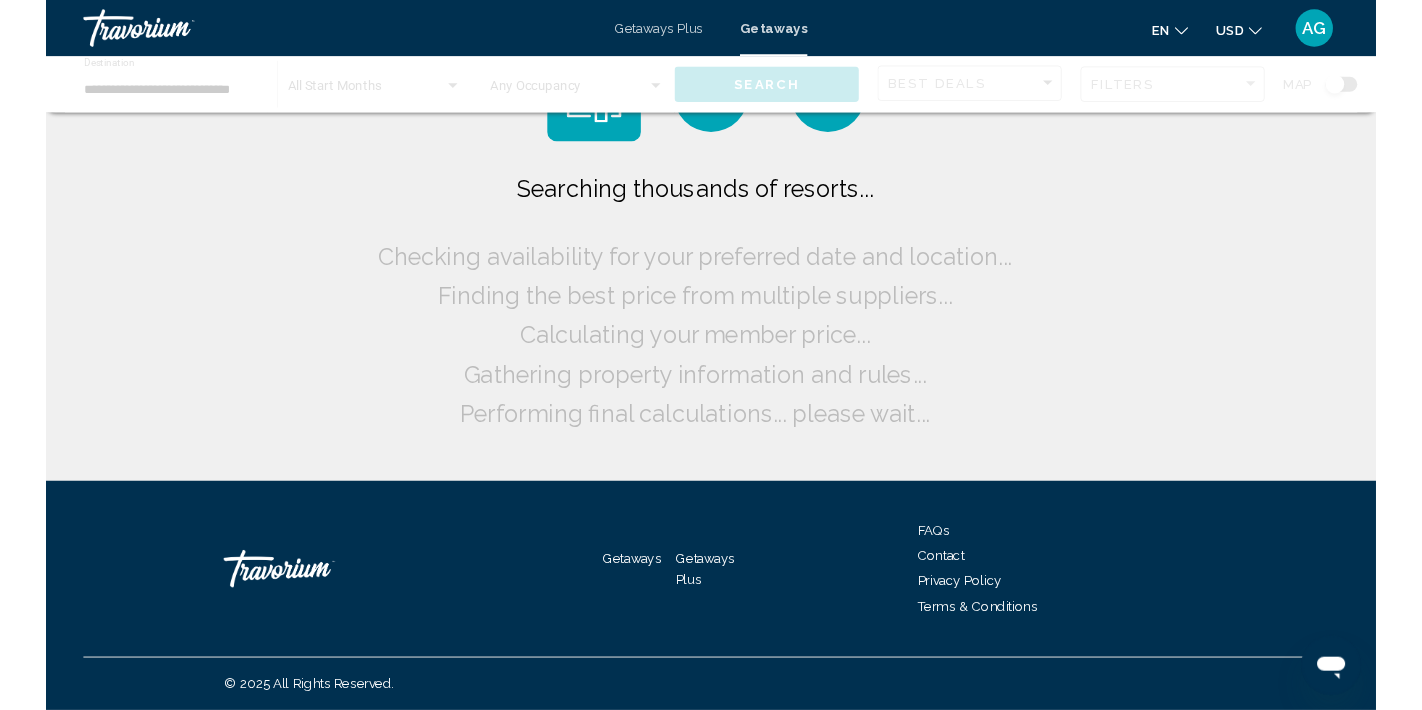 scroll, scrollTop: 0, scrollLeft: 0, axis: both 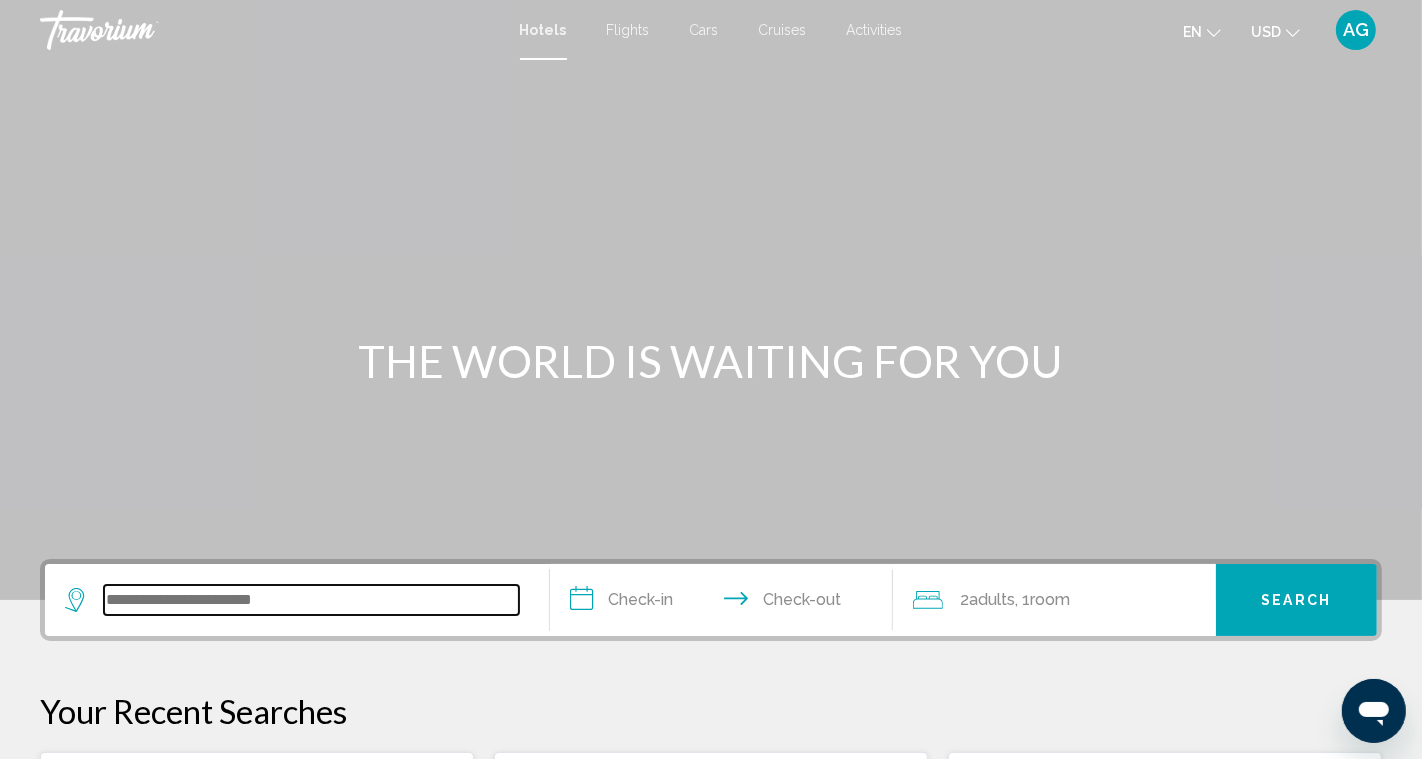 click at bounding box center [311, 600] 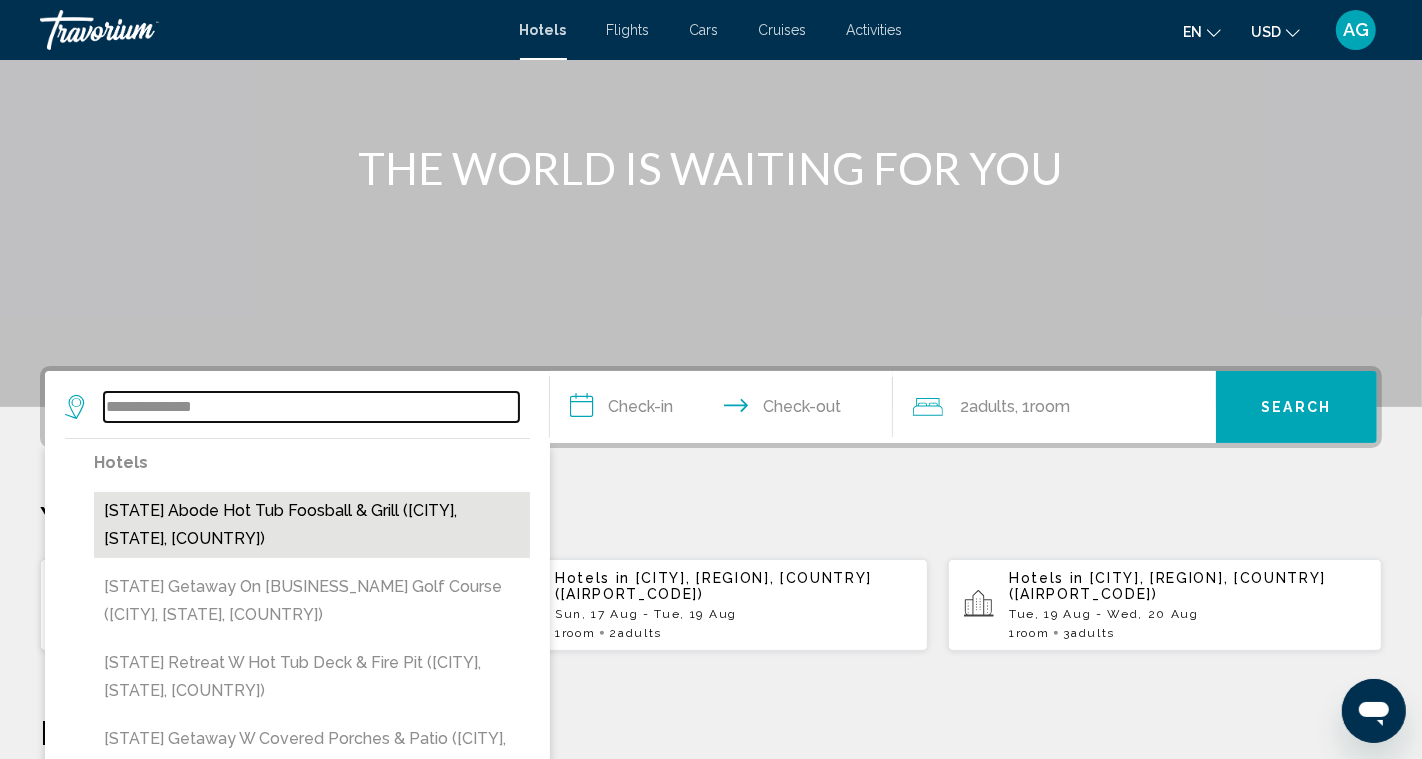 scroll, scrollTop: 0, scrollLeft: 0, axis: both 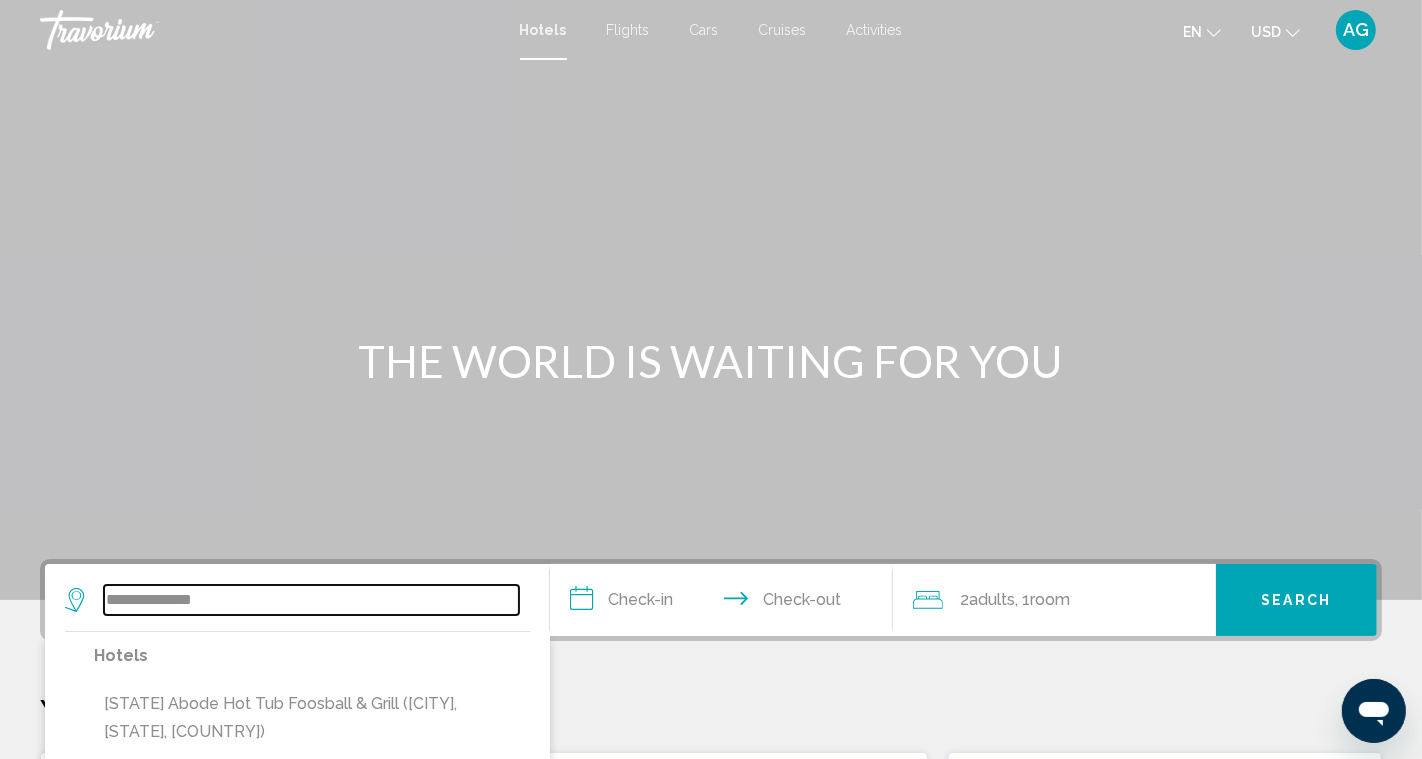 click on "**********" at bounding box center (311, 600) 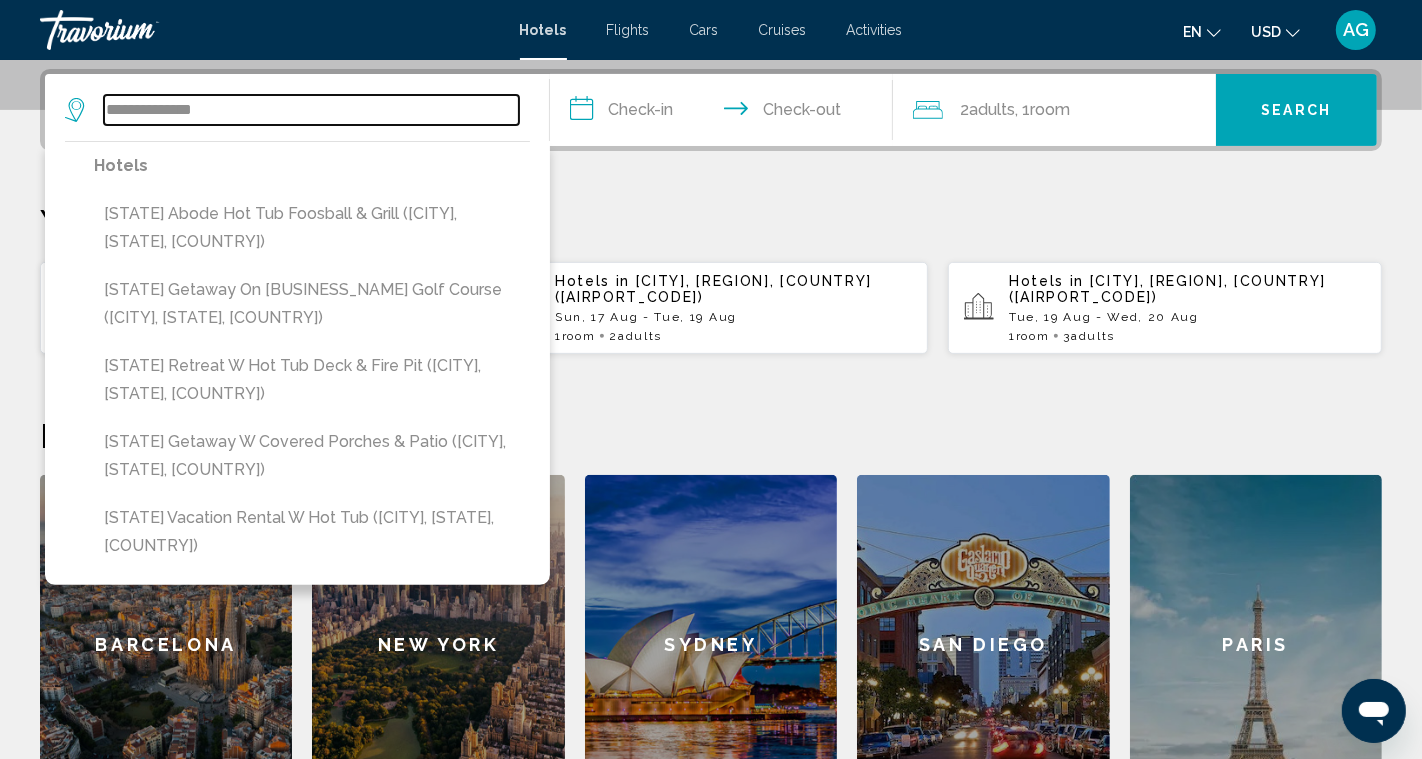 scroll, scrollTop: 493, scrollLeft: 0, axis: vertical 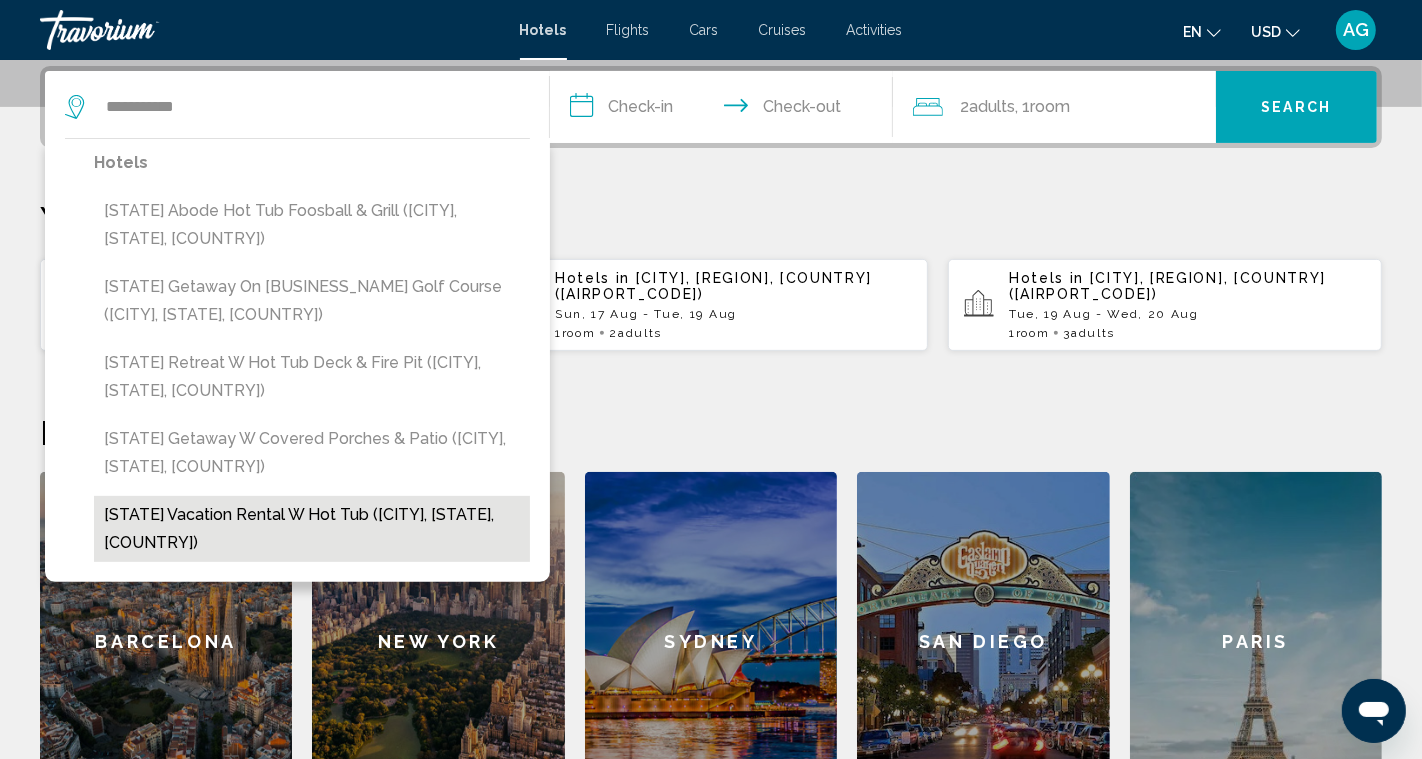 click on "[STATE] Vacation Rental w Hot Tub ([CITY], [STATE], [COUNTRY])" at bounding box center (312, 529) 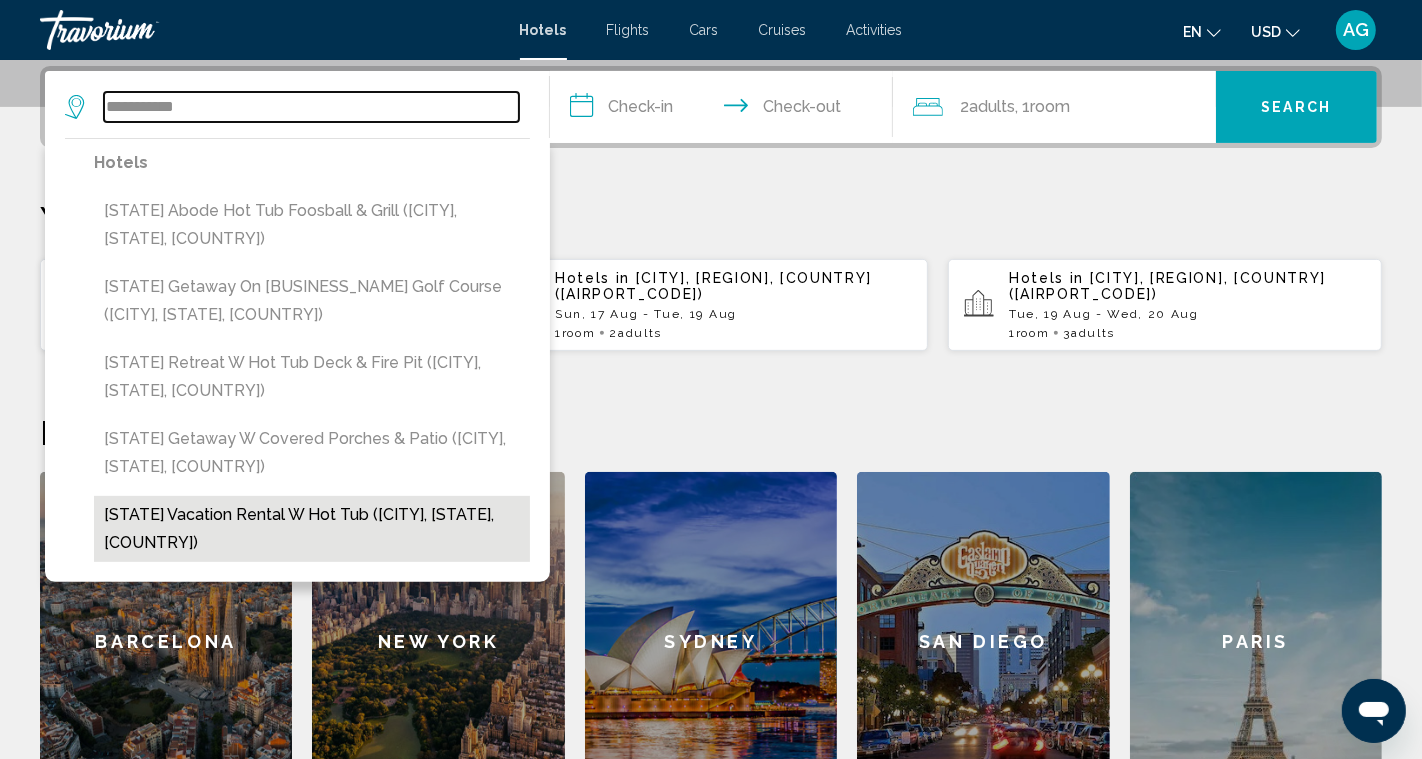 type on "**********" 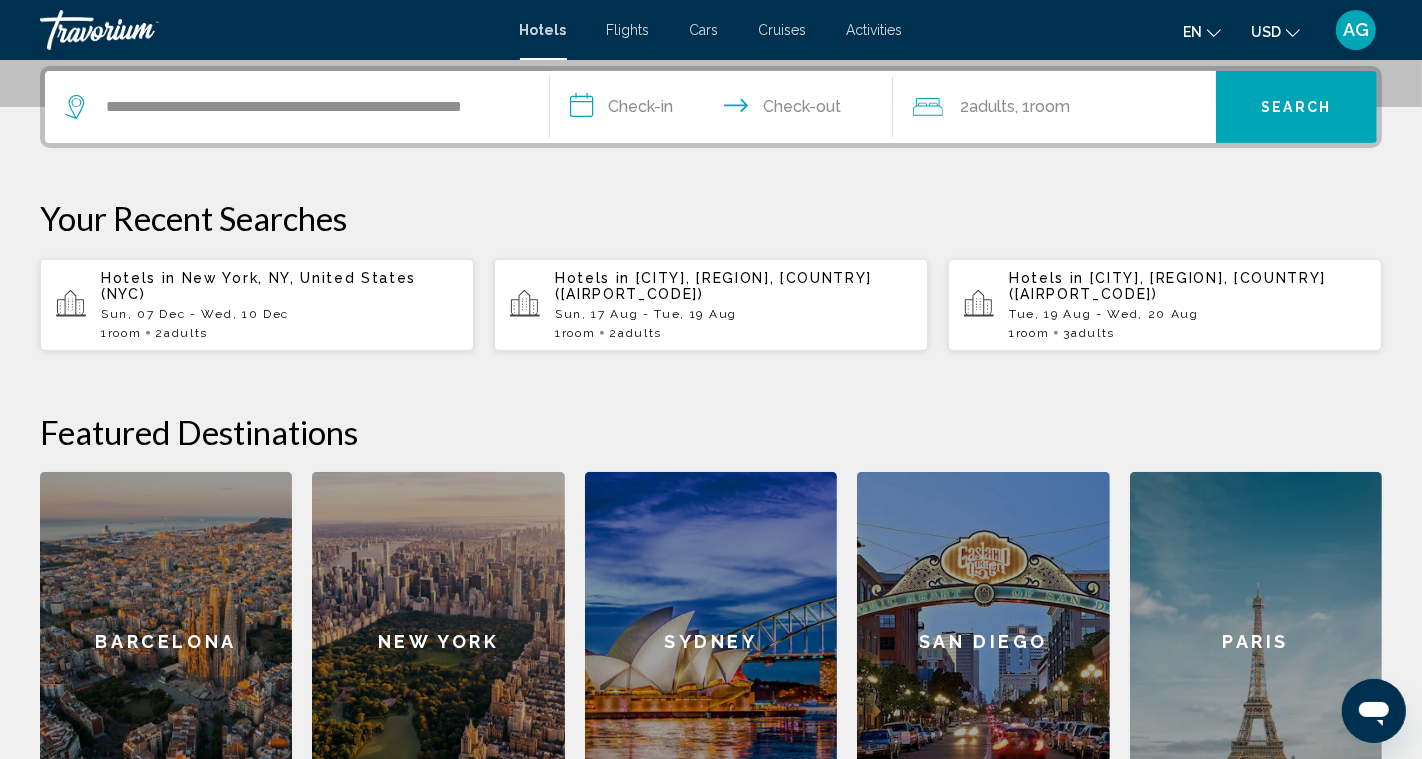 click on "Search" at bounding box center [1297, 107] 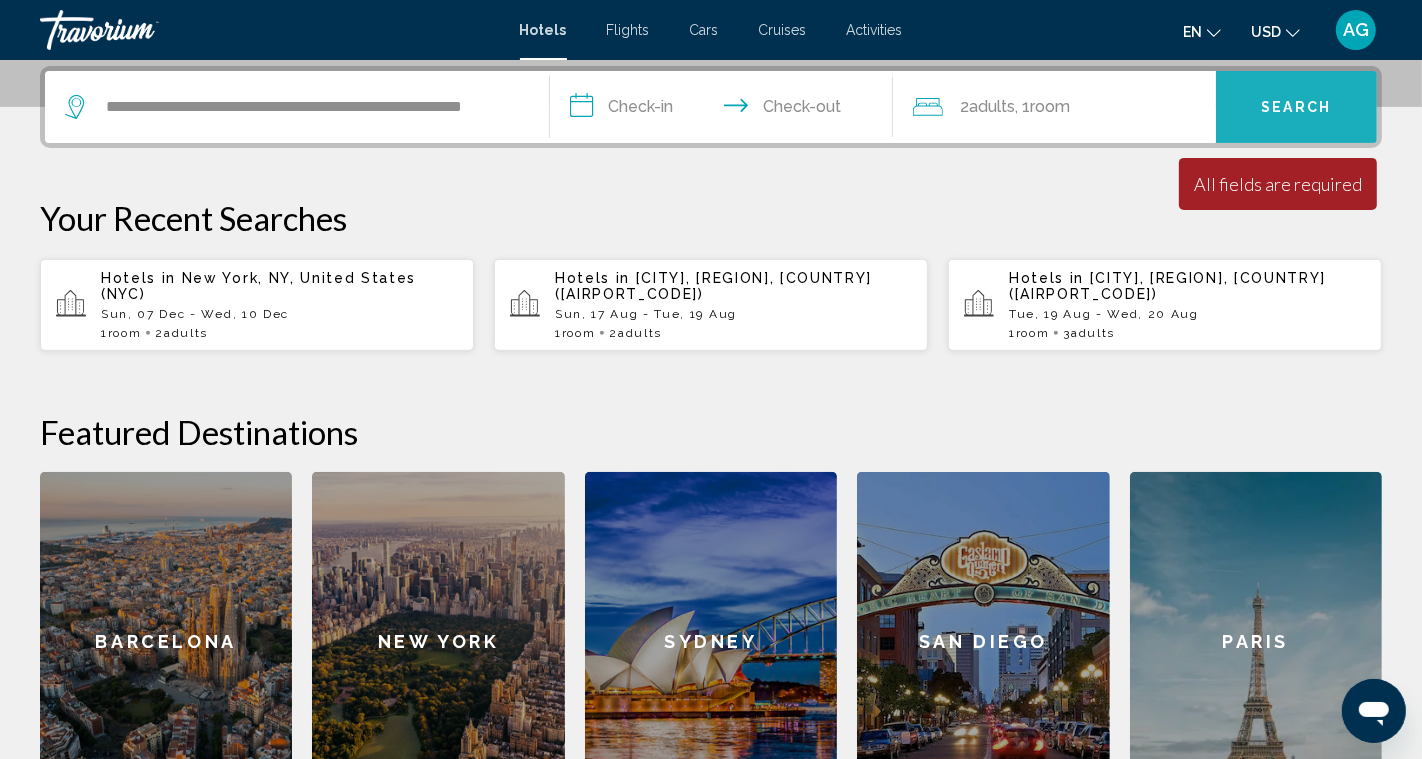 click on "Search" at bounding box center (1297, 107) 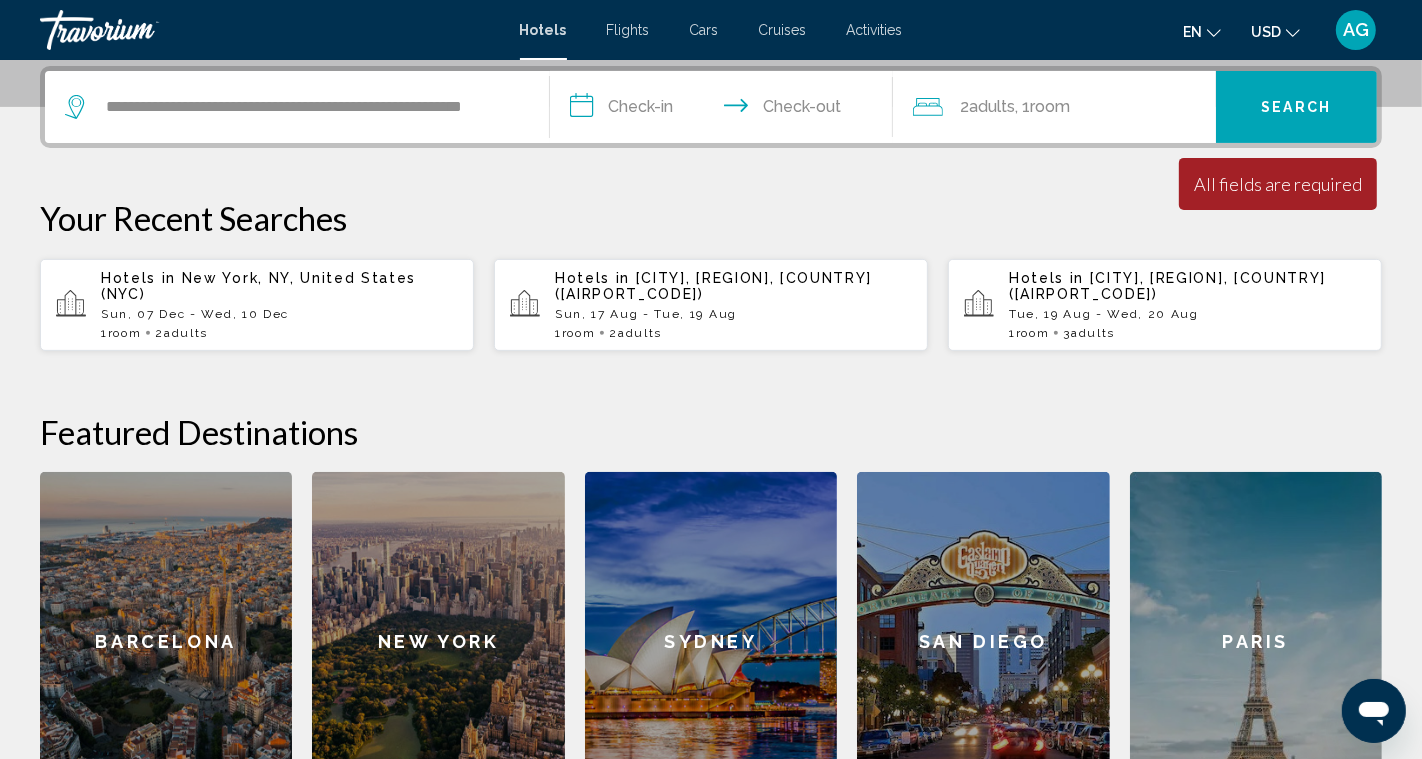 click on "**********" at bounding box center (725, 110) 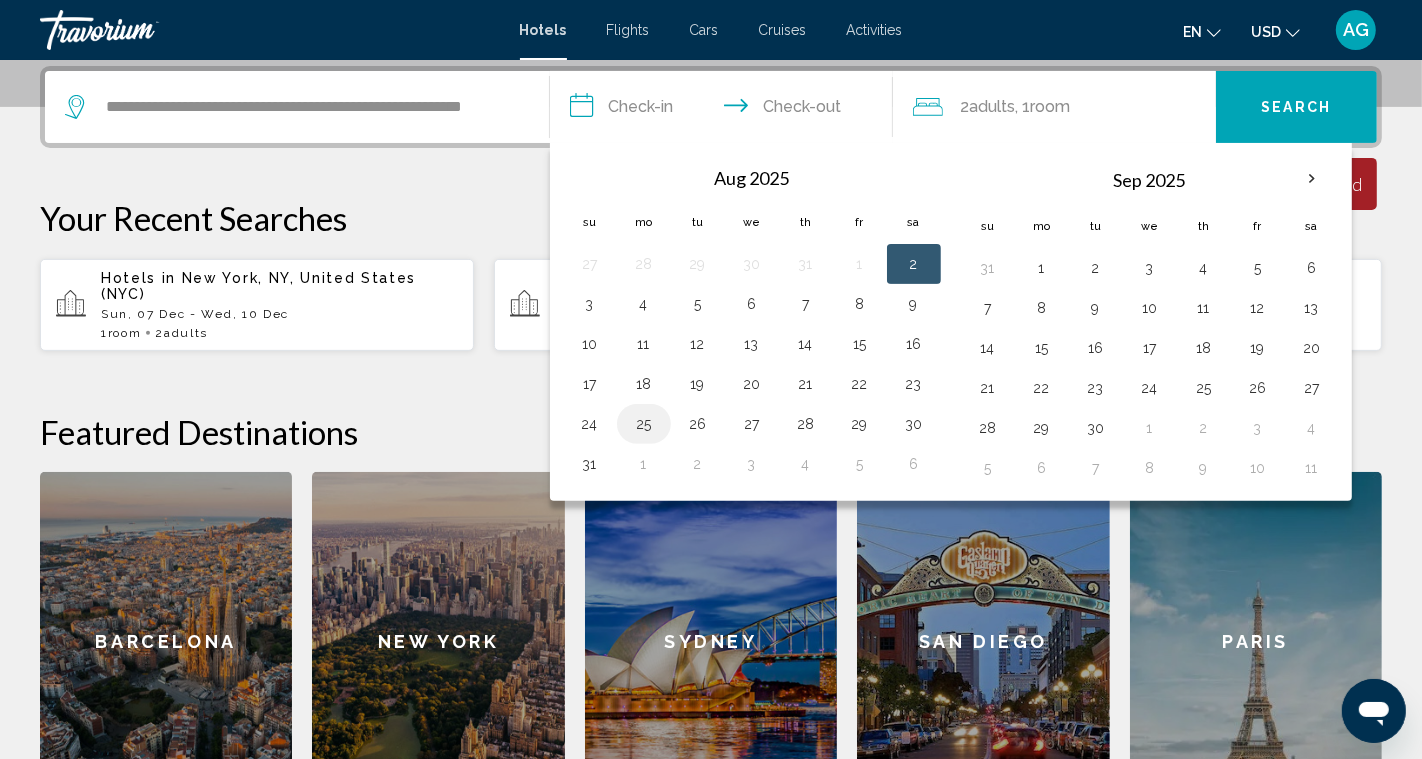 click on "25" at bounding box center (644, 424) 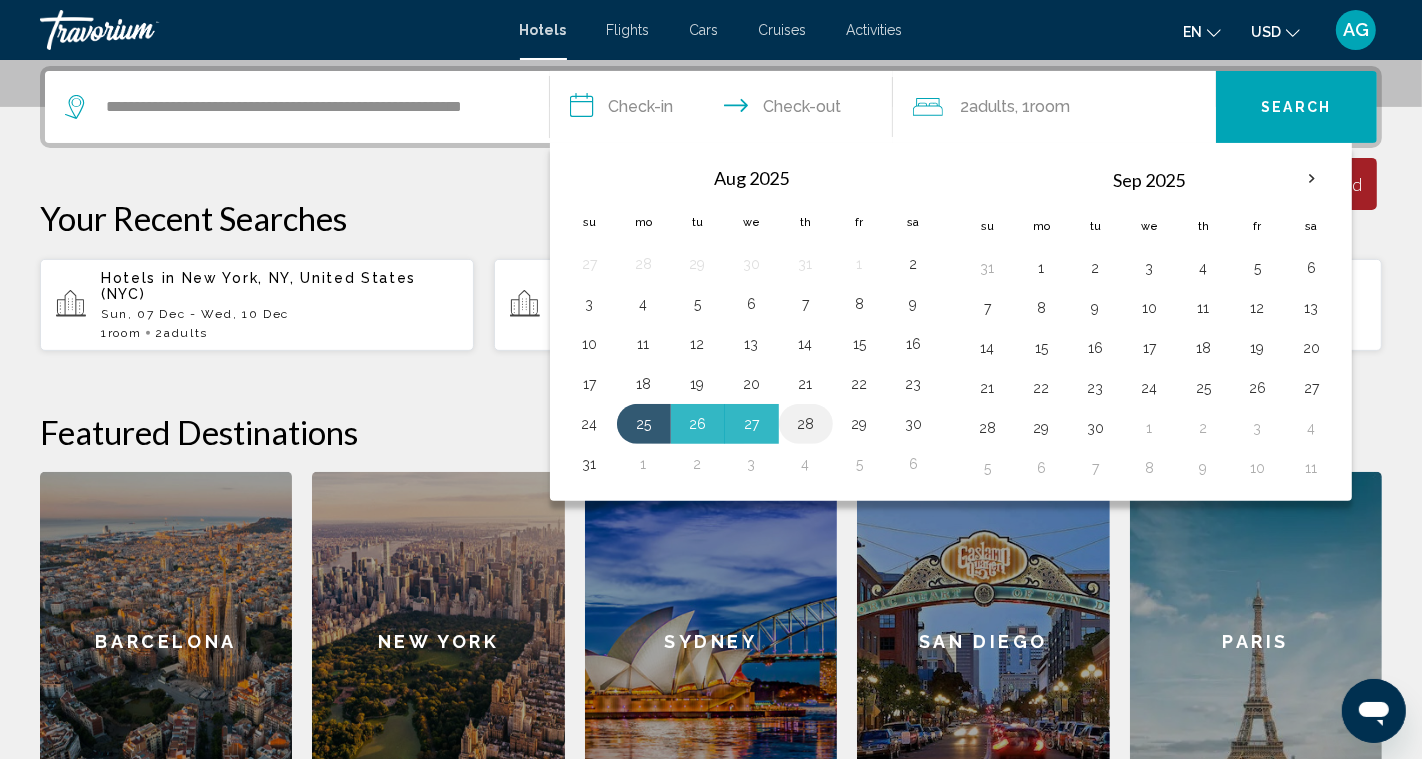 click on "28" at bounding box center (806, 424) 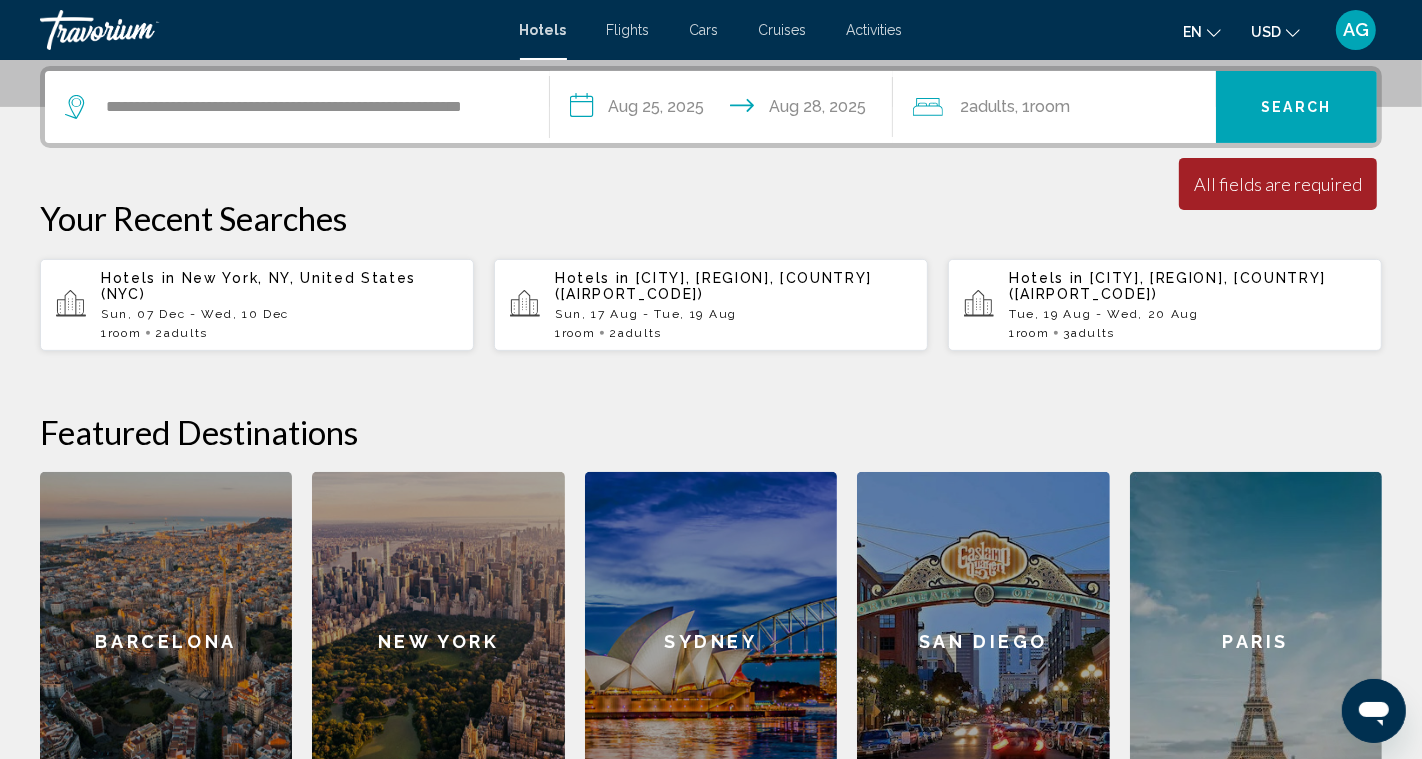 click on "Search" at bounding box center (1296, 108) 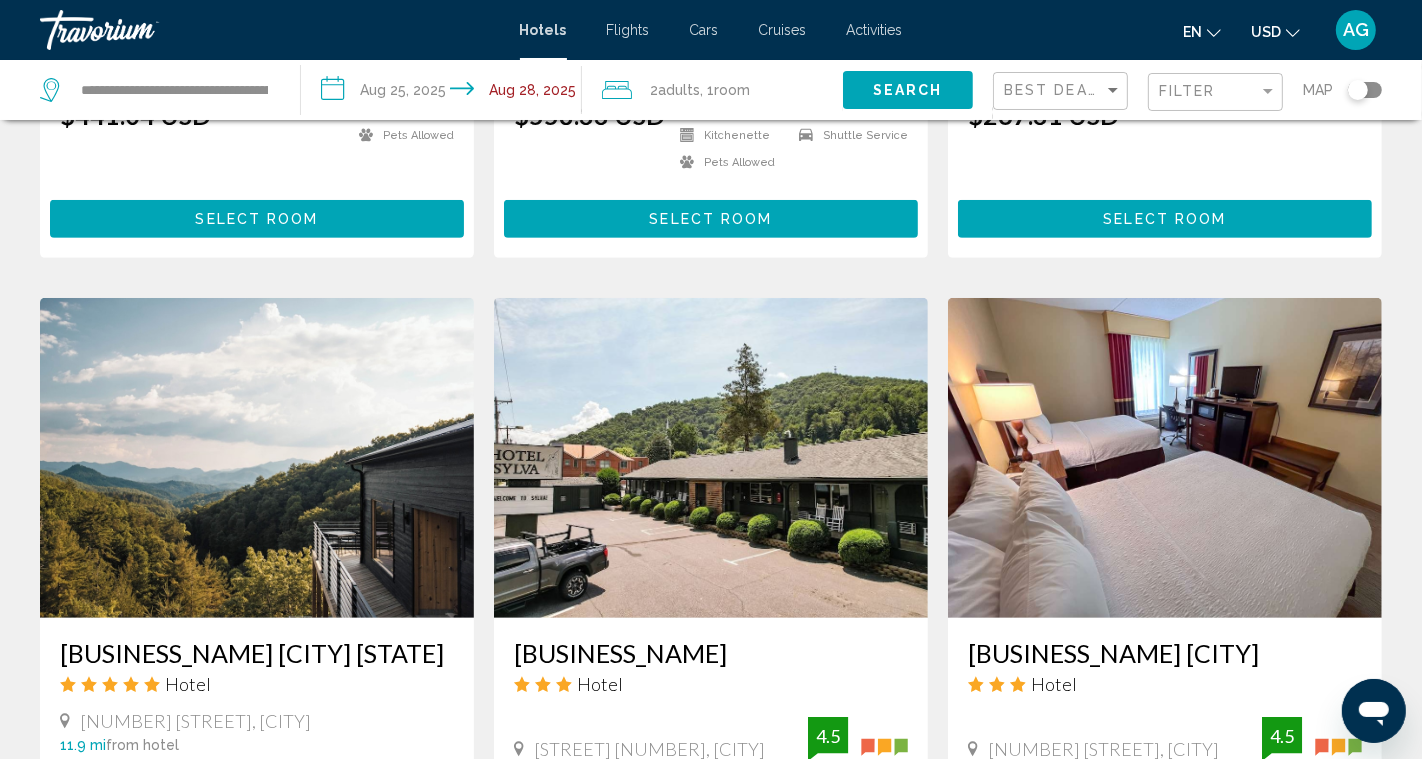 scroll, scrollTop: 636, scrollLeft: 0, axis: vertical 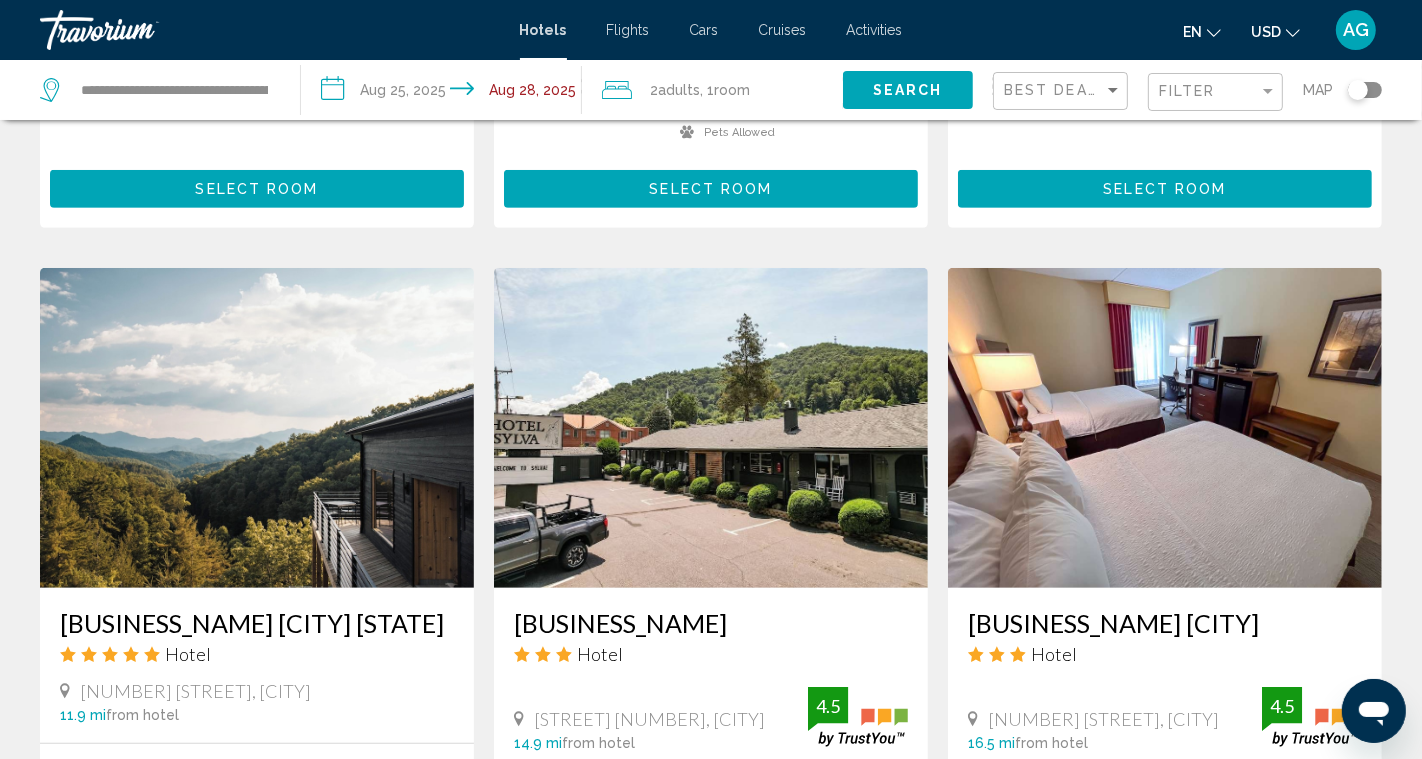click at bounding box center (257, 428) 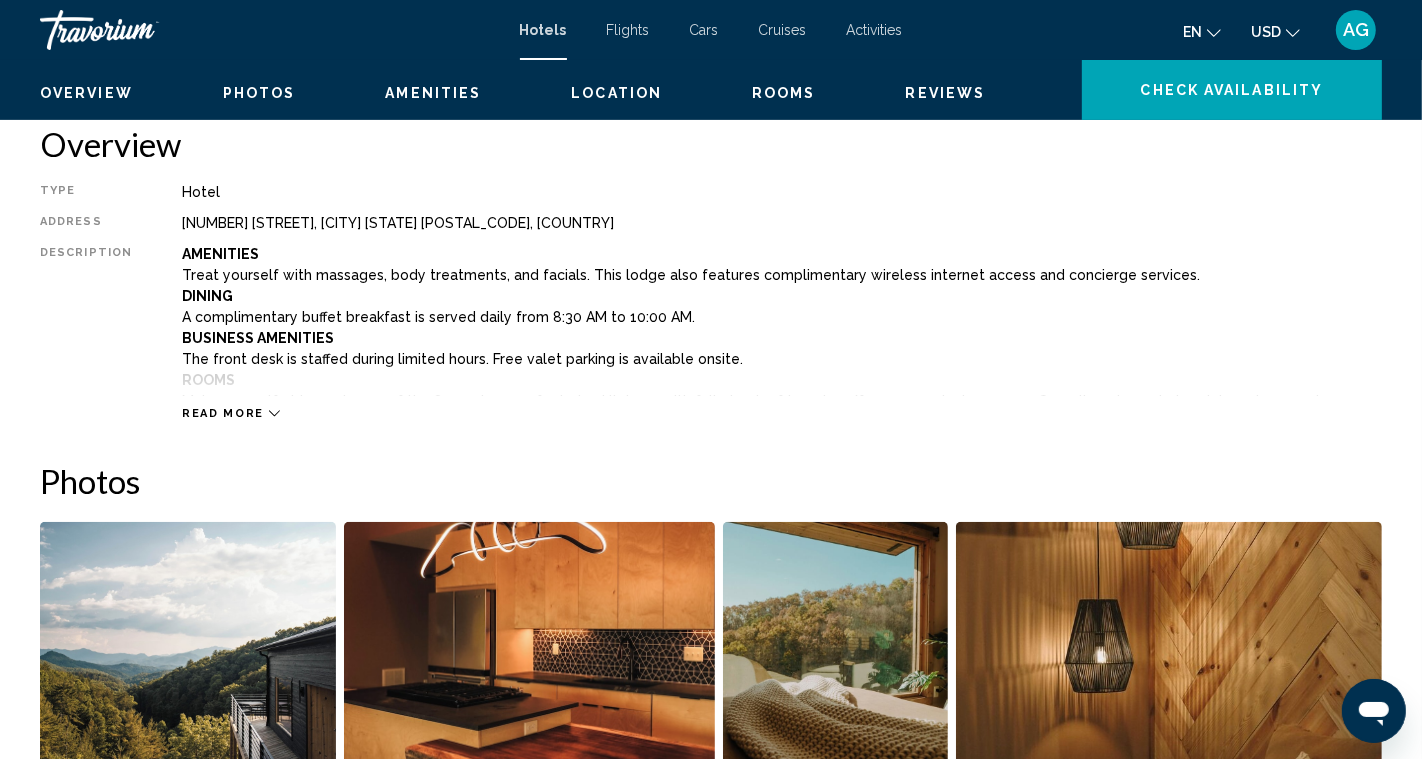 scroll, scrollTop: 0, scrollLeft: 0, axis: both 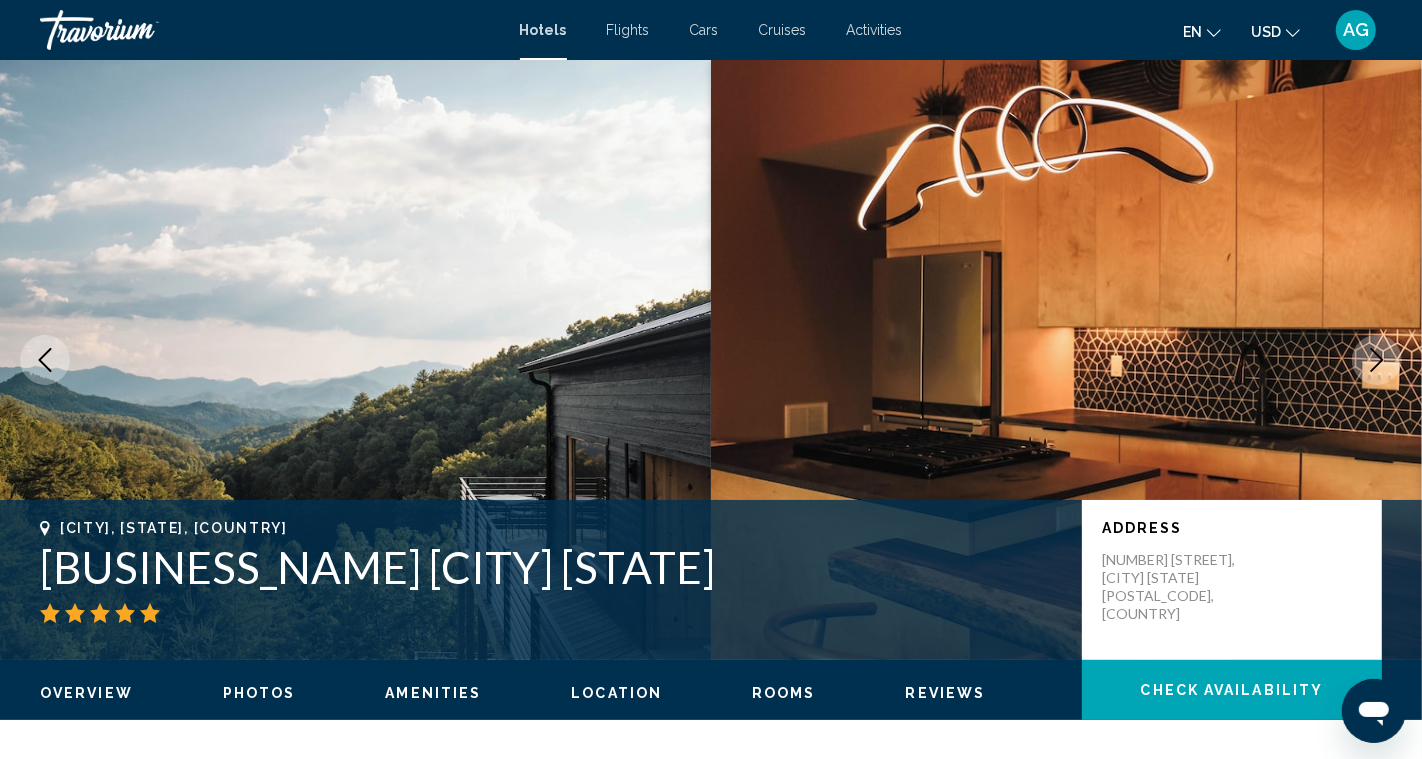 click 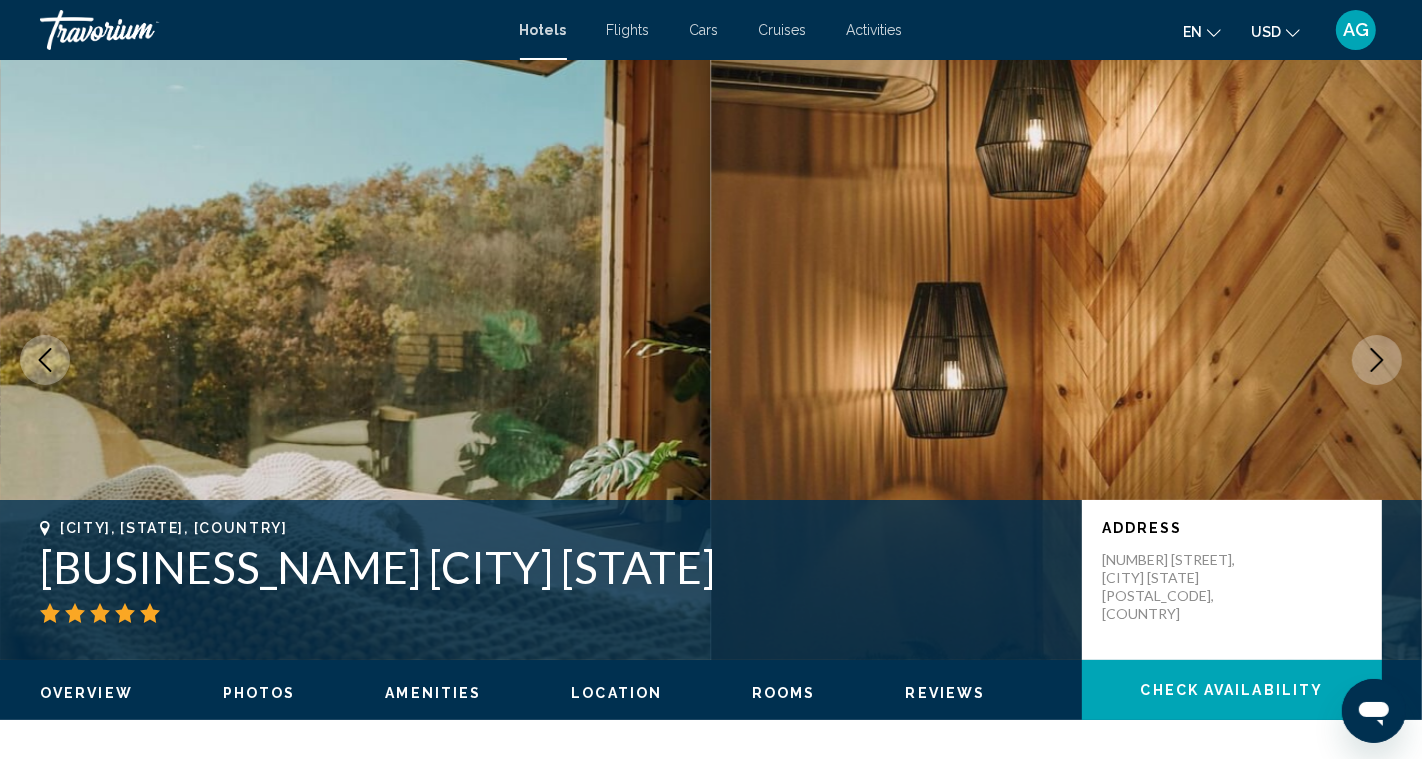 click 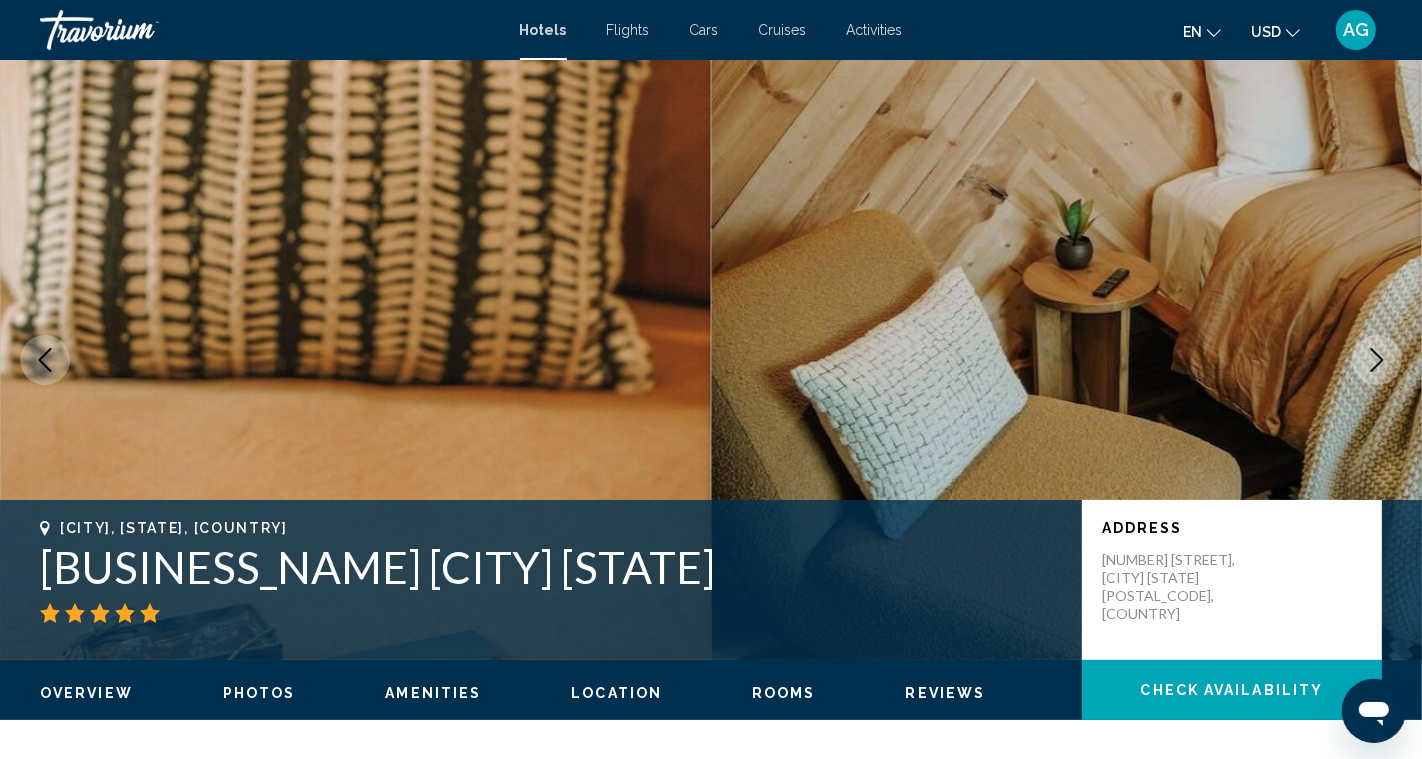 click 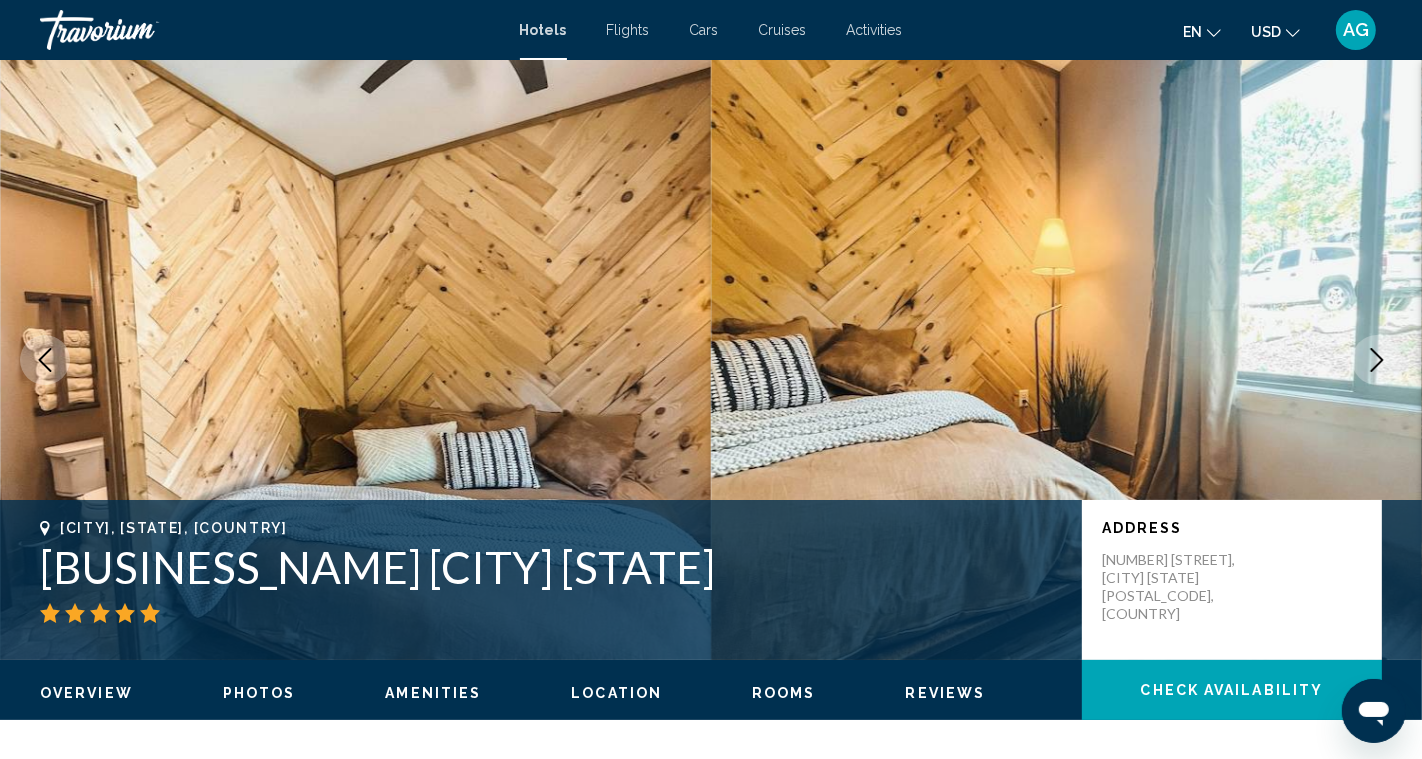 click 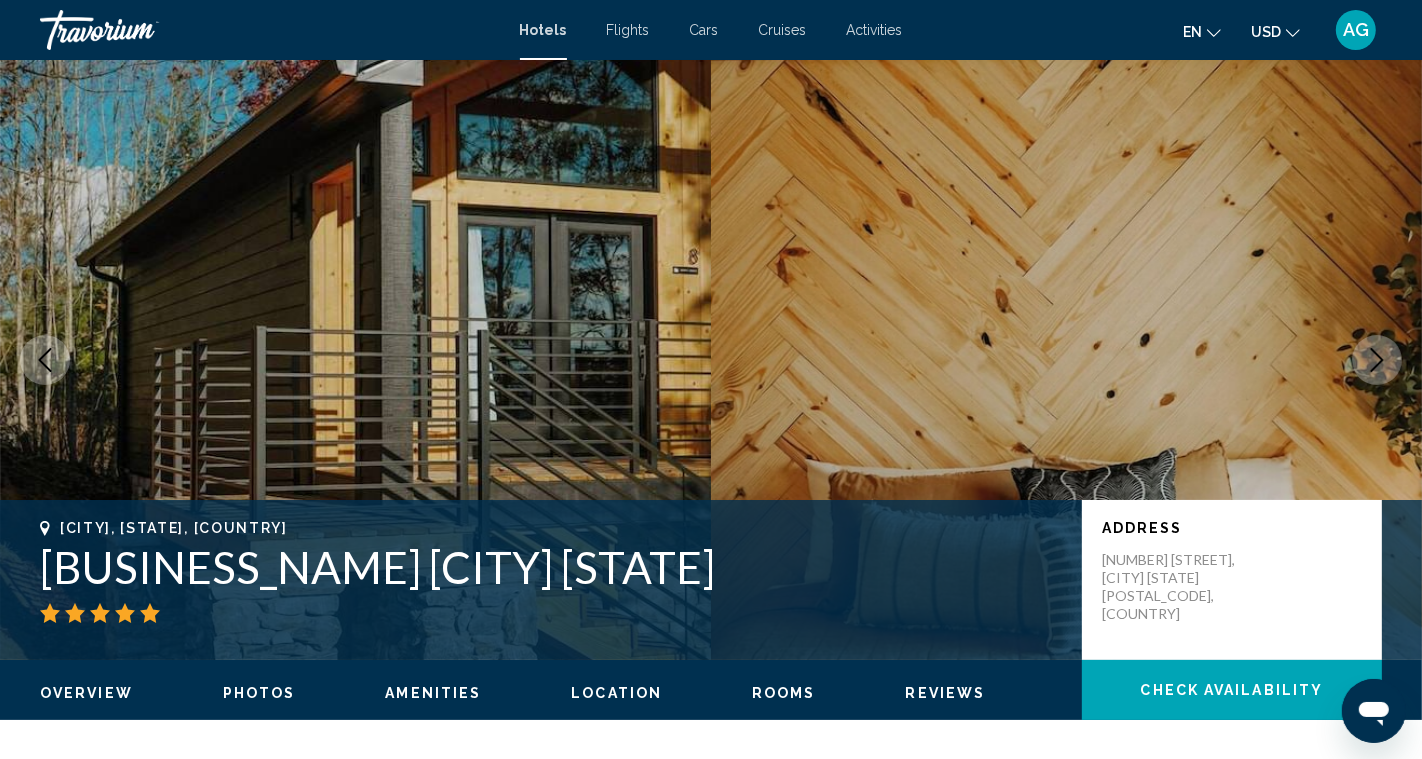 click 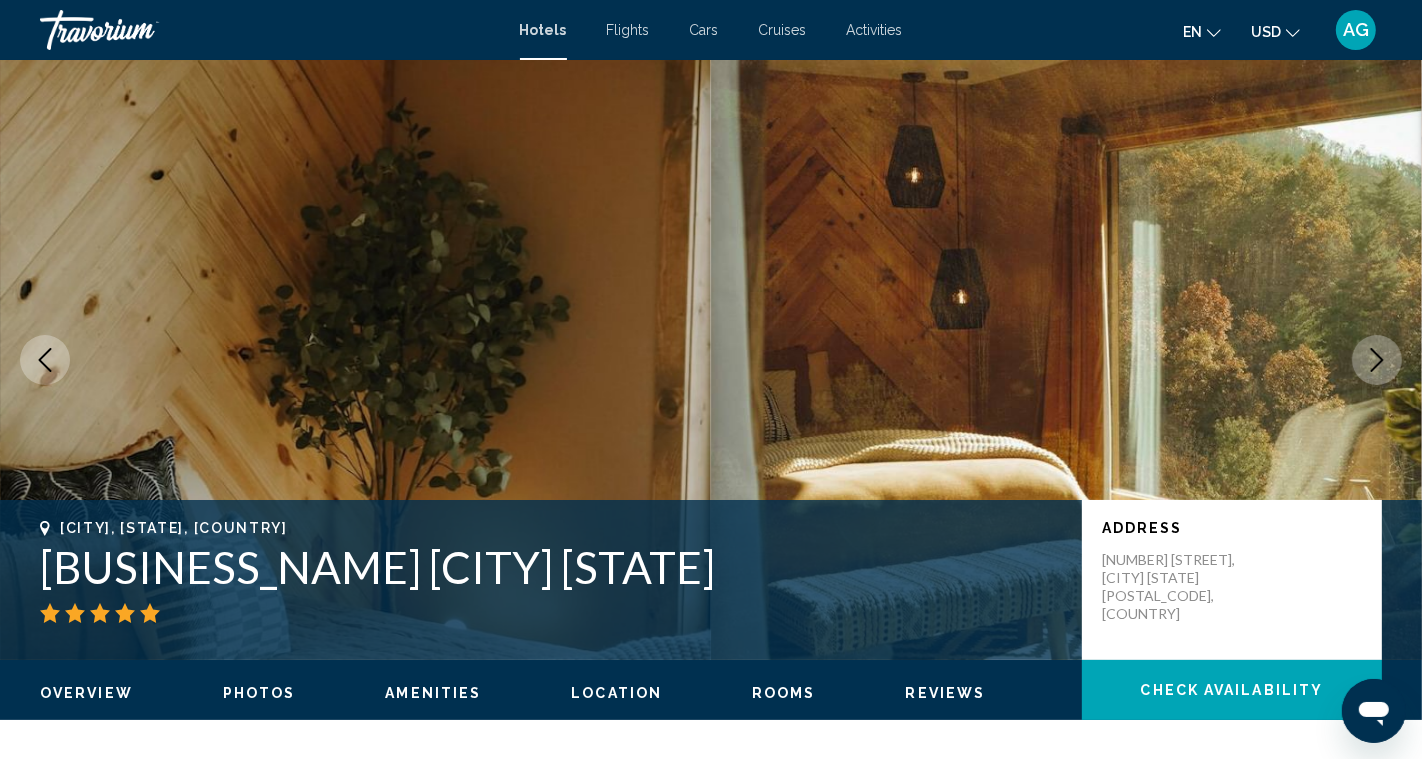 click 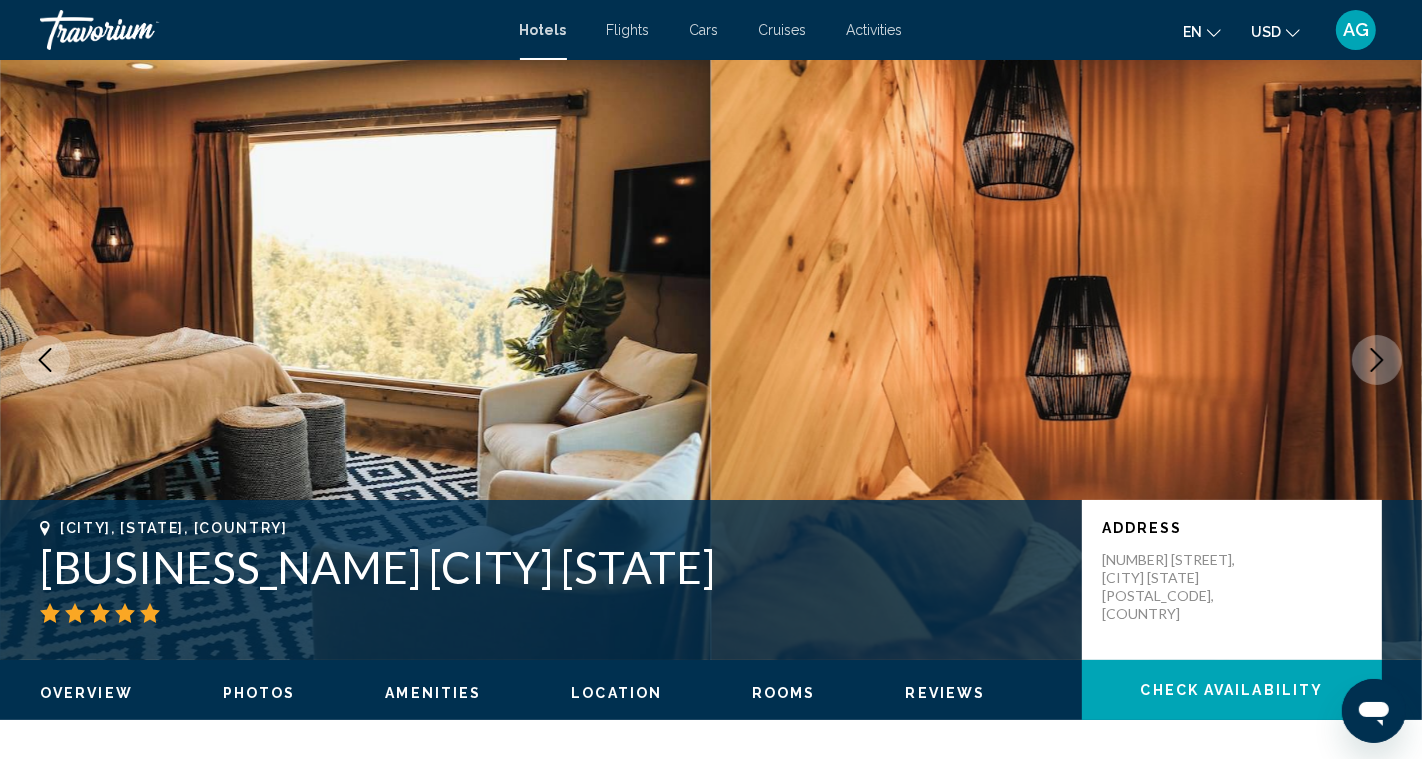 click 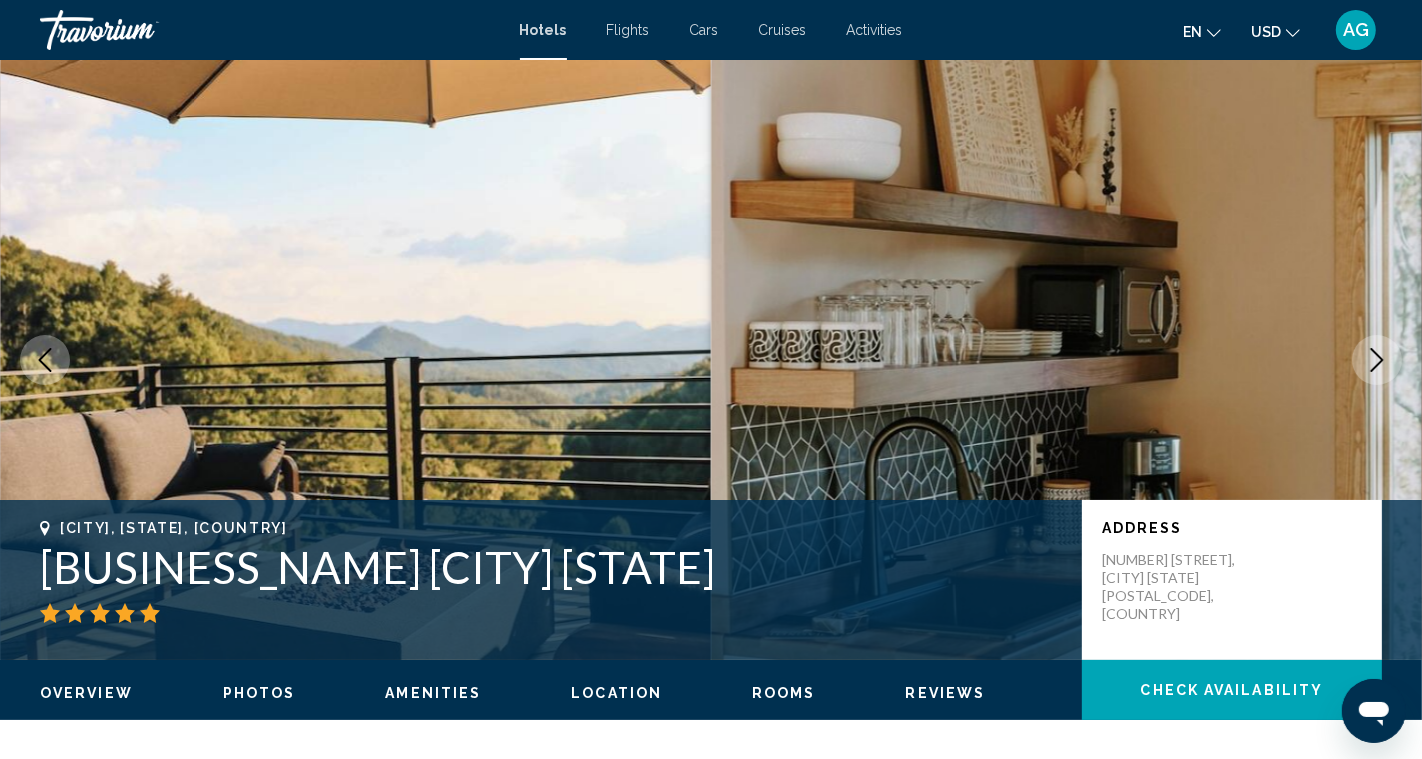 click 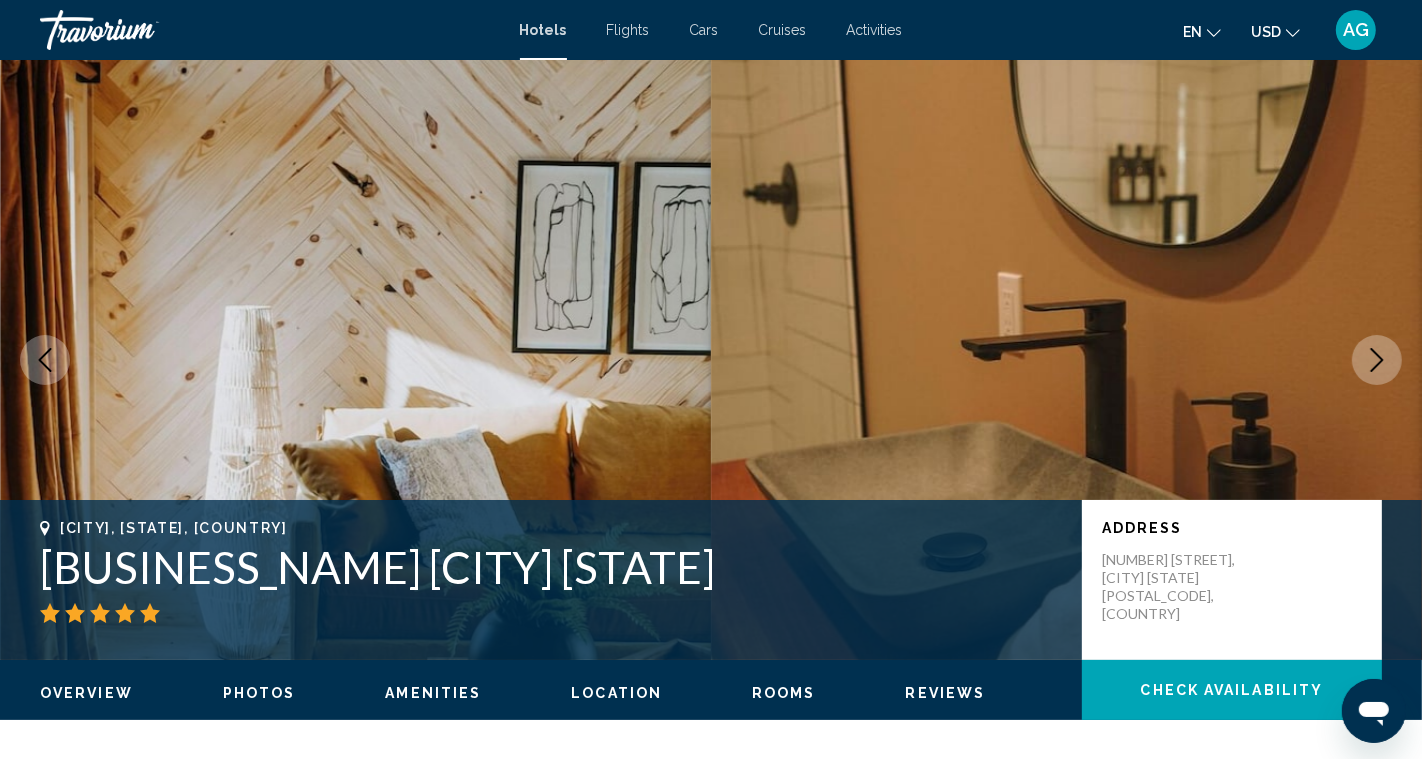 click 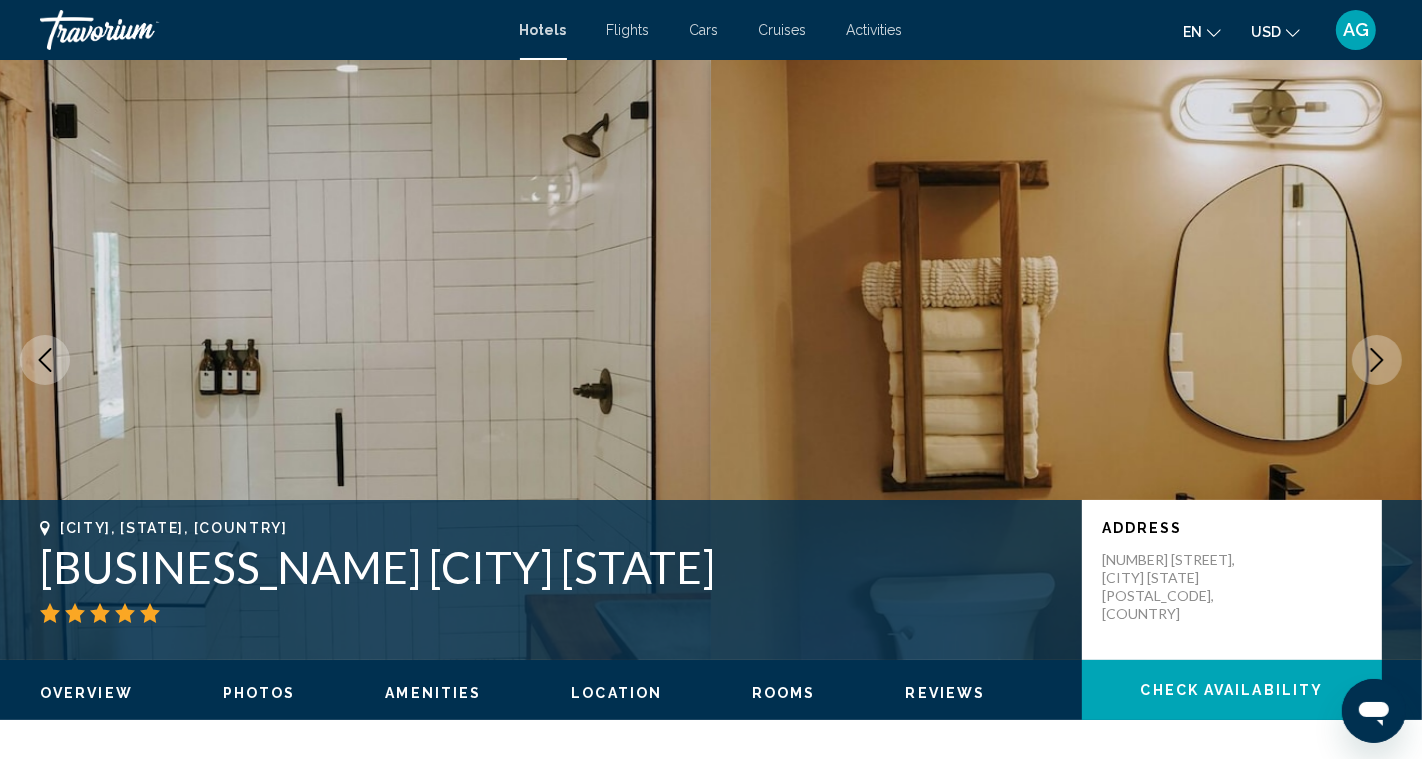 click 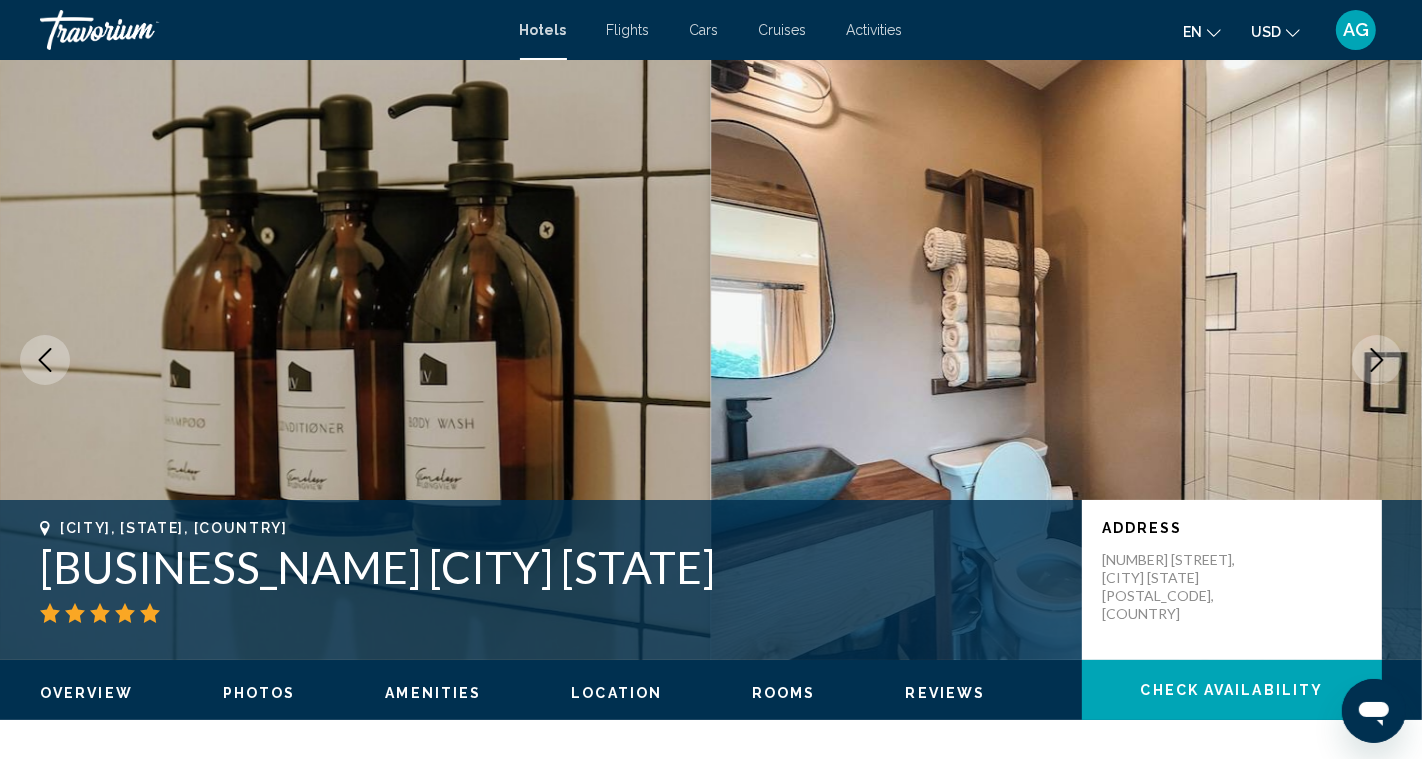 click 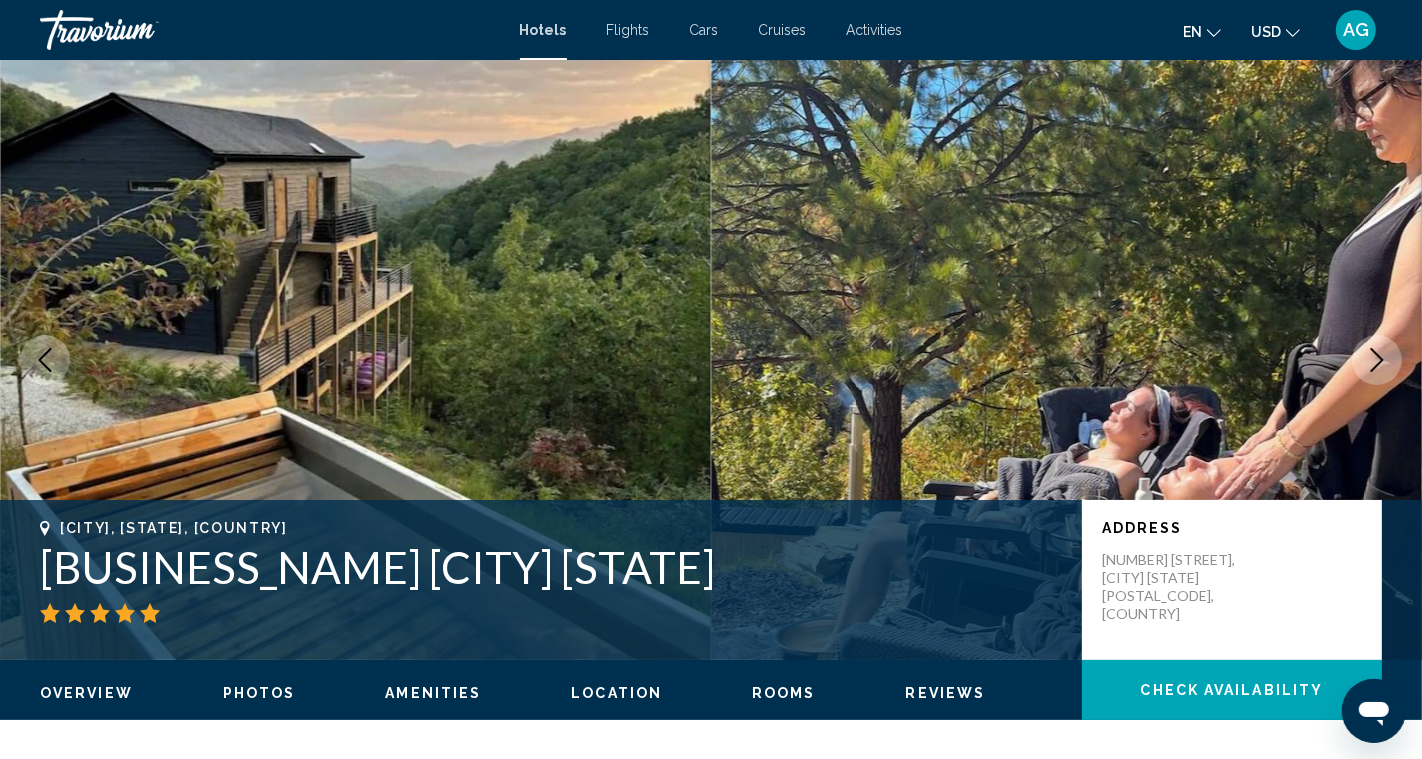 click 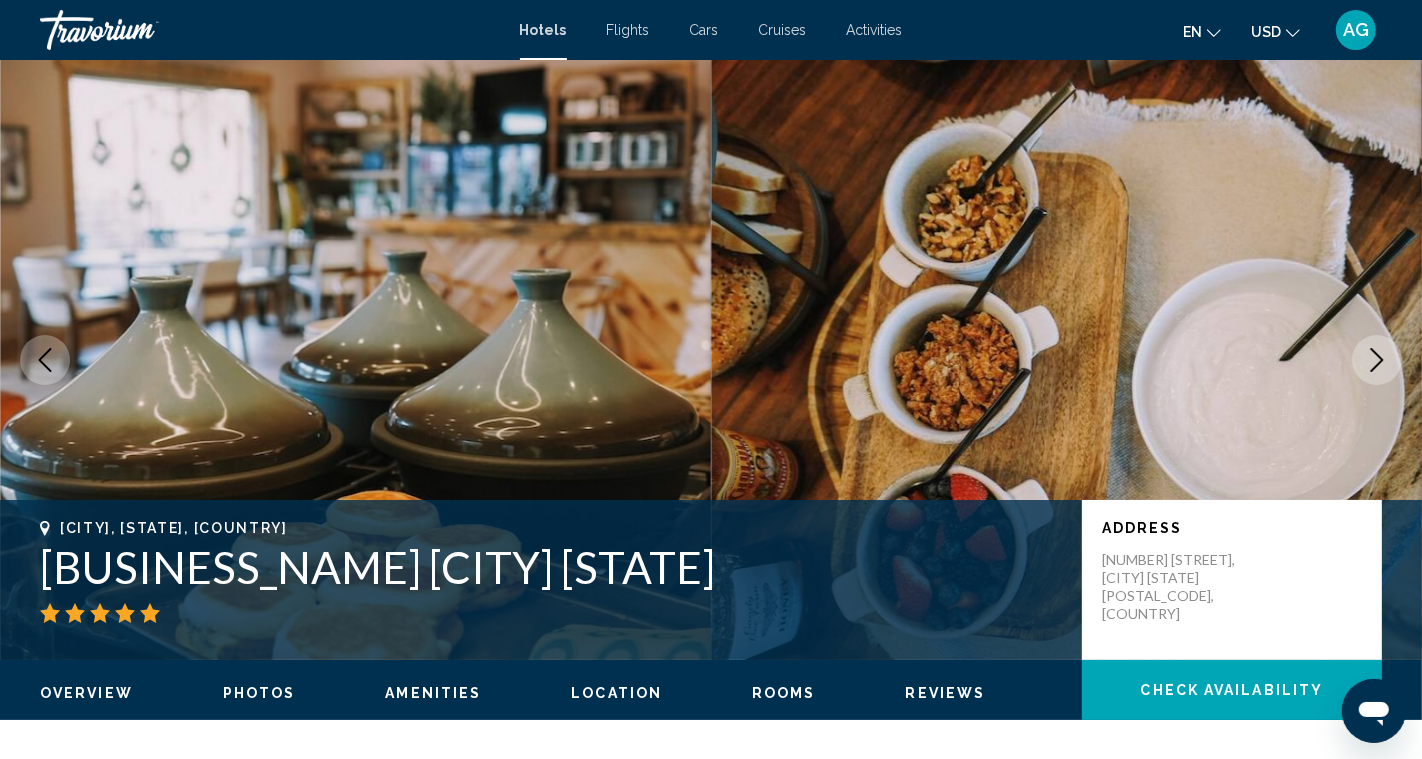 click 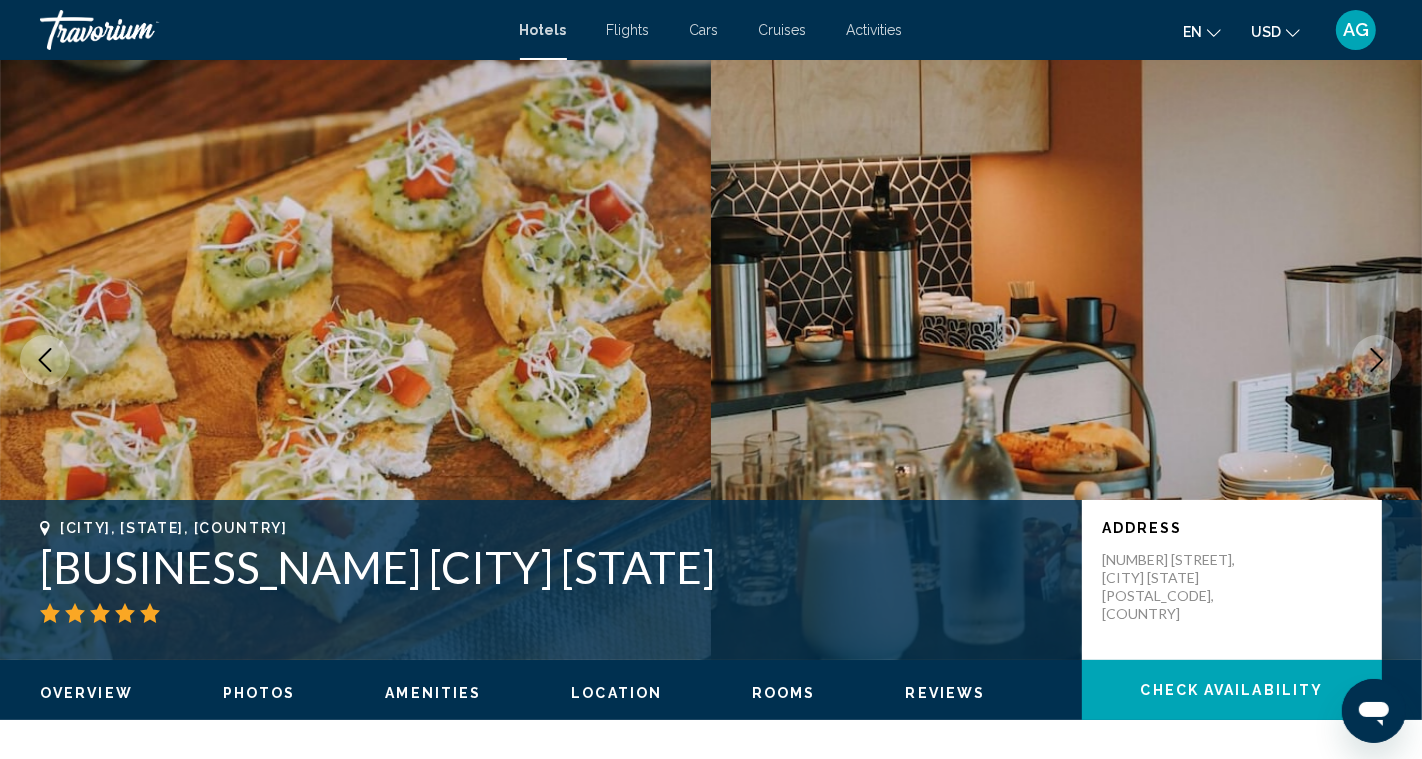 click 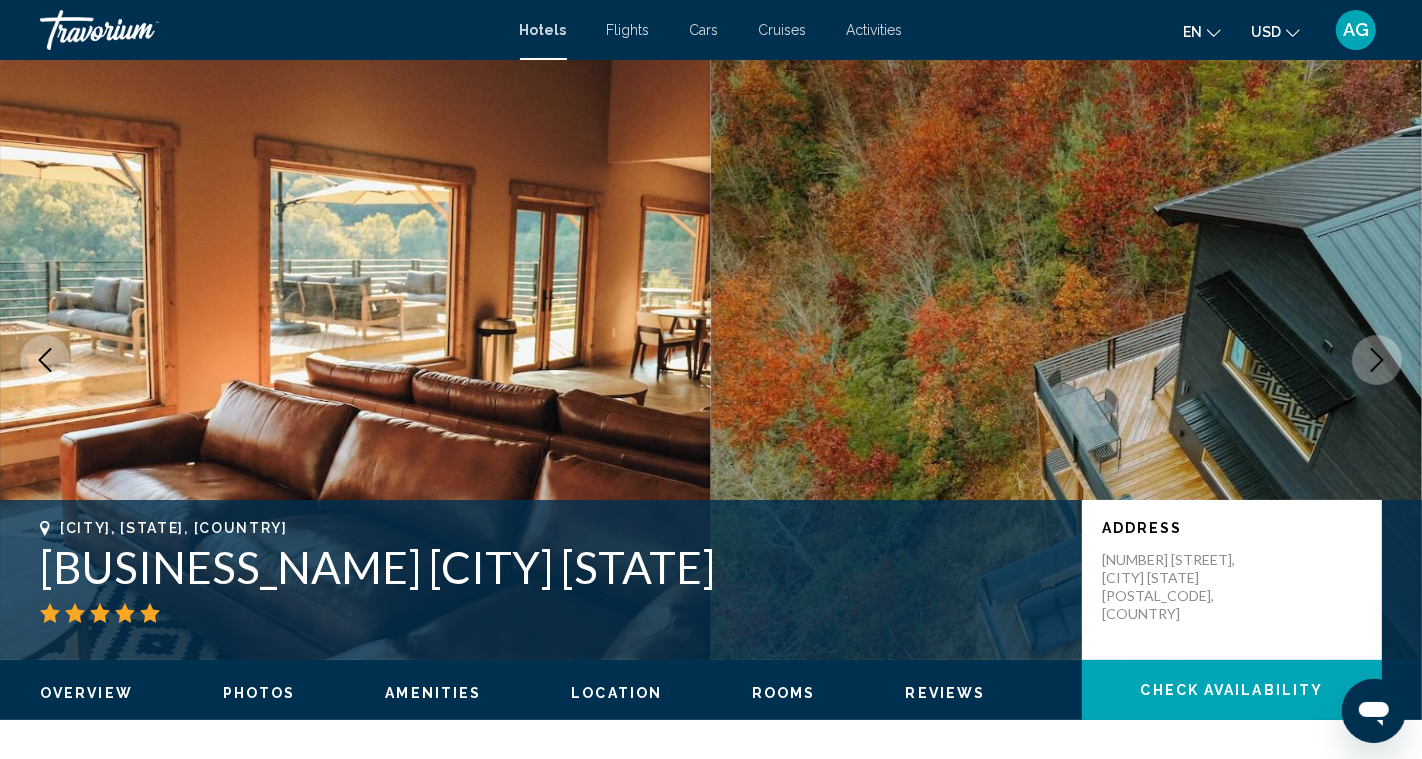 click 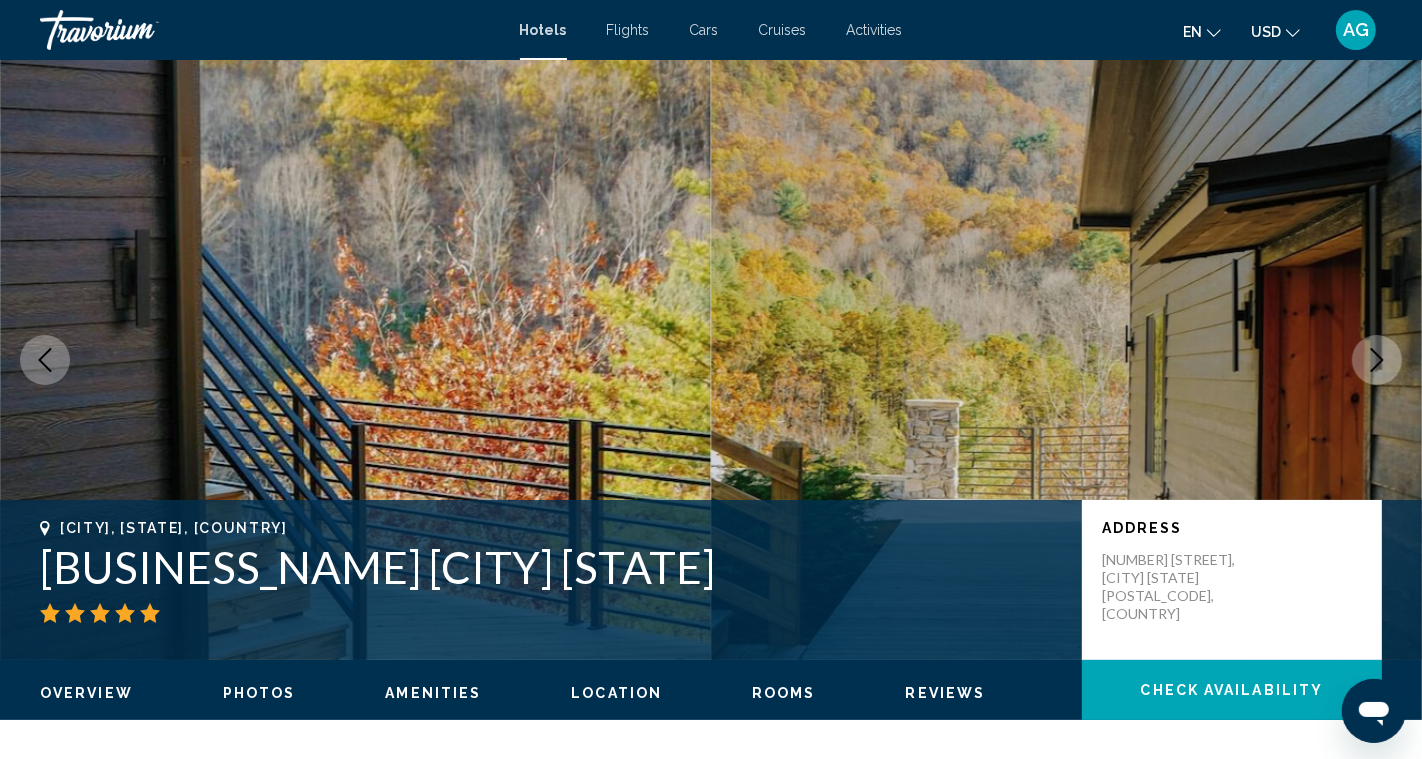 click 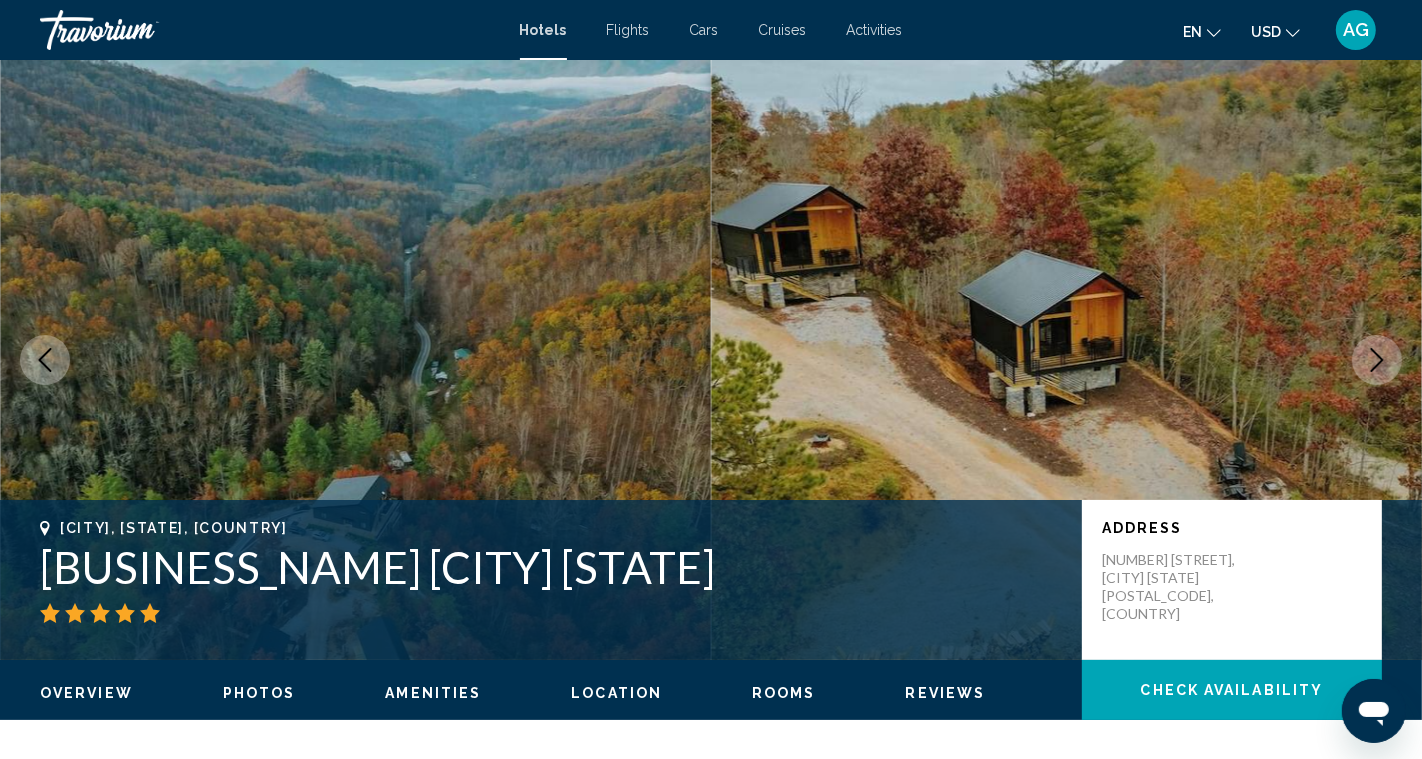 click 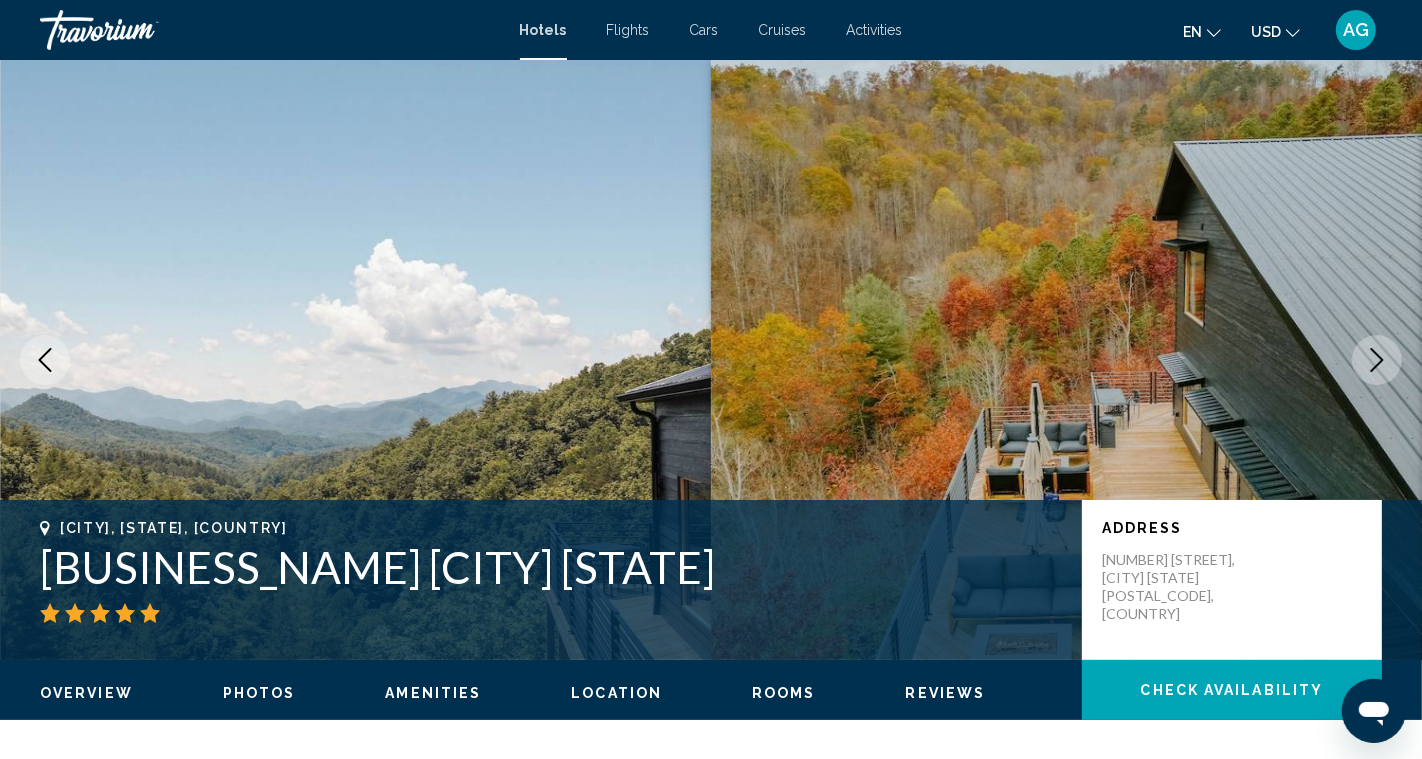 click 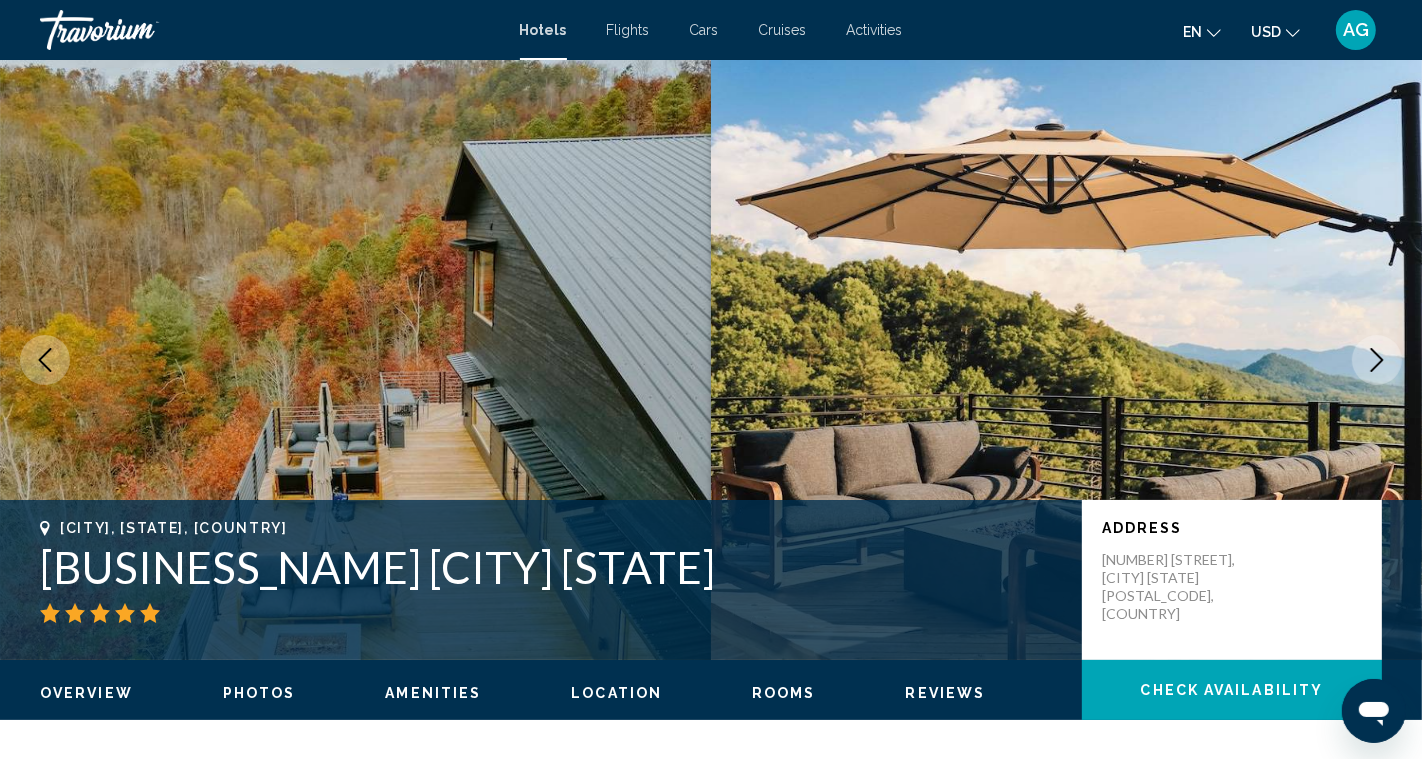 click 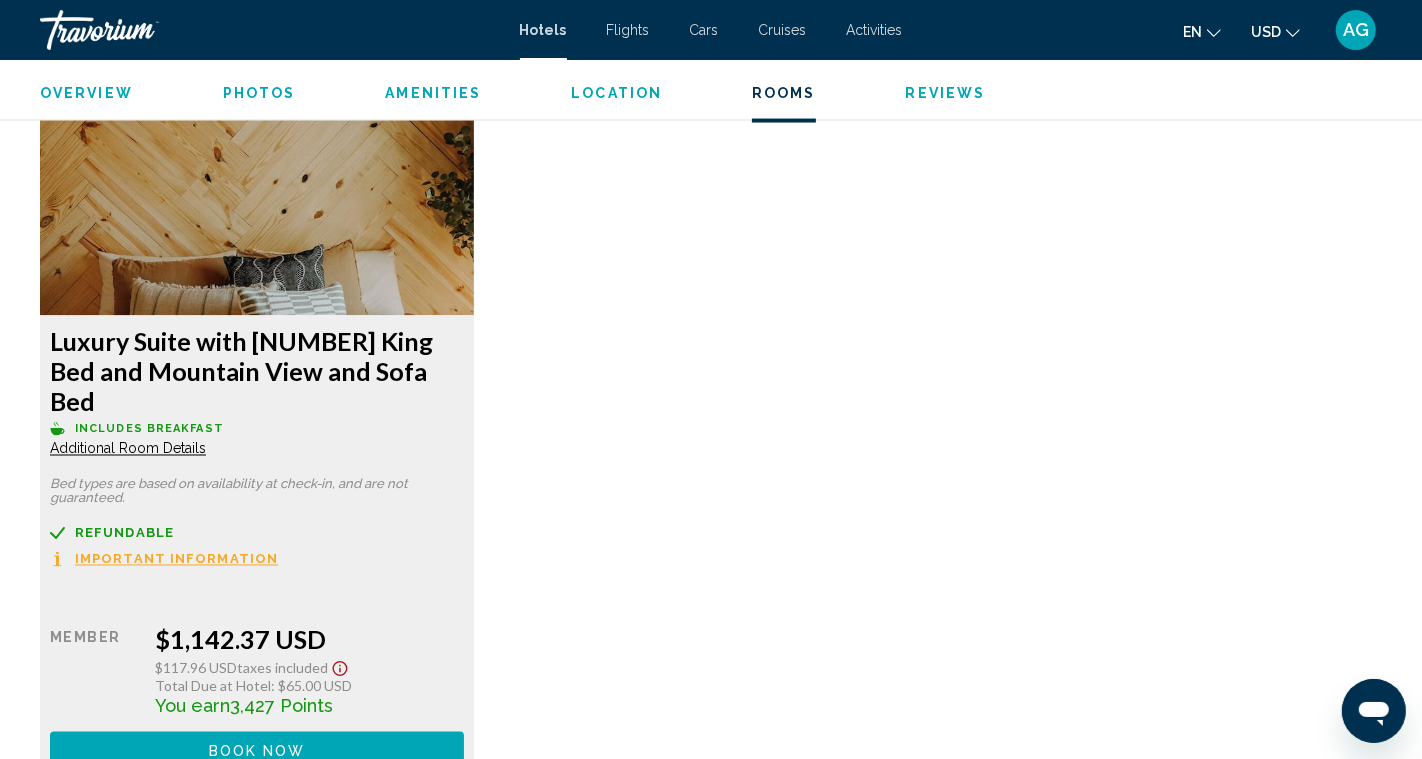 scroll, scrollTop: 2772, scrollLeft: 0, axis: vertical 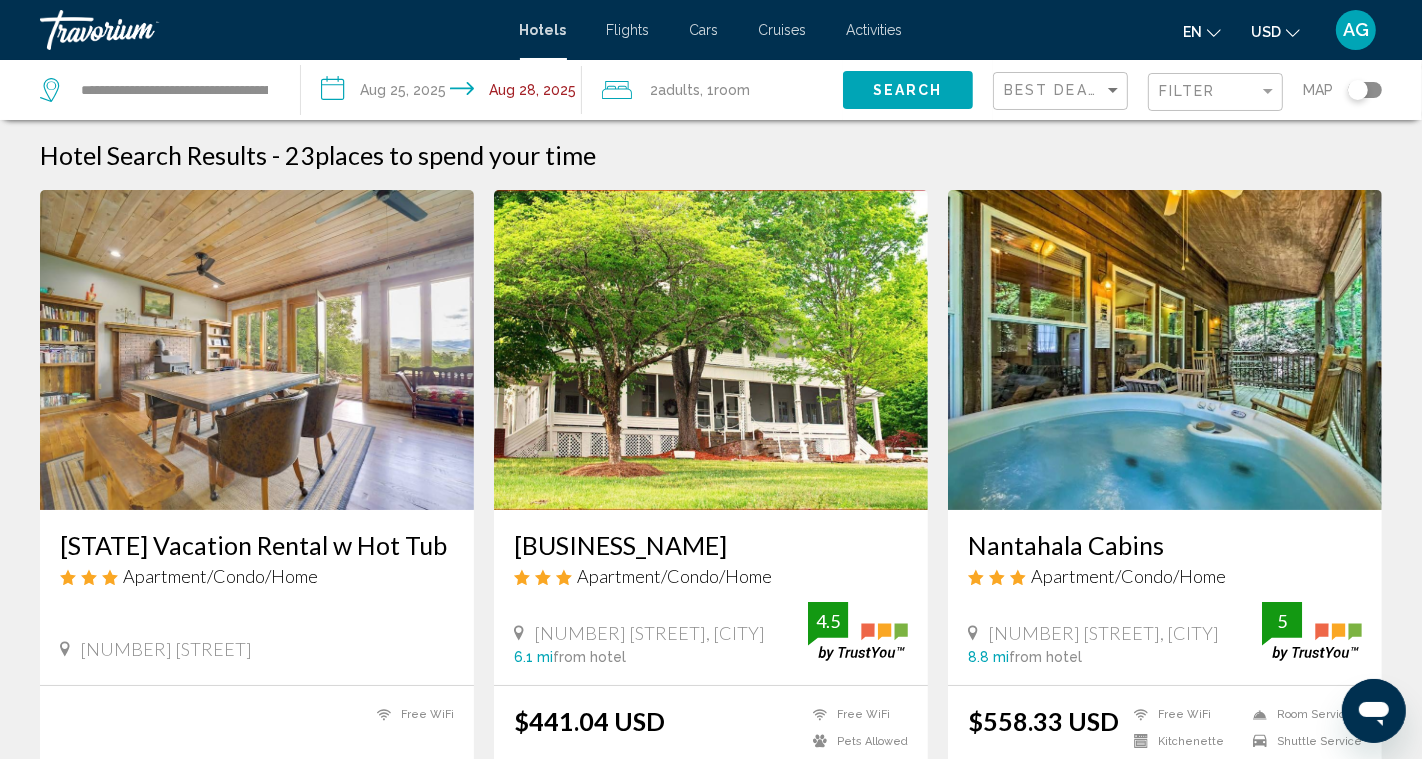 click at bounding box center [1165, 350] 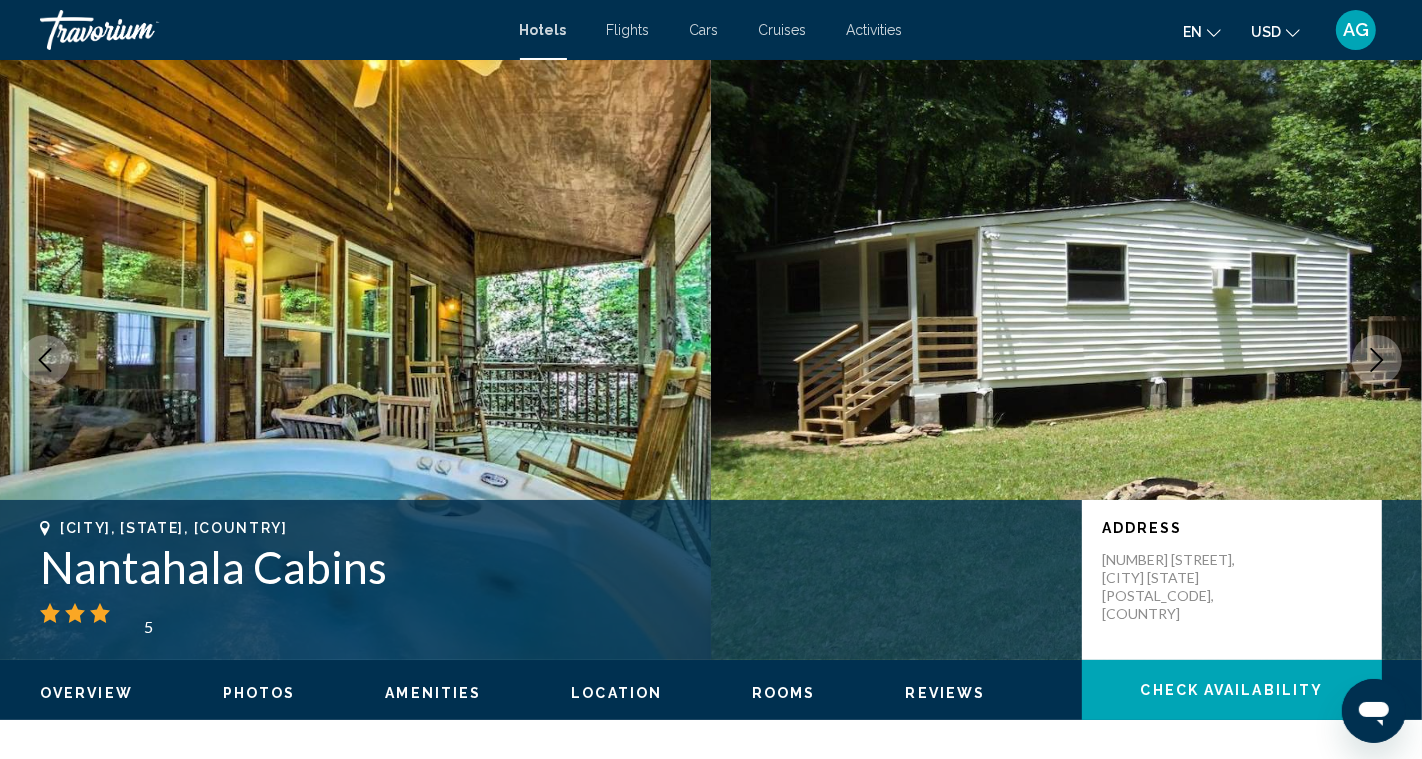 click 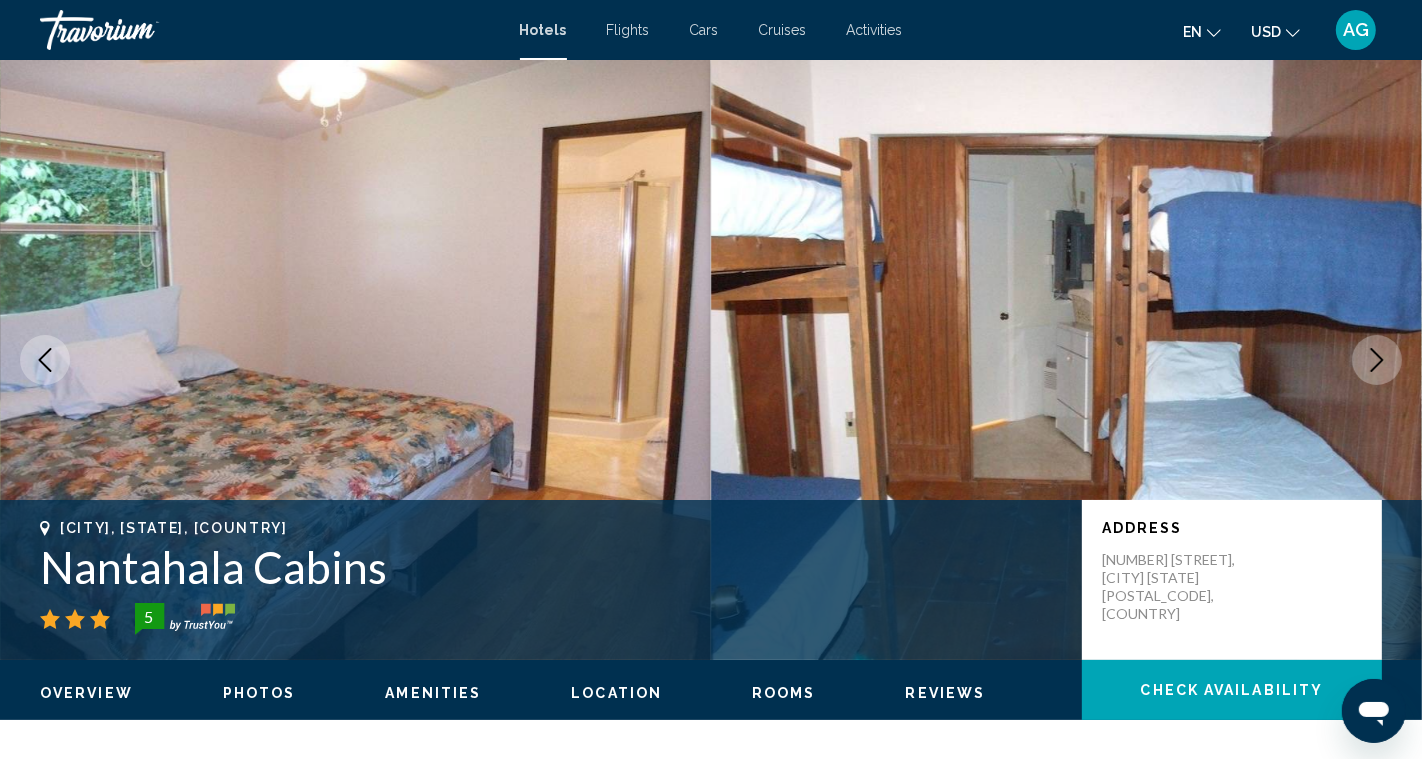 click 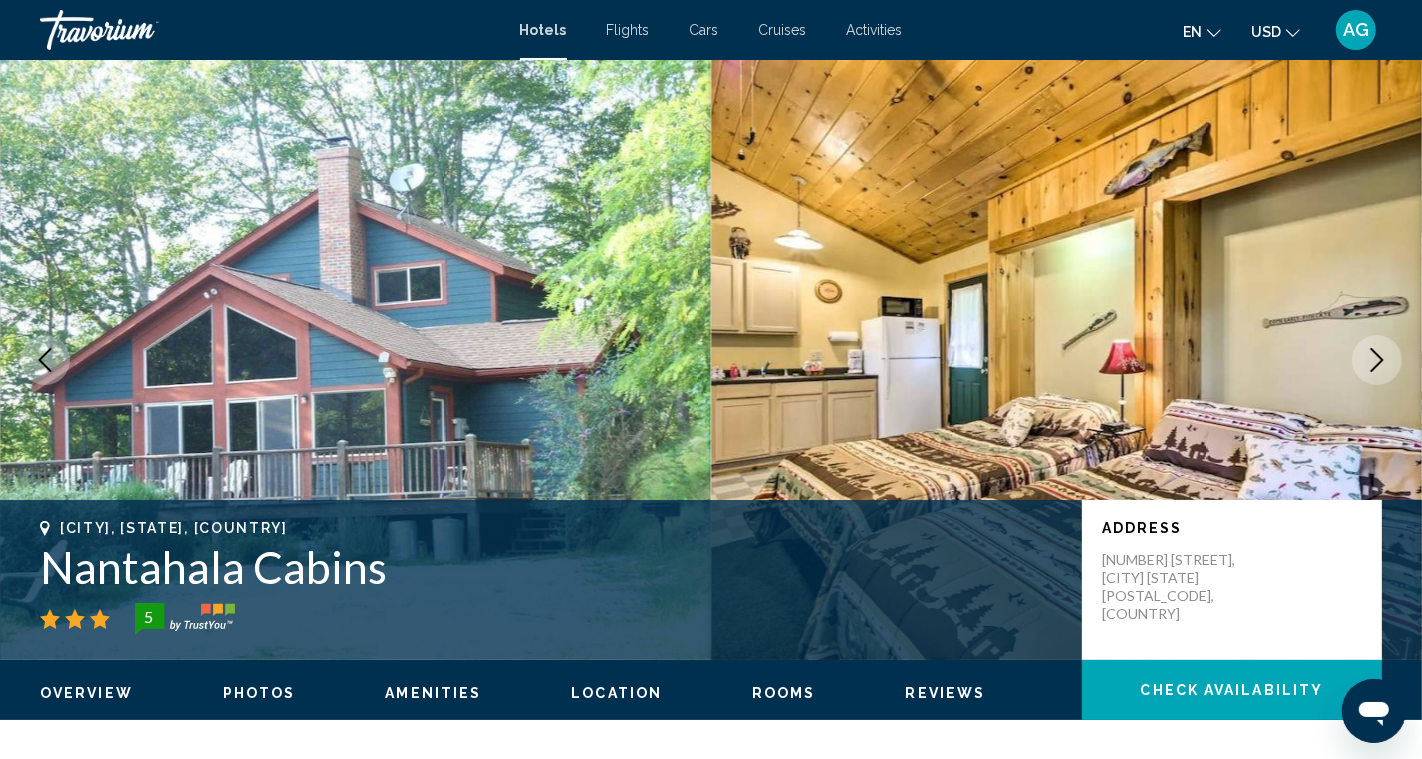 click 